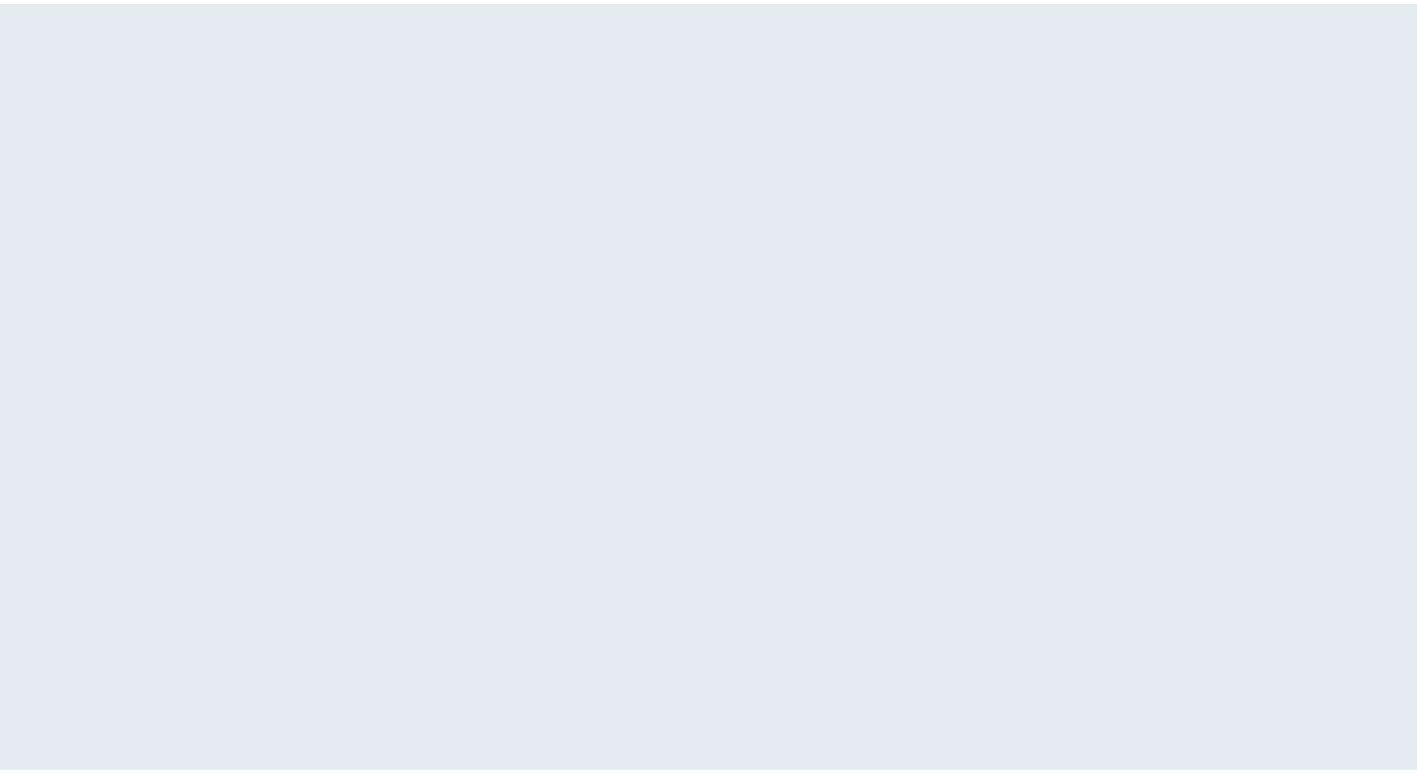 scroll, scrollTop: 0, scrollLeft: 0, axis: both 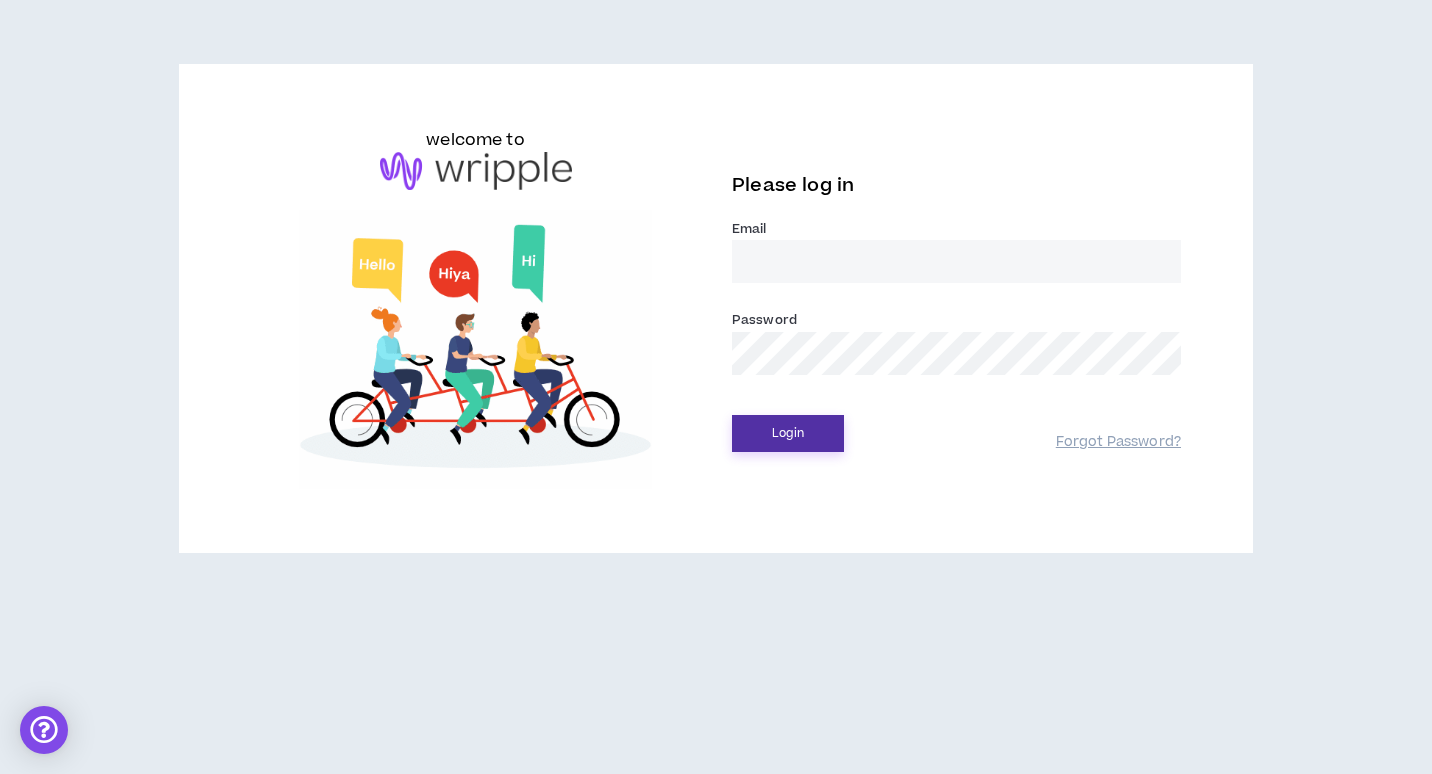 type on "[EMAIL_ADDRESS][DOMAIN_NAME]" 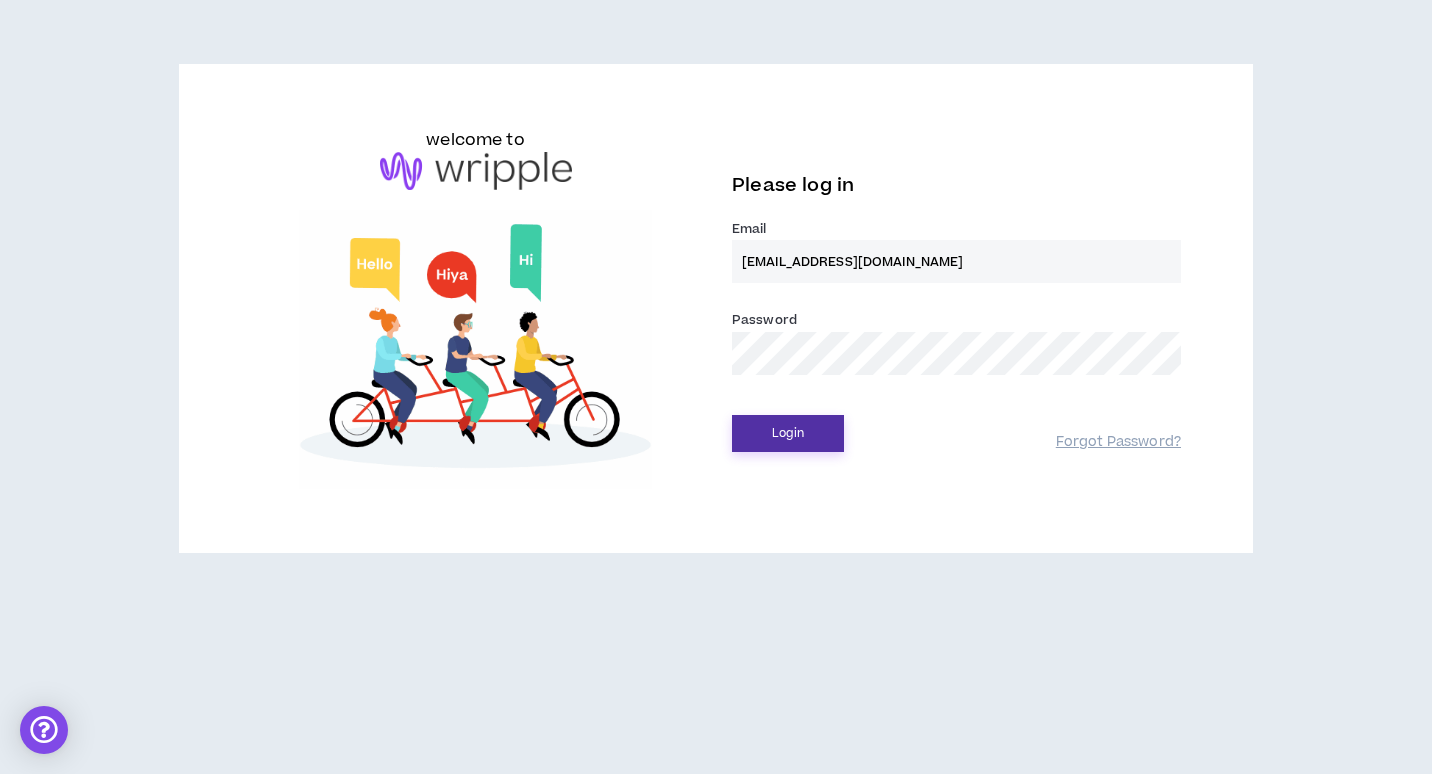 click on "Login" at bounding box center (788, 433) 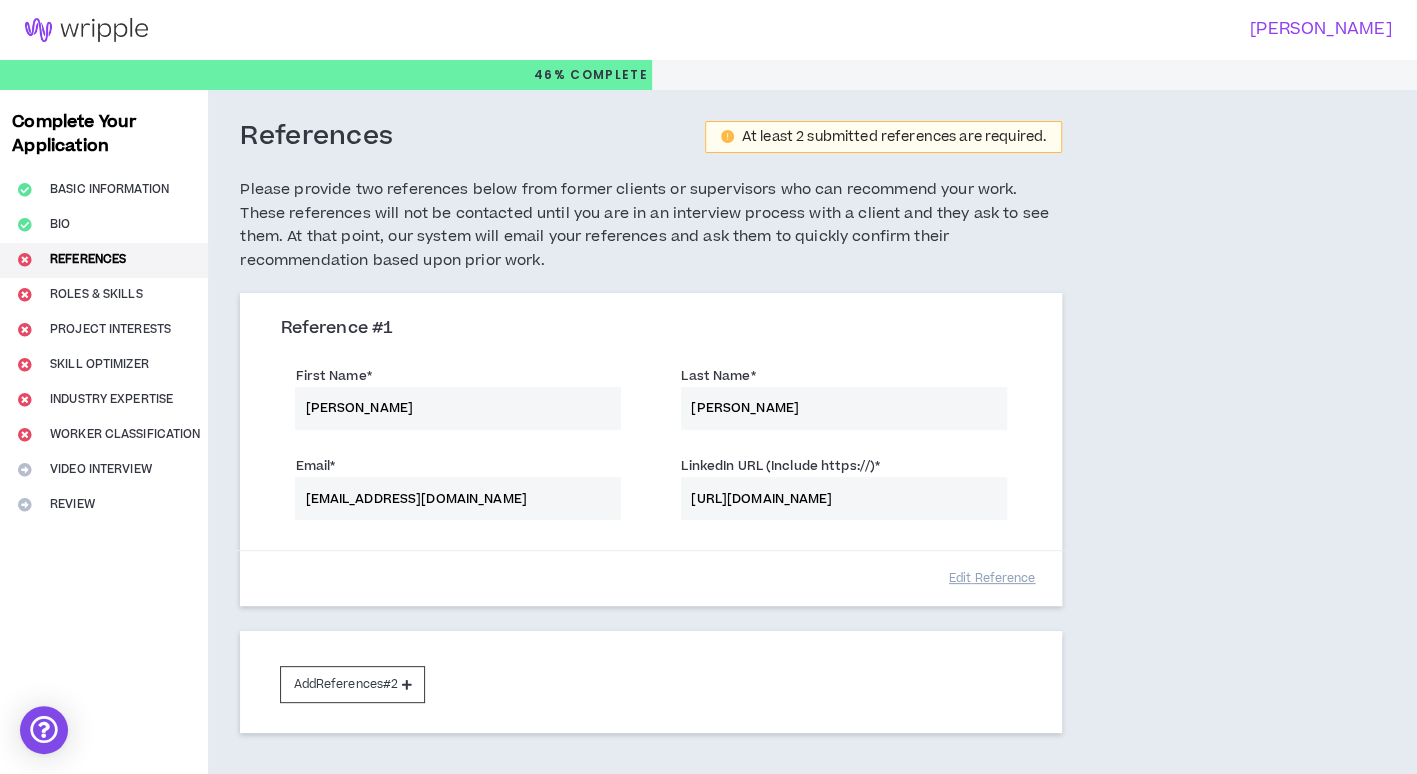 scroll, scrollTop: 134, scrollLeft: 0, axis: vertical 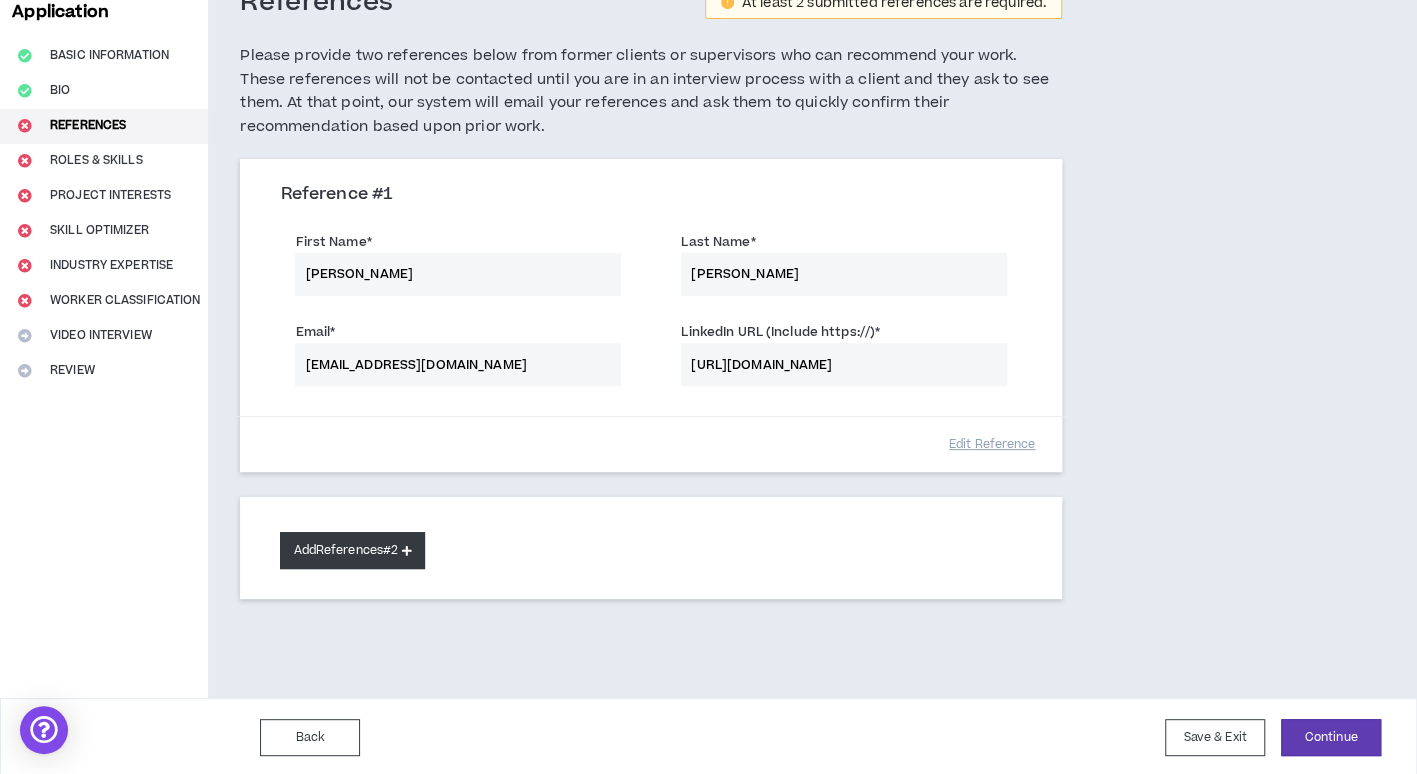 click on "Add  References  #2" at bounding box center (352, 550) 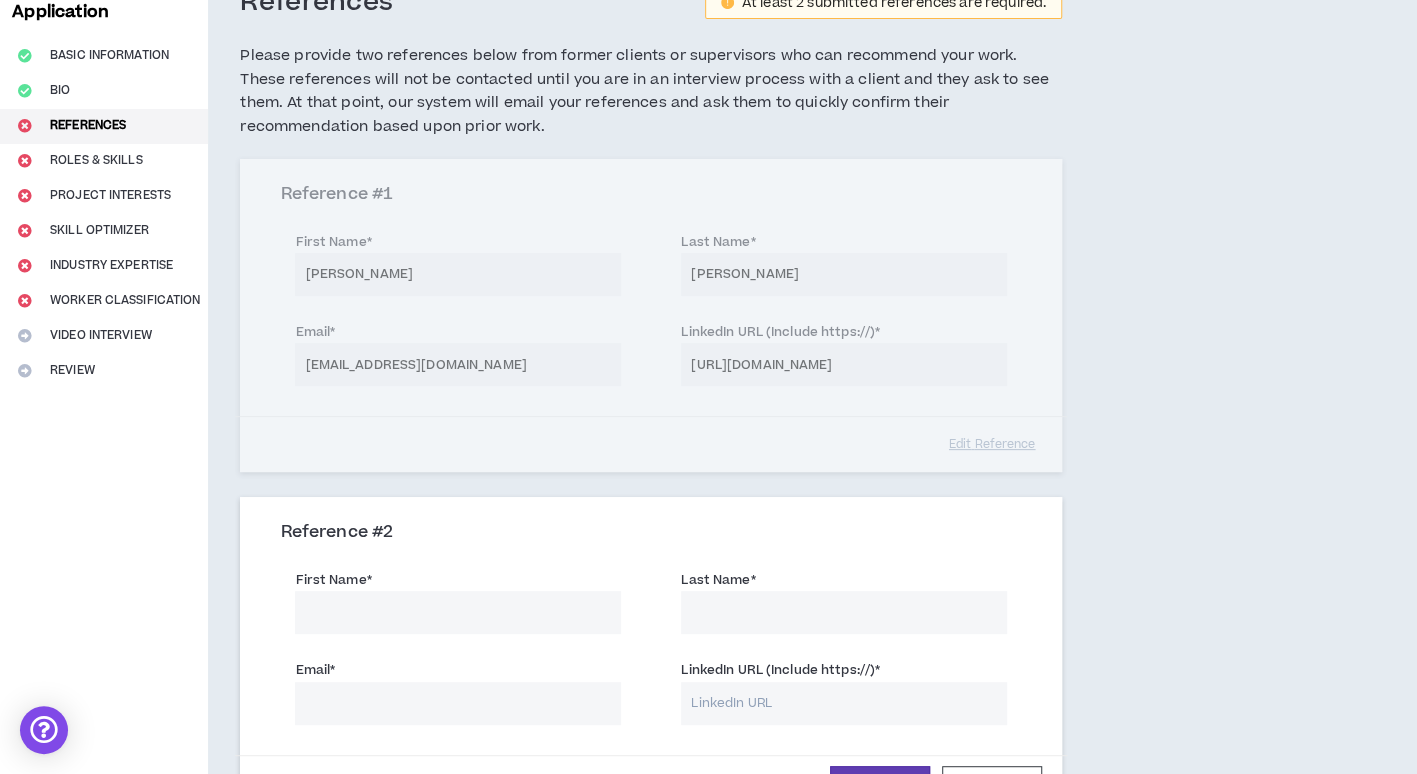 click on "First Name  *" at bounding box center (458, 612) 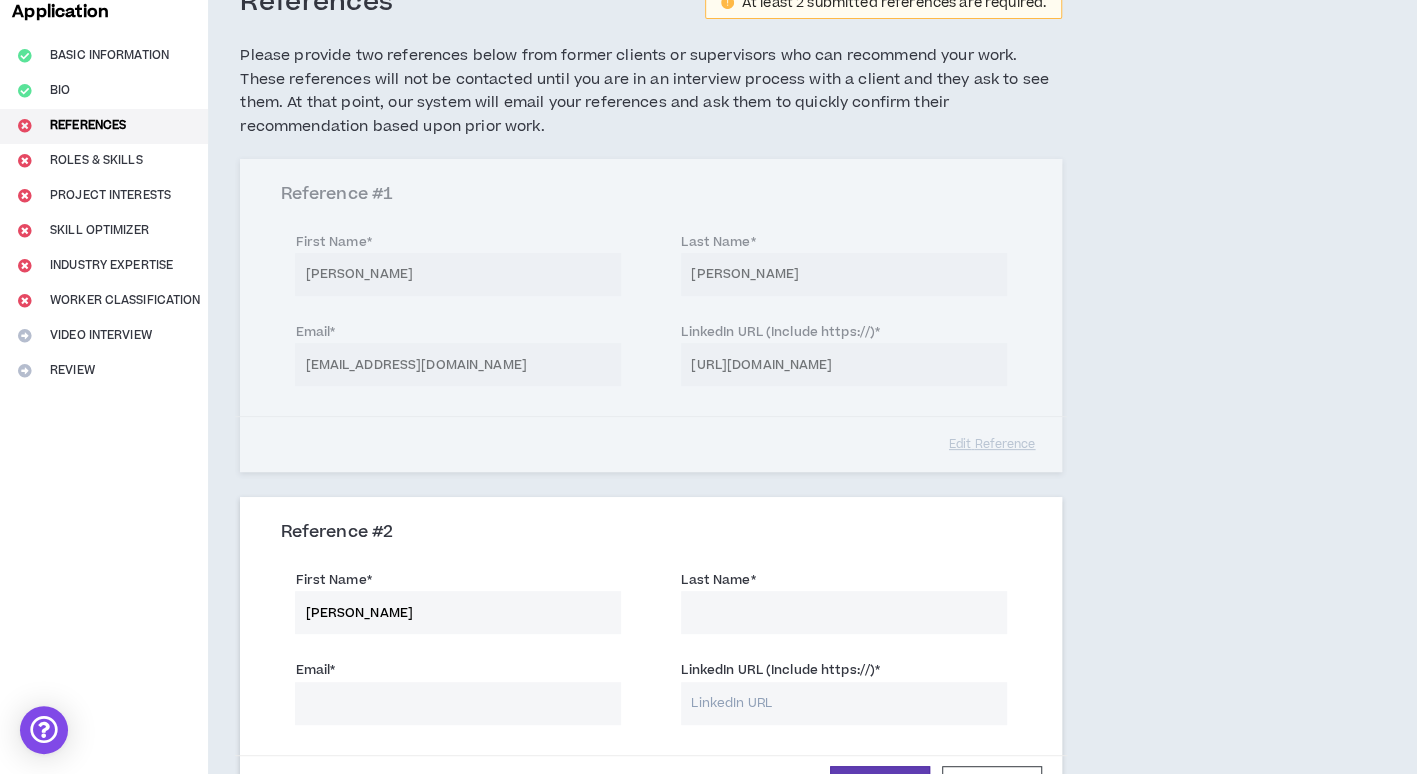 type on "[PERSON_NAME]" 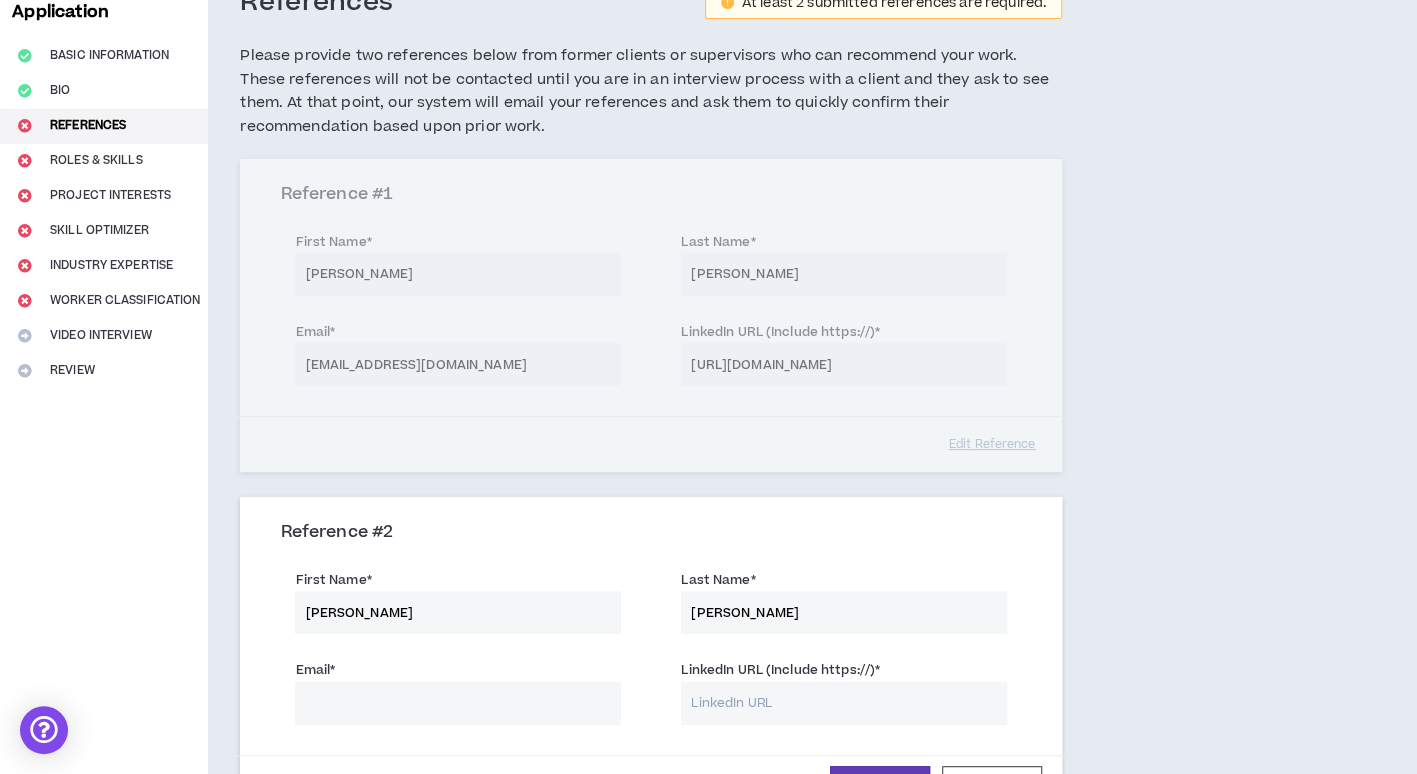 type on "[PERSON_NAME]" 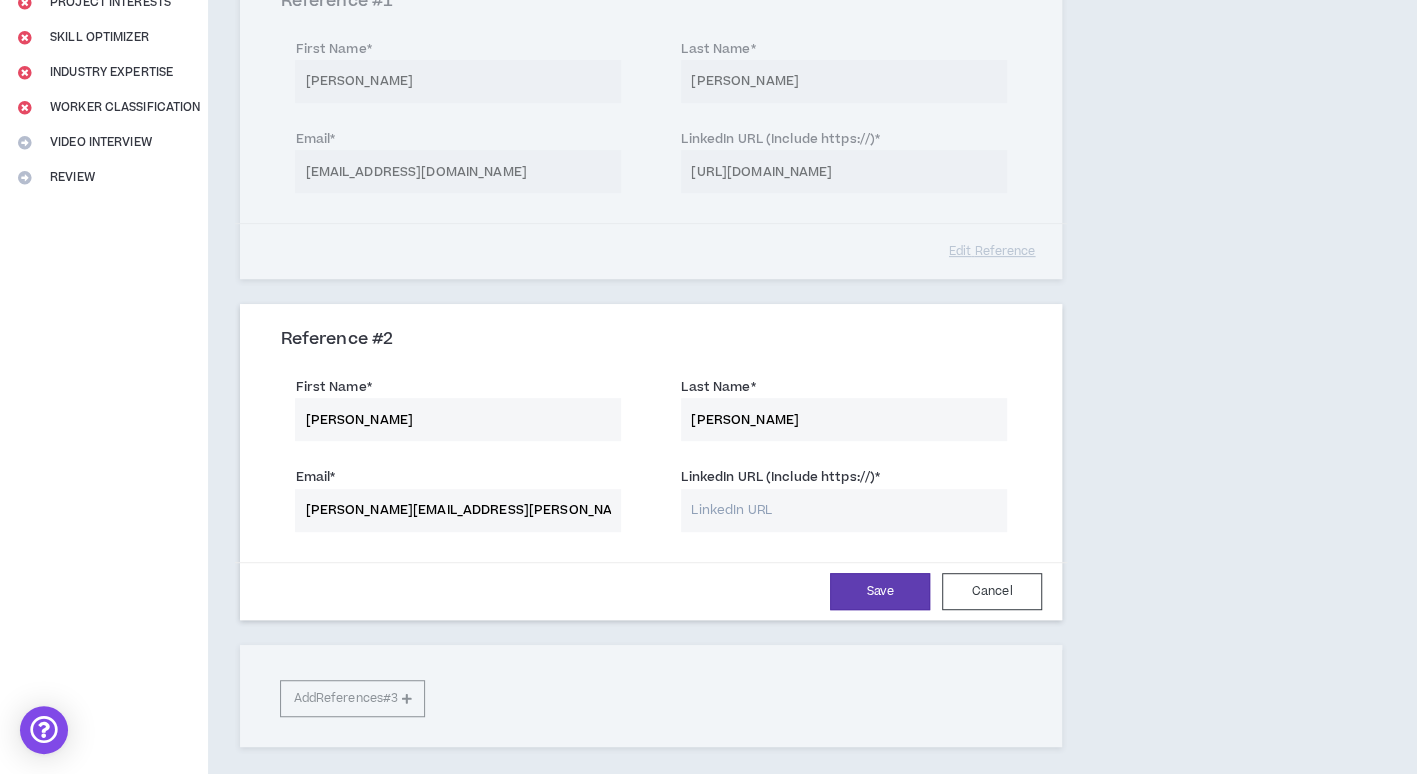 scroll, scrollTop: 334, scrollLeft: 0, axis: vertical 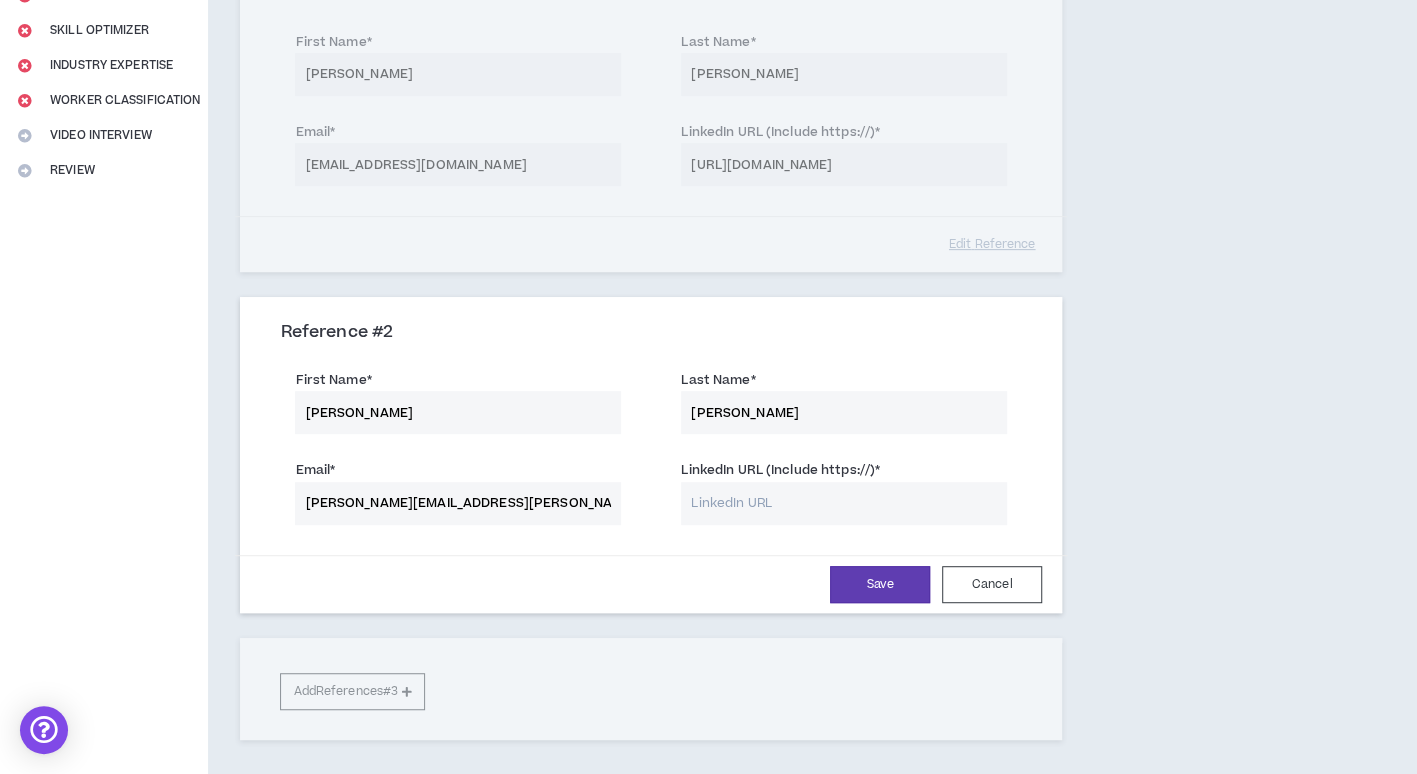 type on "[PERSON_NAME][EMAIL_ADDRESS][PERSON_NAME][DOMAIN_NAME]" 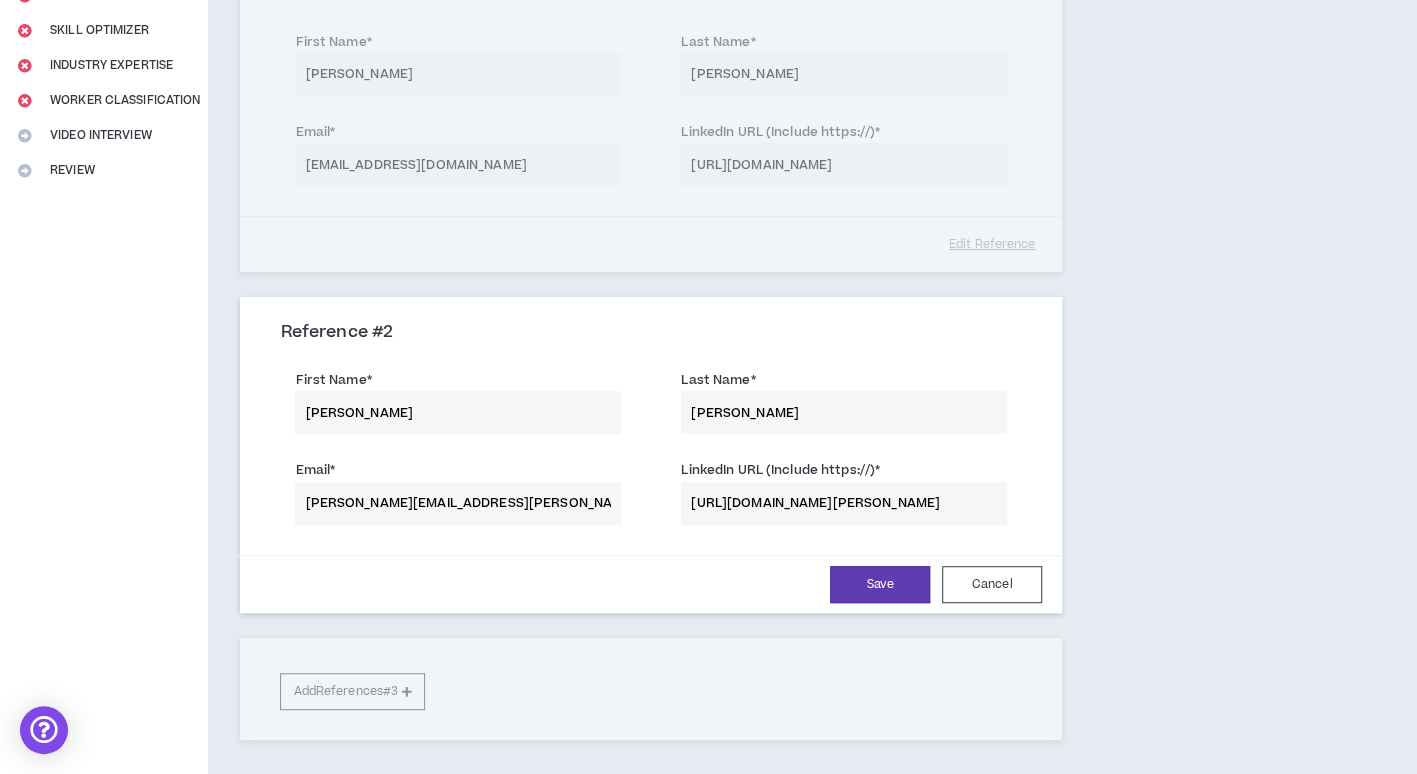 scroll, scrollTop: 0, scrollLeft: 22, axis: horizontal 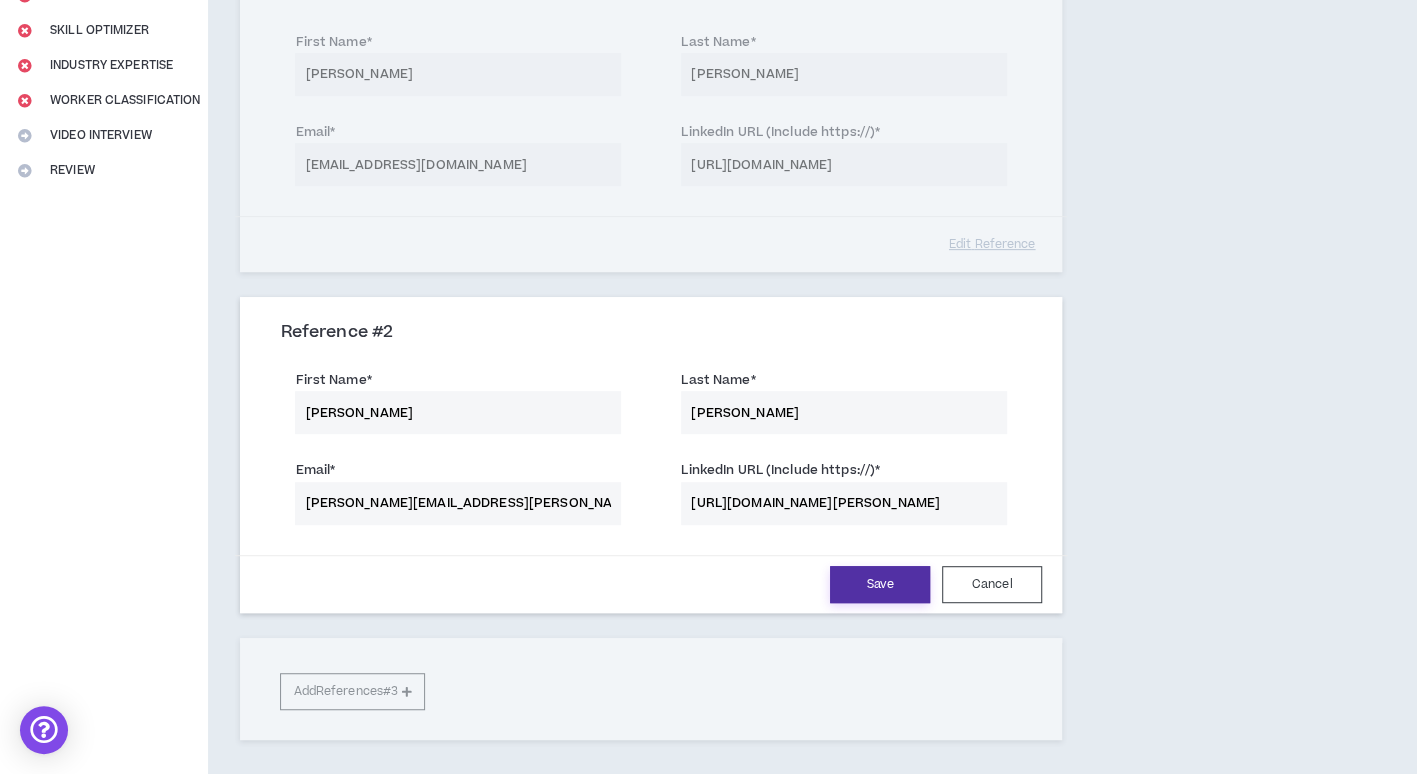 type on "[URL][DOMAIN_NAME][PERSON_NAME]" 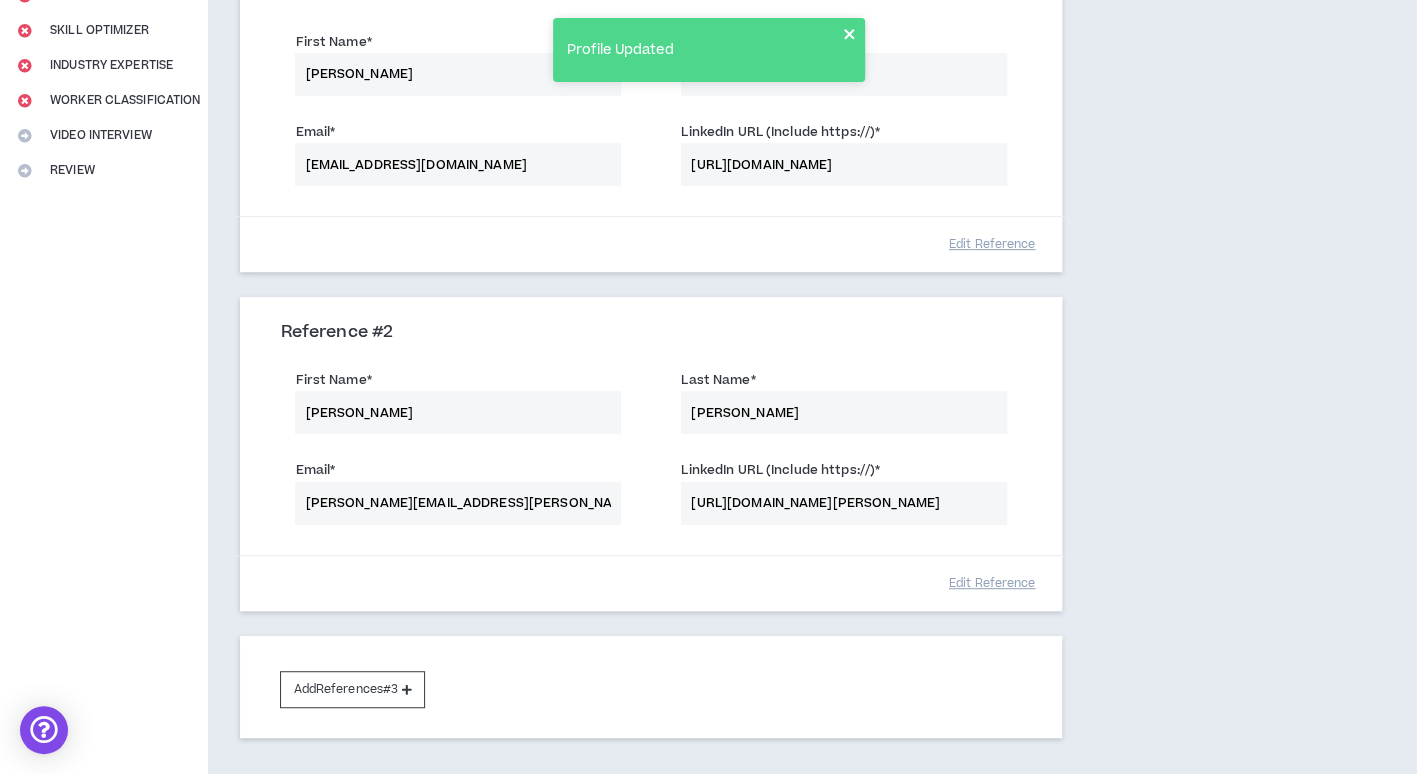 click 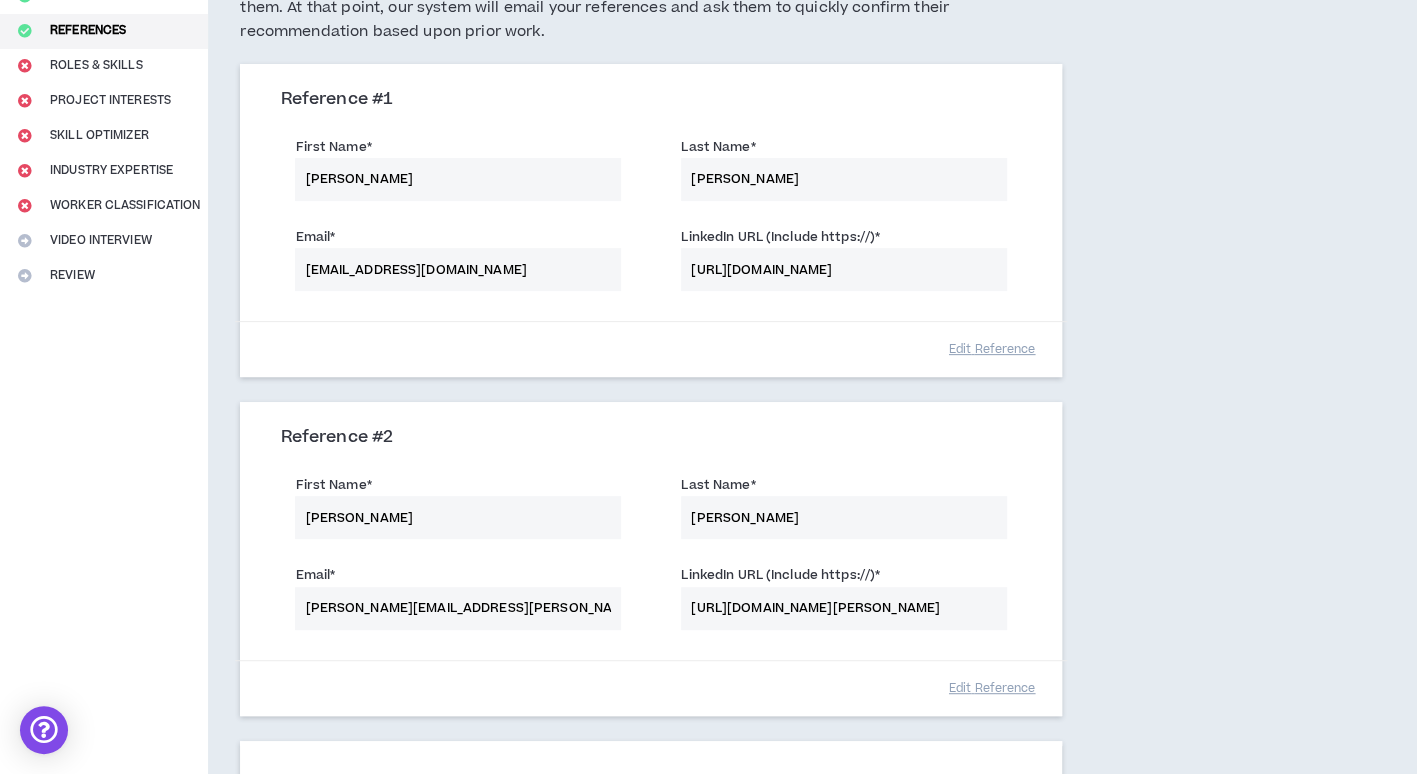 scroll, scrollTop: 472, scrollLeft: 0, axis: vertical 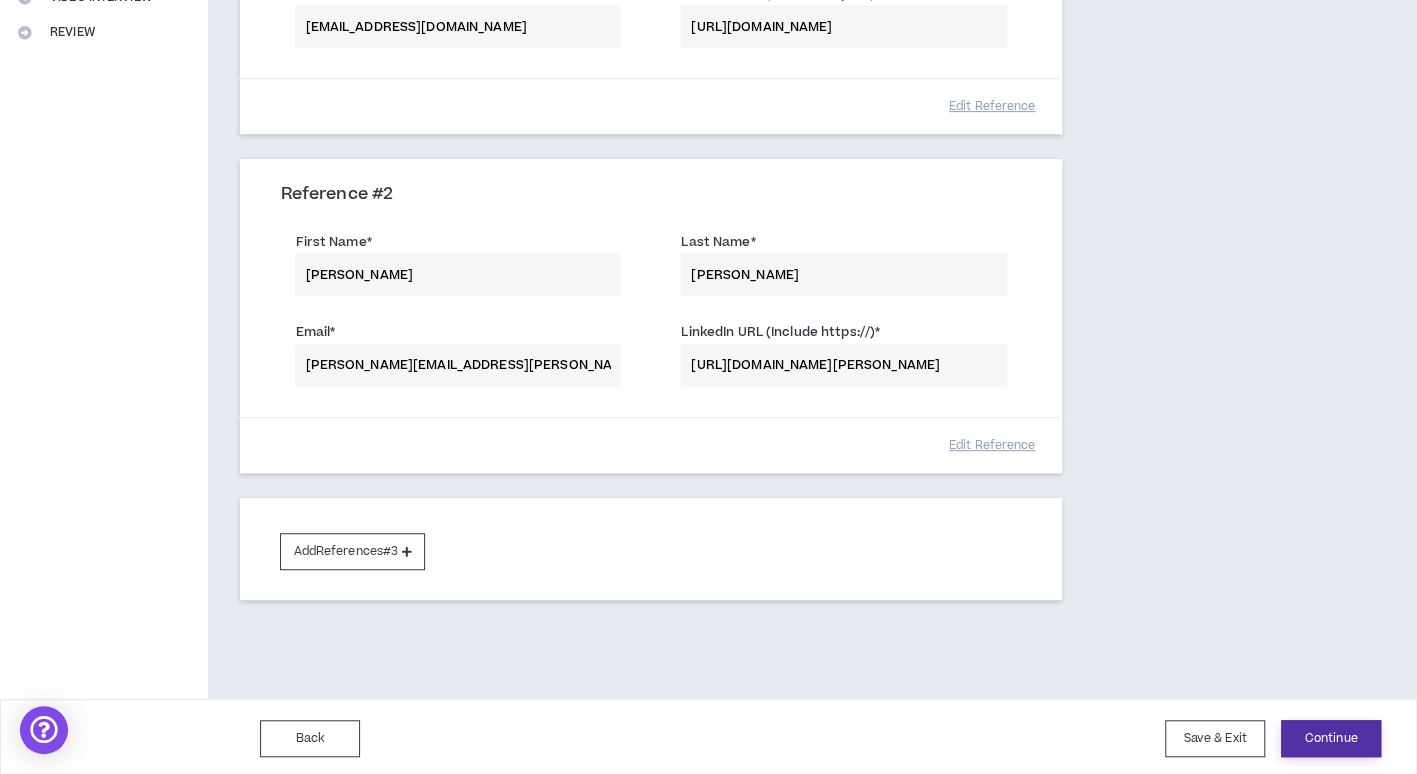 click on "Continue" at bounding box center [1331, 738] 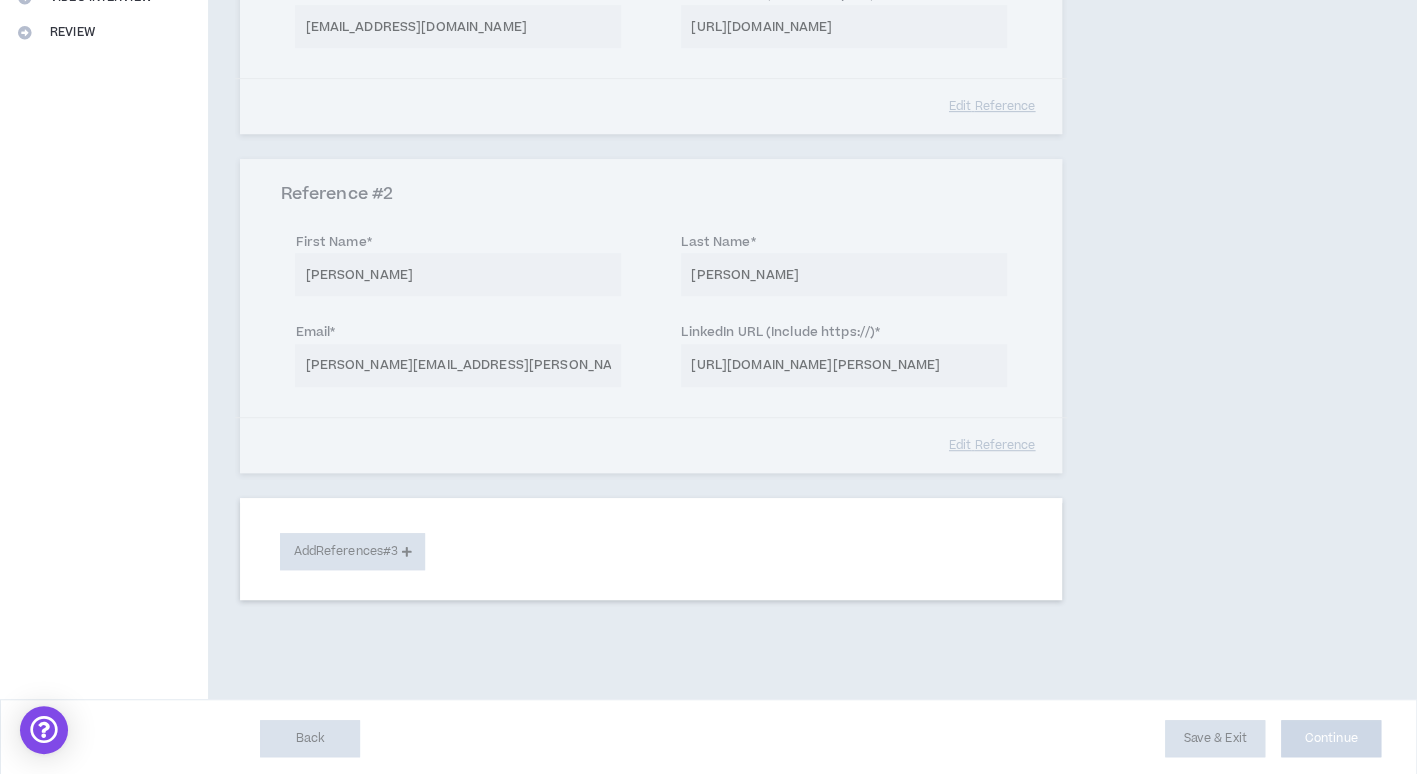 scroll, scrollTop: 0, scrollLeft: 0, axis: both 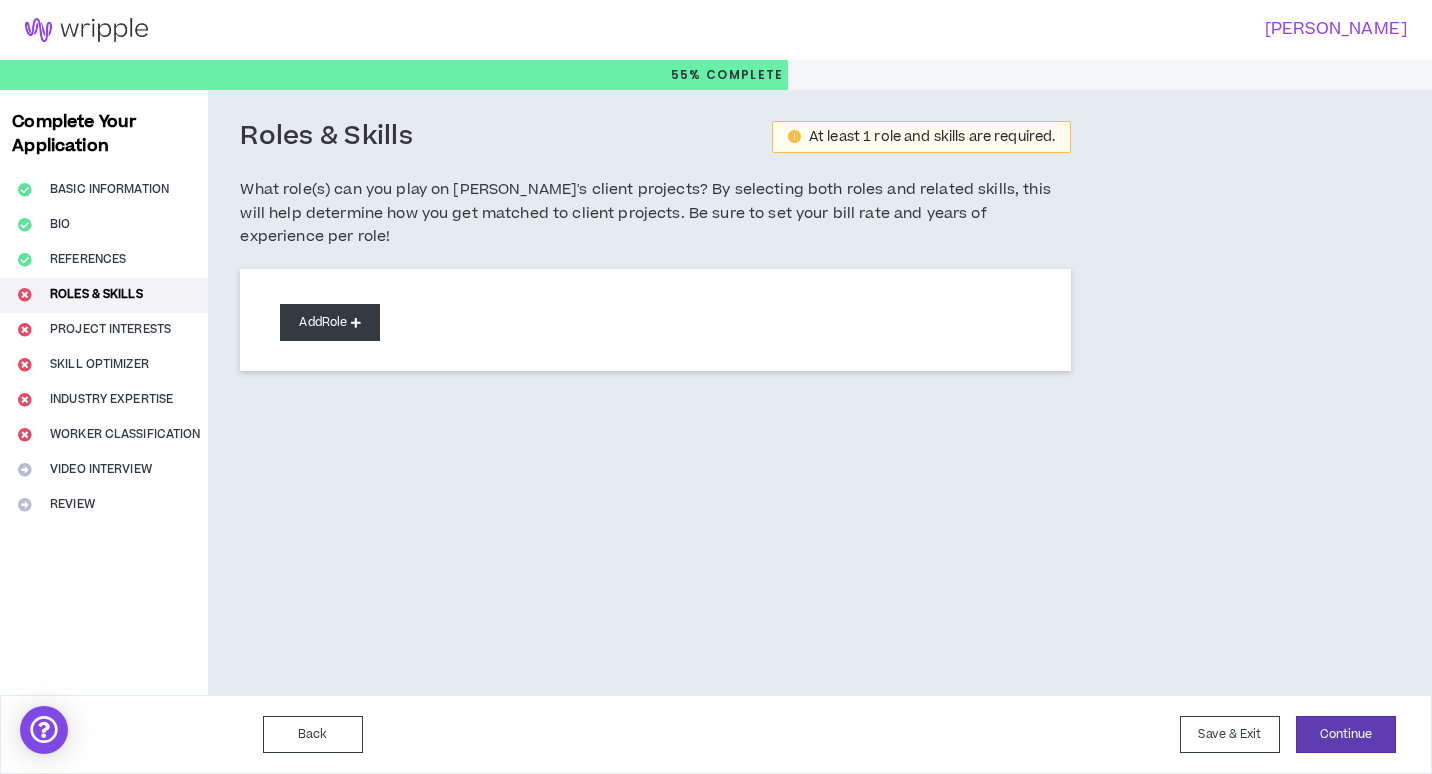 click on "Add  Role" at bounding box center [330, 322] 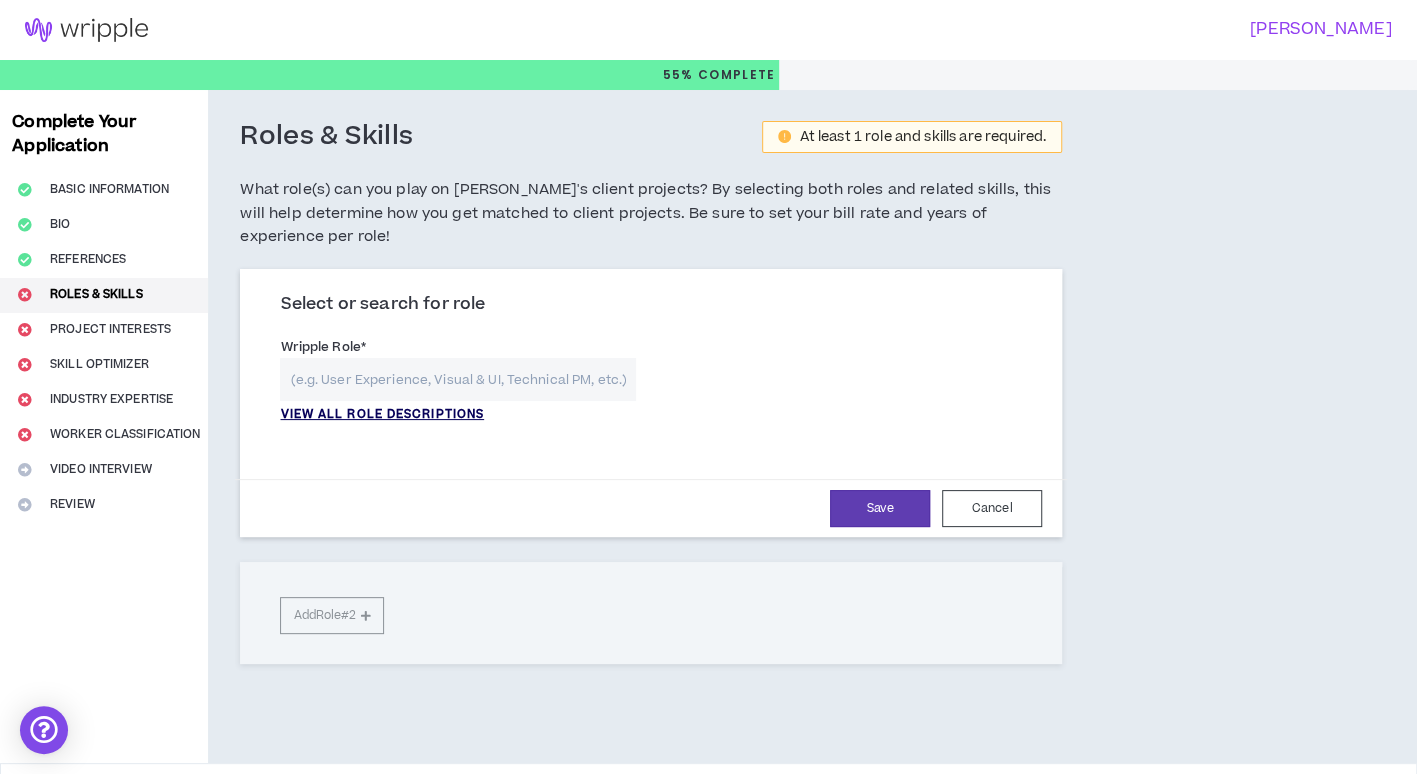 click on "VIEW ALL ROLE DESCRIPTIONS" at bounding box center (382, 415) 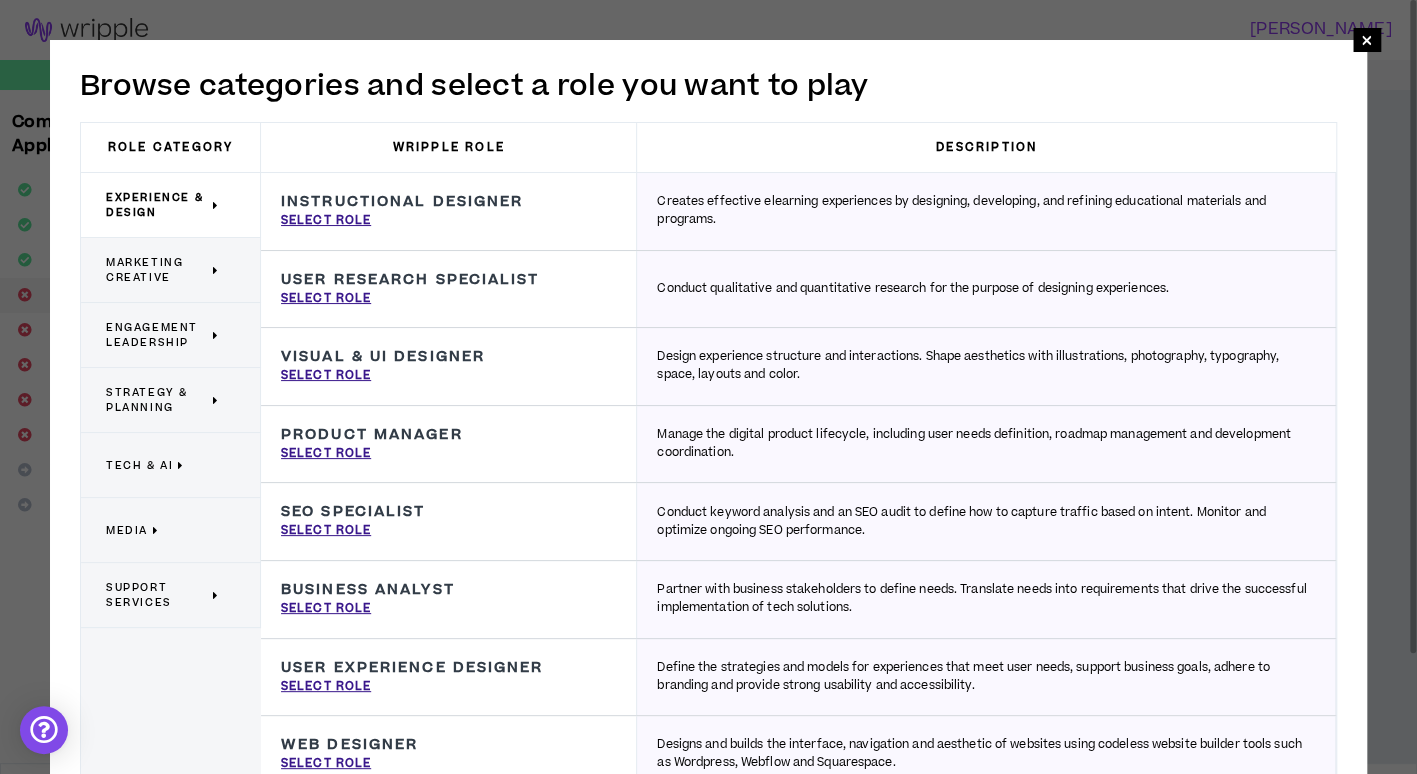 click on "Strategy & Planning" at bounding box center (157, 400) 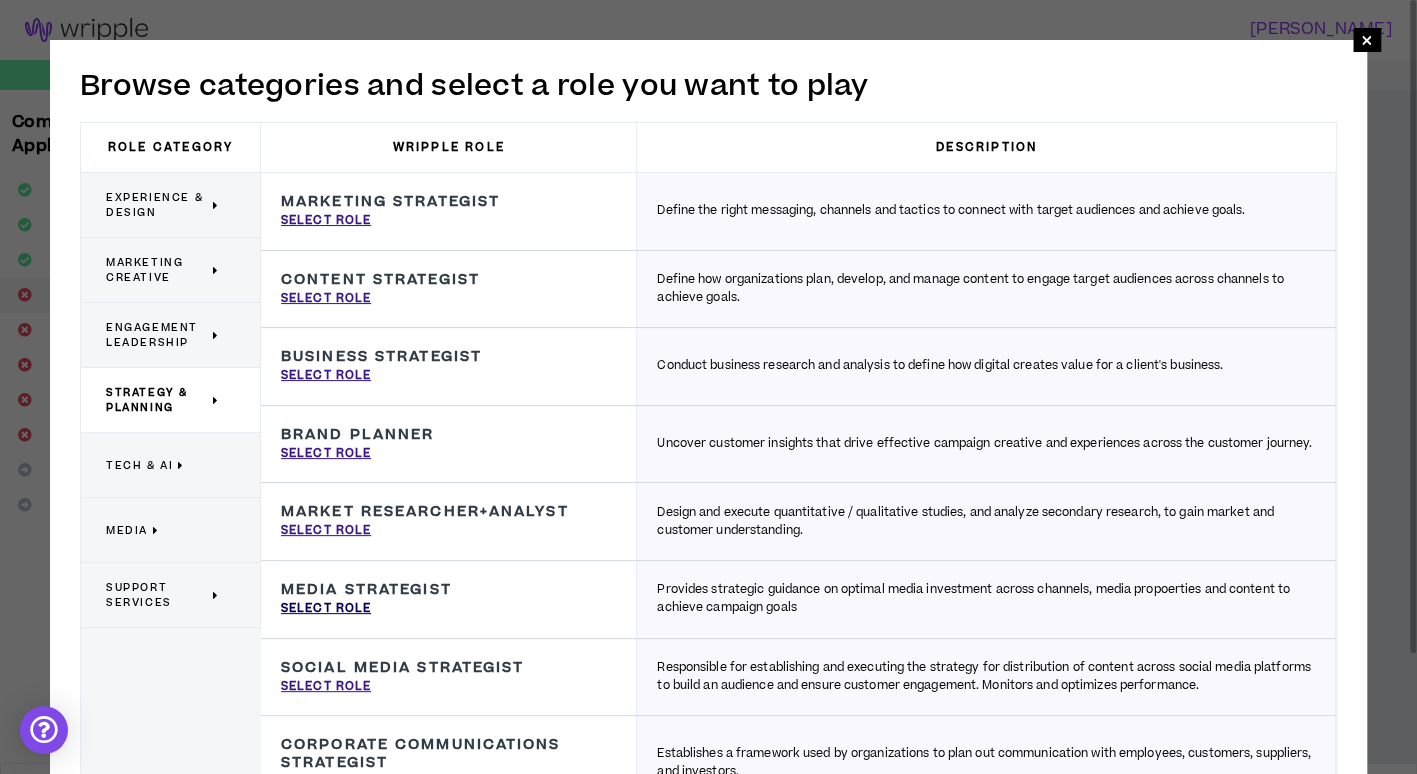 click on "Select Role" at bounding box center [326, 609] 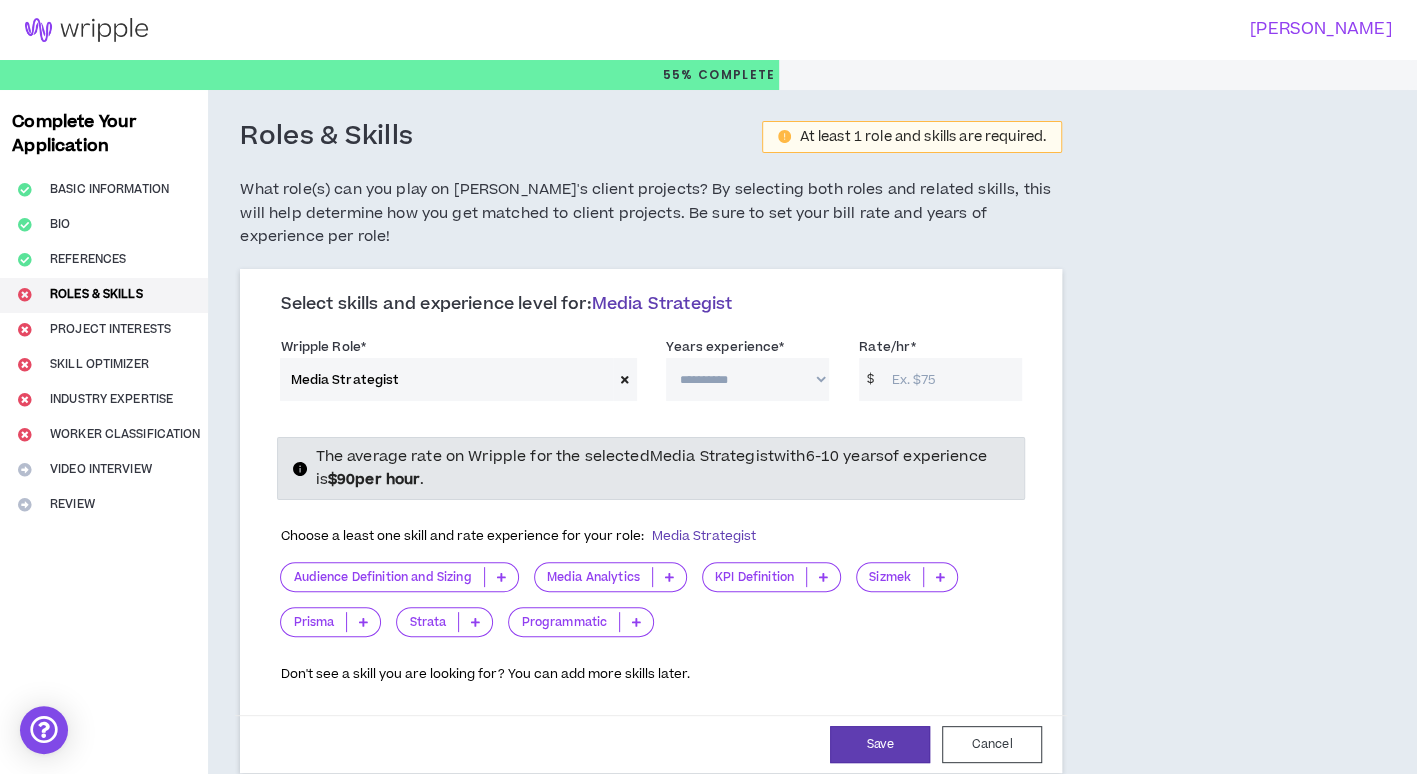 click on "**********" at bounding box center [747, 379] 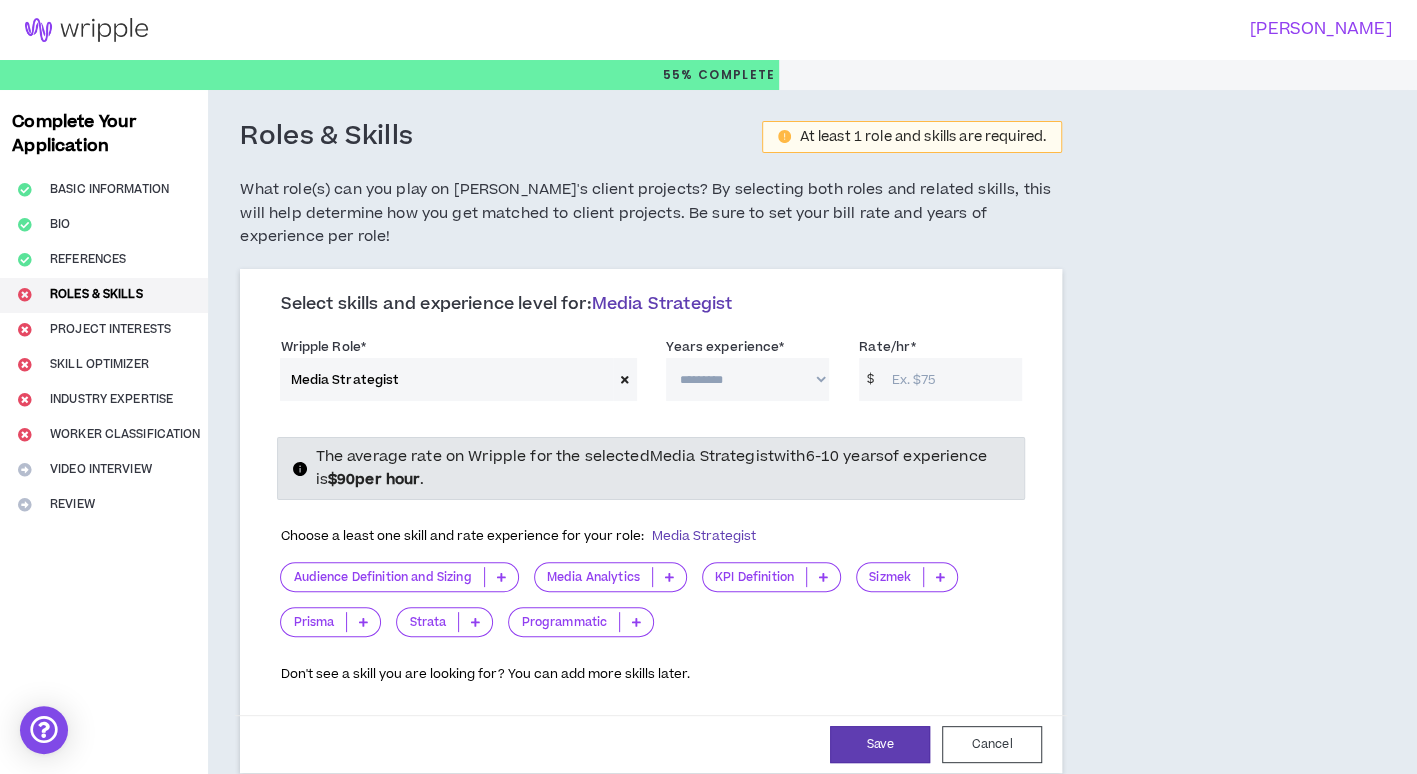 click on "**********" at bounding box center [747, 379] 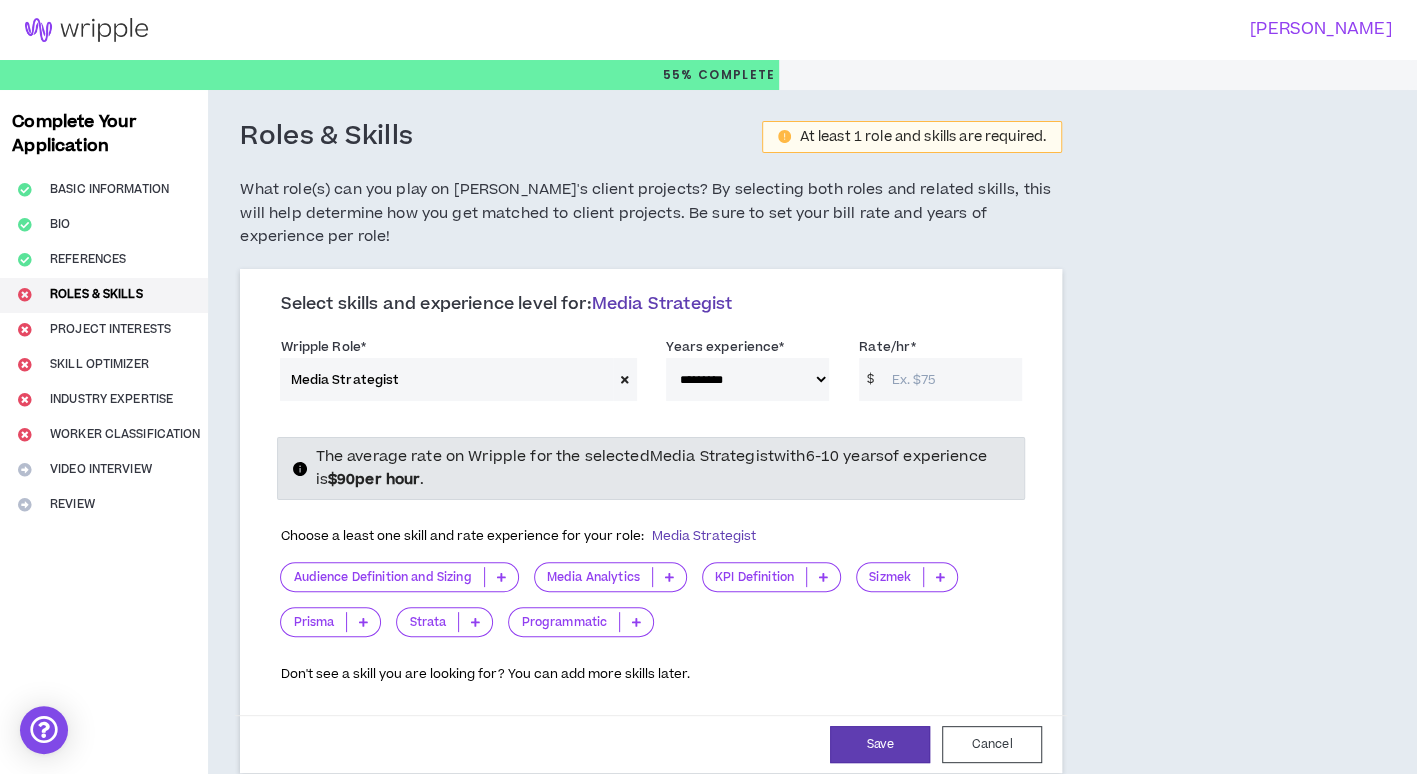 click on "Rate/hr  *" at bounding box center (951, 379) 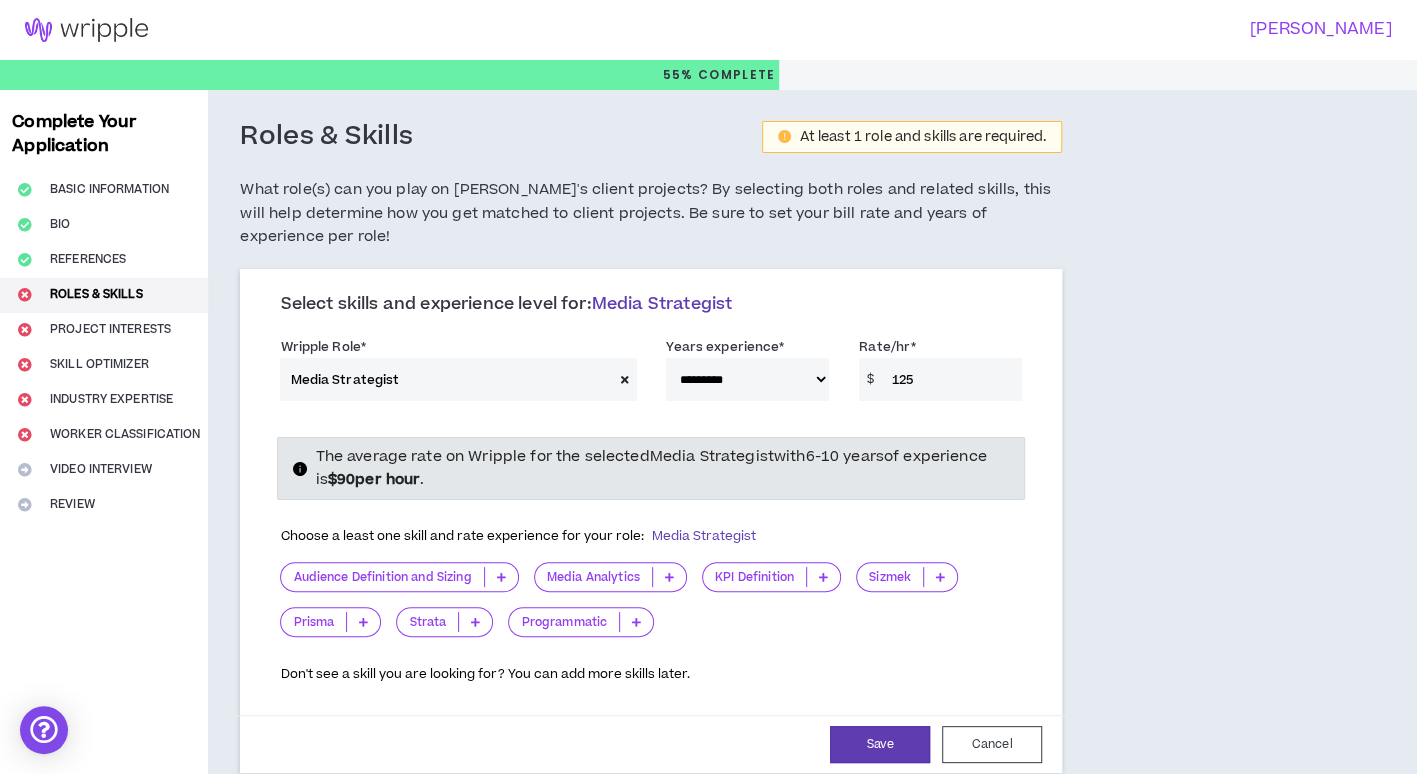 type on "125" 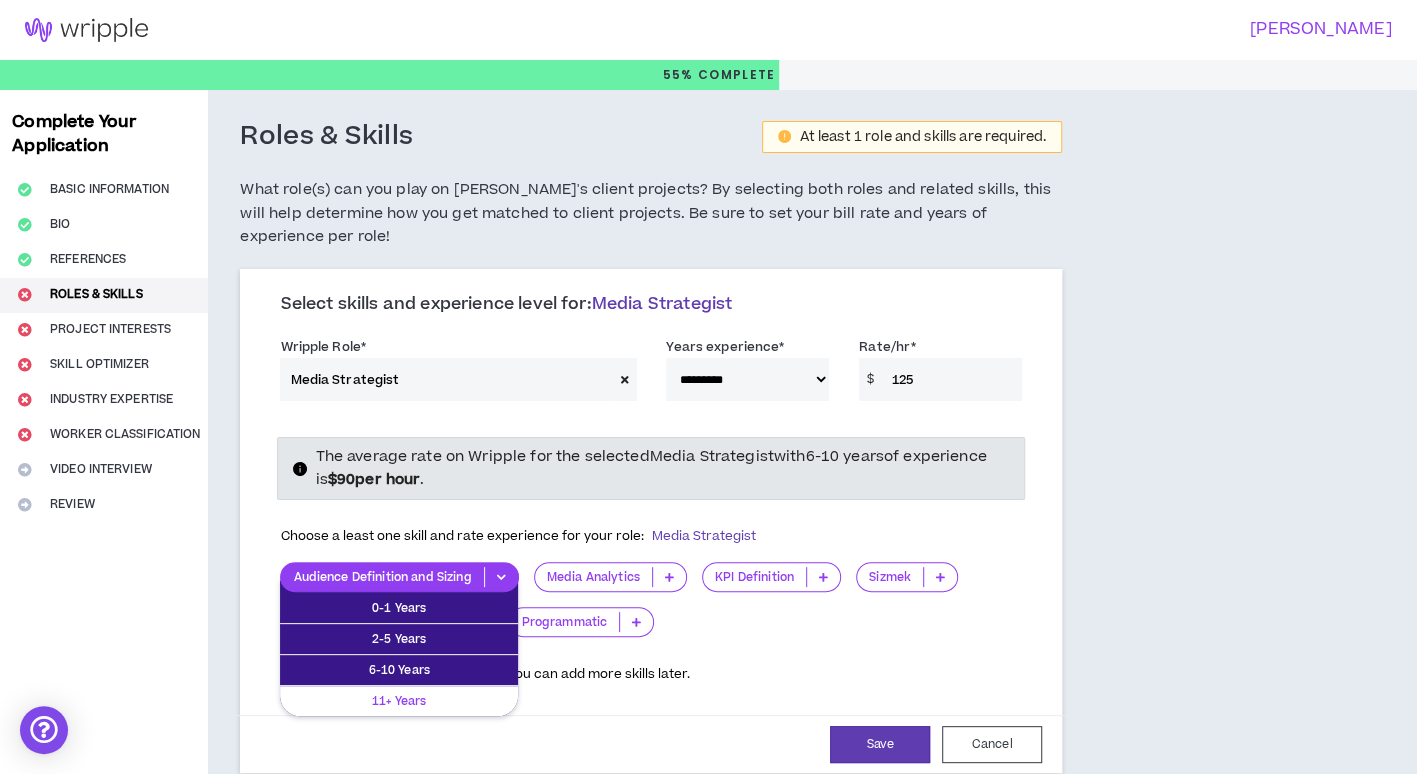 click on "11+ Years" at bounding box center [399, 701] 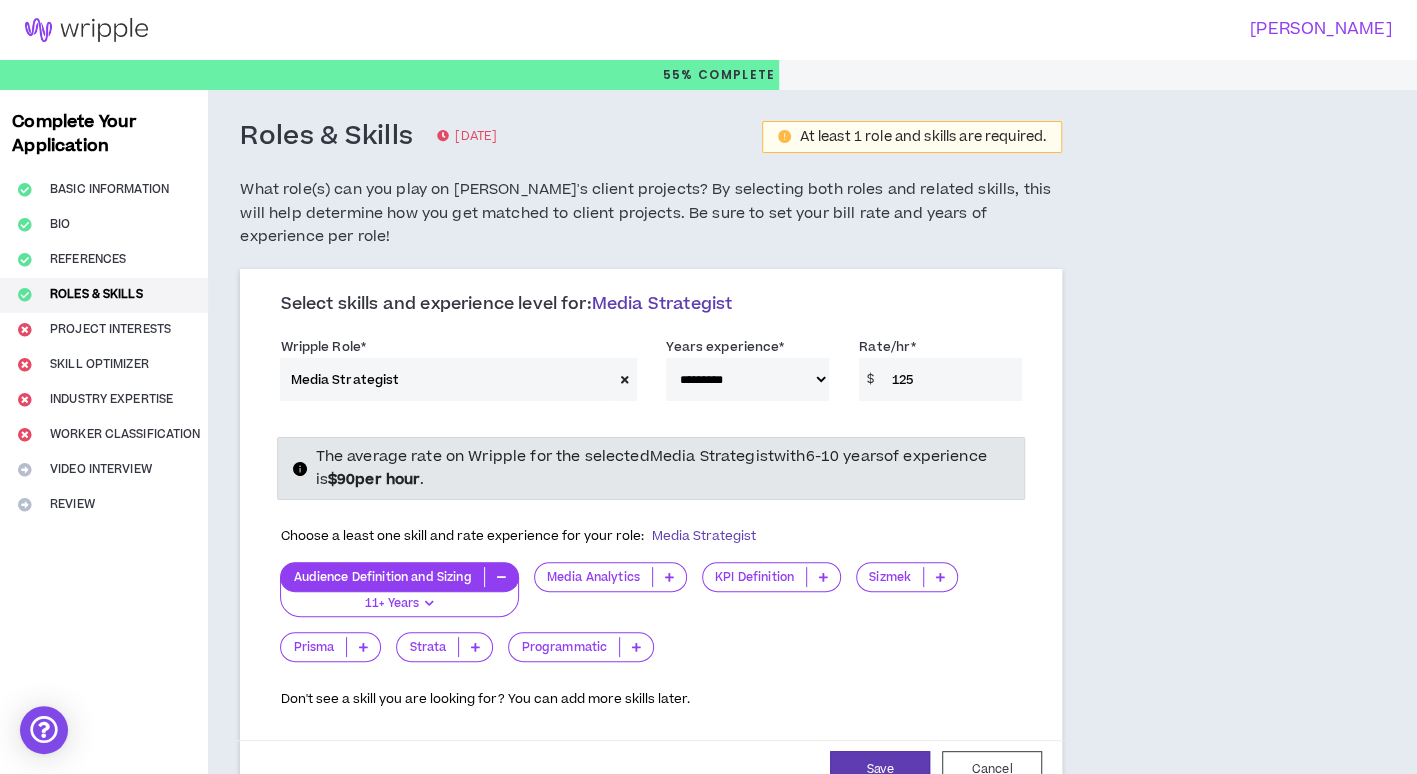 click at bounding box center (669, 577) 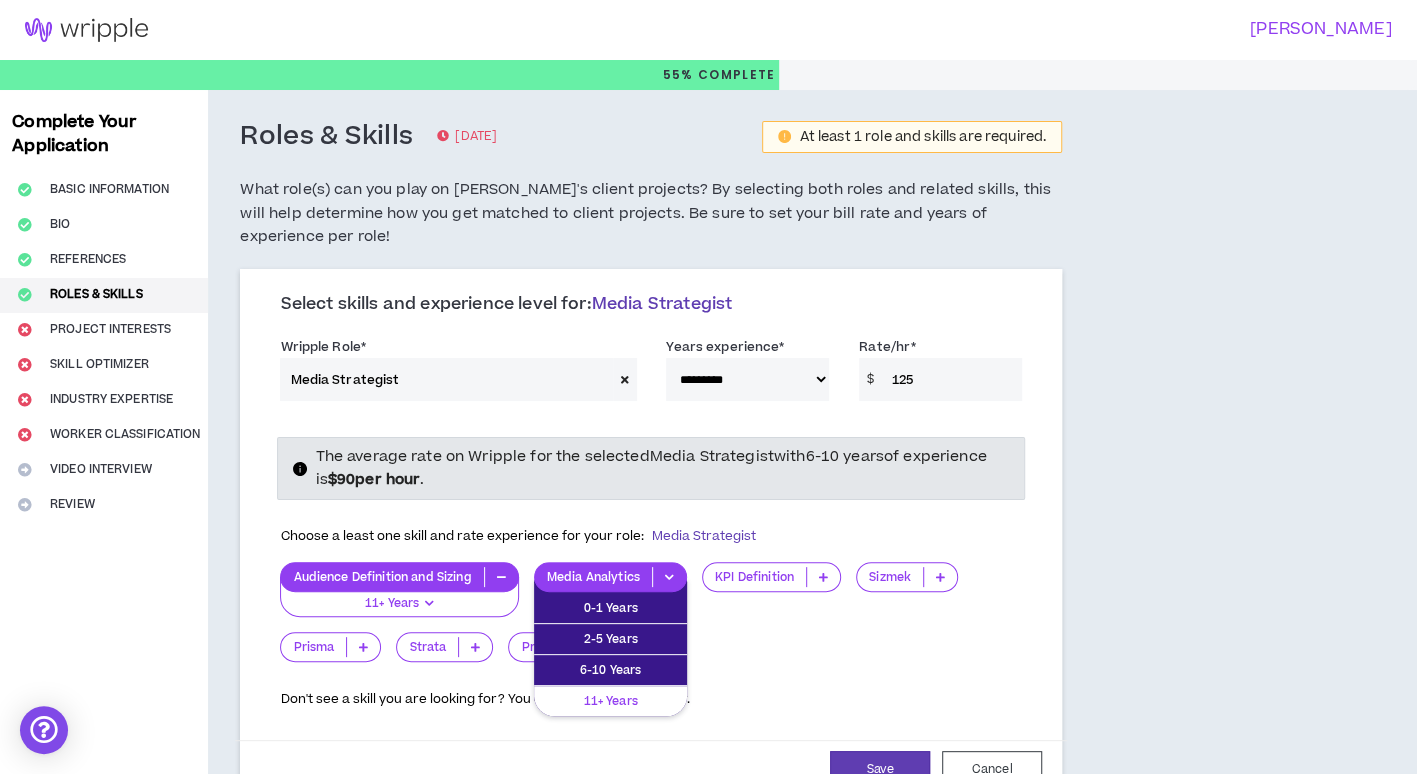 click on "11+ Years" at bounding box center [610, 701] 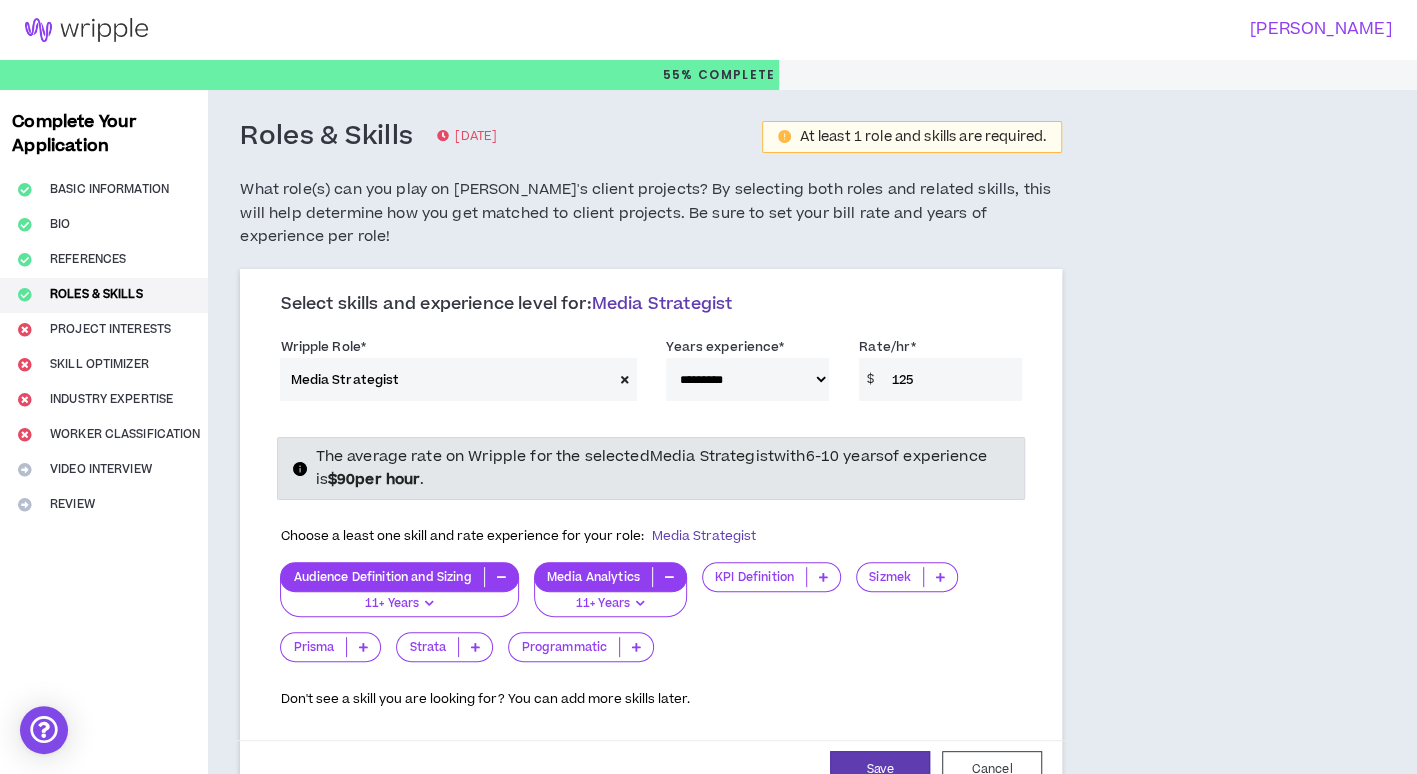 click at bounding box center [636, 647] 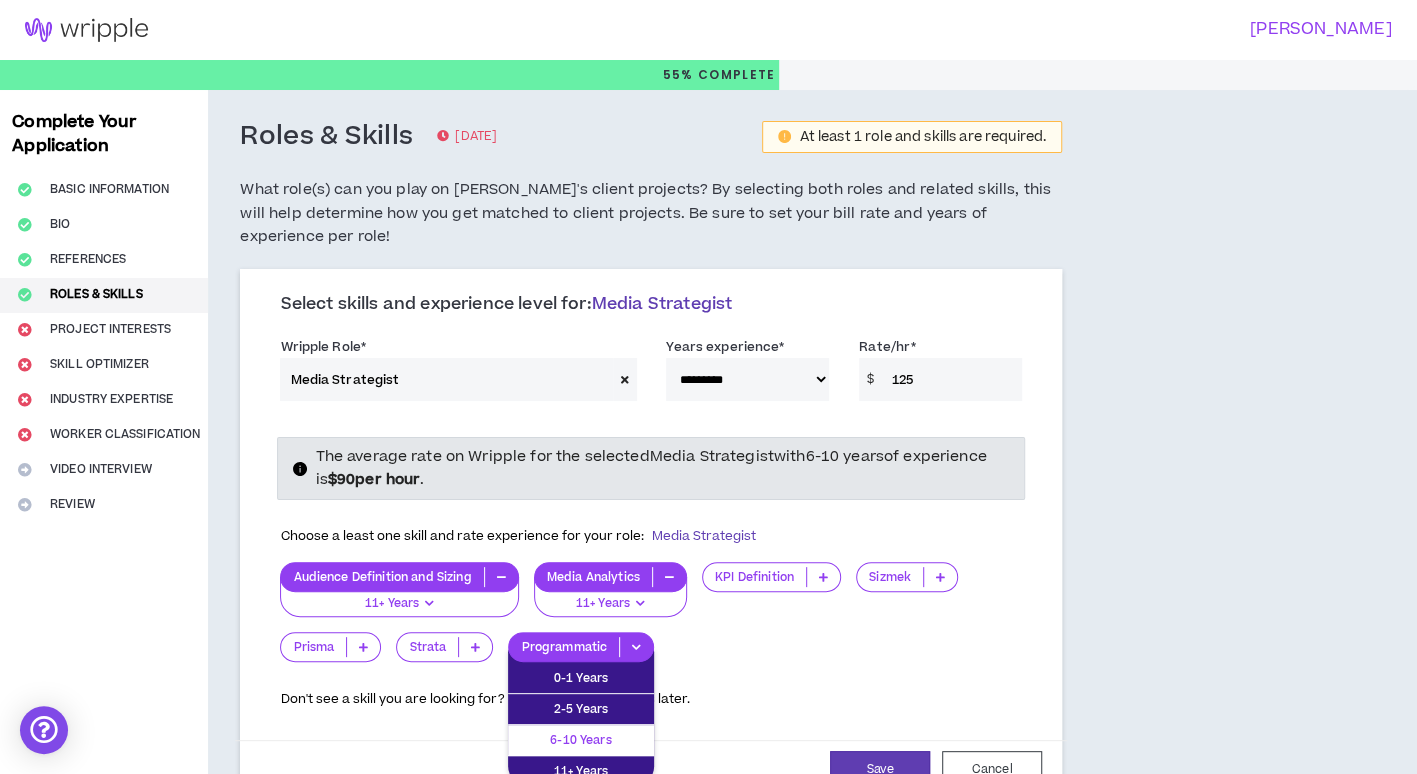 click on "6-10 Years" at bounding box center [581, 740] 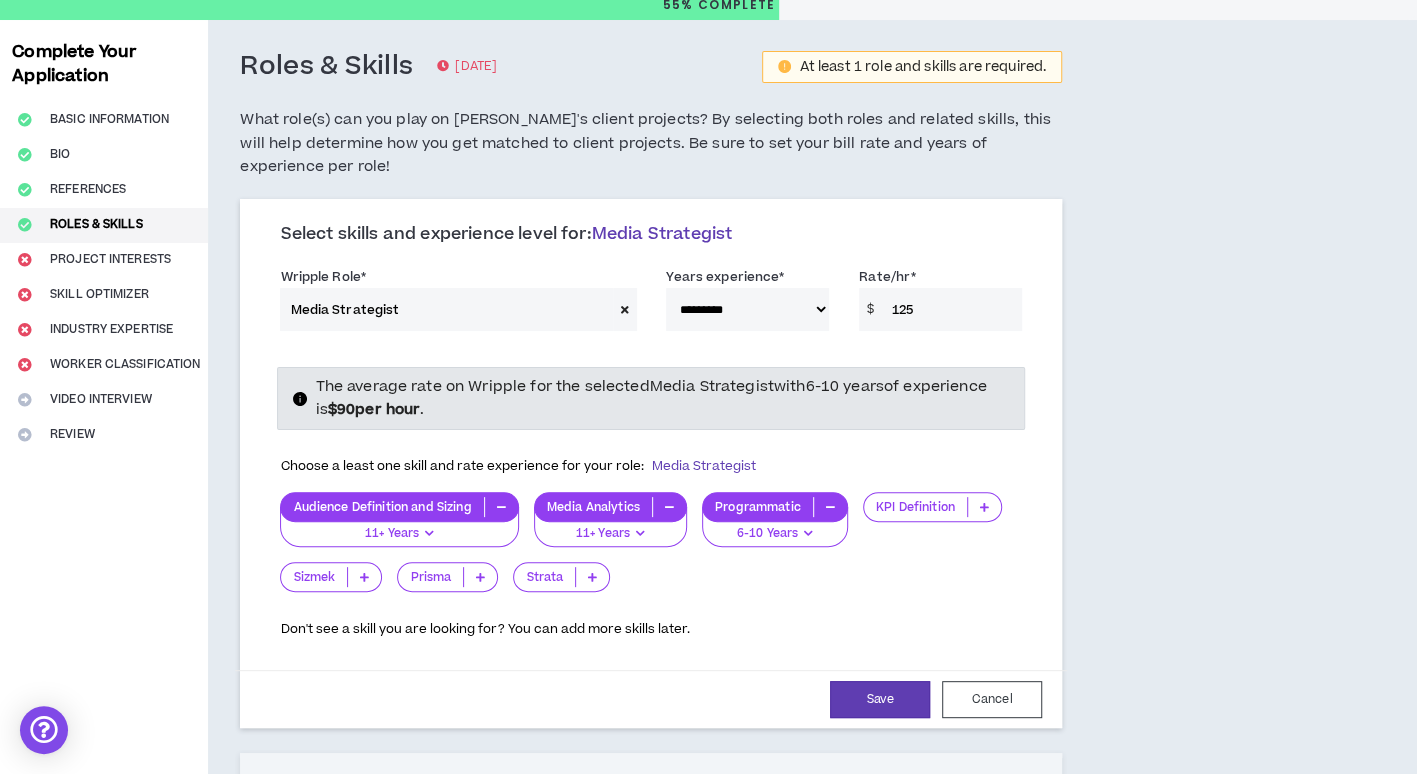 scroll, scrollTop: 100, scrollLeft: 0, axis: vertical 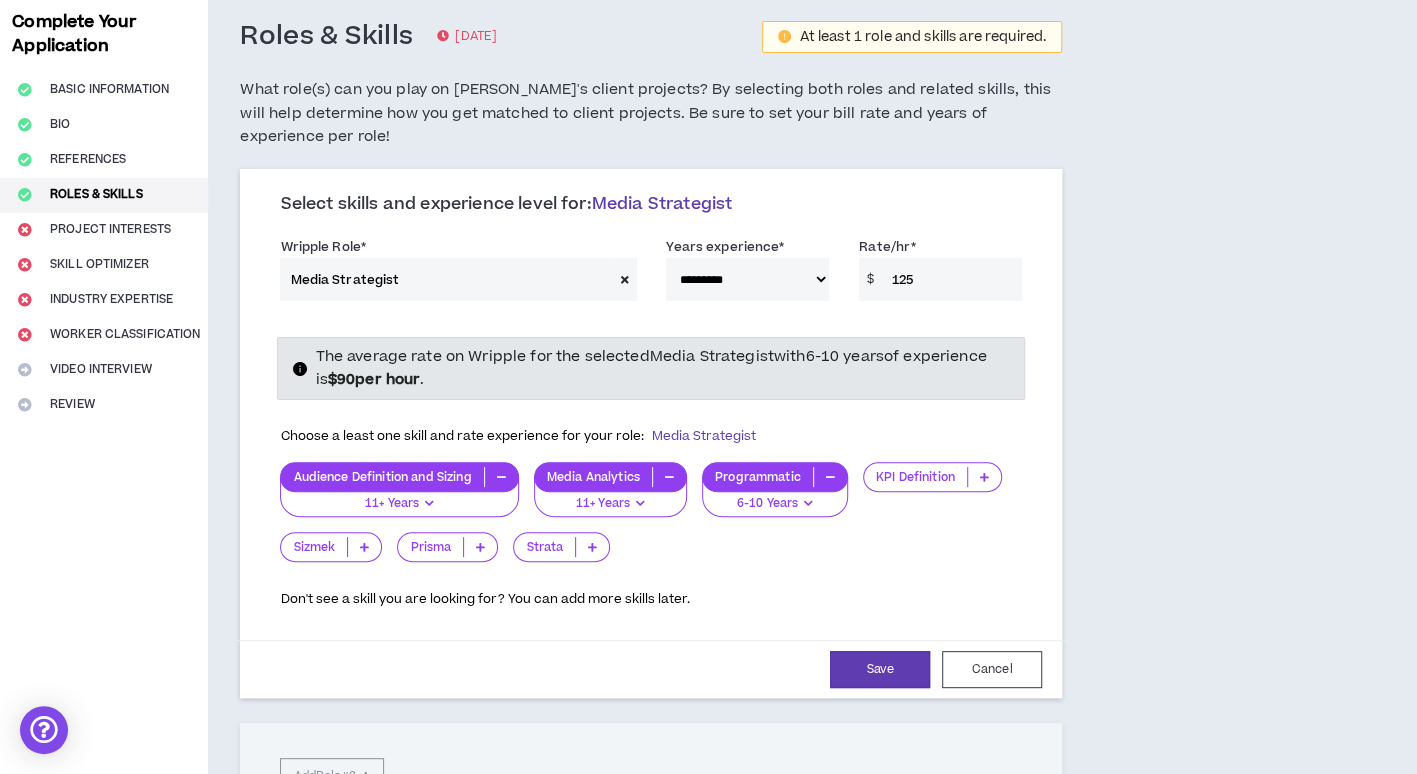 click at bounding box center [984, 477] 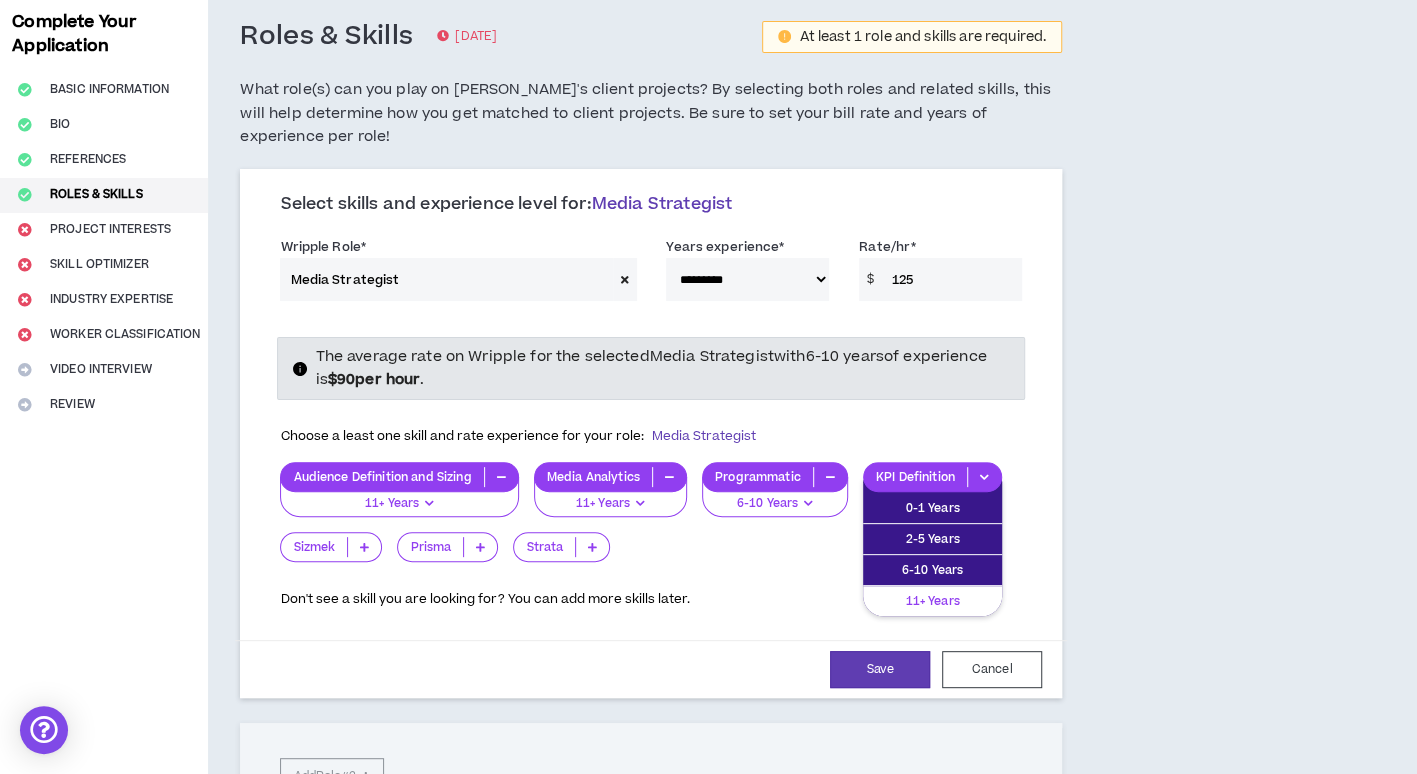 click on "11+ Years" at bounding box center [932, 601] 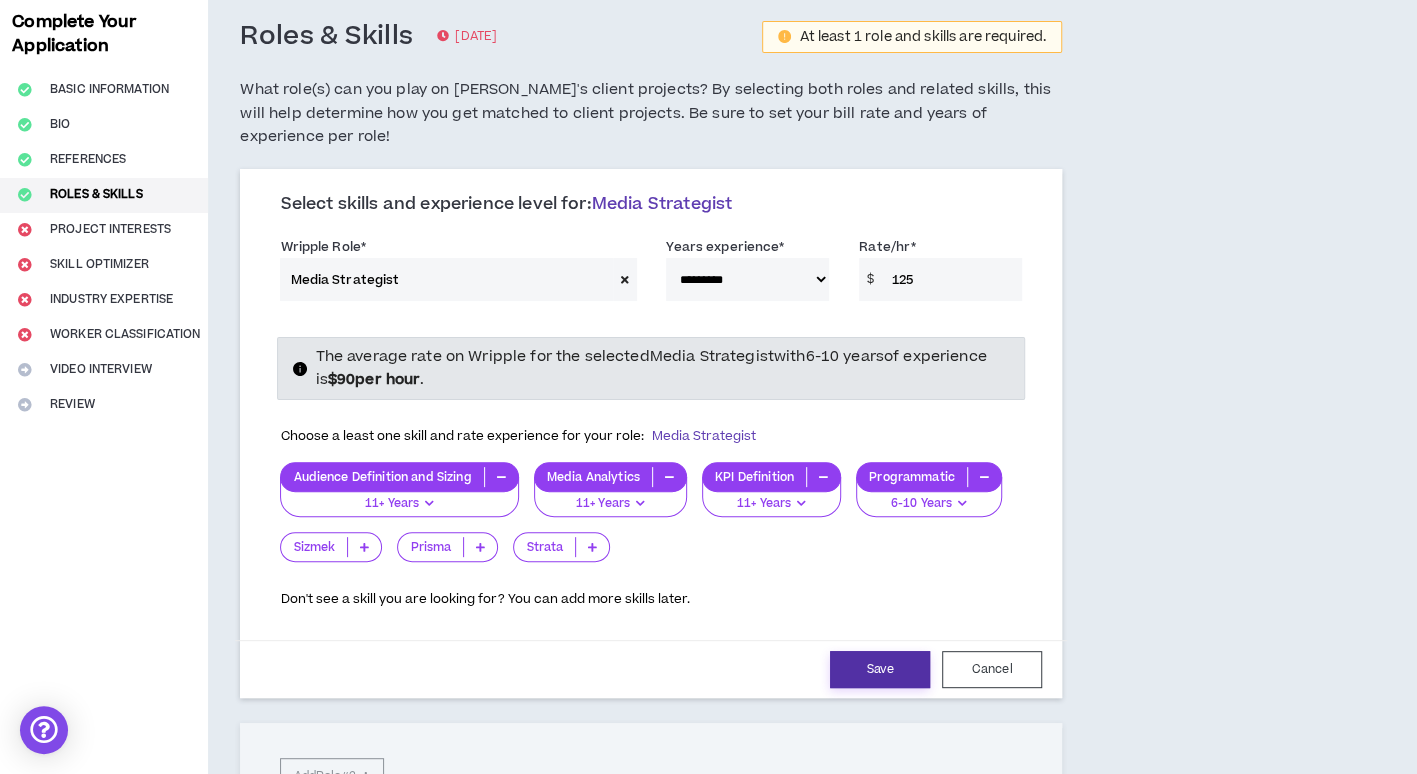 click on "Save" at bounding box center (880, 669) 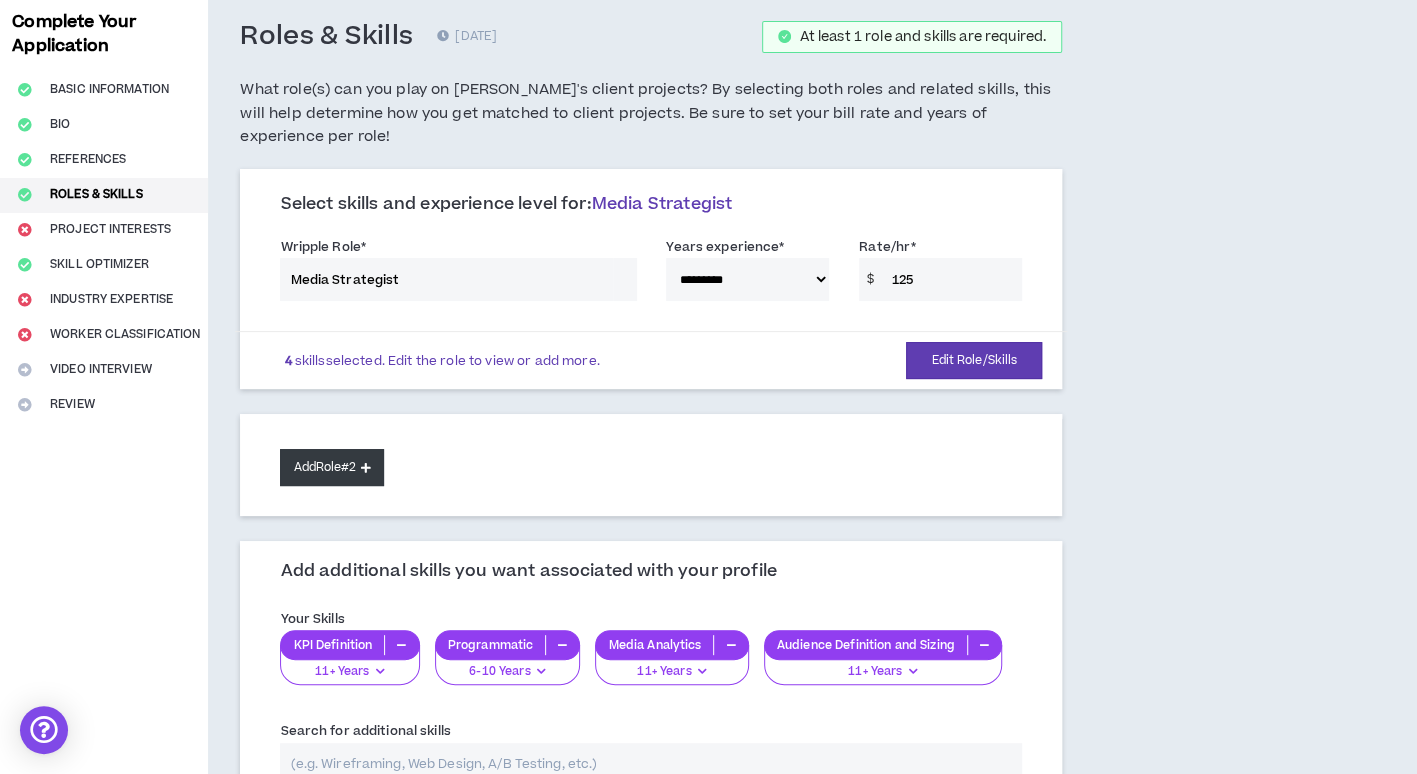 click on "Add  Role  #2" at bounding box center [331, 467] 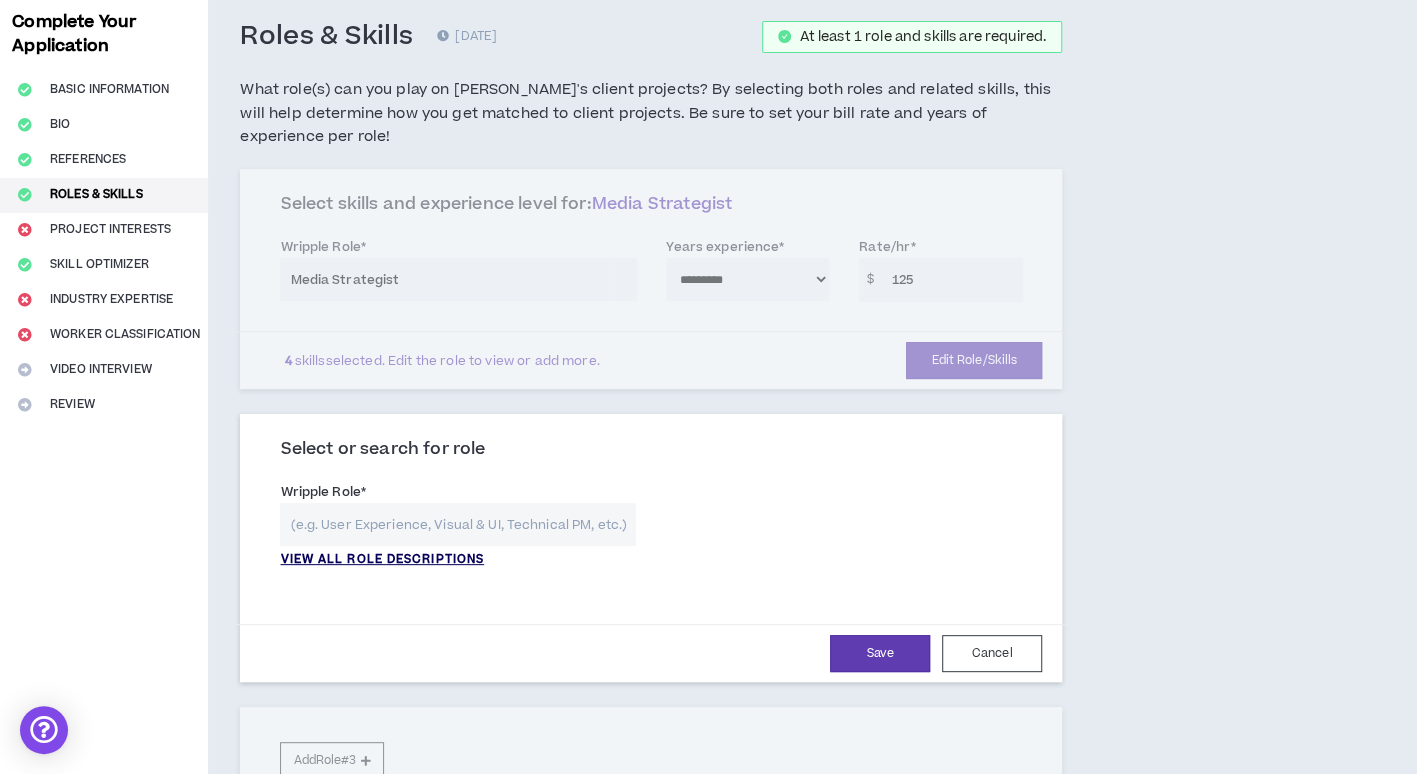 click on "VIEW ALL ROLE DESCRIPTIONS" at bounding box center (382, 560) 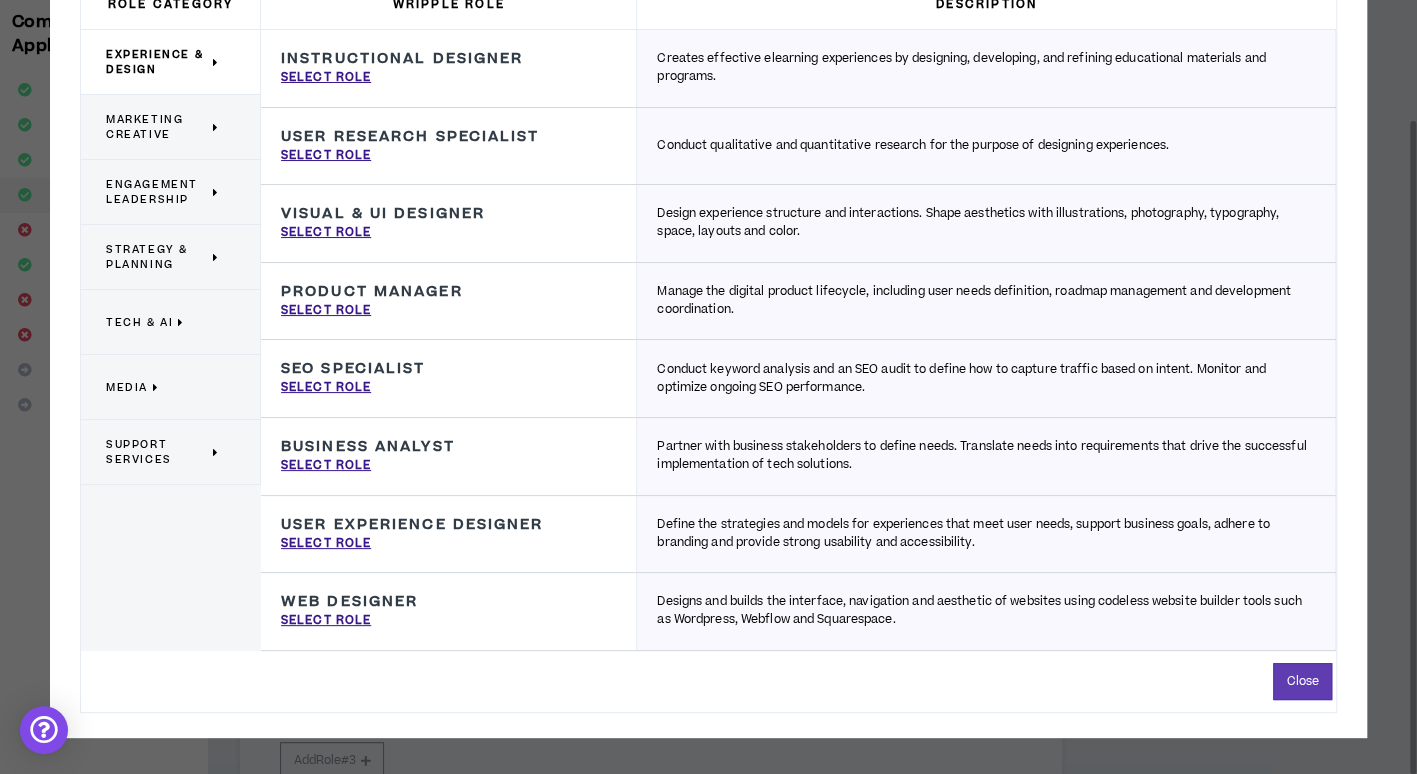 click on "Engagement Leadership" at bounding box center (157, 192) 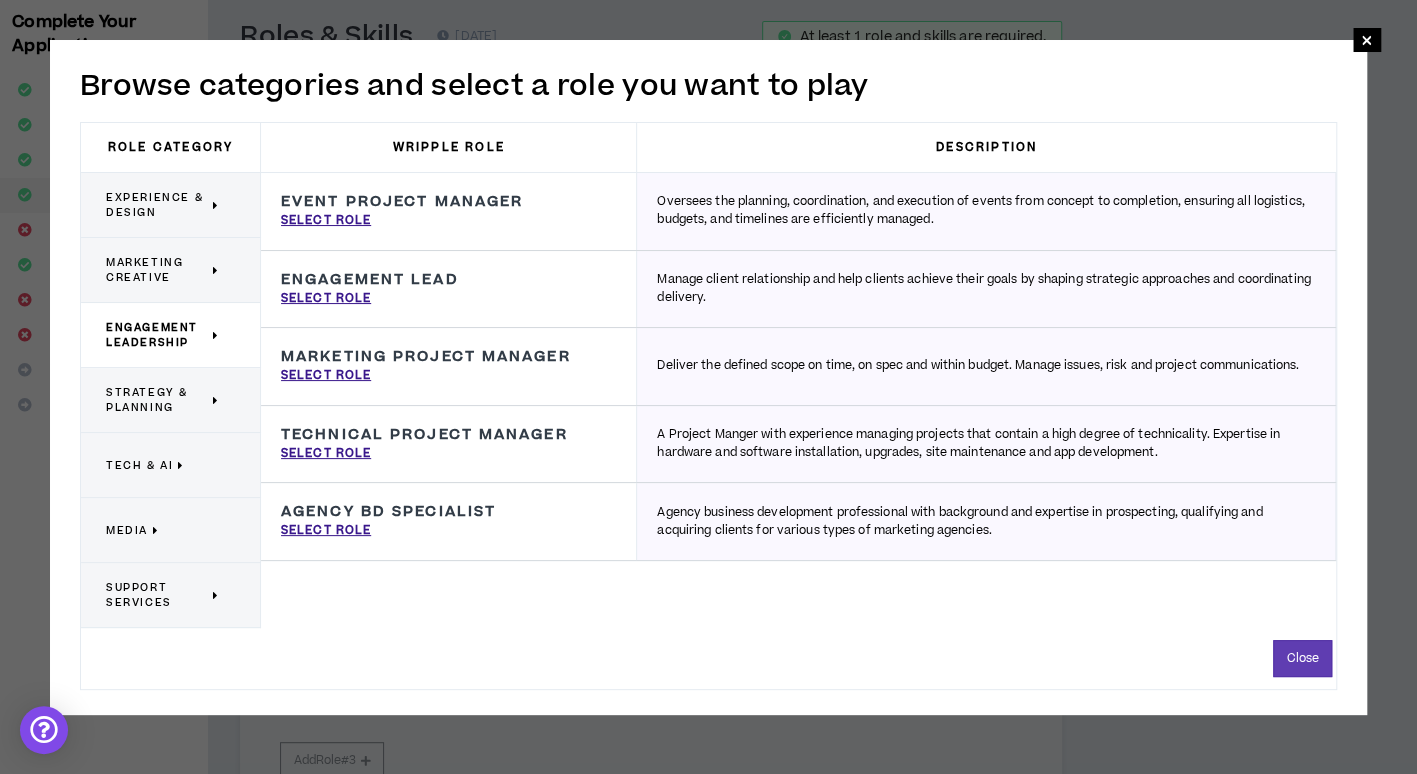 click on "Media" at bounding box center (127, 530) 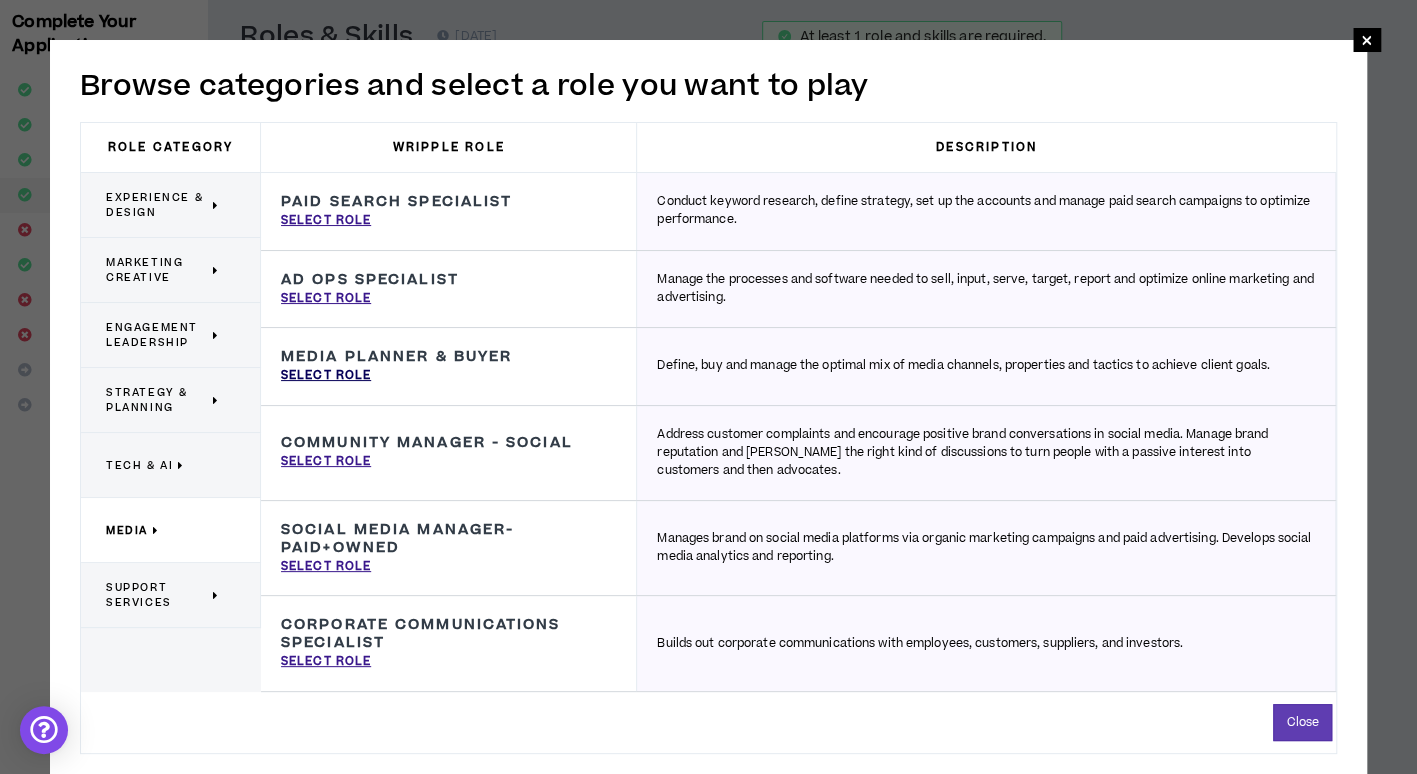 click on "Select Role" at bounding box center (326, 376) 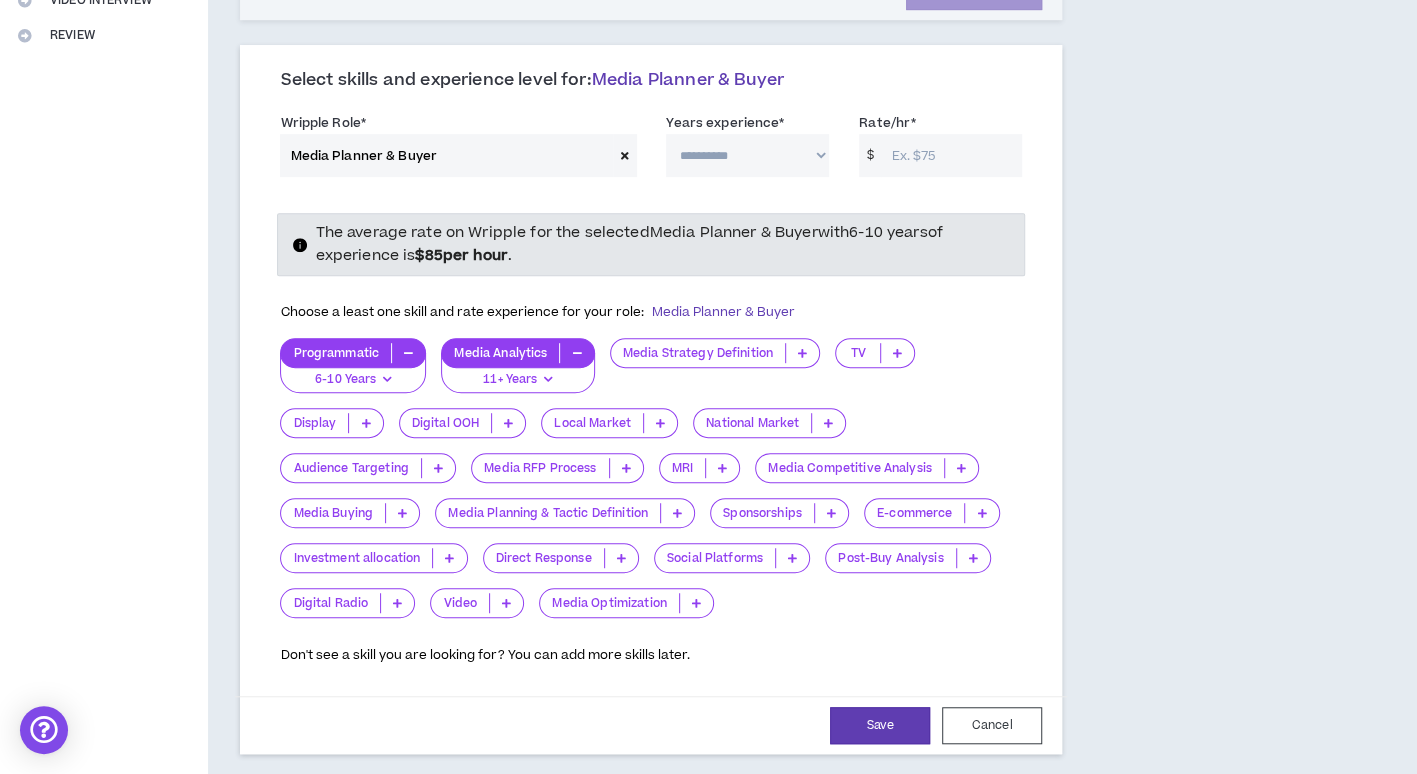 scroll, scrollTop: 500, scrollLeft: 0, axis: vertical 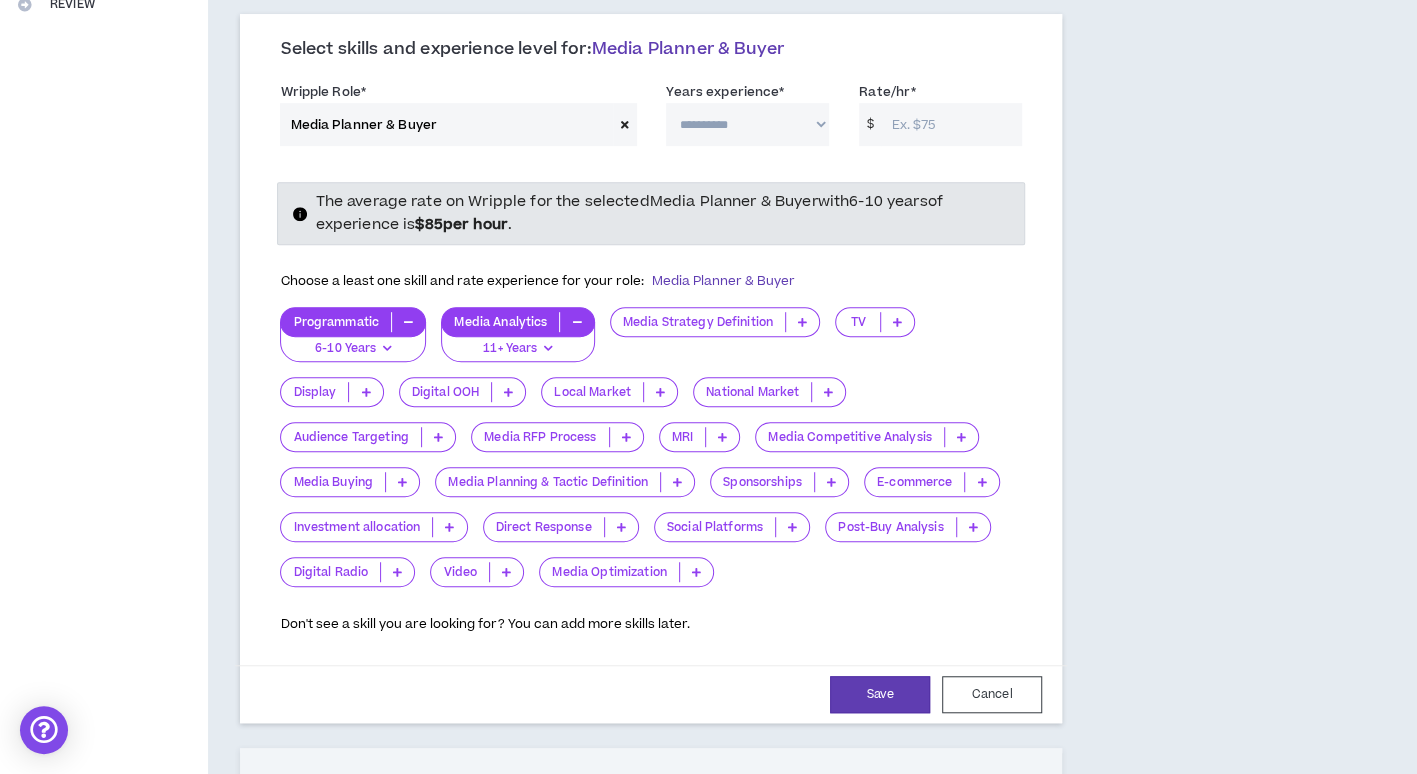 click at bounding box center (802, 322) 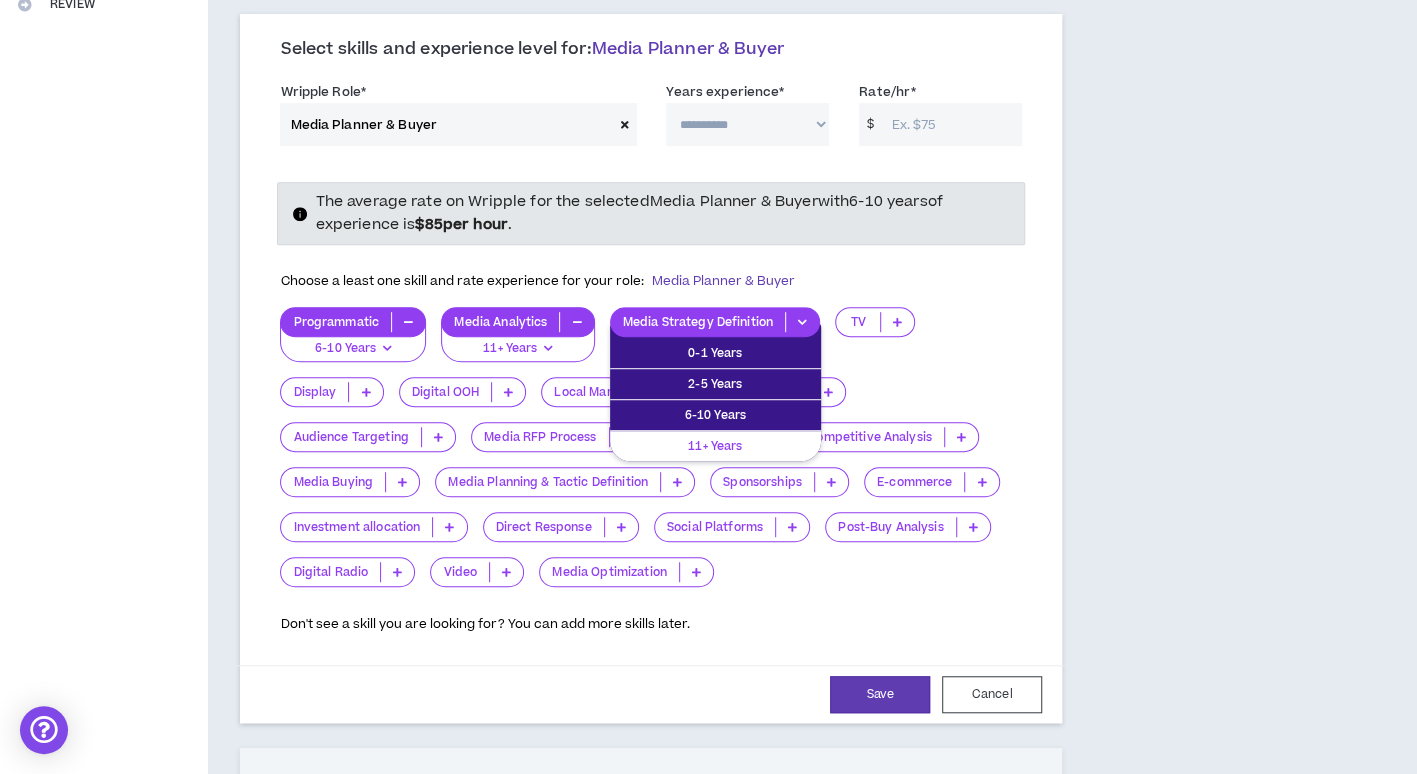 click on "11+ Years" at bounding box center (715, 446) 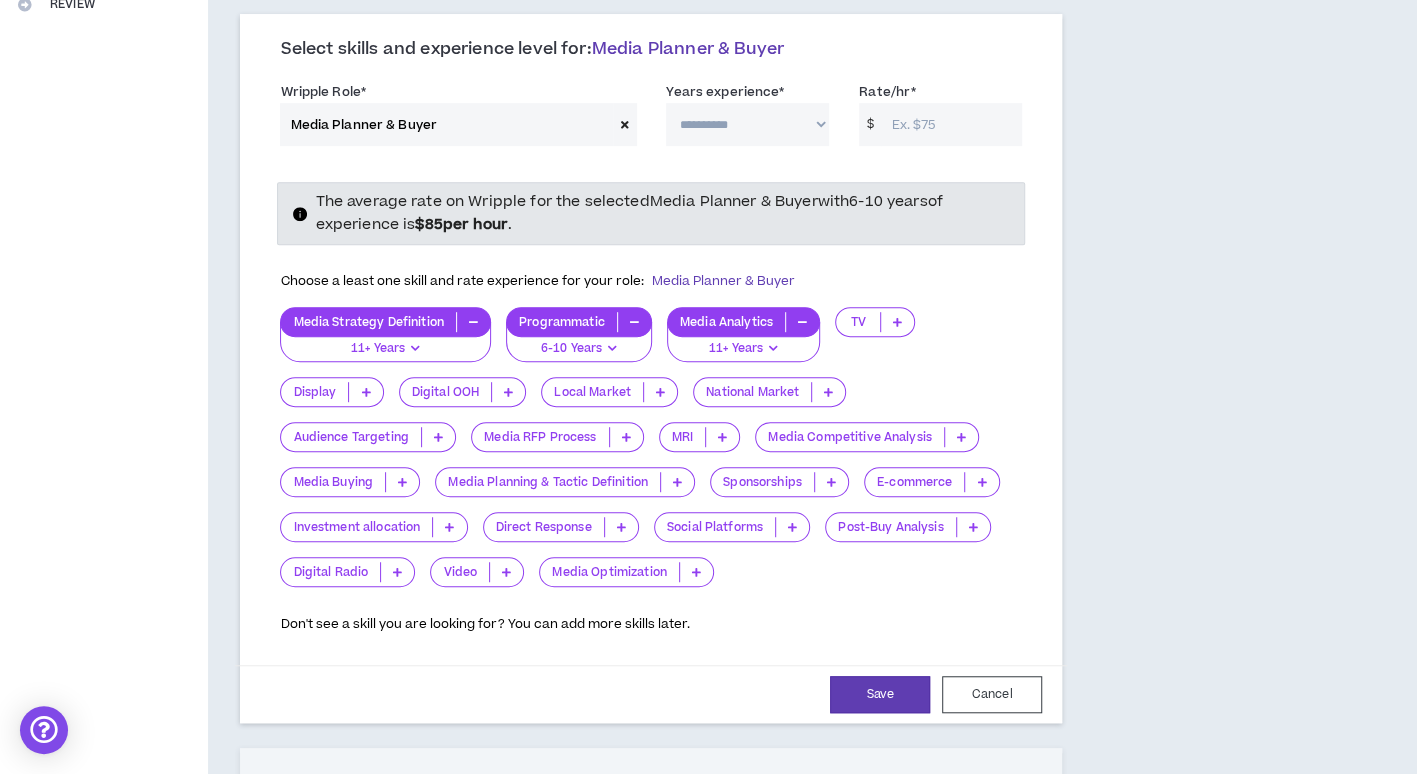 click at bounding box center [402, 482] 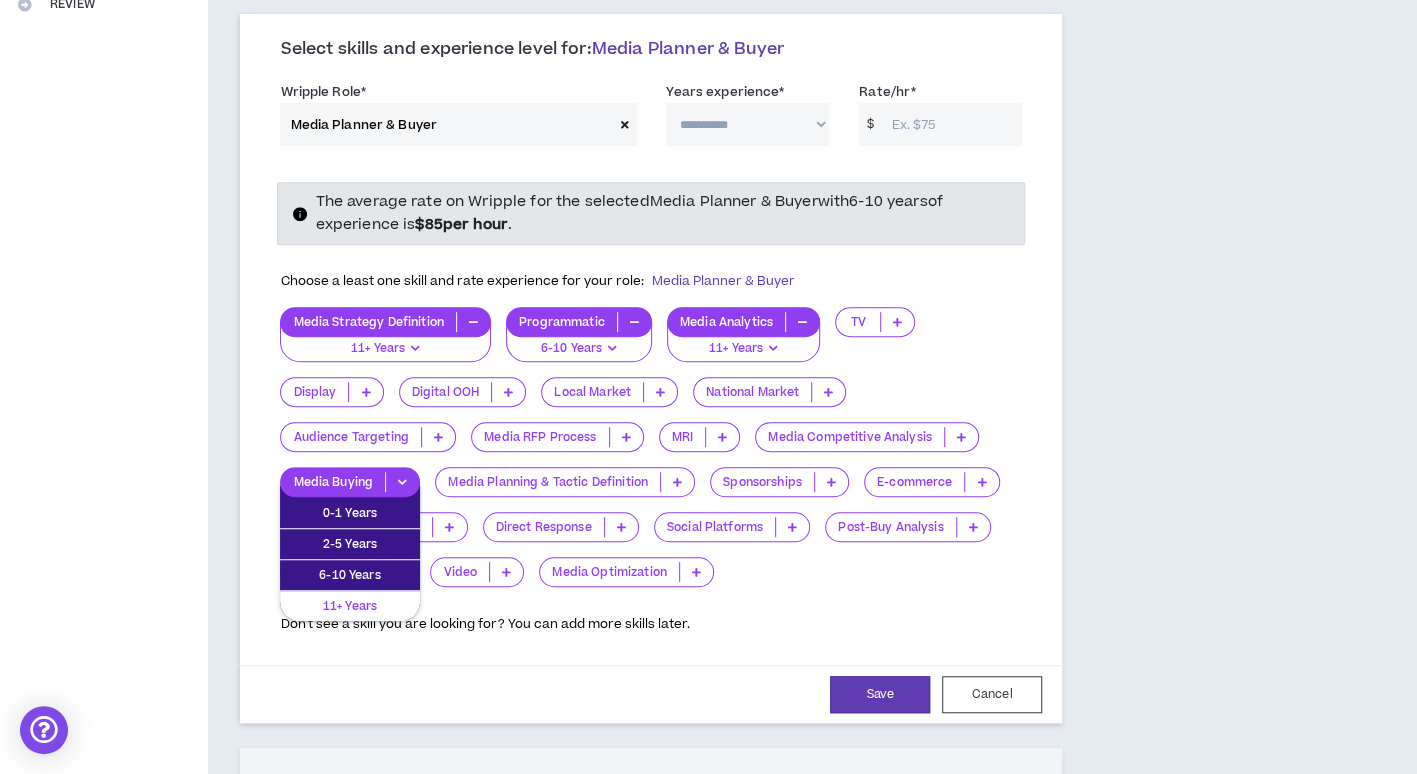 click on "11+ Years" at bounding box center (350, 606) 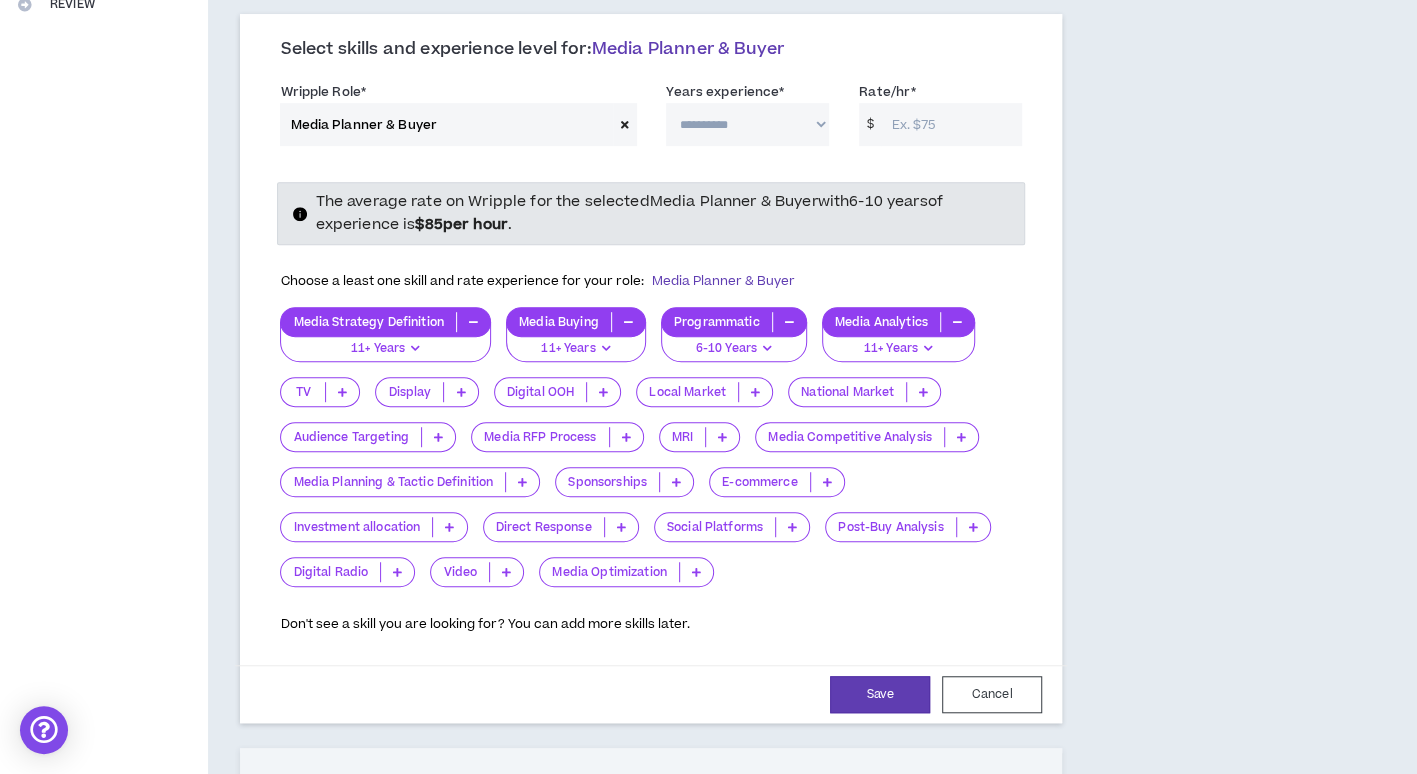 click at bounding box center (522, 482) 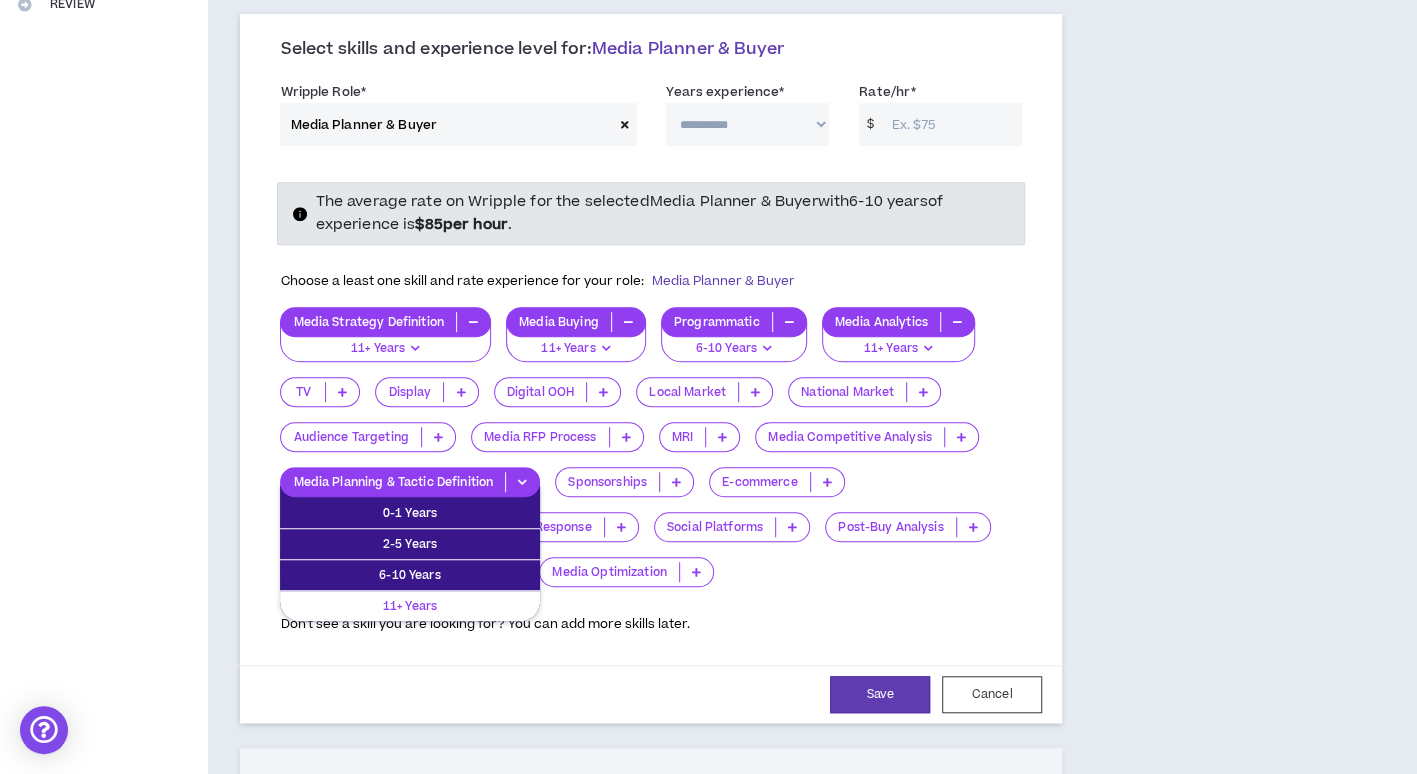 click on "11+ Years" at bounding box center [410, 606] 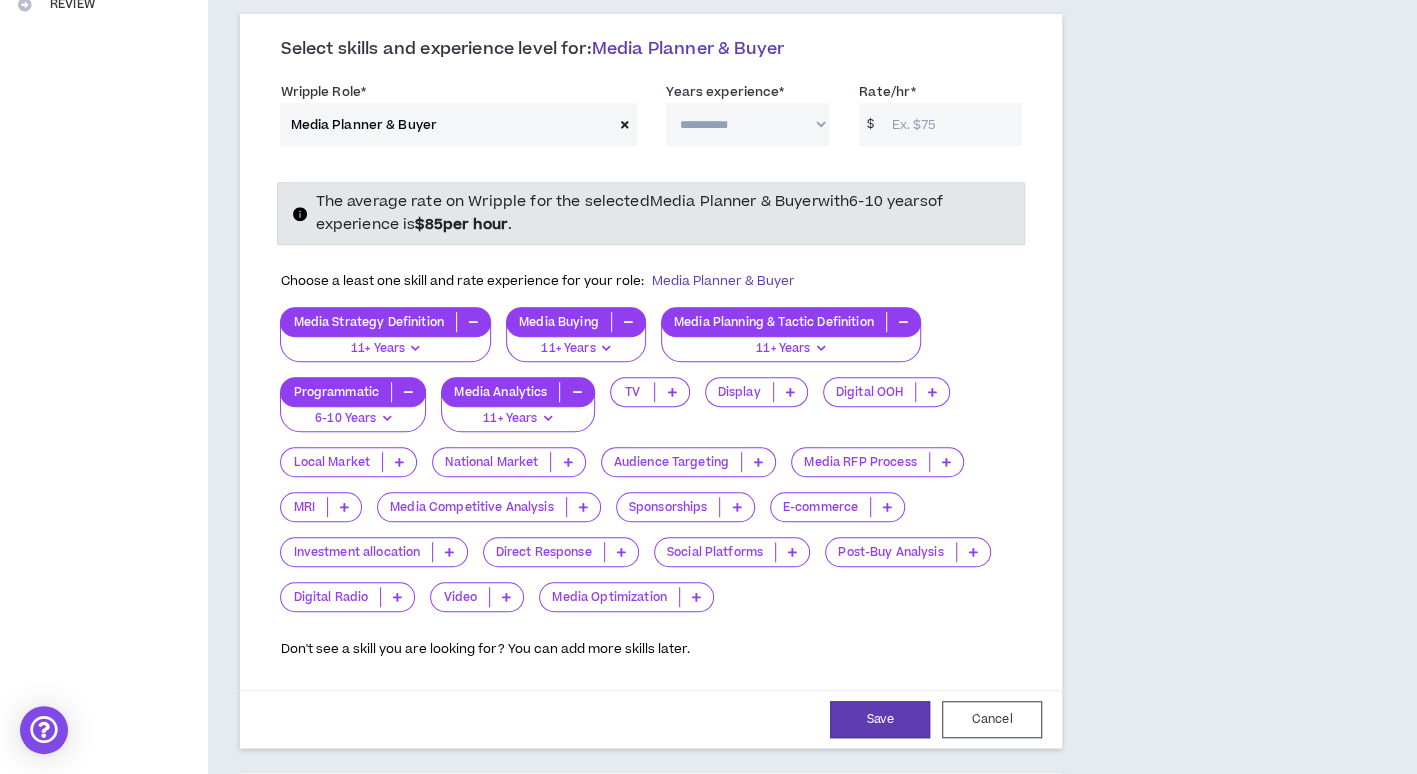 click at bounding box center [736, 507] 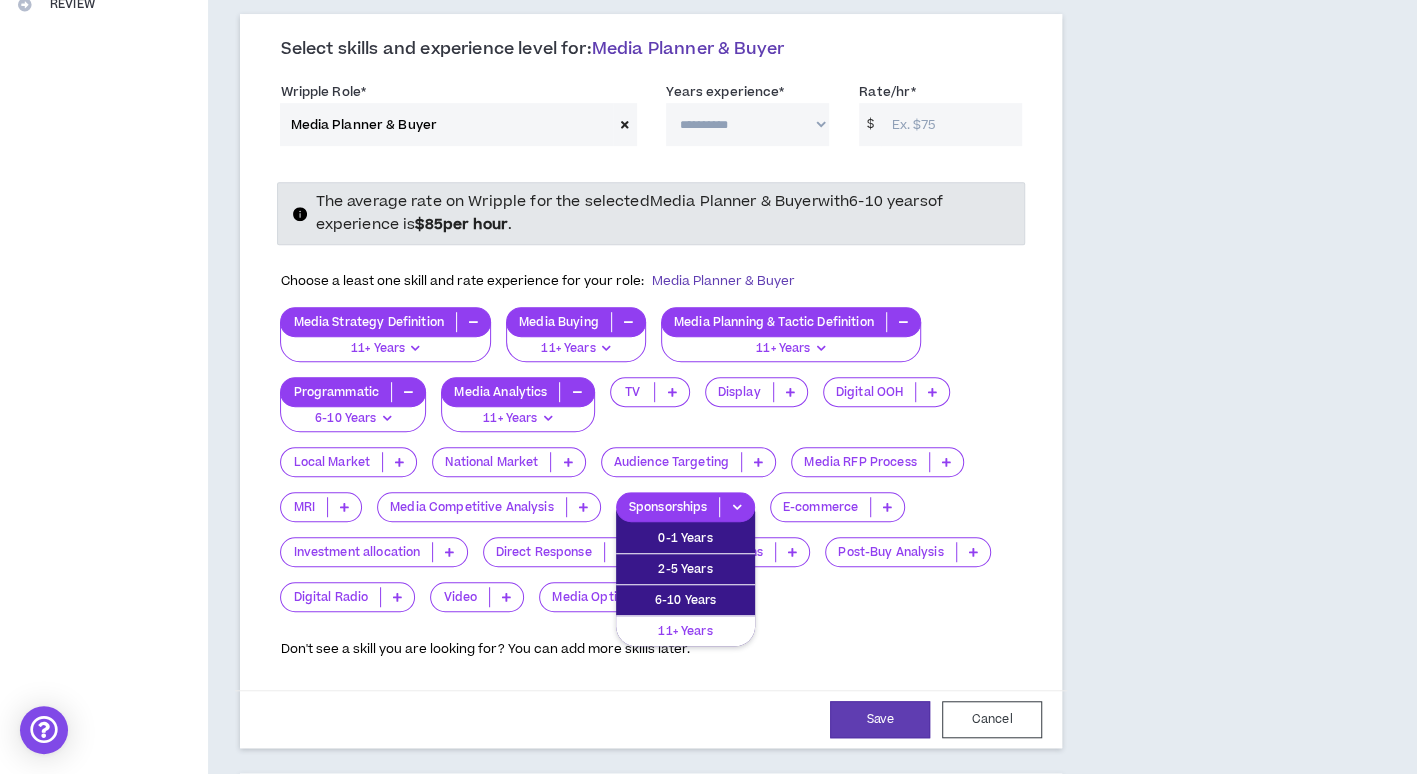 click on "11+ Years" at bounding box center [685, 631] 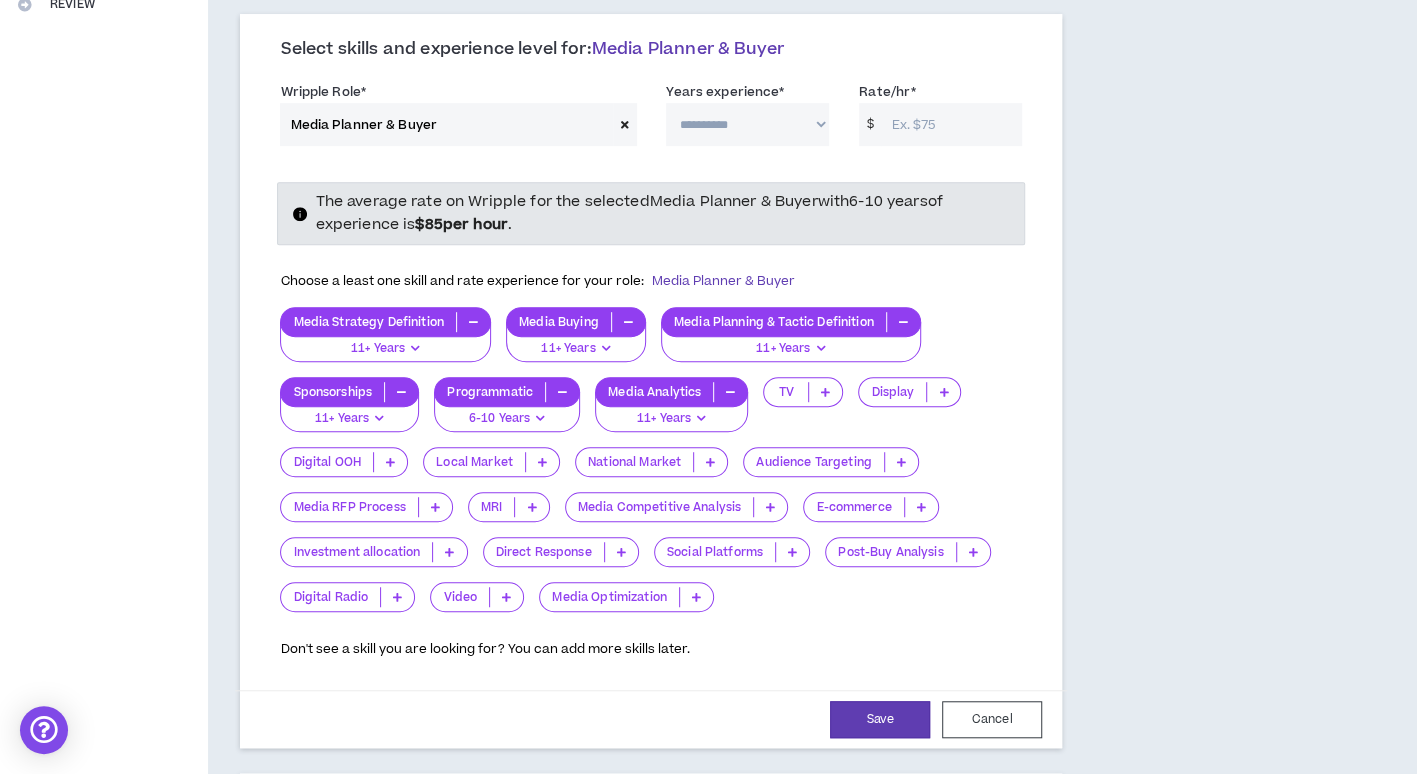 click at bounding box center [921, 507] 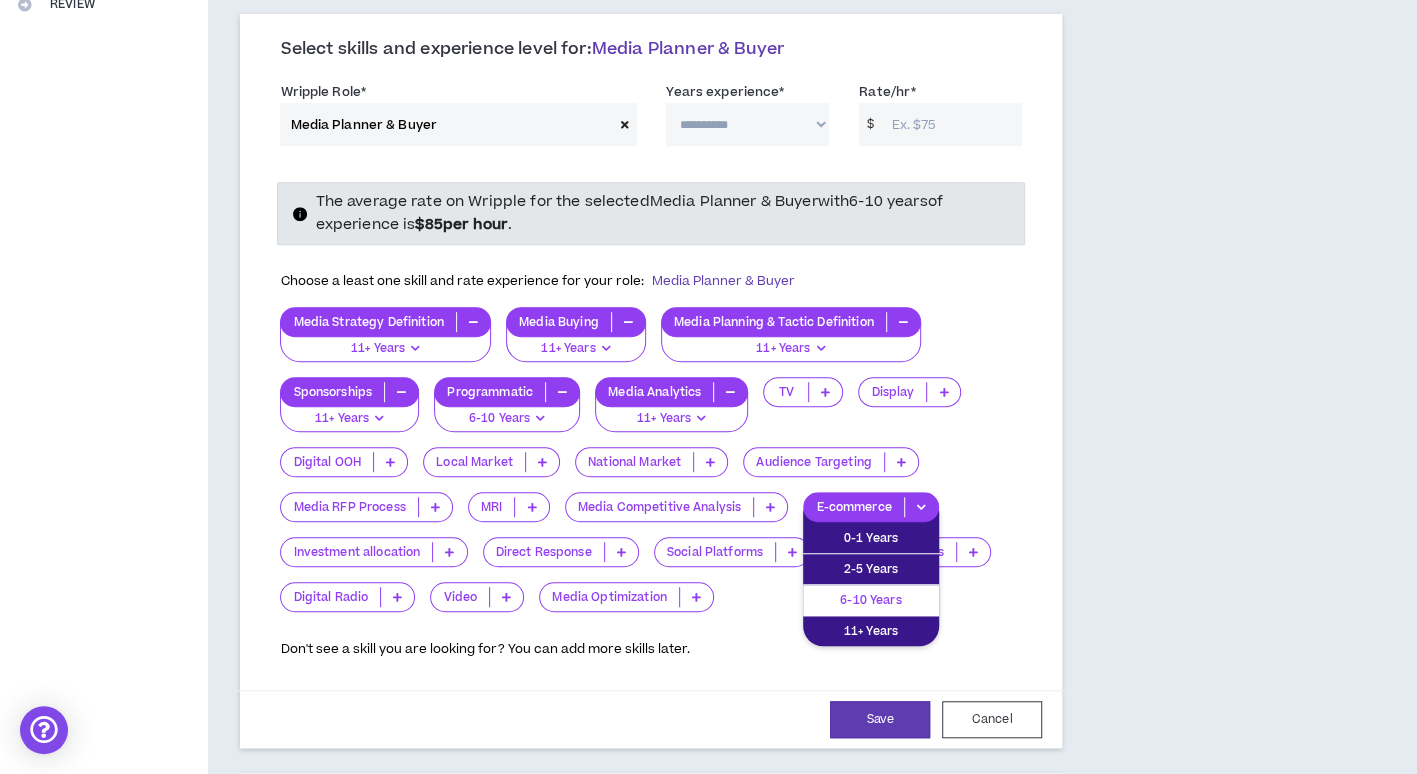 click on "6-10 Years" at bounding box center (871, 600) 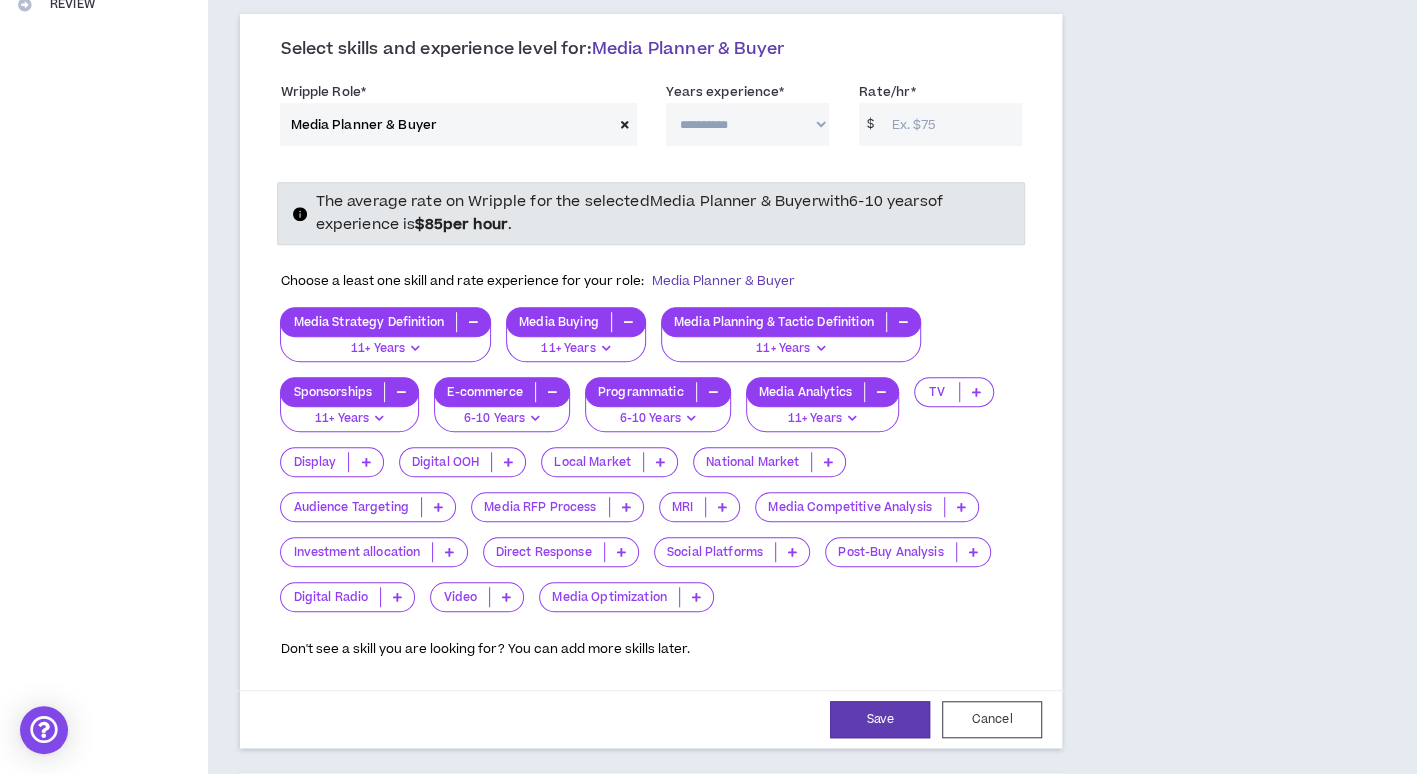 click at bounding box center (722, 507) 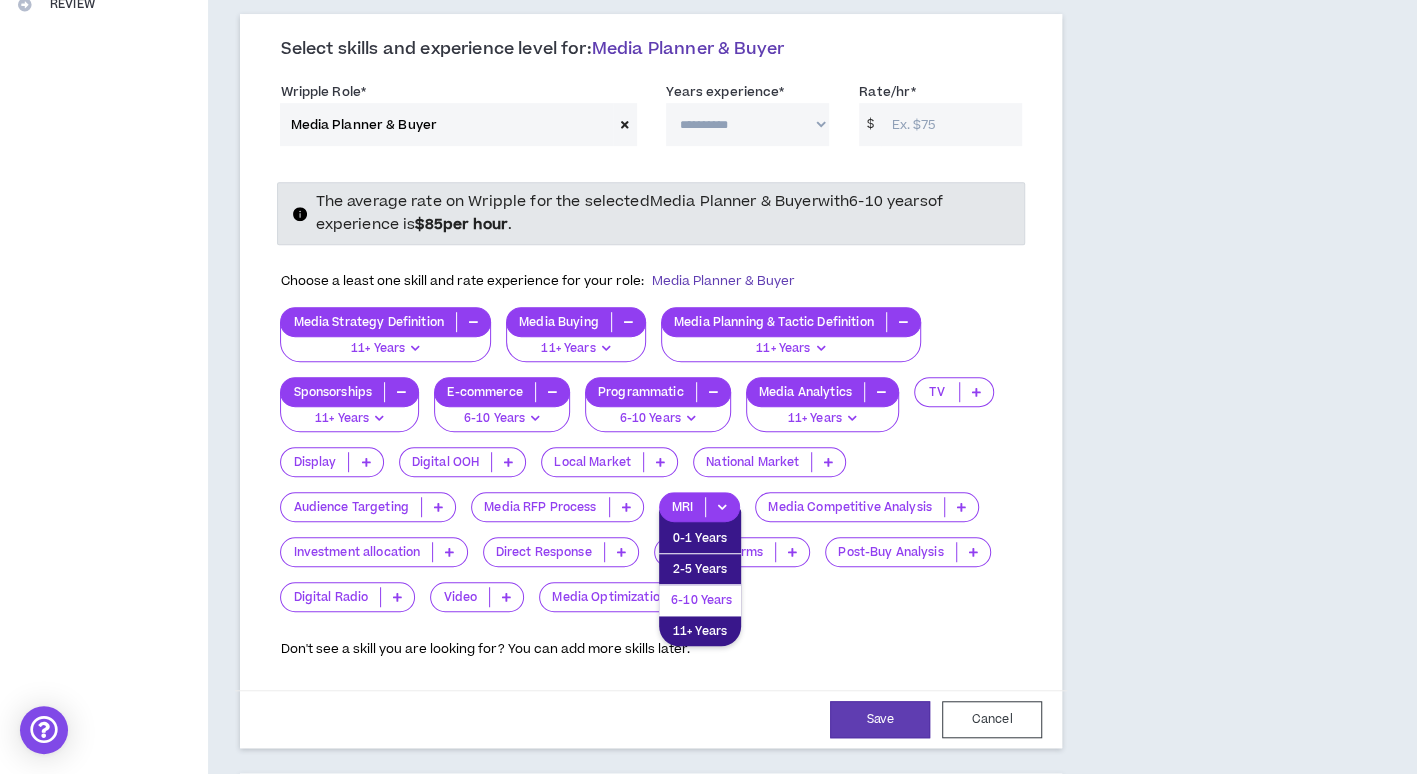 click on "6-10 Years" at bounding box center [701, 600] 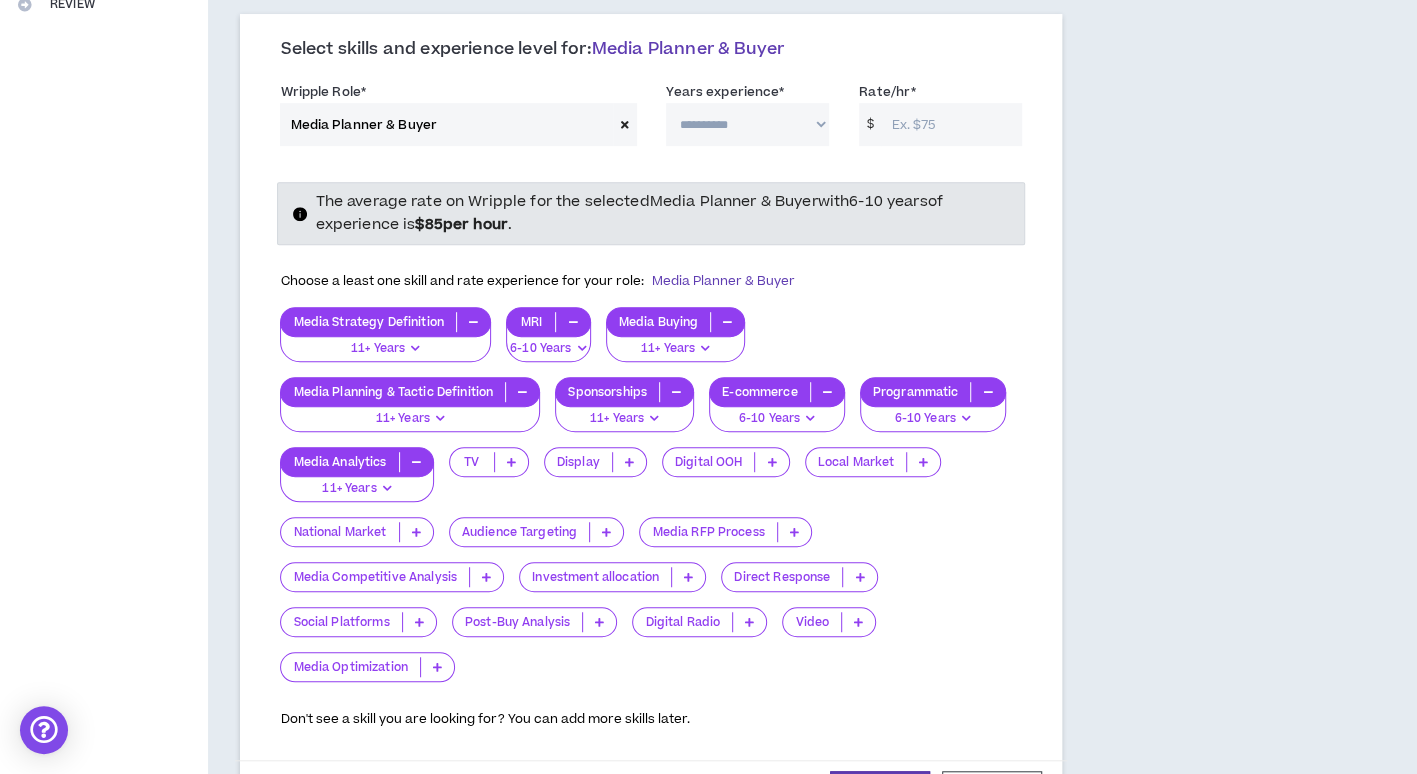 click at bounding box center [606, 532] 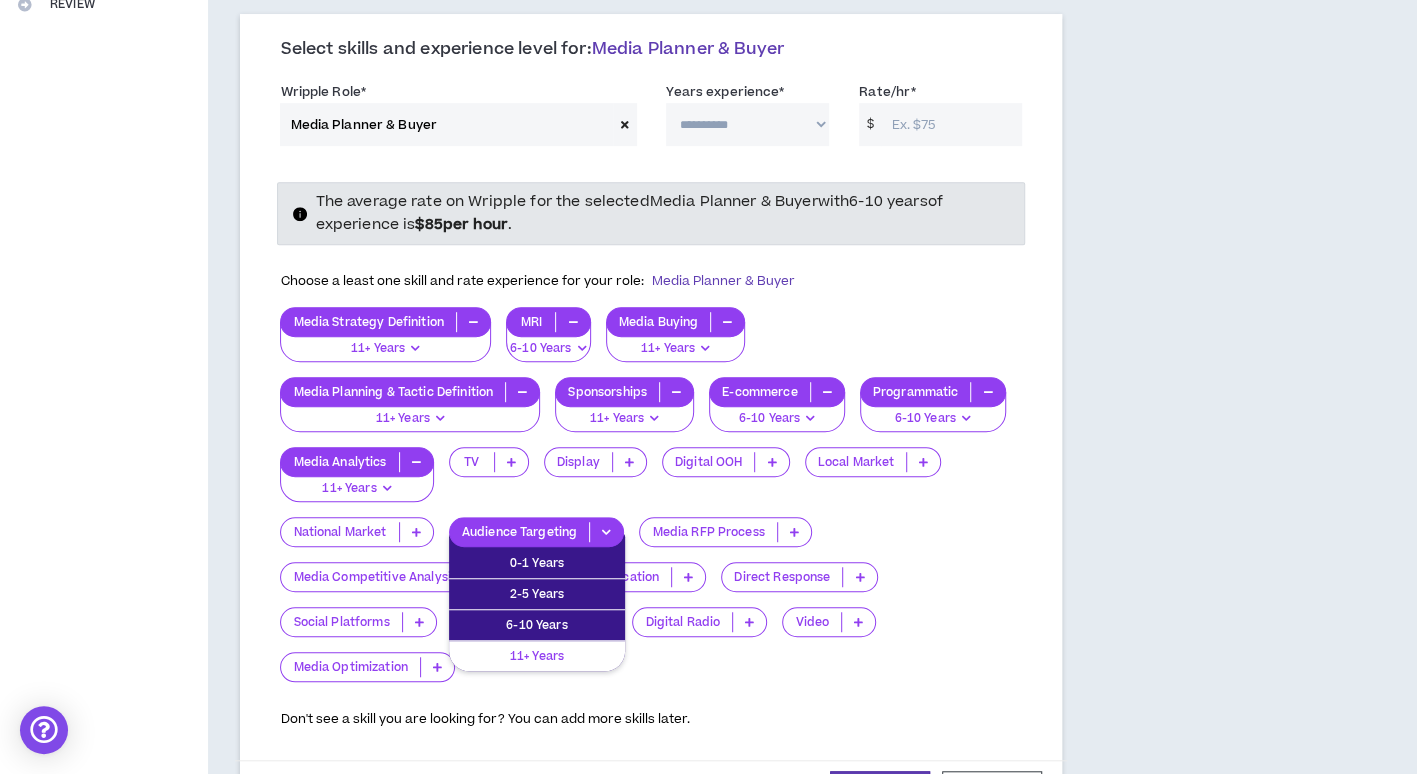 click on "11+ Years" at bounding box center [537, 656] 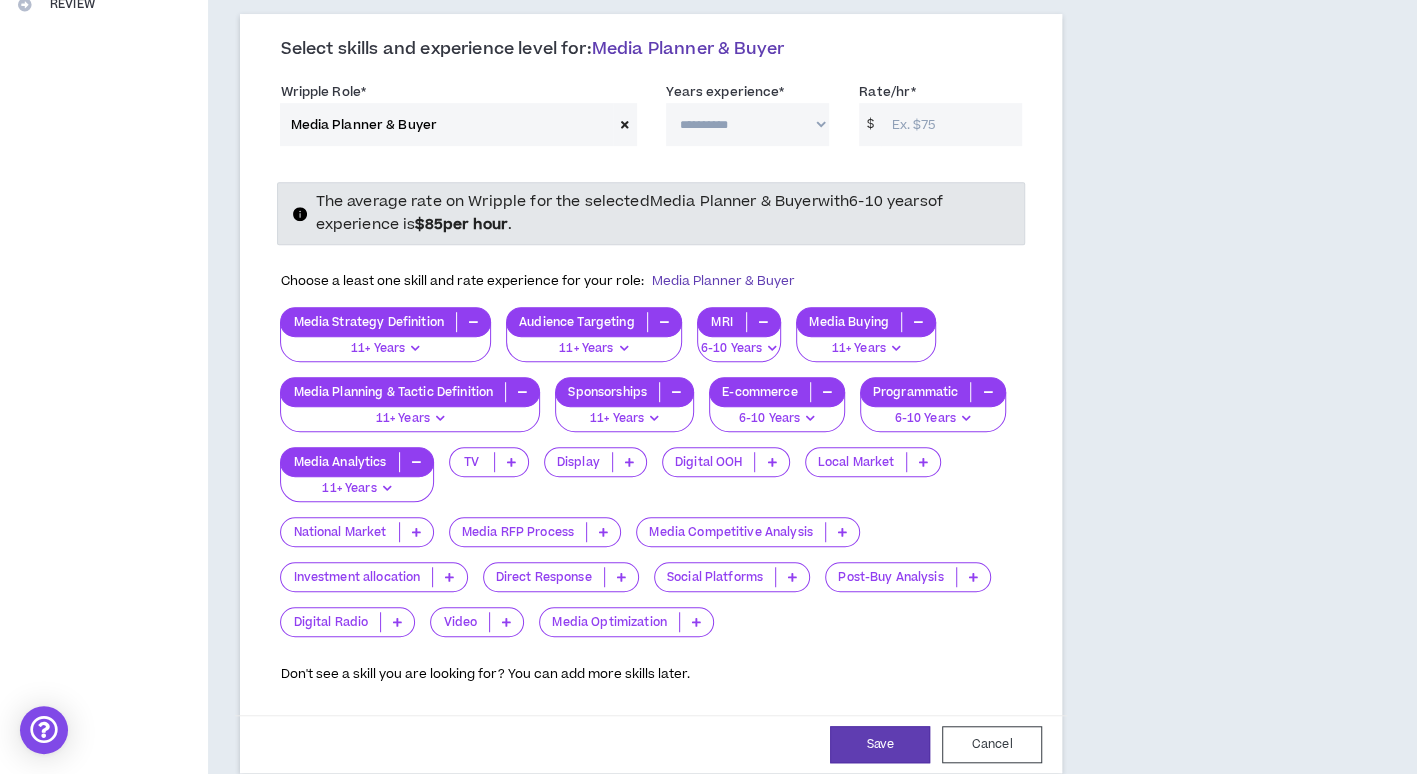 click at bounding box center (449, 577) 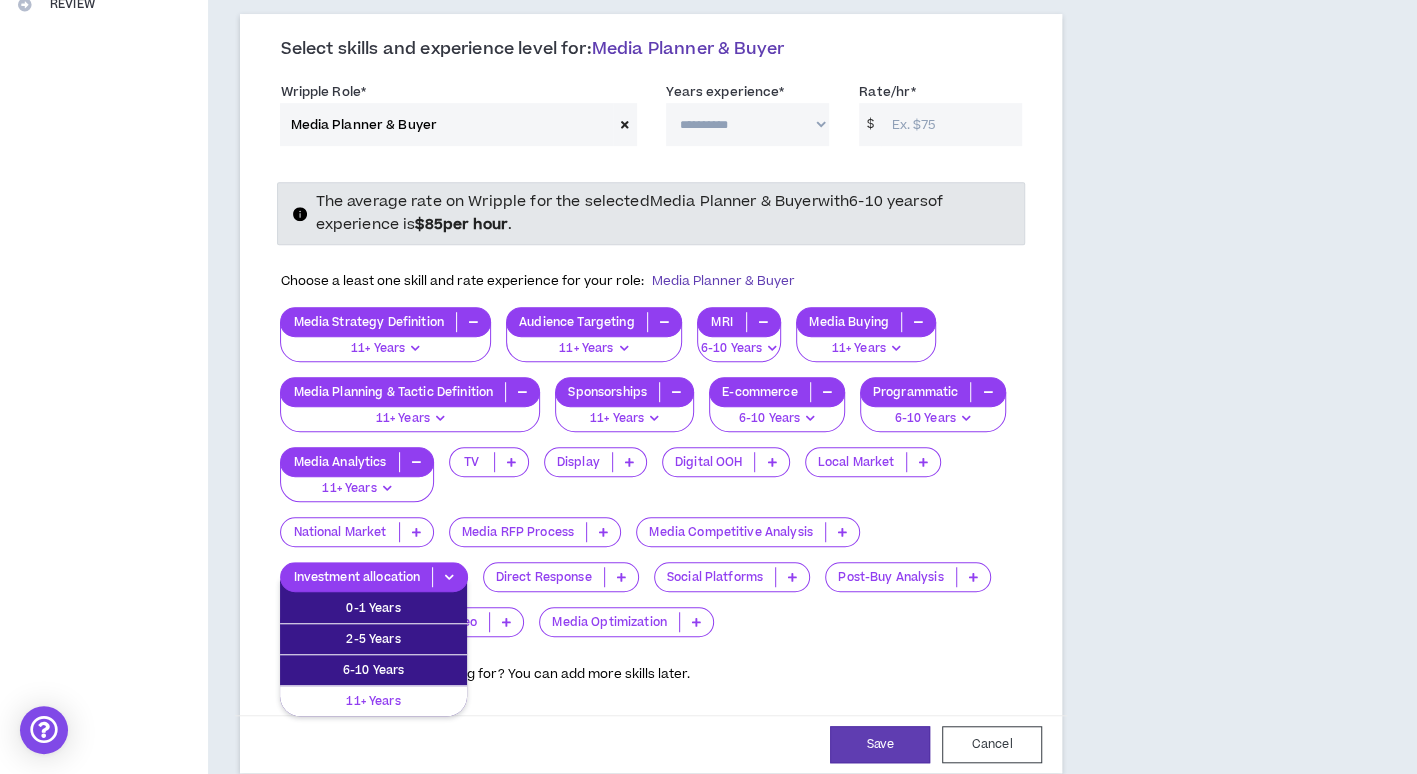 click on "11+ Years" at bounding box center (373, 701) 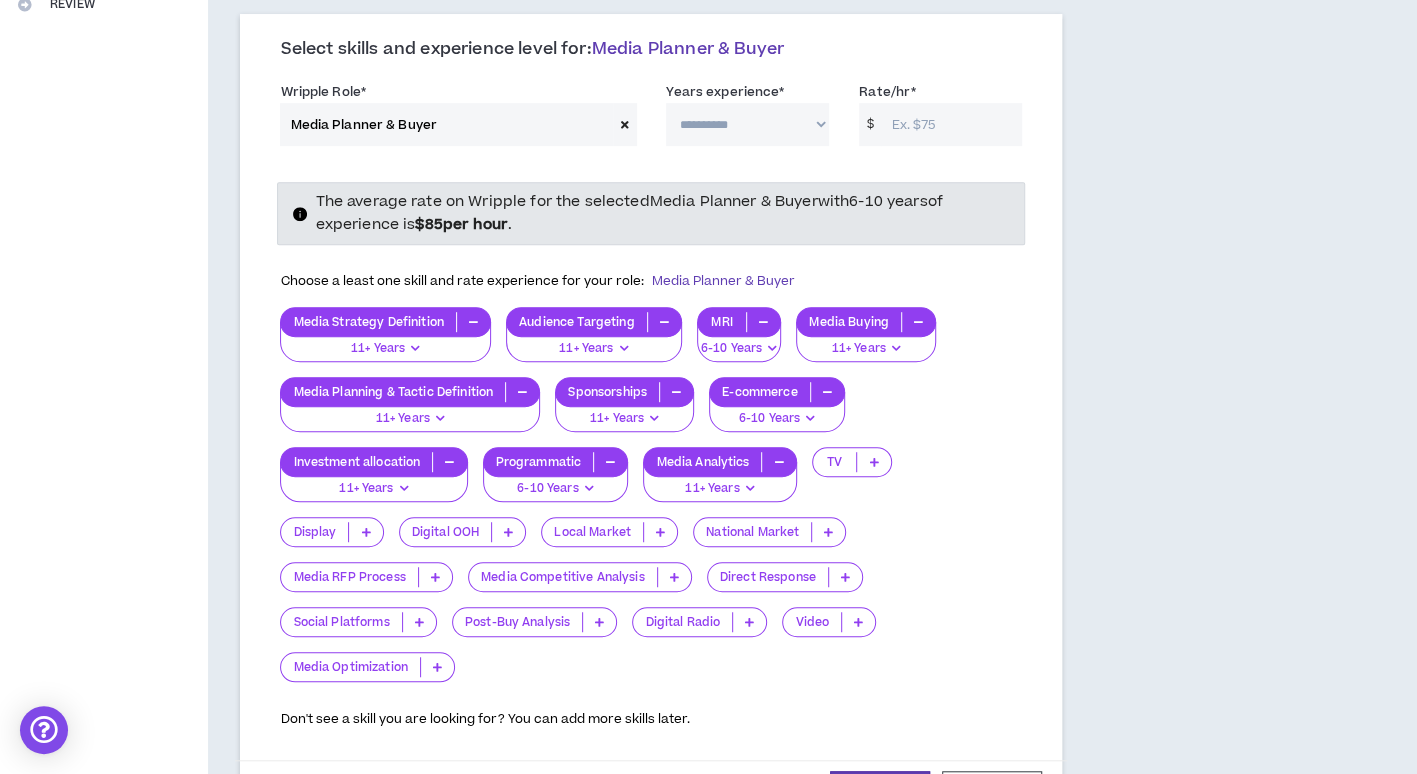 click at bounding box center [437, 667] 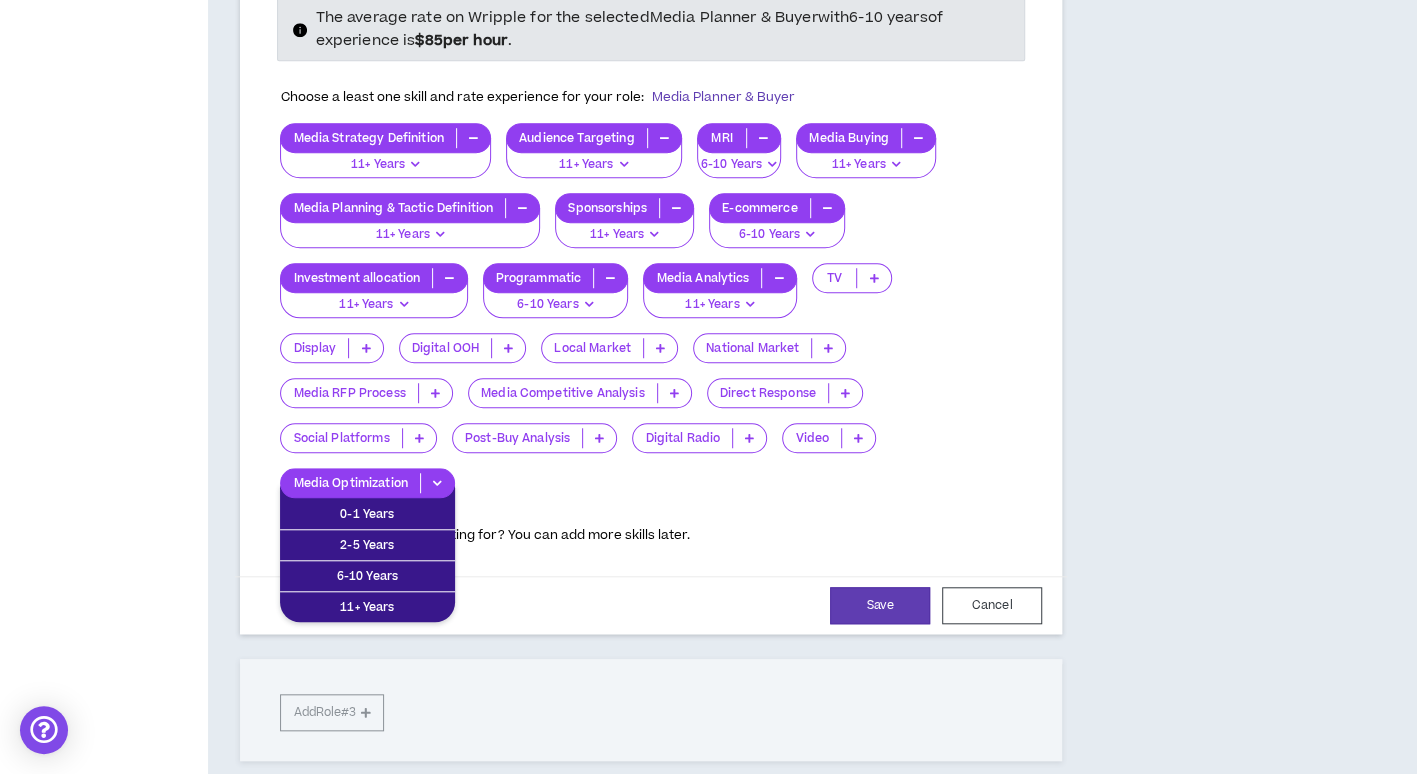 scroll, scrollTop: 700, scrollLeft: 0, axis: vertical 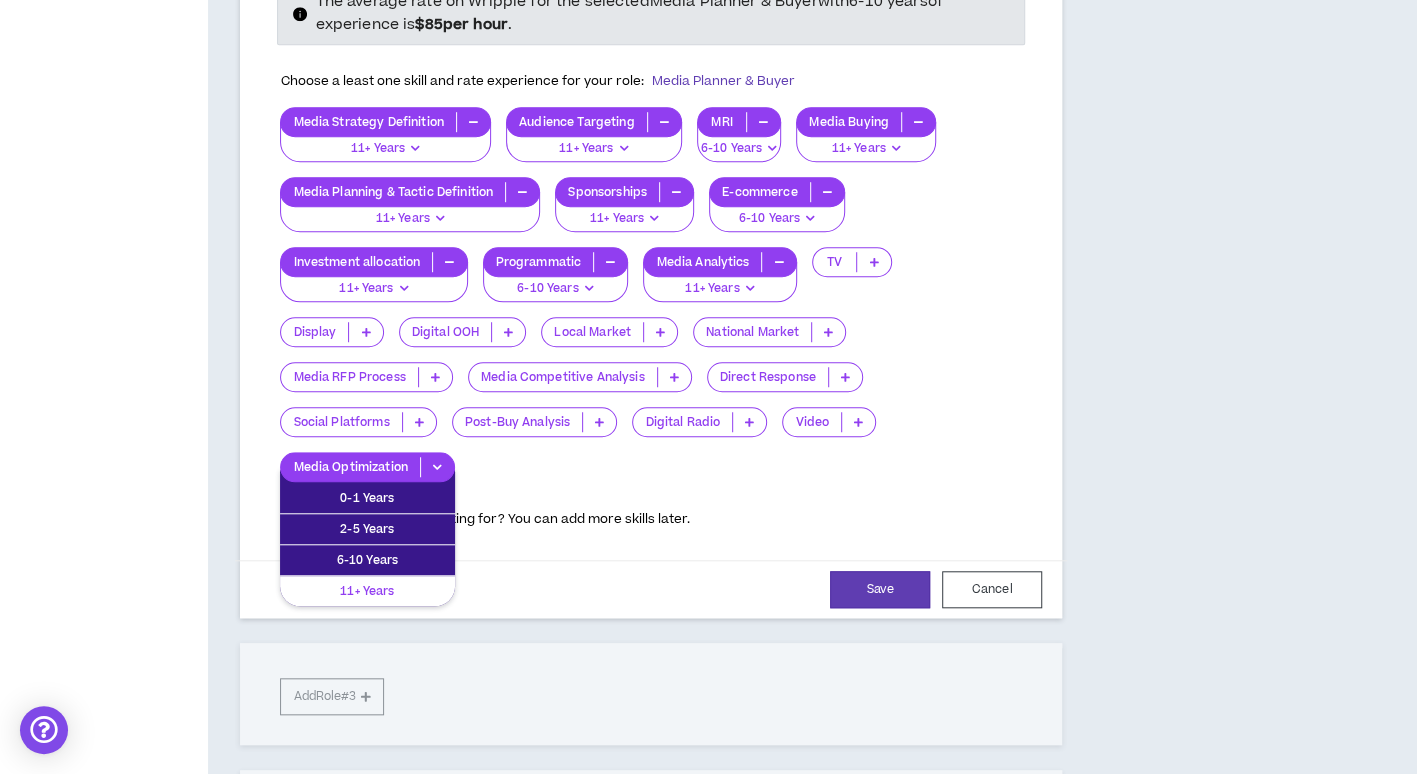 click on "11+ Years" at bounding box center [367, 591] 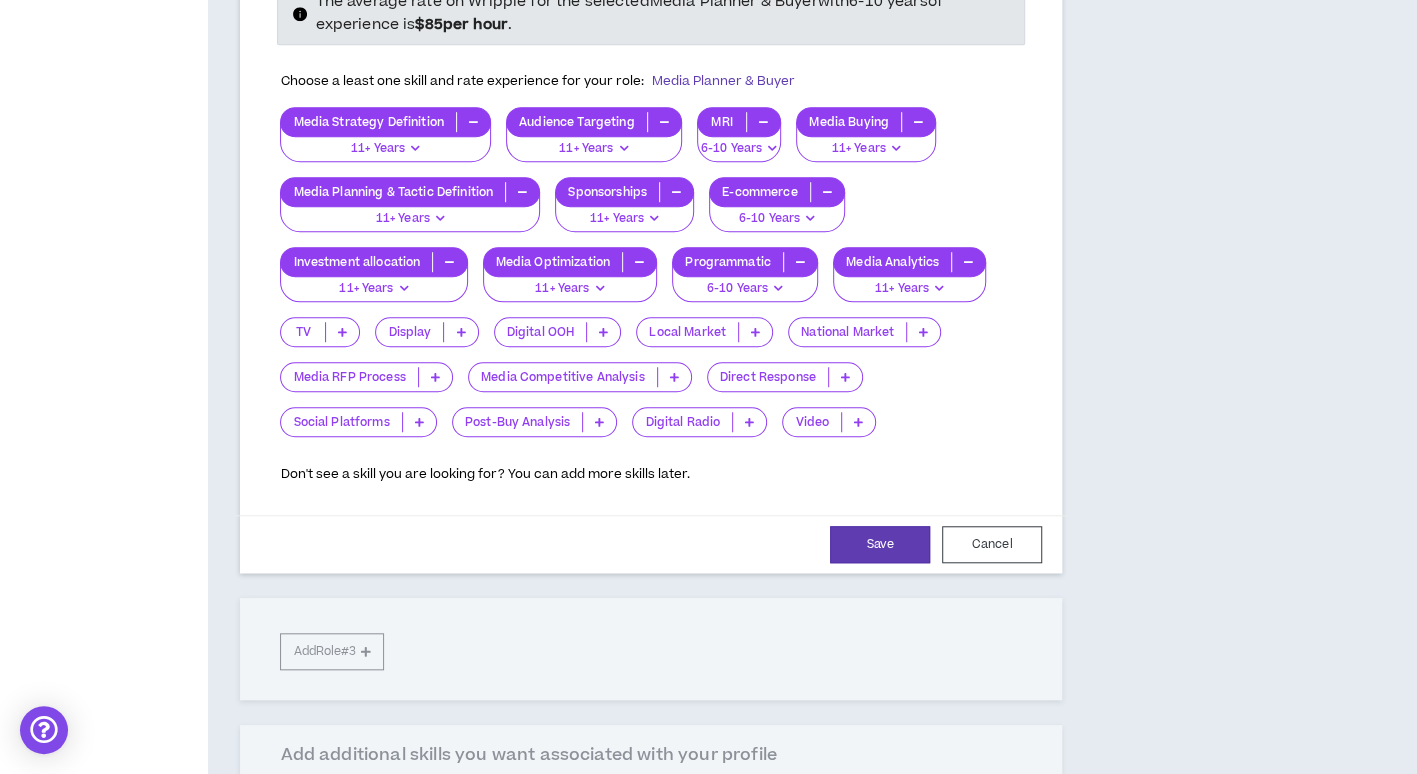 click at bounding box center [749, 422] 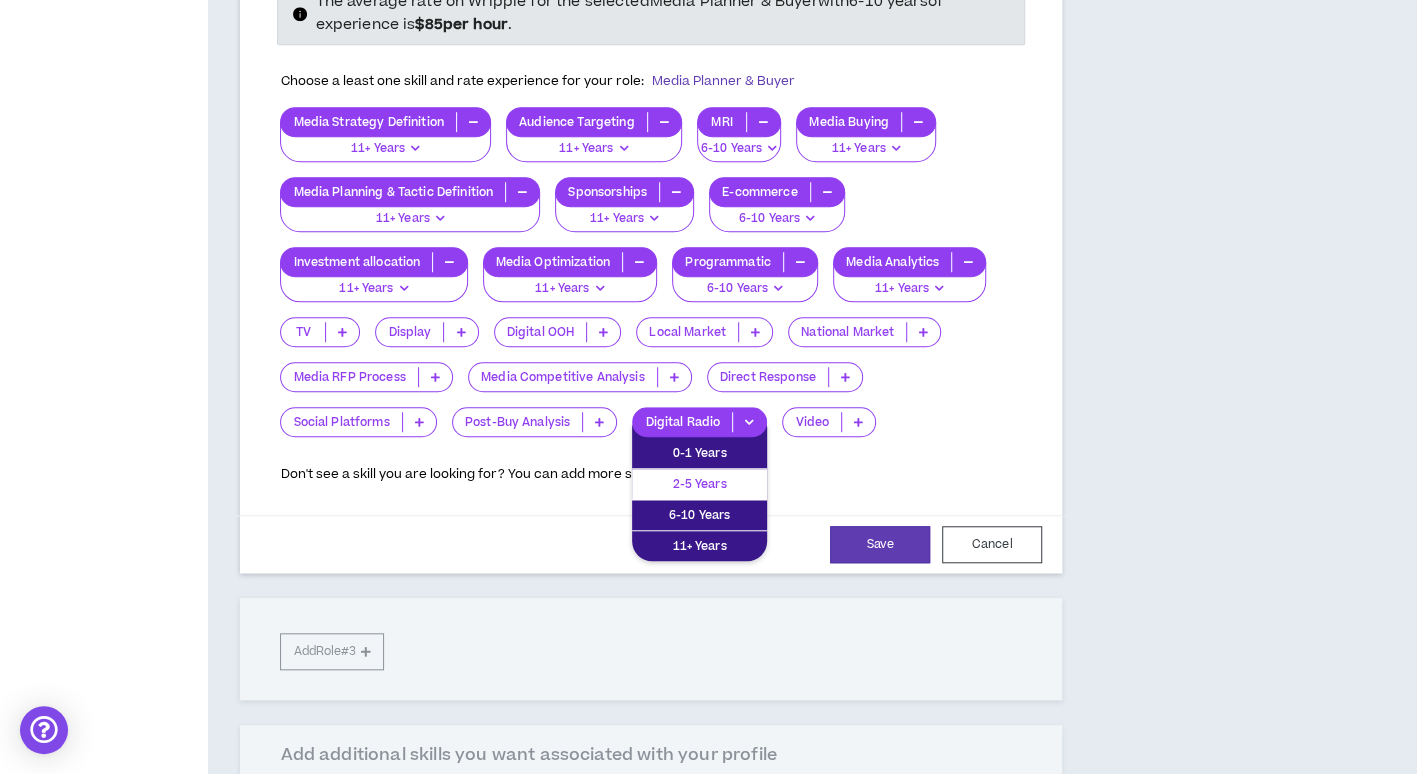 click on "2-5 Years" at bounding box center [699, 484] 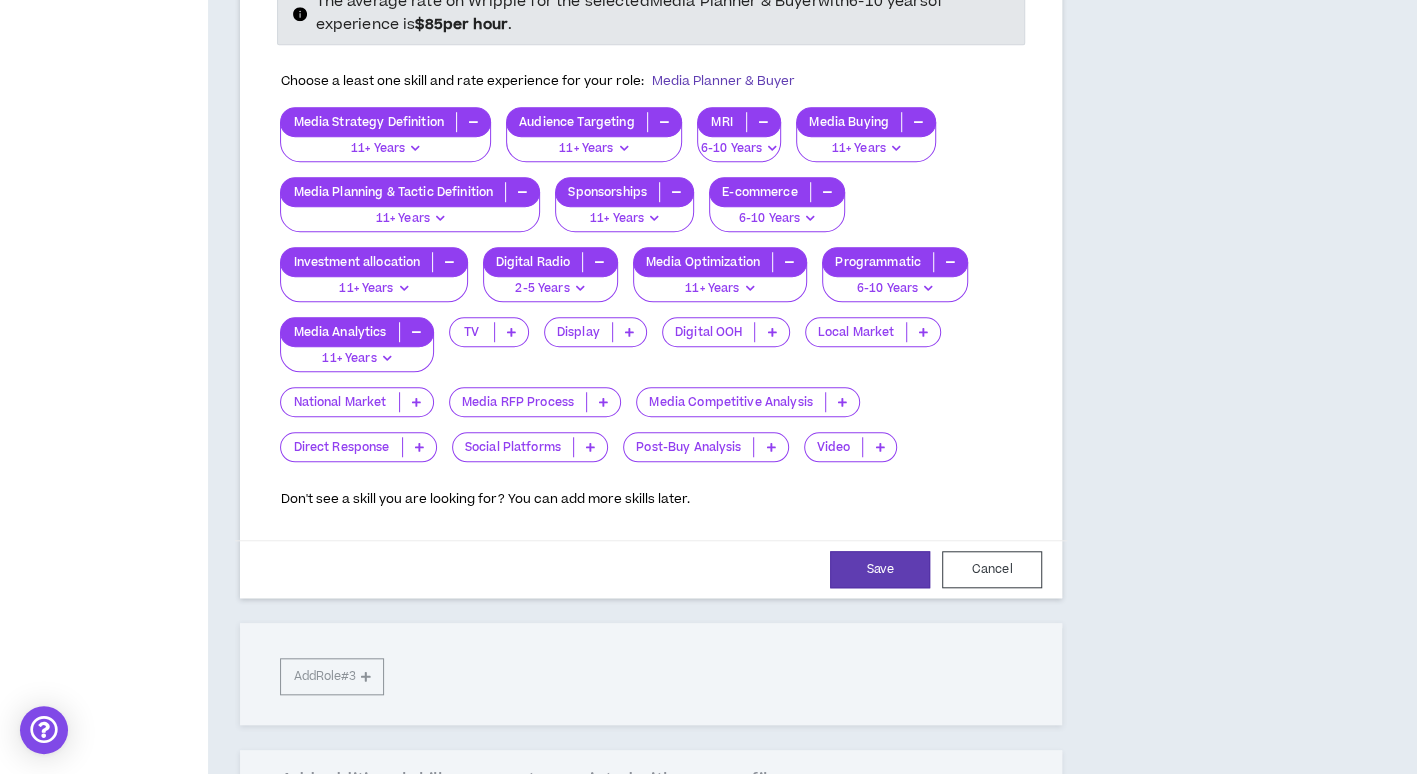 click at bounding box center [879, 447] 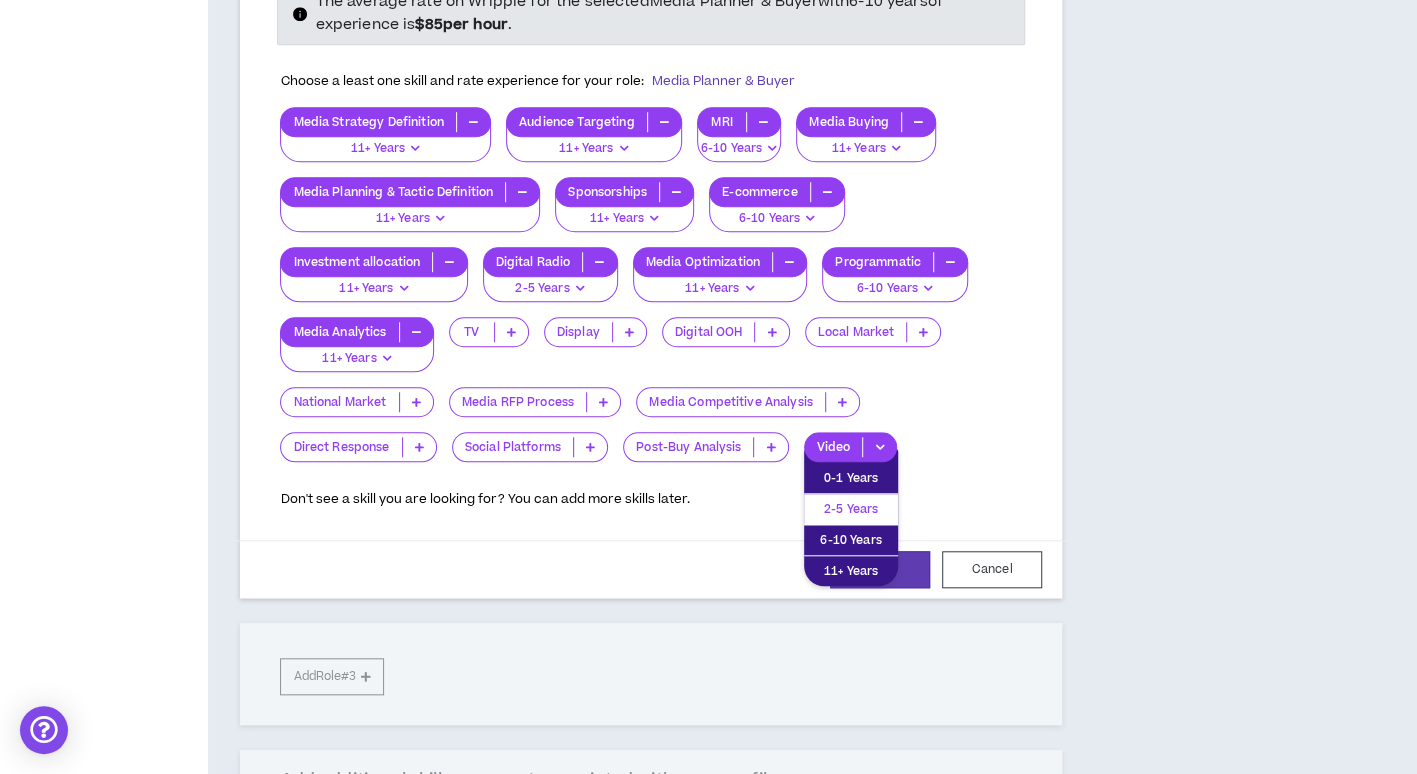 click on "2-5 Years" at bounding box center (851, 509) 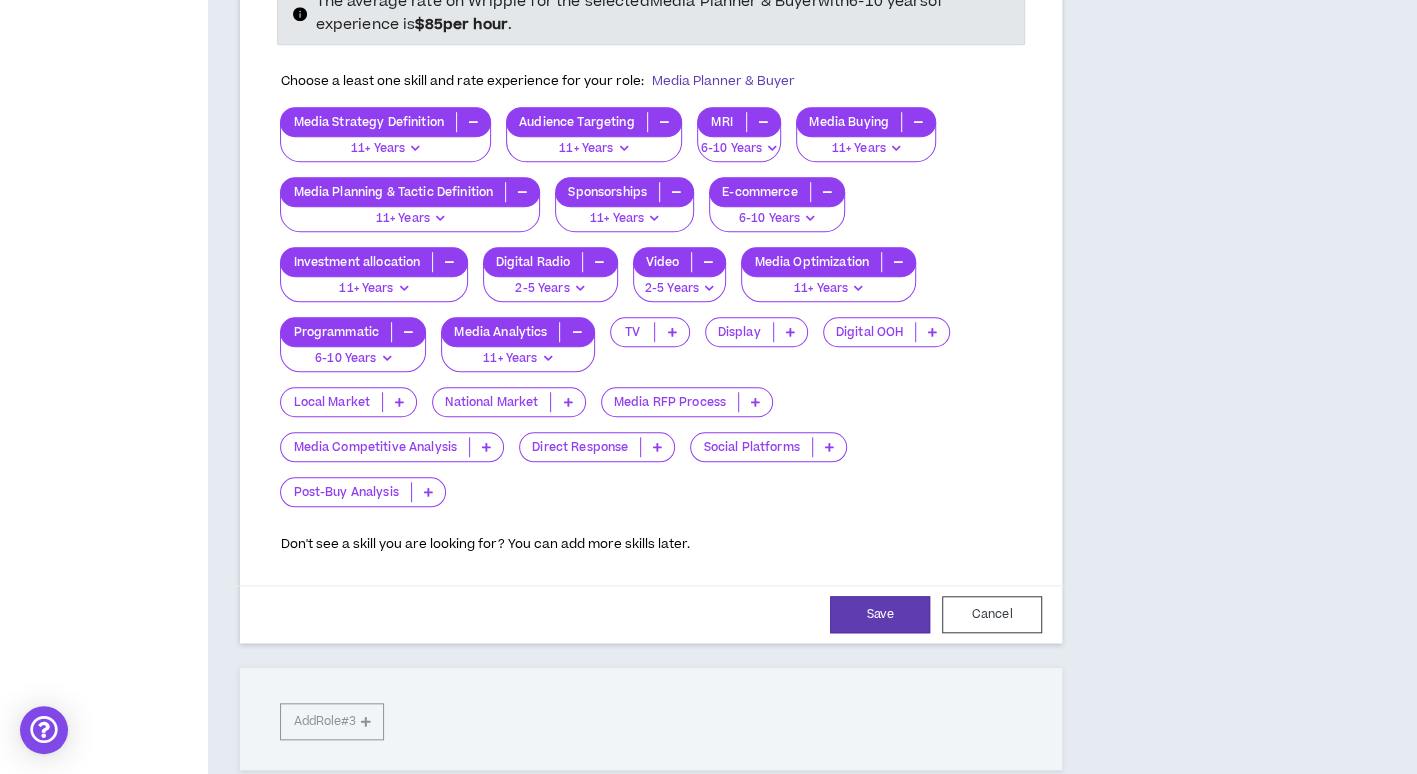 click at bounding box center [829, 447] 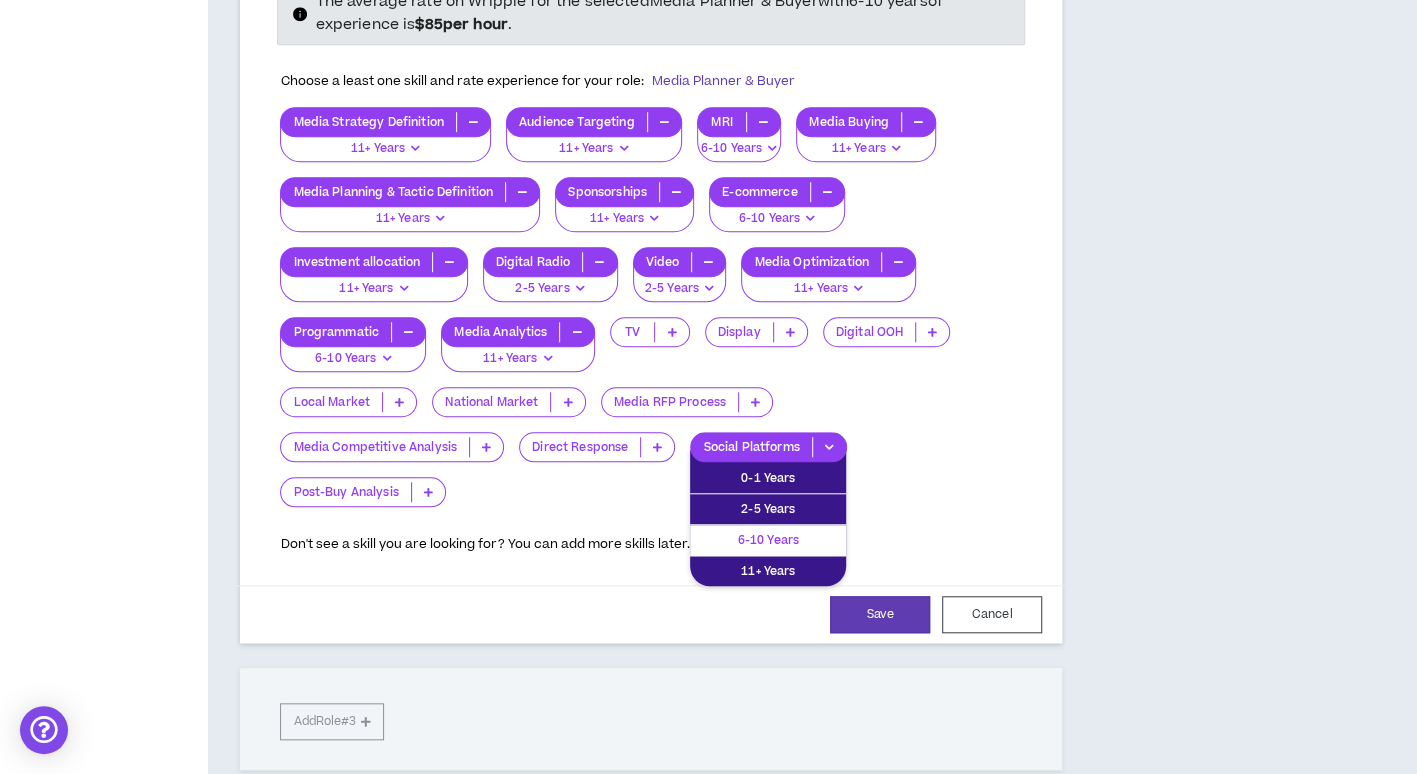 click on "6-10 Years" at bounding box center [768, 540] 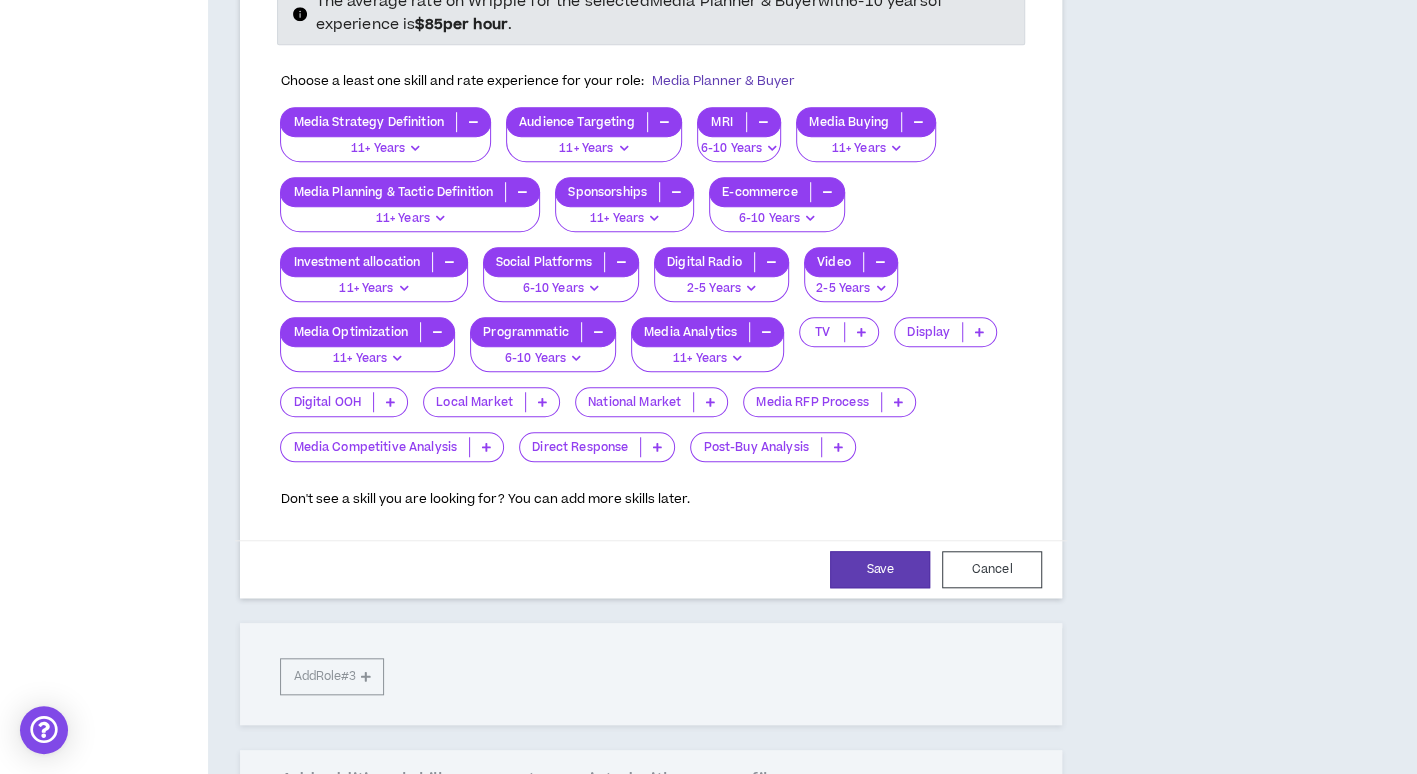 click at bounding box center (898, 402) 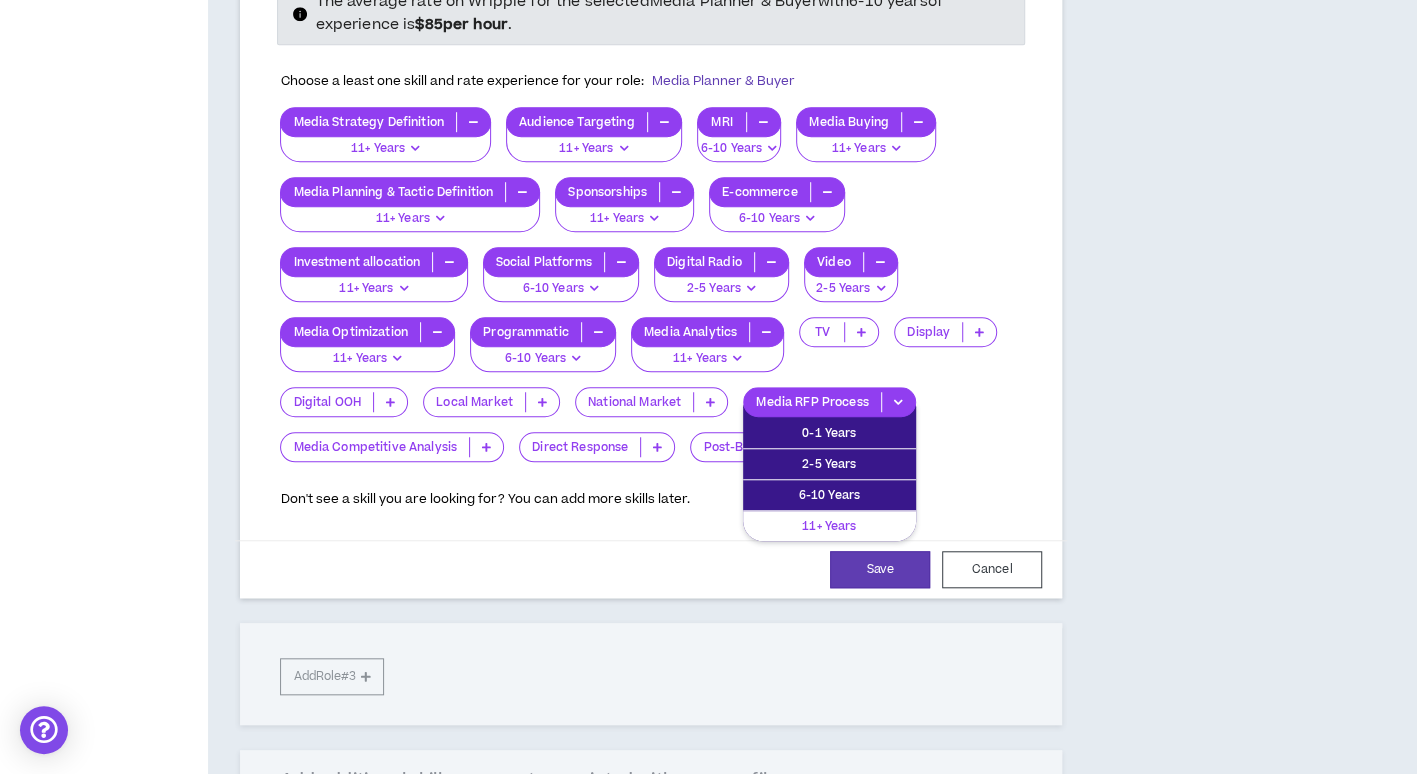 click on "11+ Years" at bounding box center (829, 526) 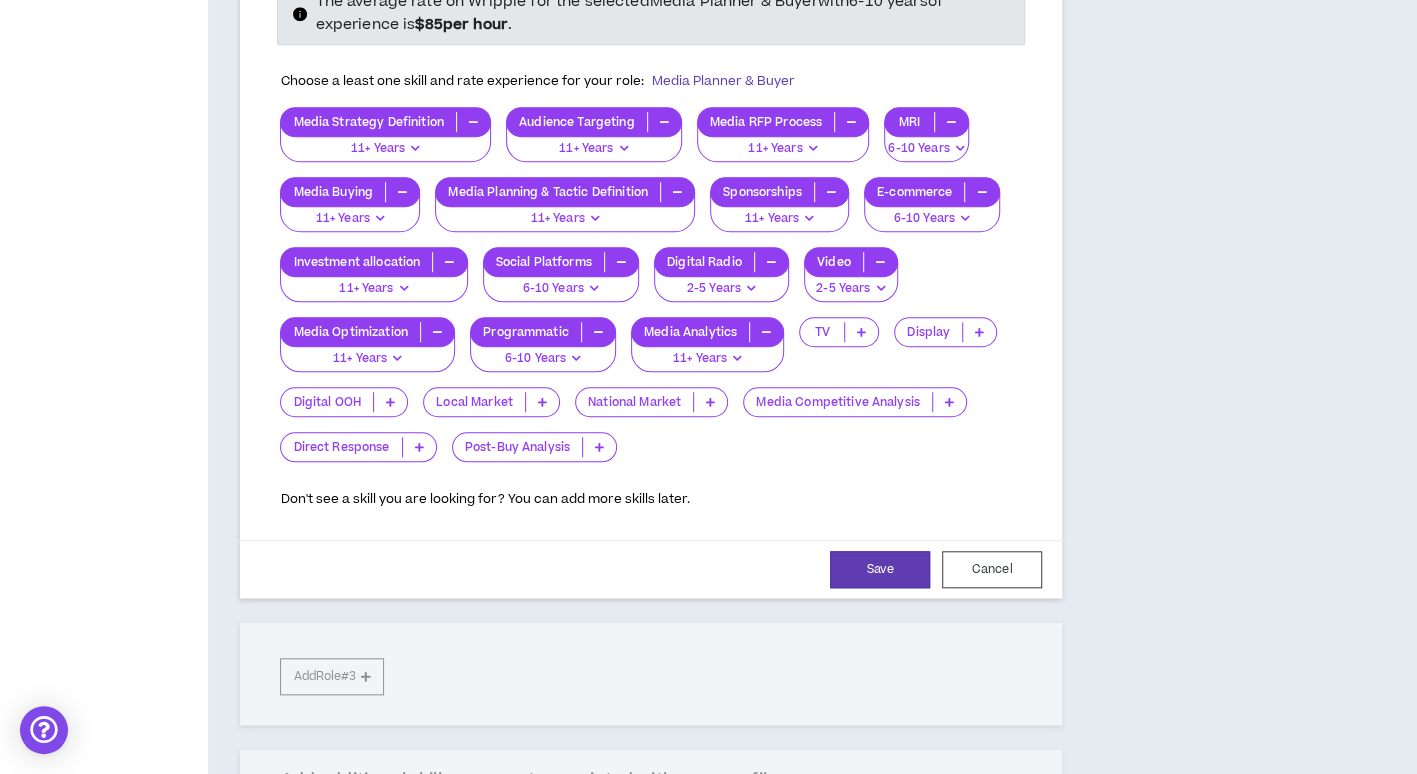 click at bounding box center [979, 332] 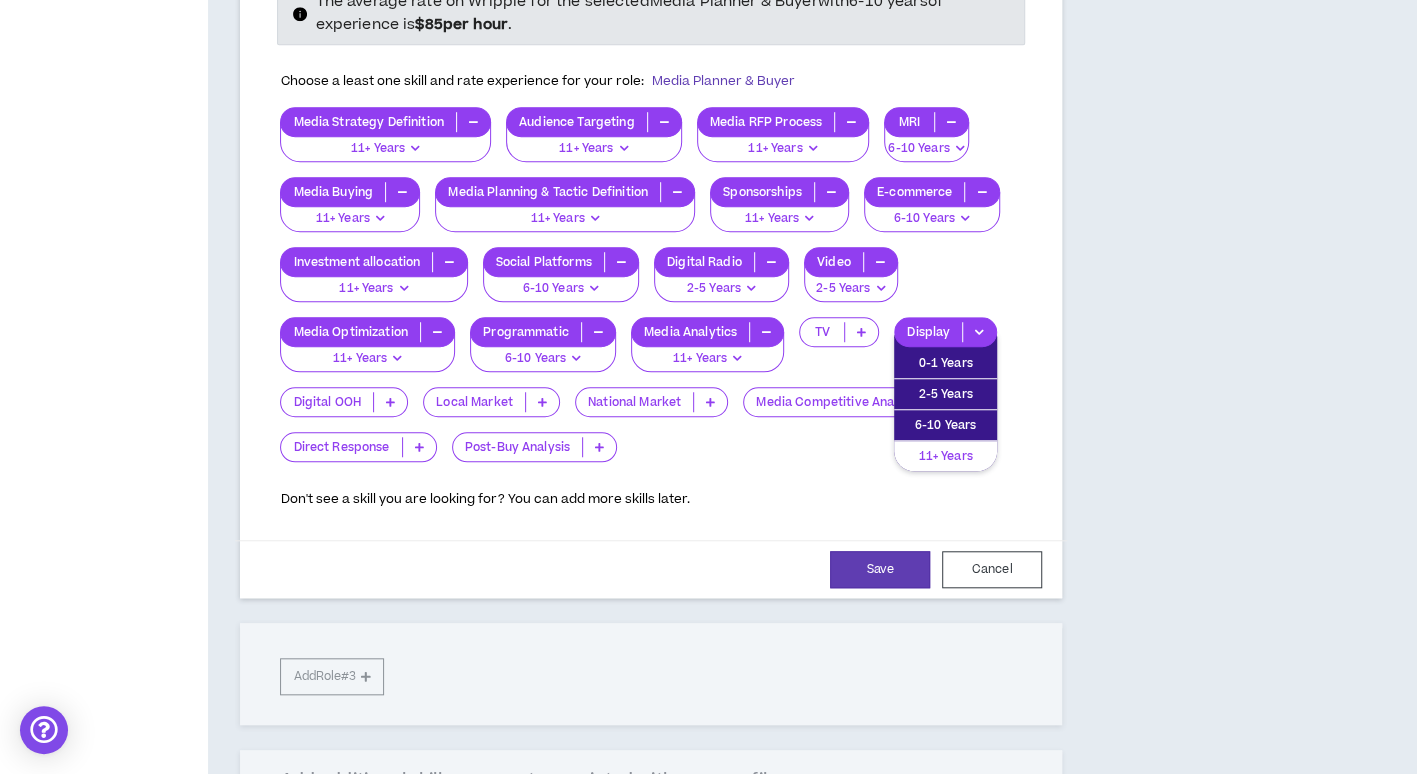 click on "11+ Years" at bounding box center [945, 456] 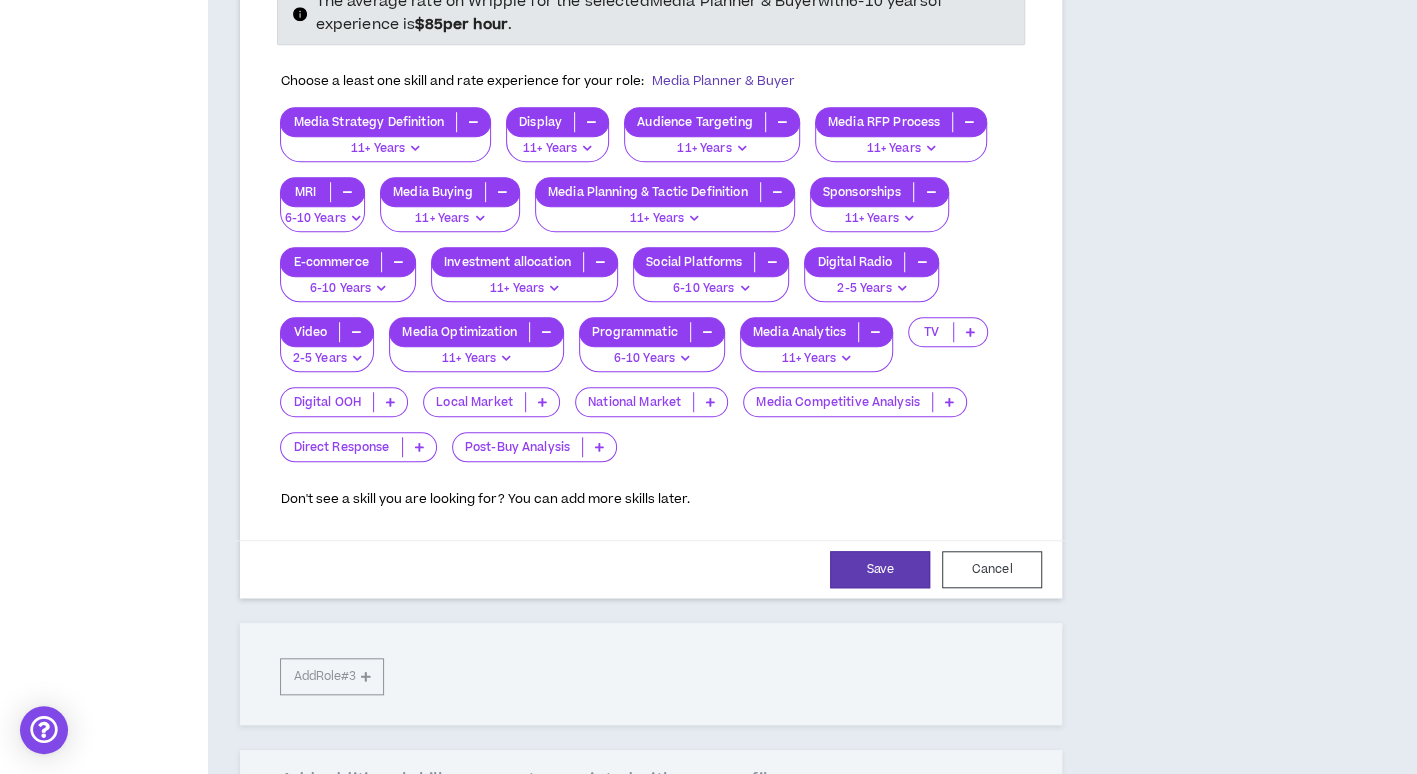 click at bounding box center [949, 402] 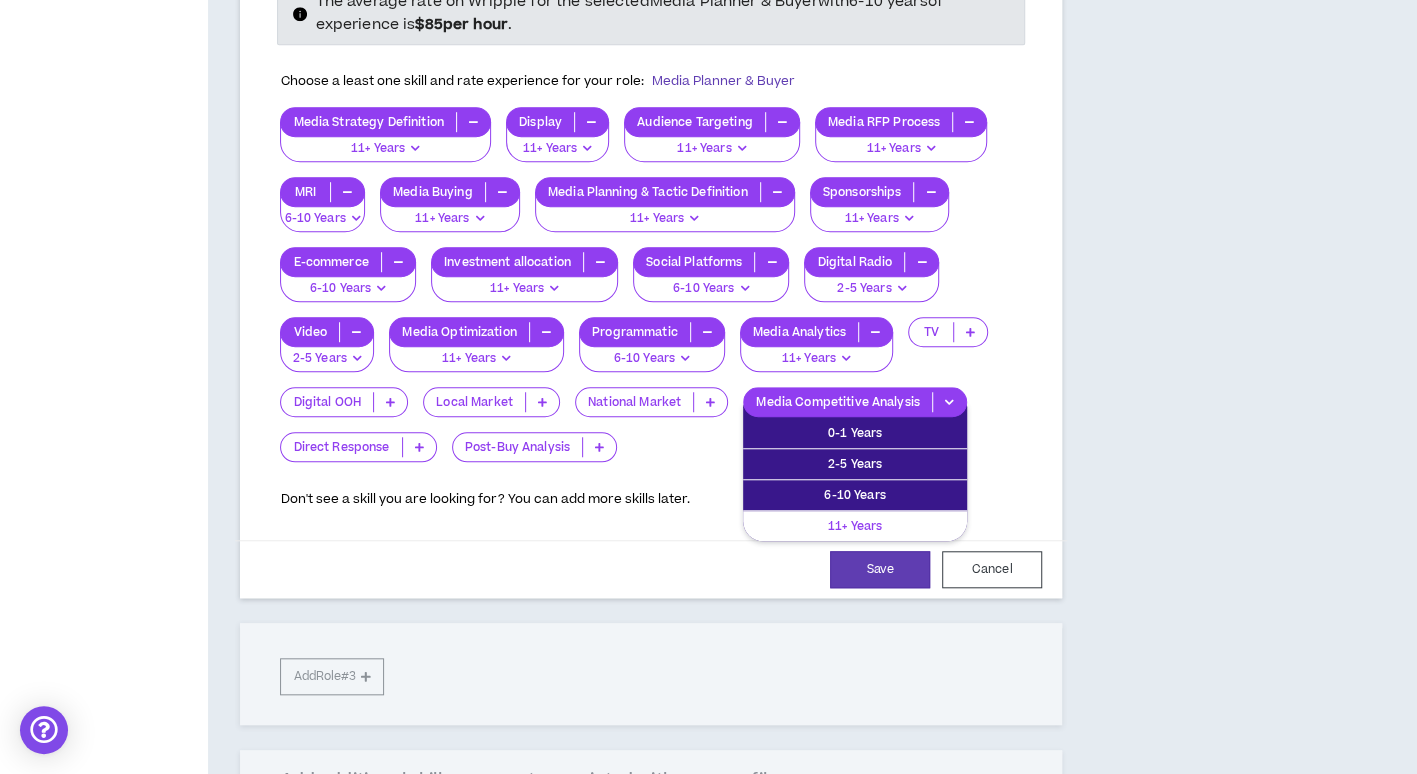 click on "11+ Years" at bounding box center [855, 526] 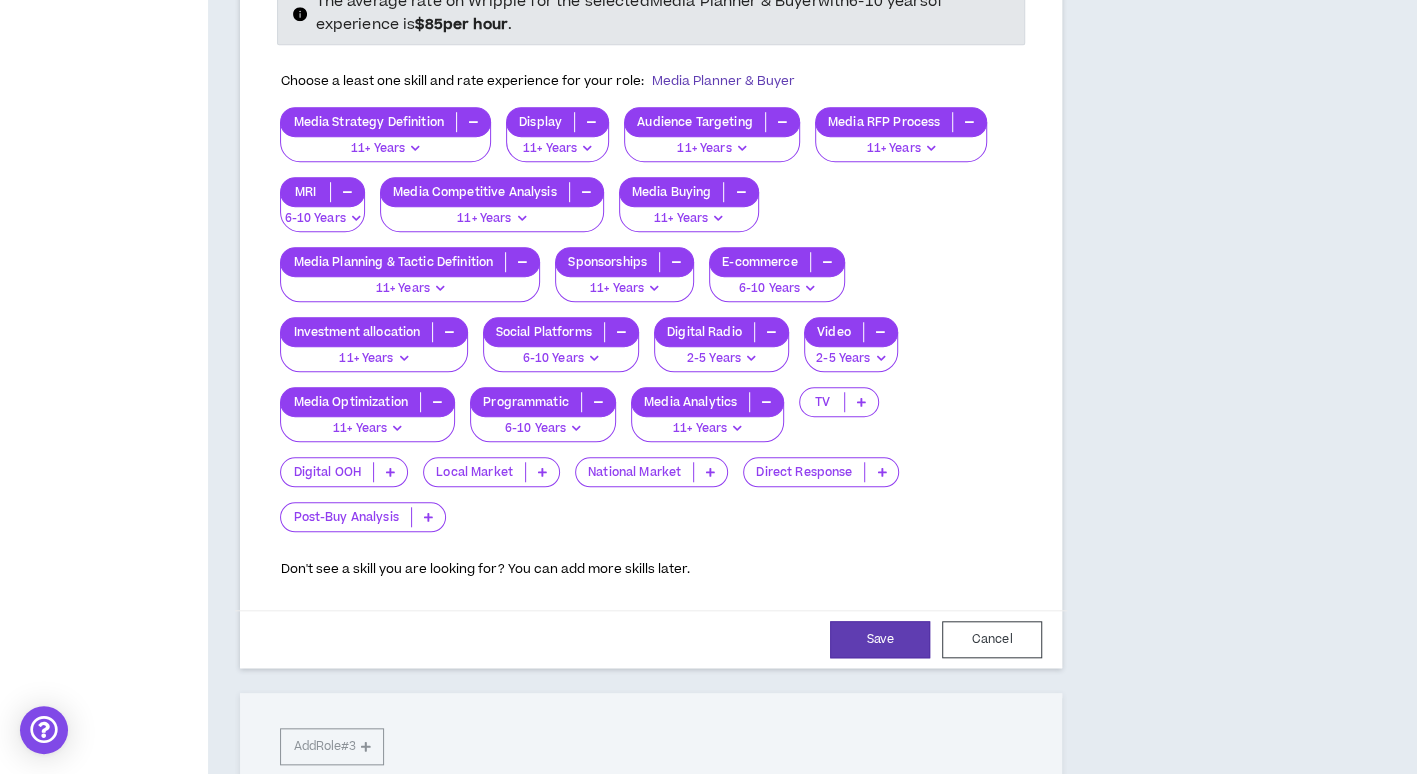 click at bounding box center [881, 472] 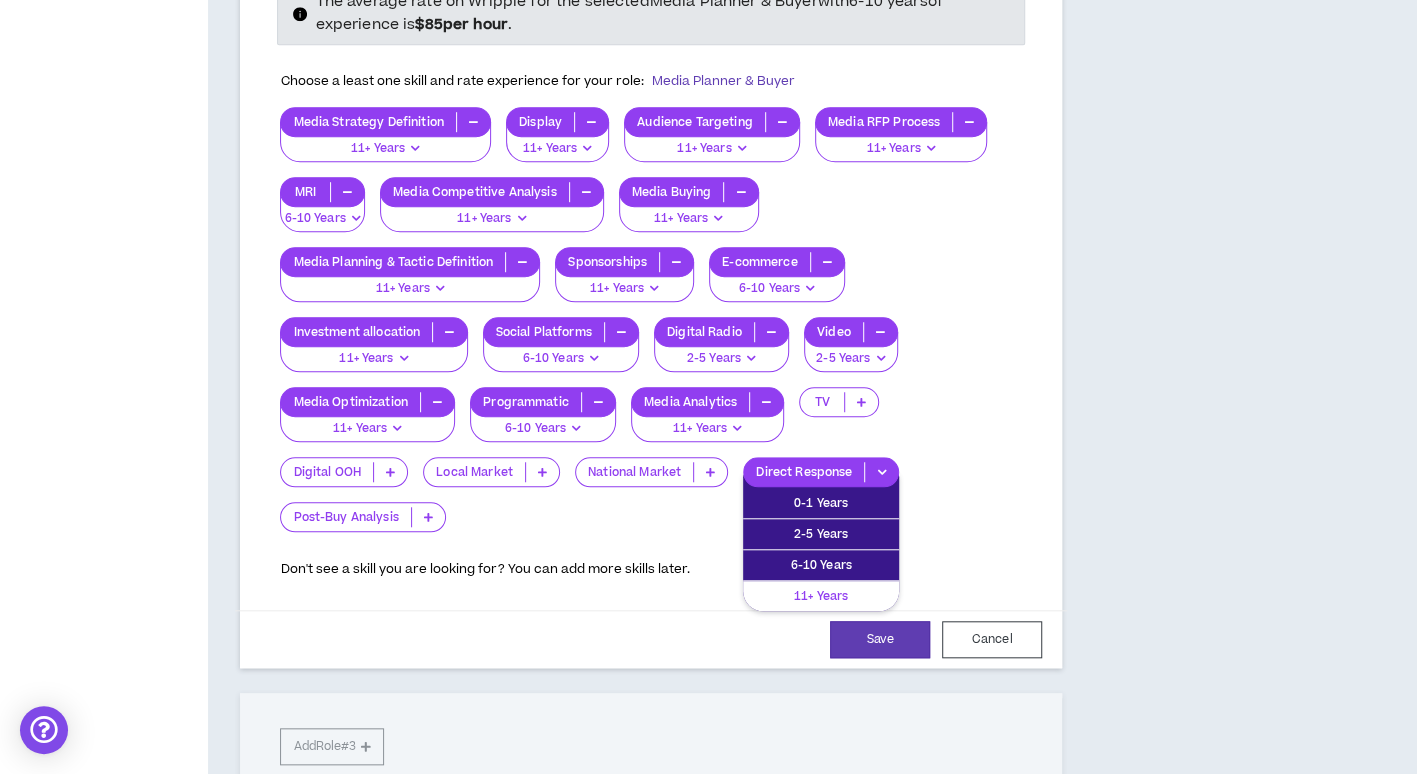 click on "11+ Years" at bounding box center [821, 596] 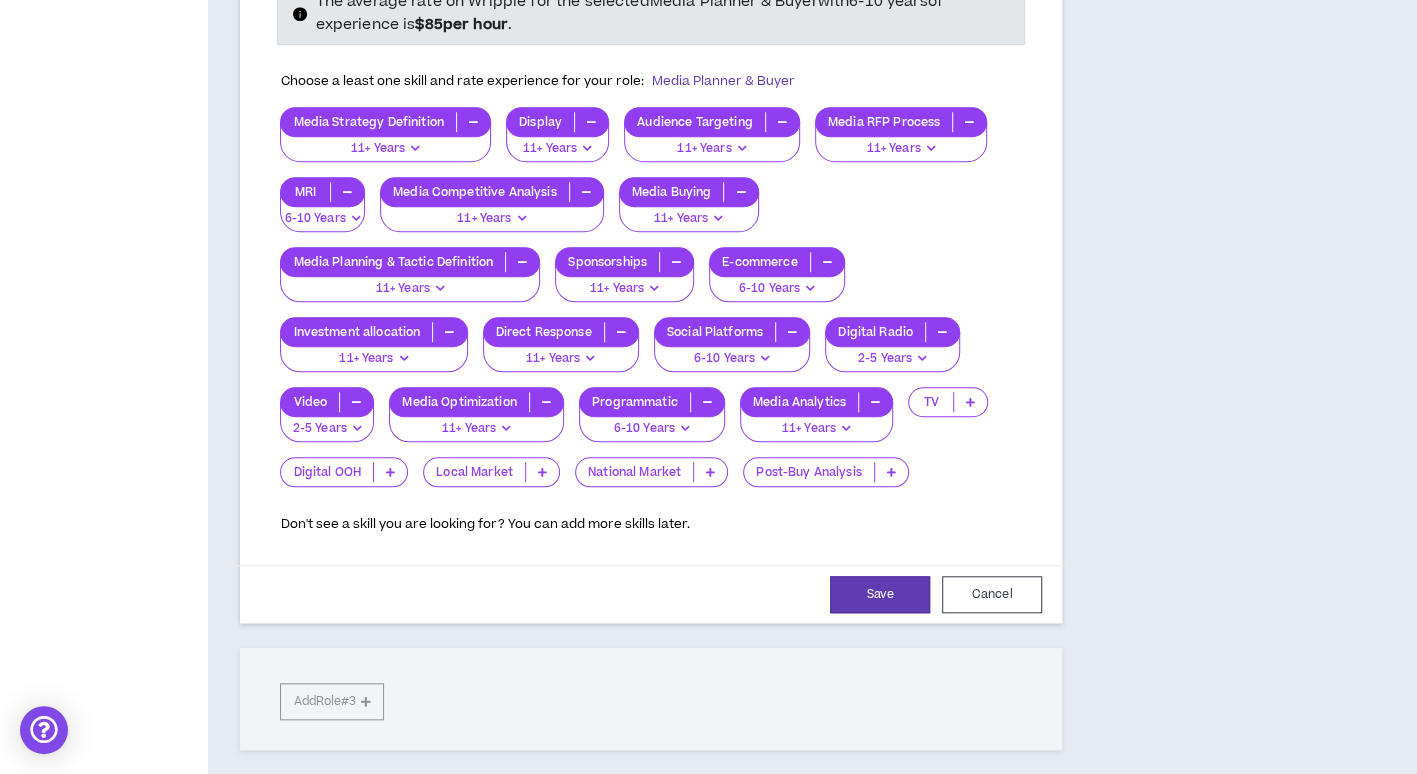 click at bounding box center [710, 472] 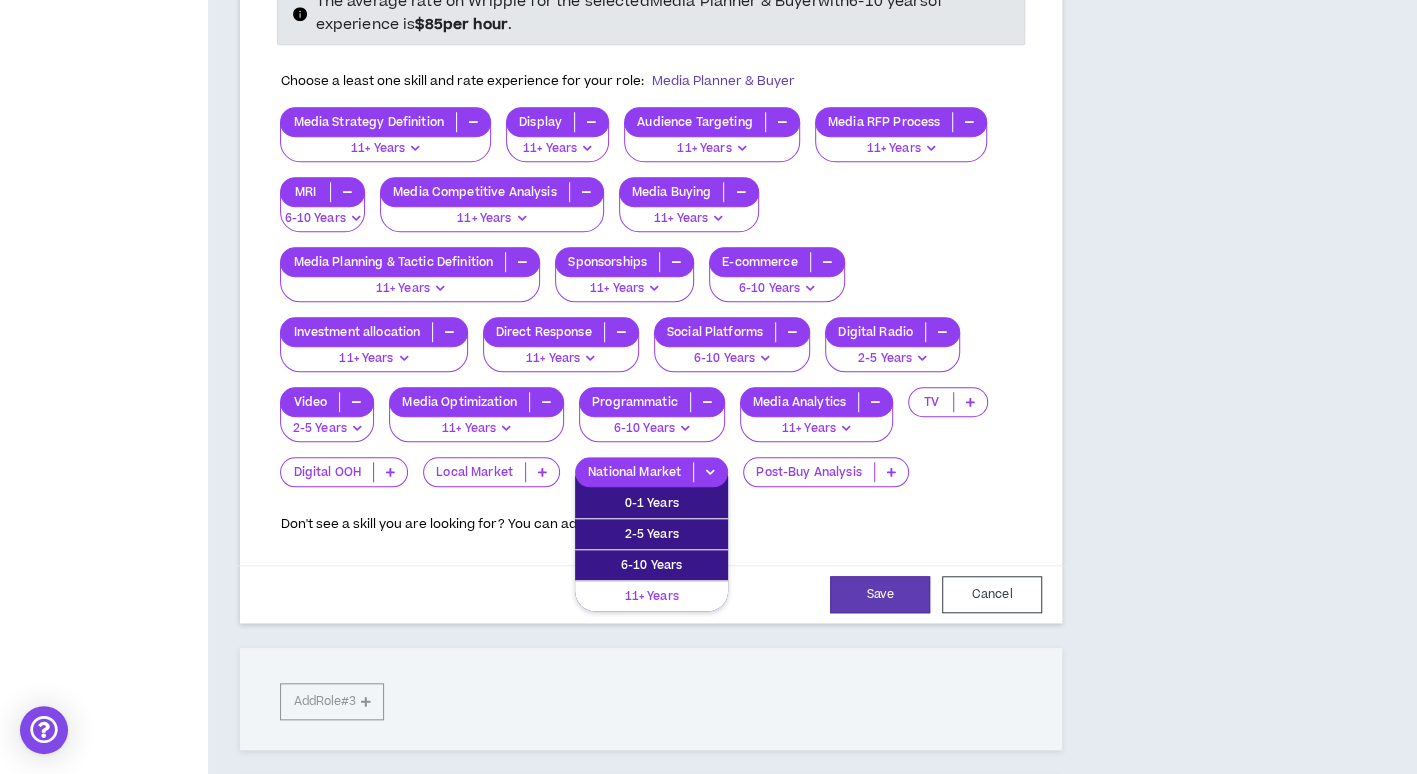 click on "11+ Years" at bounding box center (651, 596) 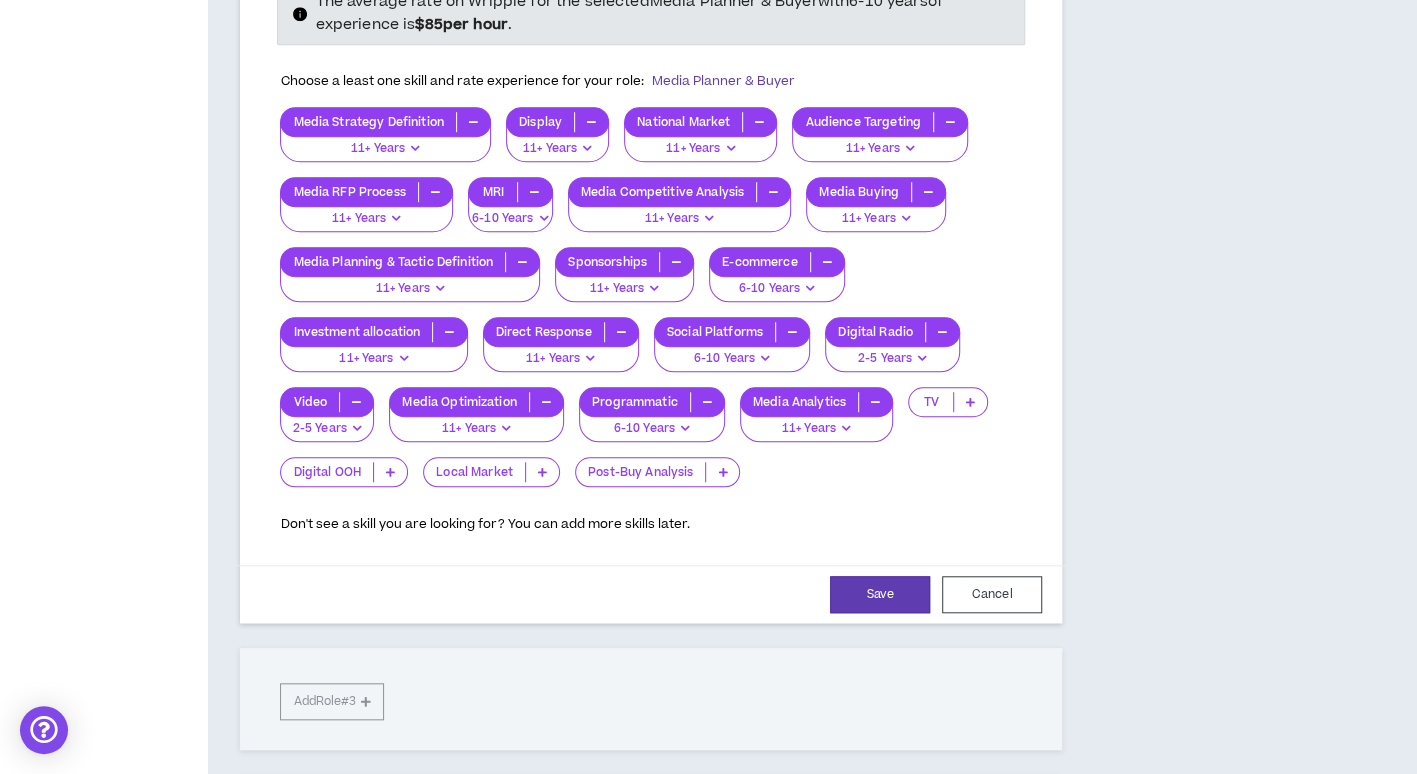click at bounding box center [542, 472] 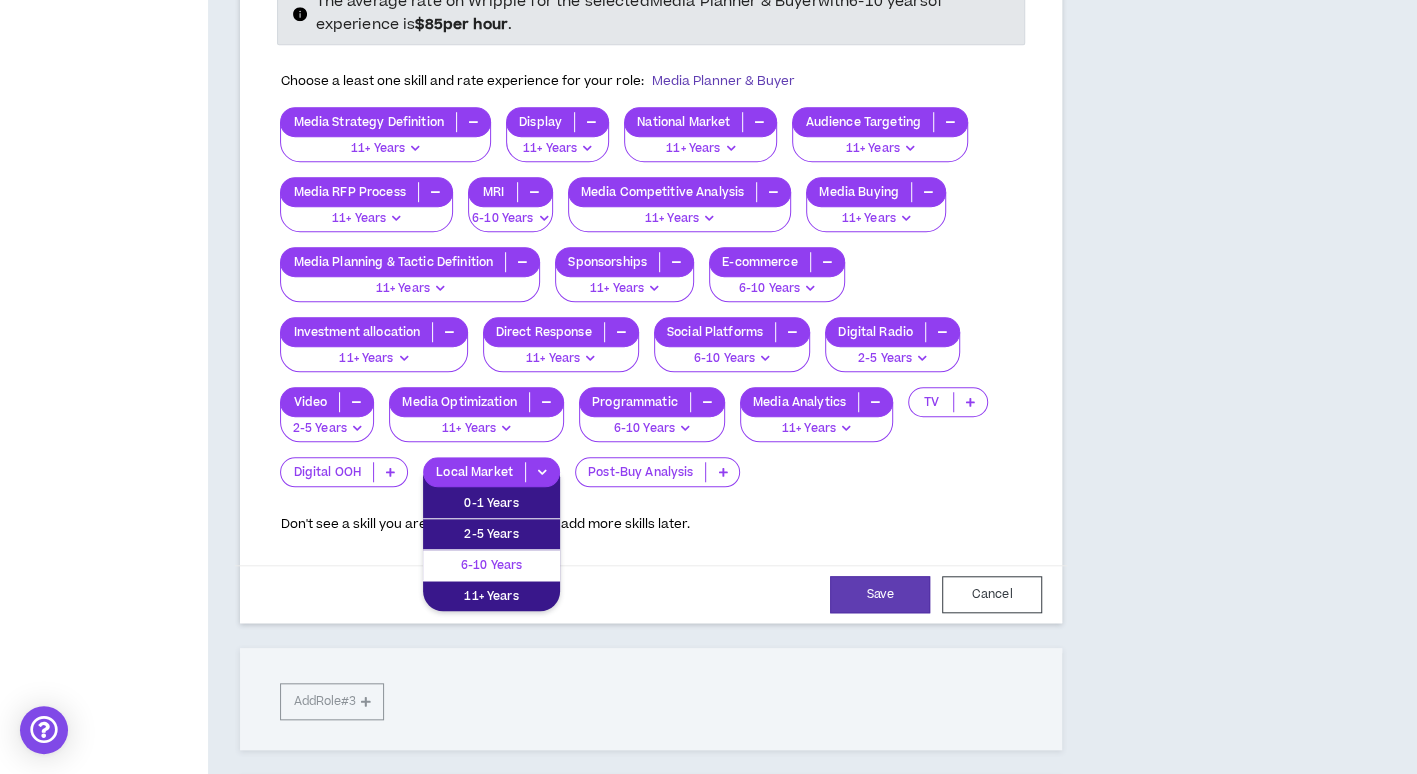 click on "6-10 Years" at bounding box center [491, 565] 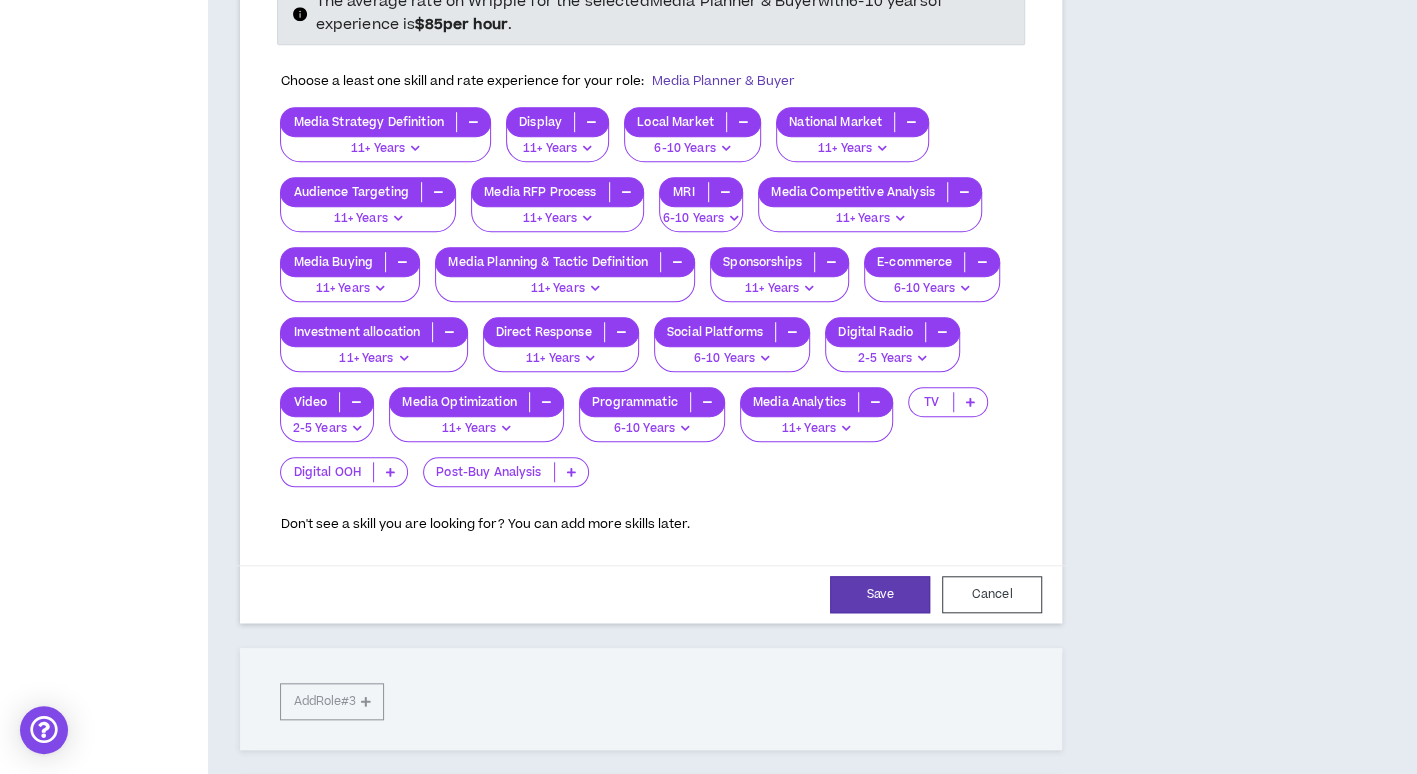 click at bounding box center [390, 472] 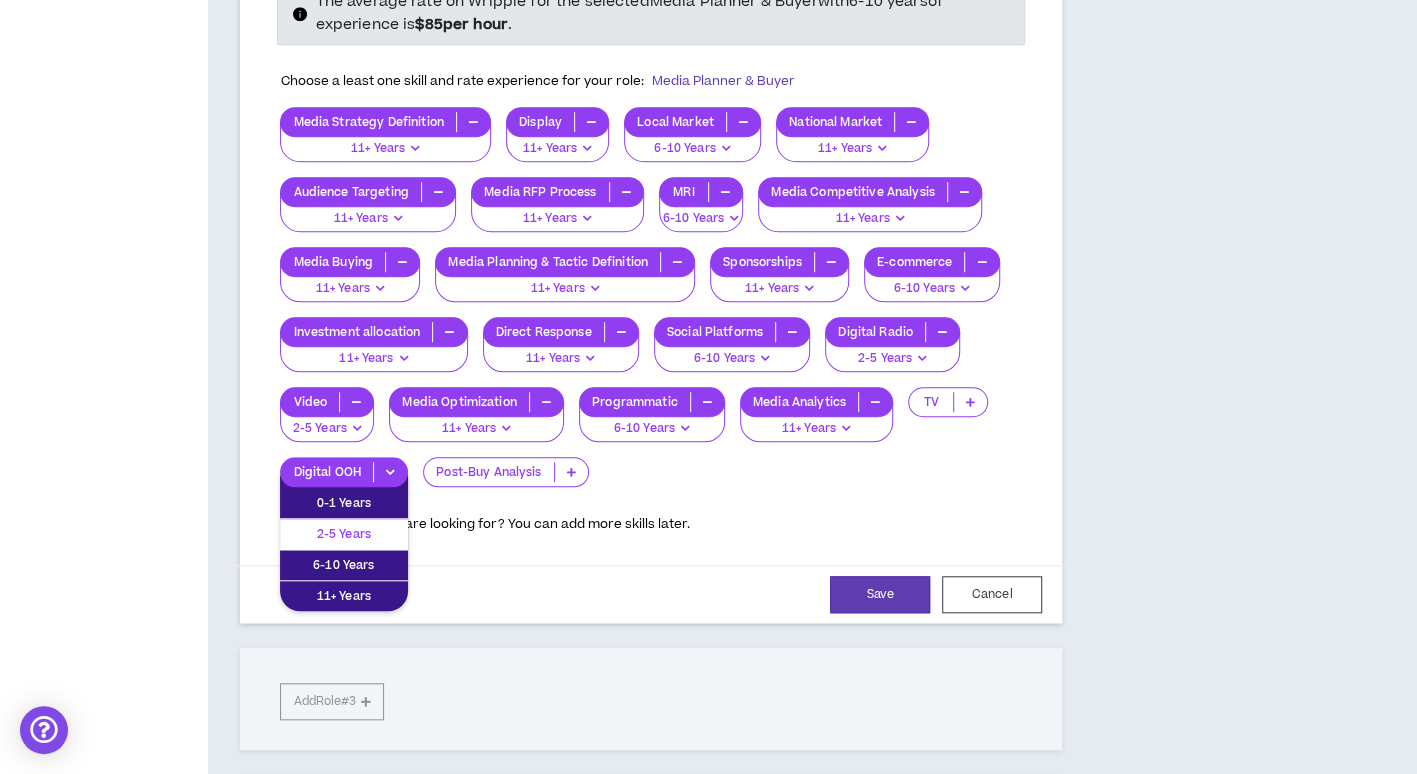 click on "2-5 Years" at bounding box center [344, 534] 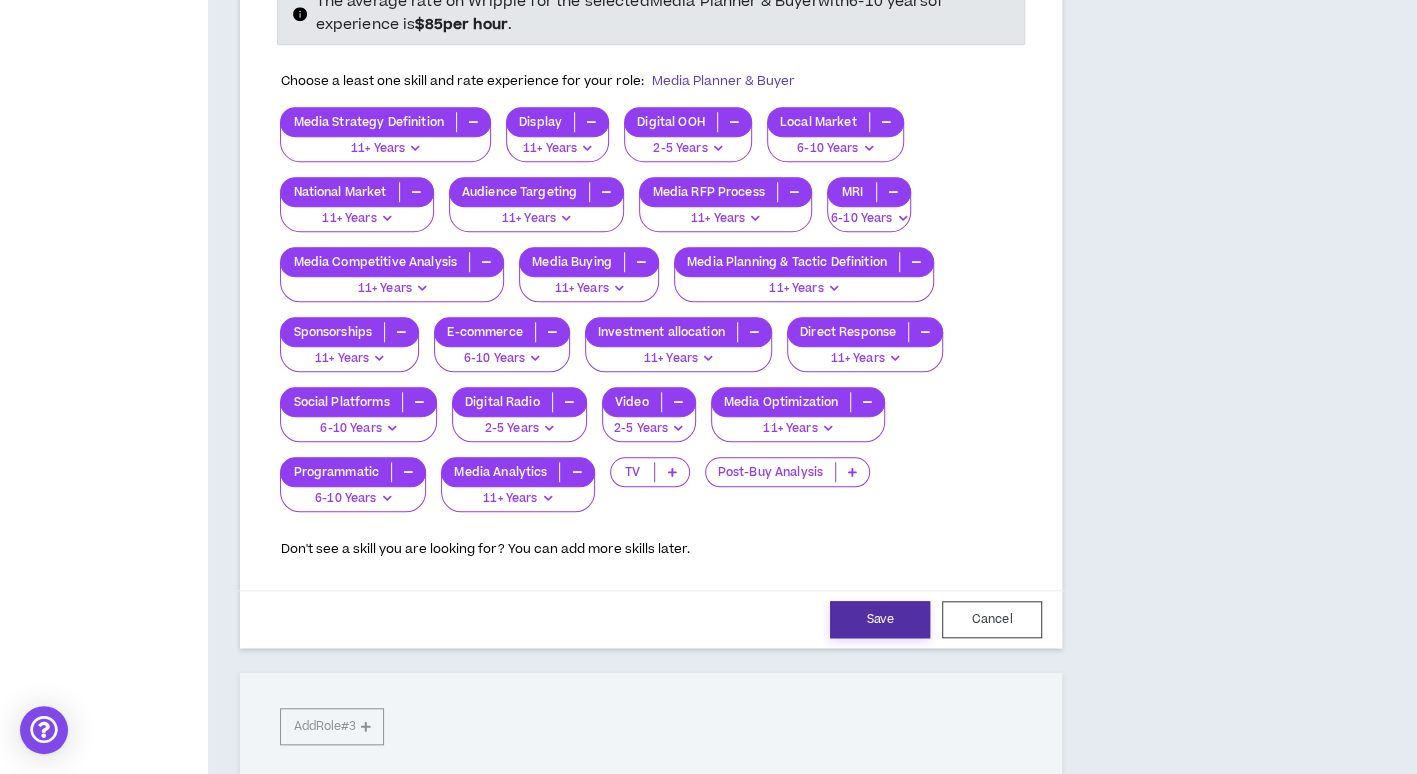 click on "Save" at bounding box center (880, 619) 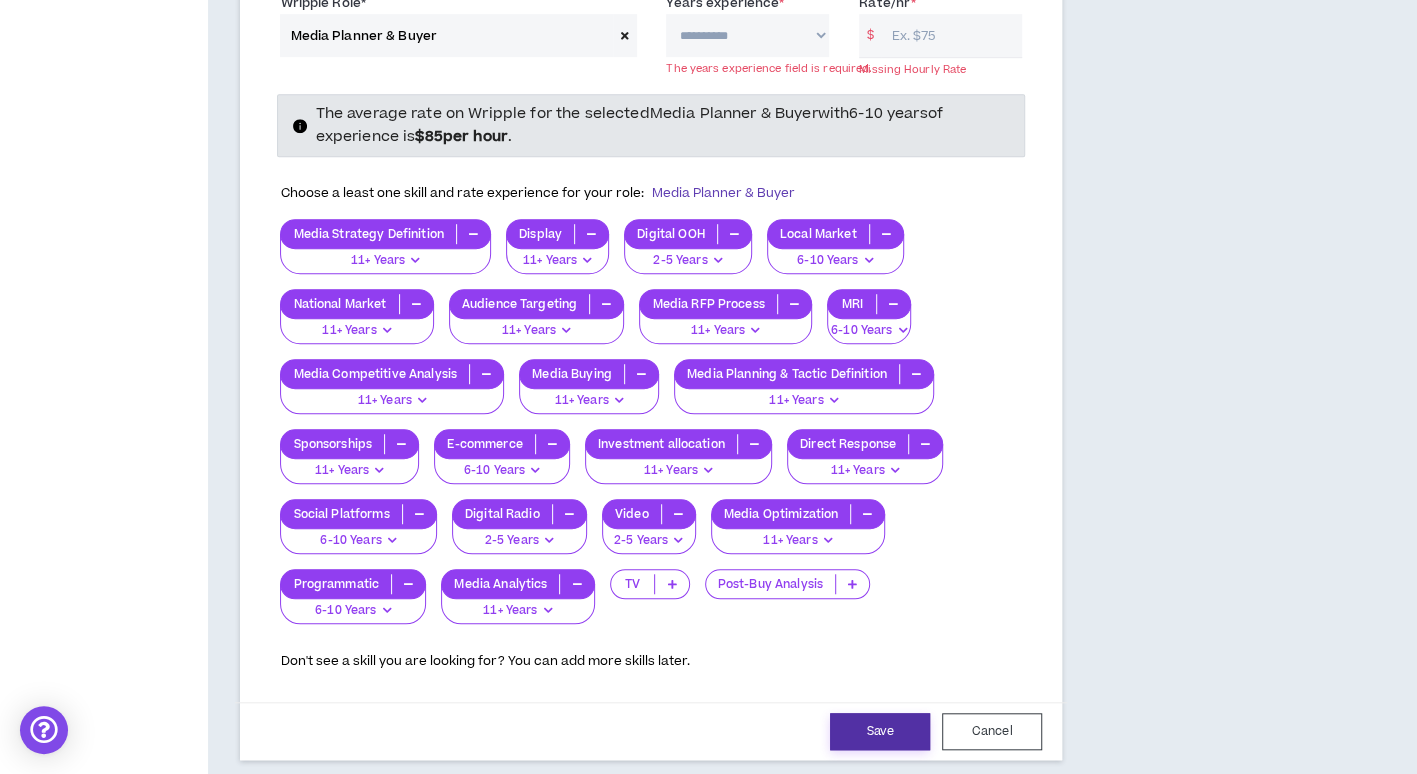 scroll, scrollTop: 579, scrollLeft: 0, axis: vertical 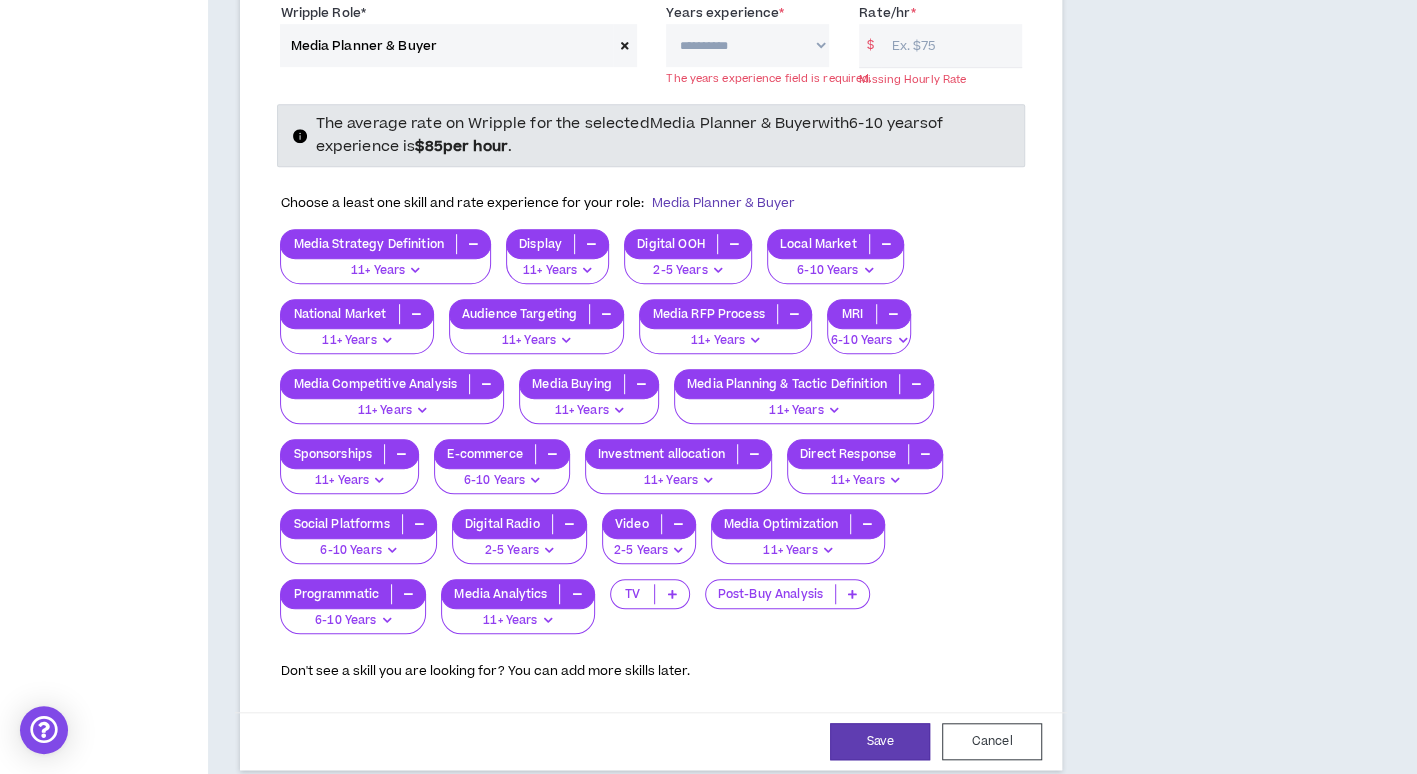 click on "**********" at bounding box center (747, 45) 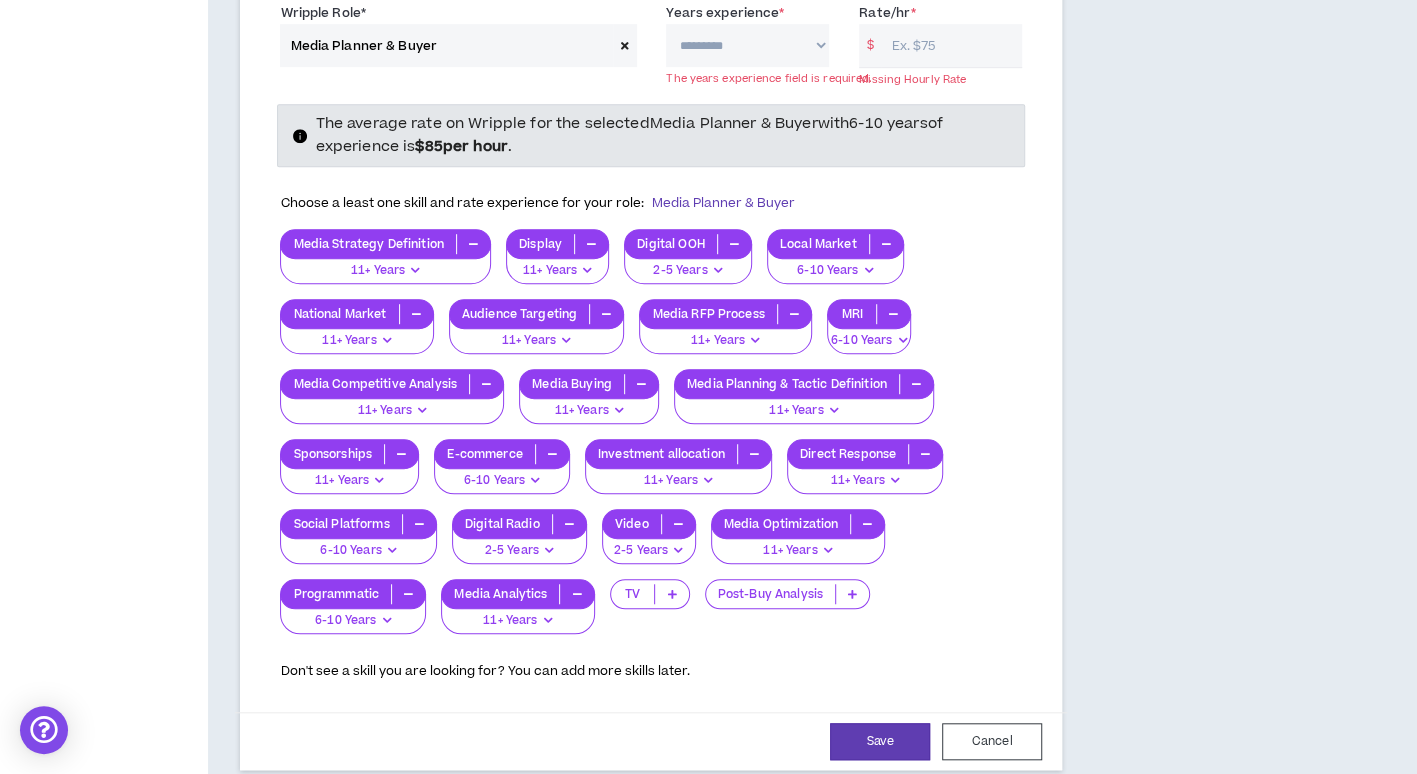click on "**********" at bounding box center [747, 45] 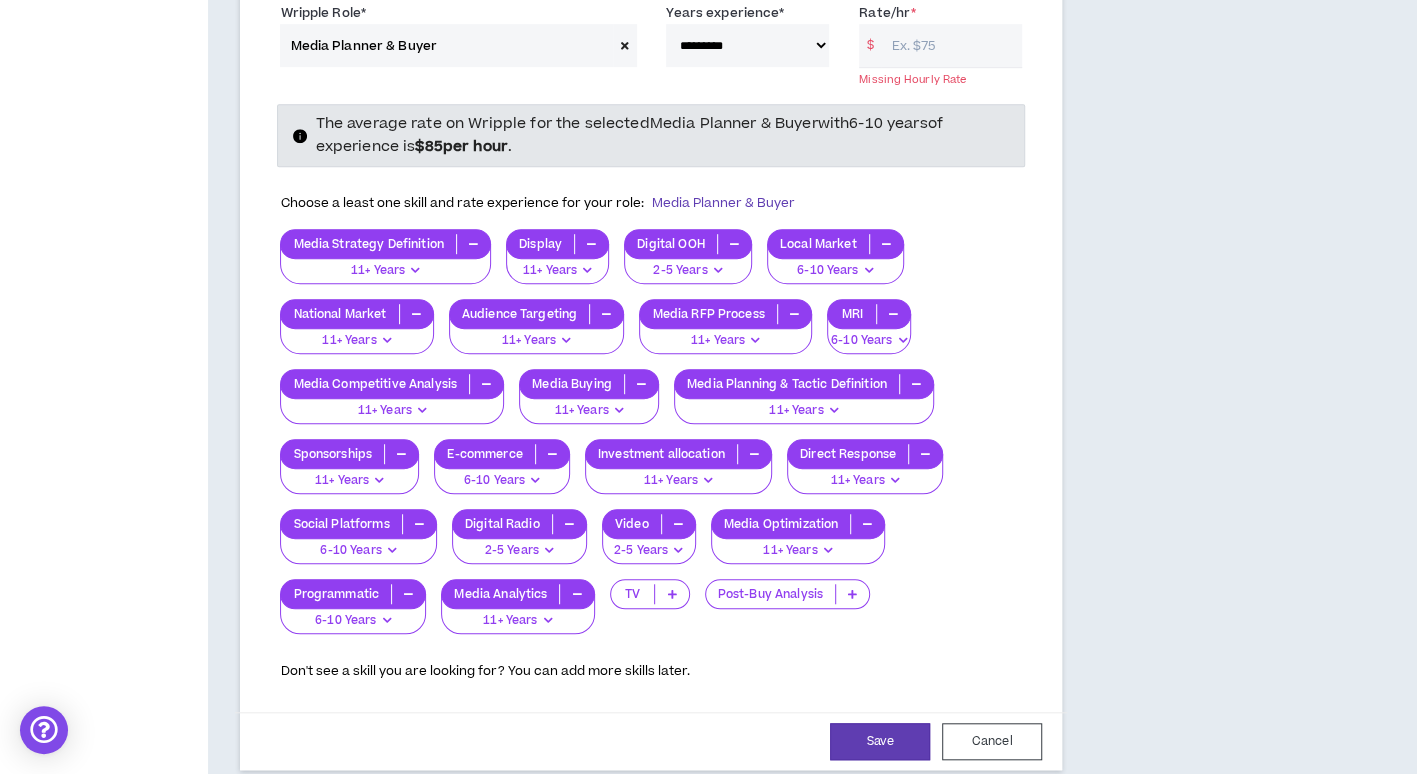 click on "Rate/hr  *" at bounding box center [951, 45] 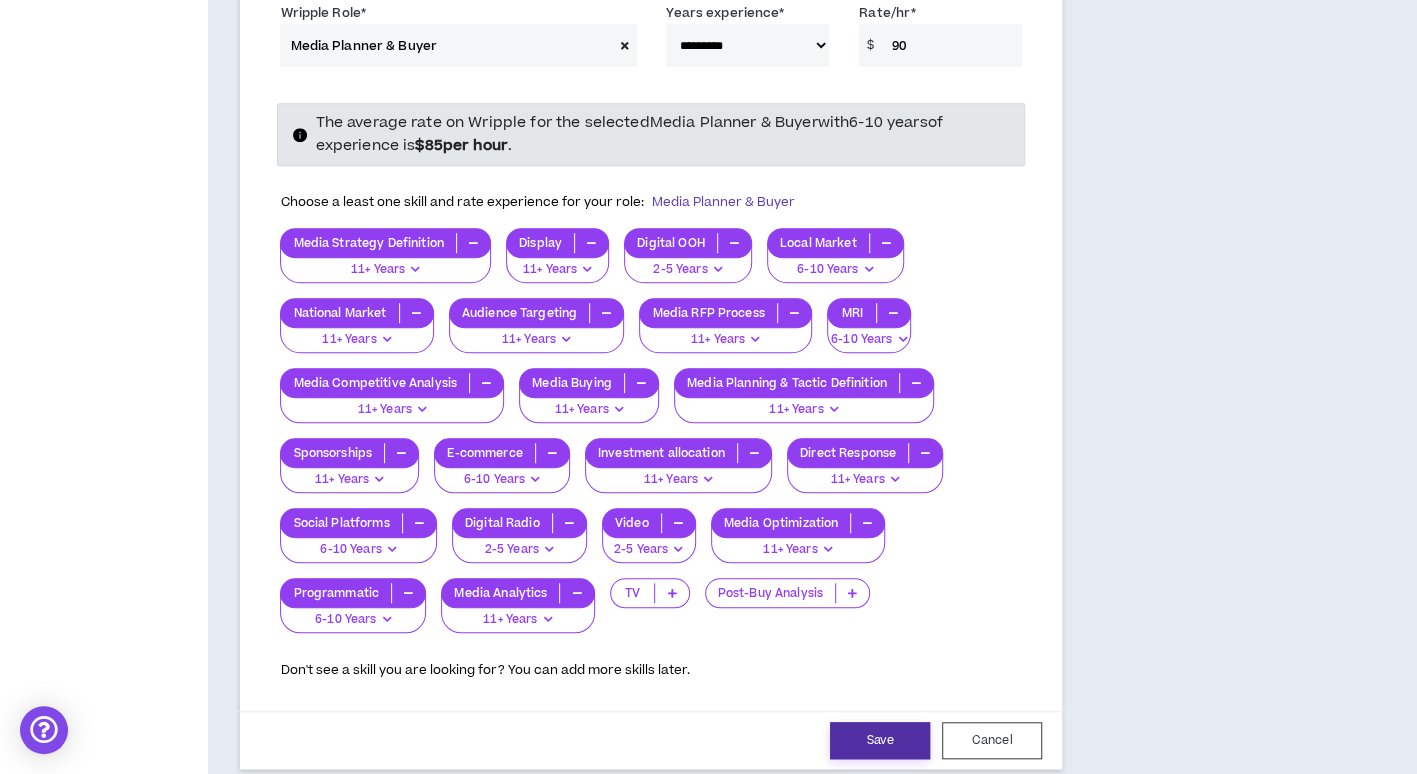 type on "90" 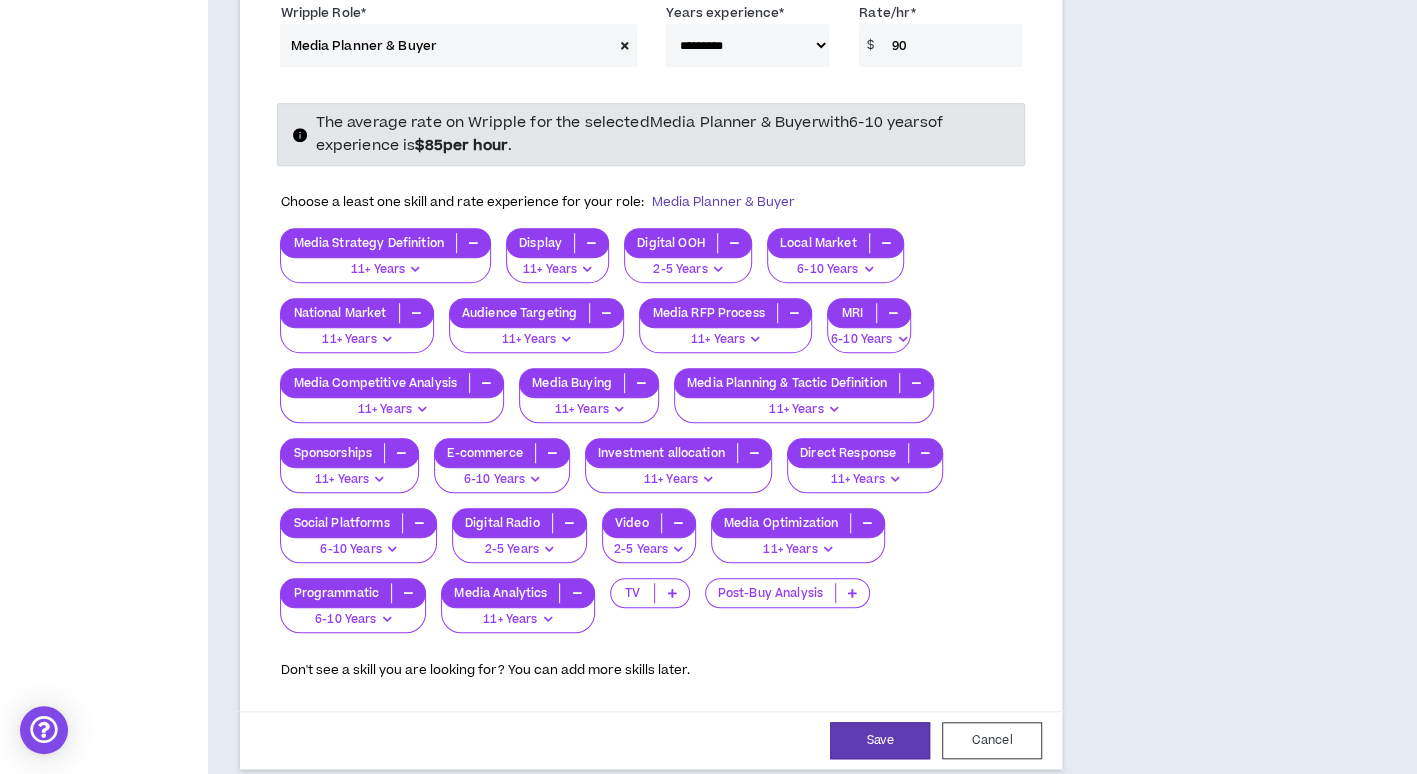 select on "***" 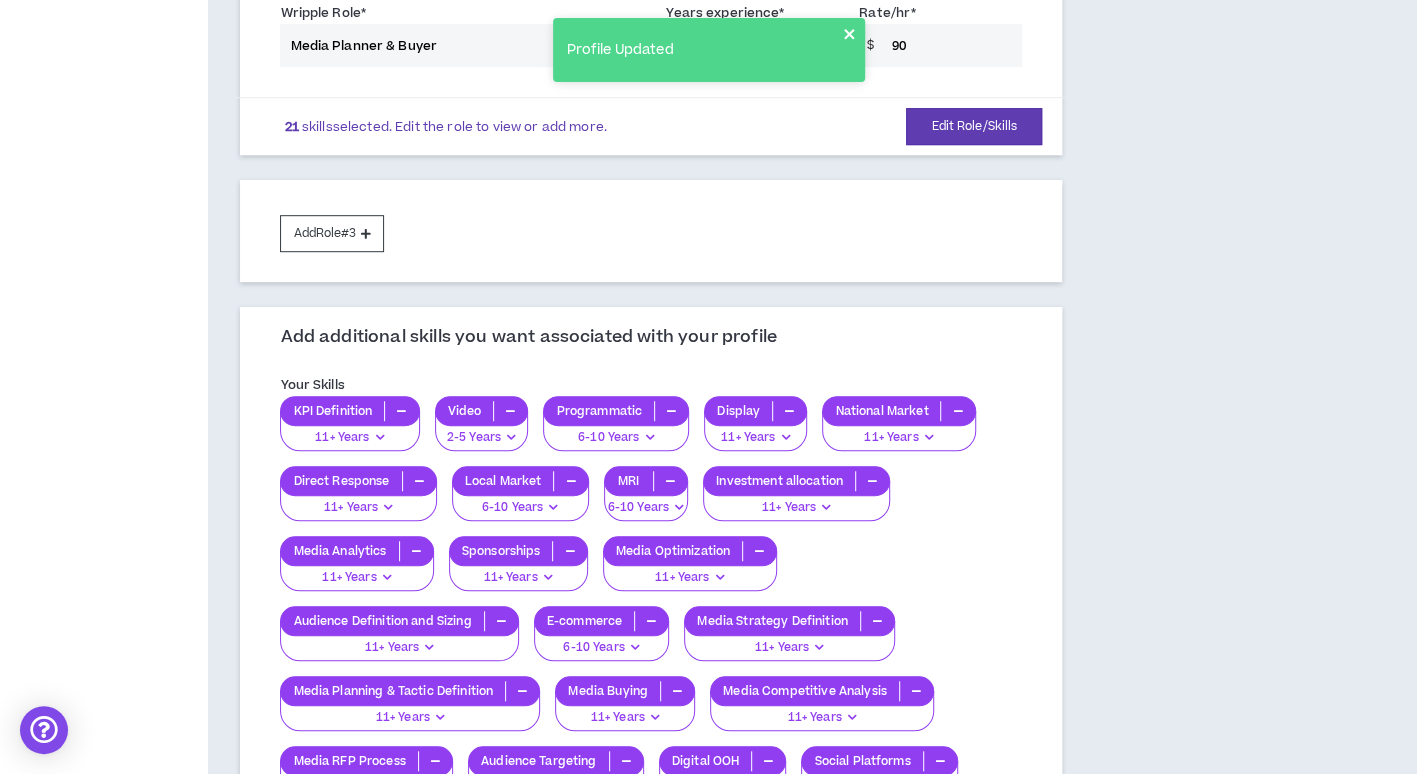 click 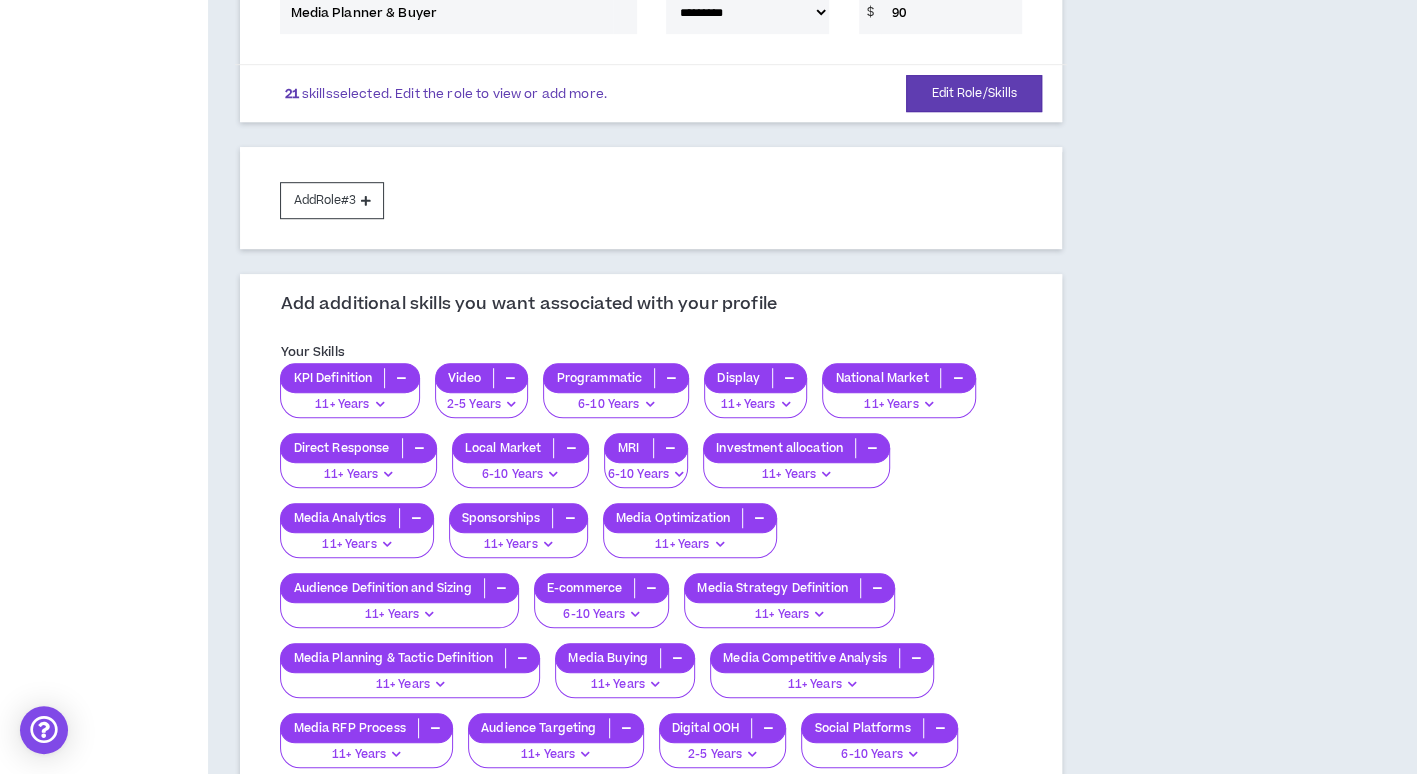 scroll, scrollTop: 779, scrollLeft: 0, axis: vertical 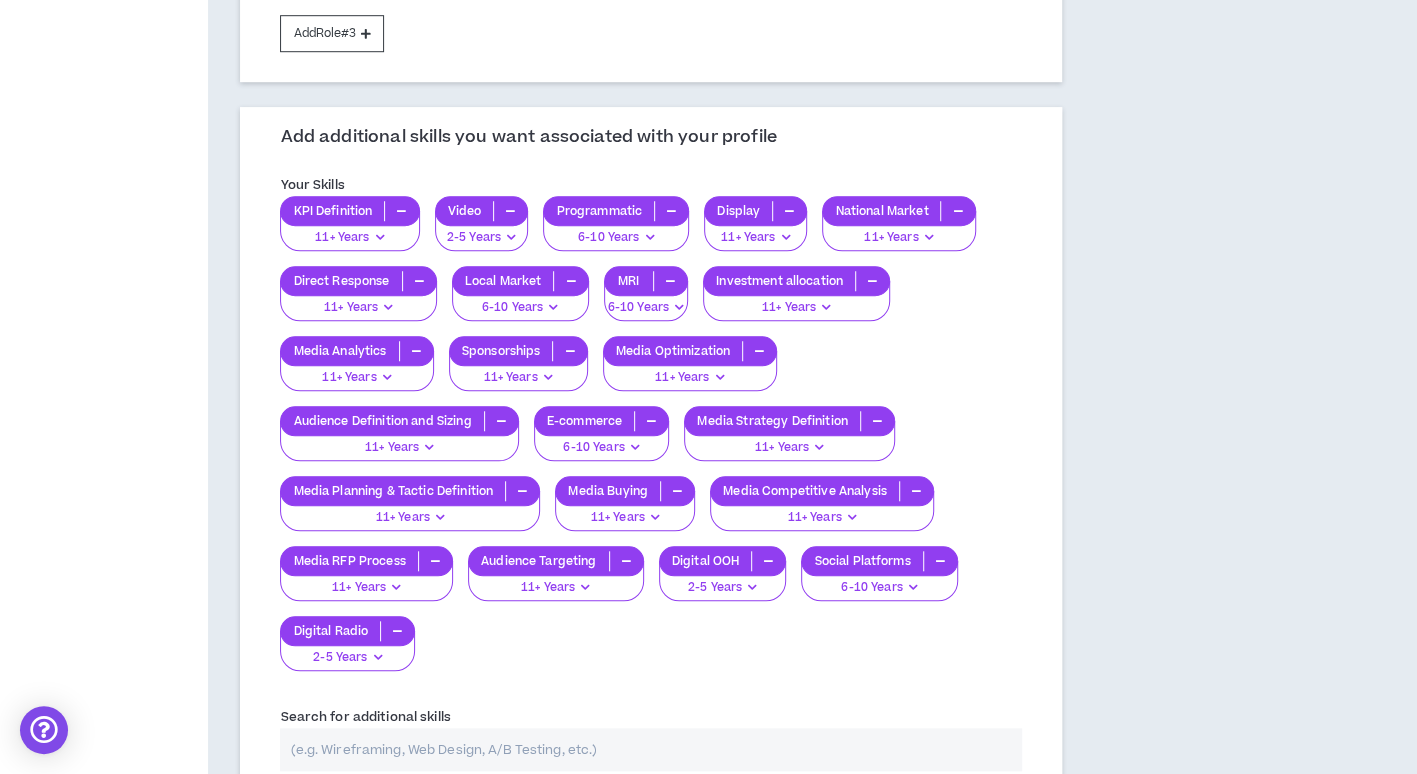 click at bounding box center (651, 749) 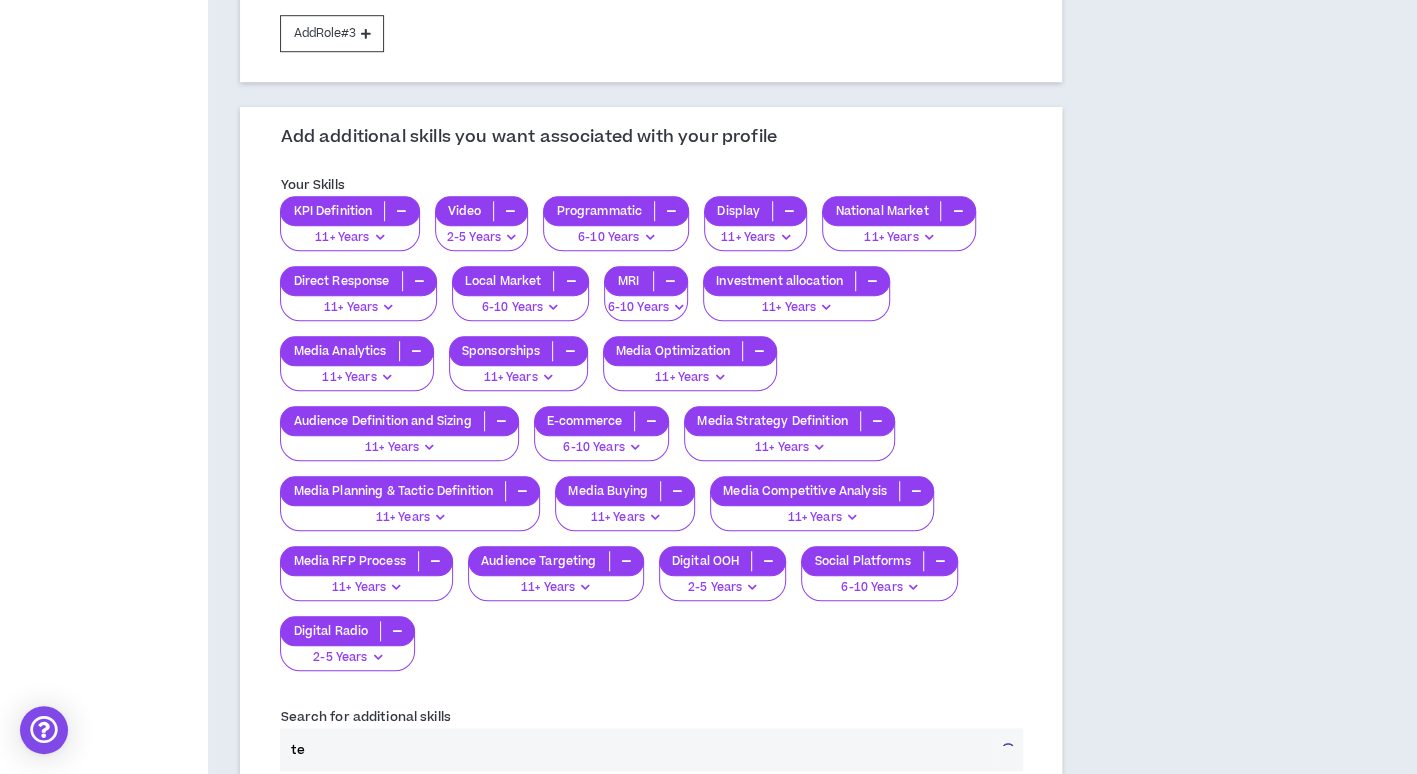 type on "t" 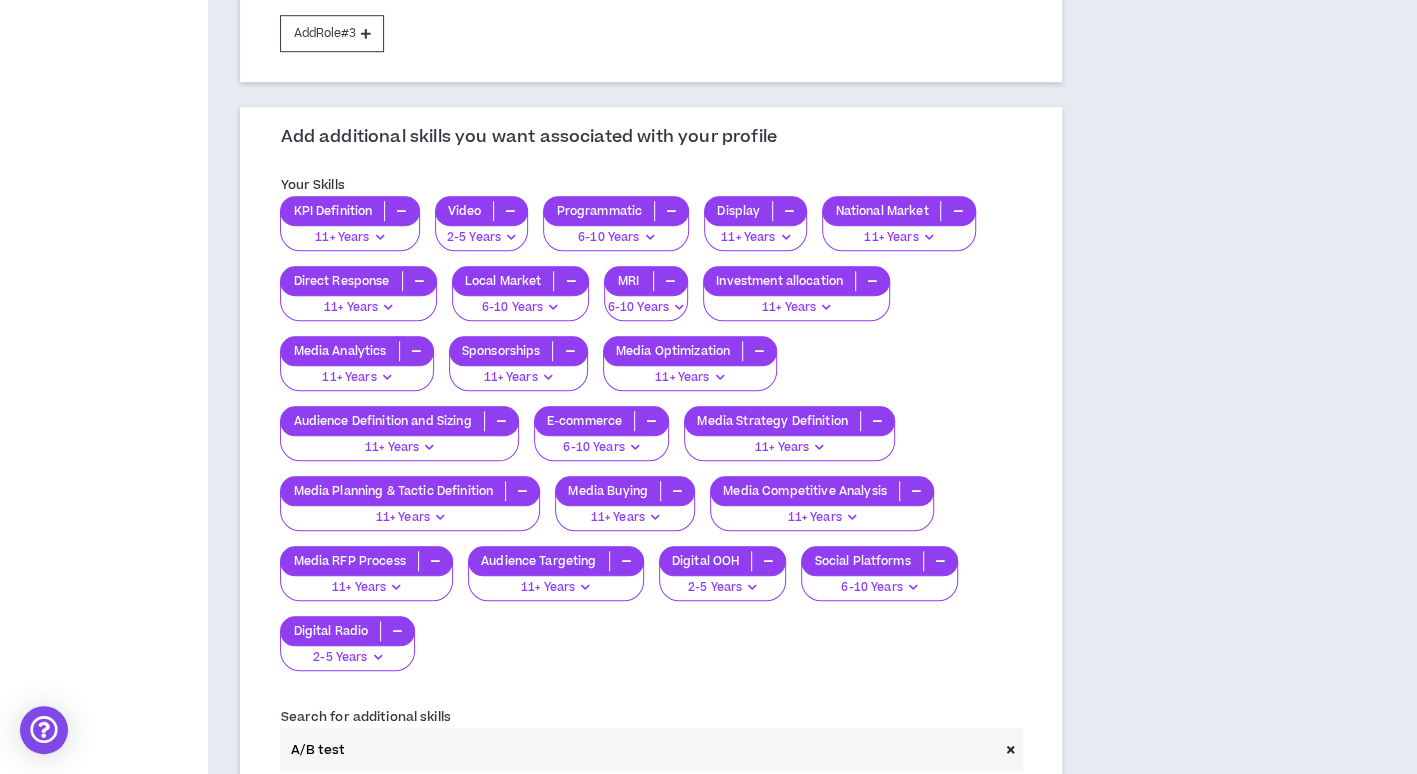 type on "A/B test" 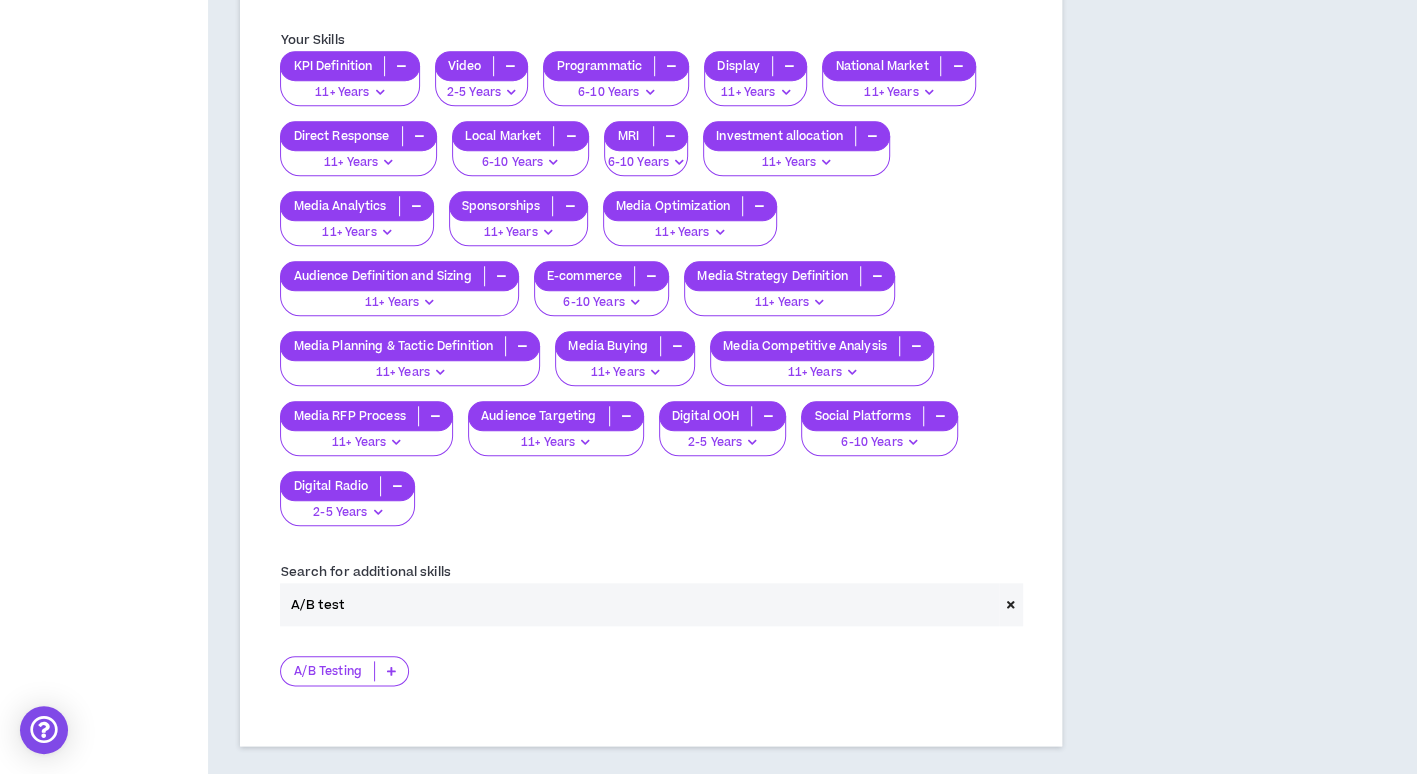 scroll, scrollTop: 979, scrollLeft: 0, axis: vertical 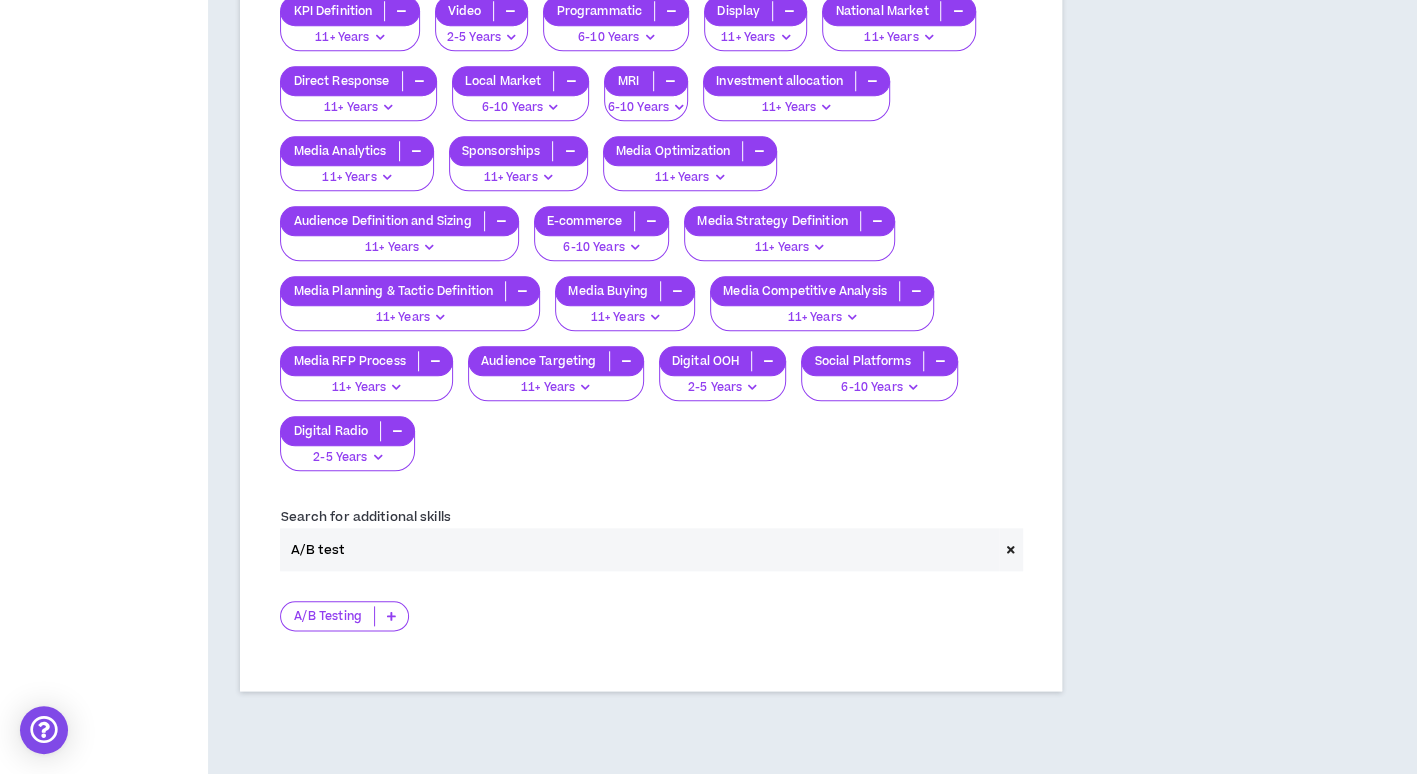 click at bounding box center (391, 616) 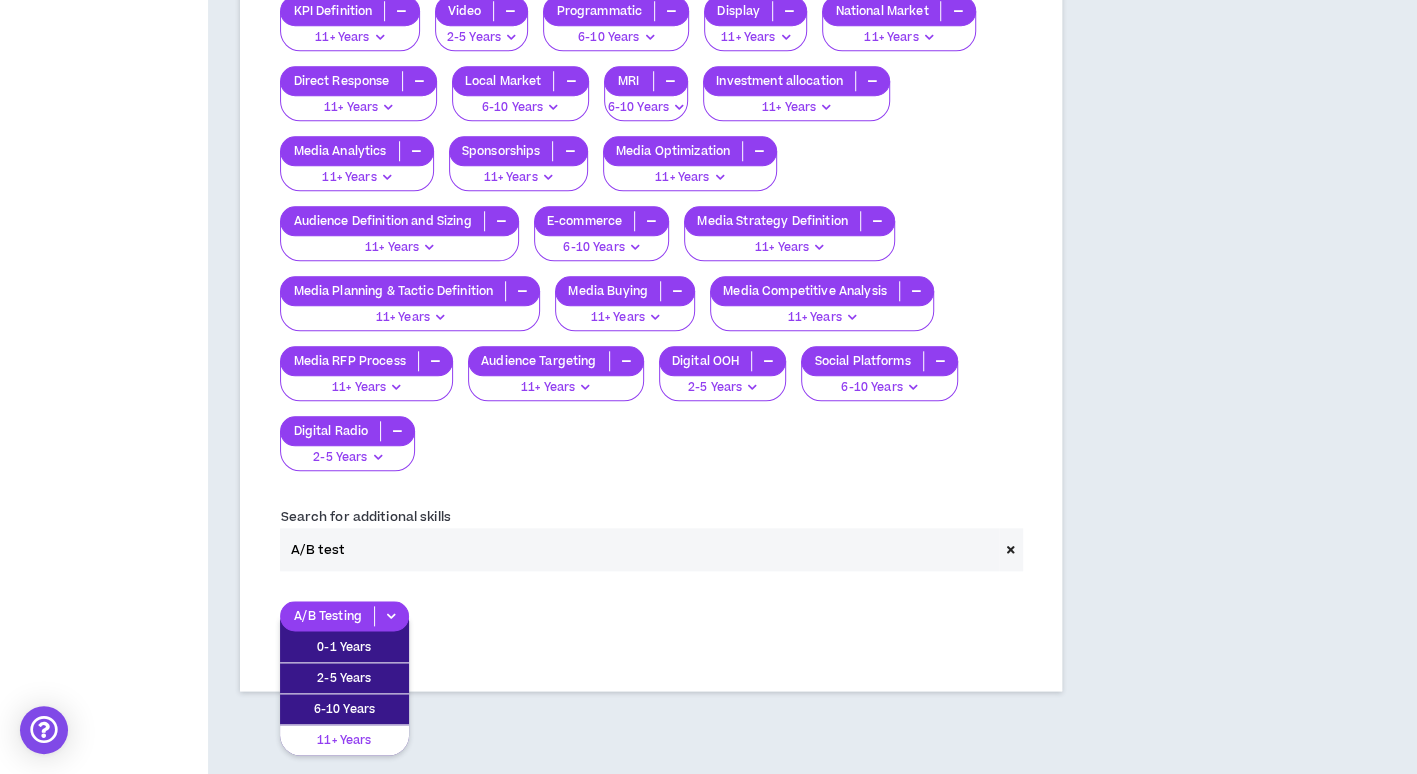 click on "11+ Years" at bounding box center (344, 740) 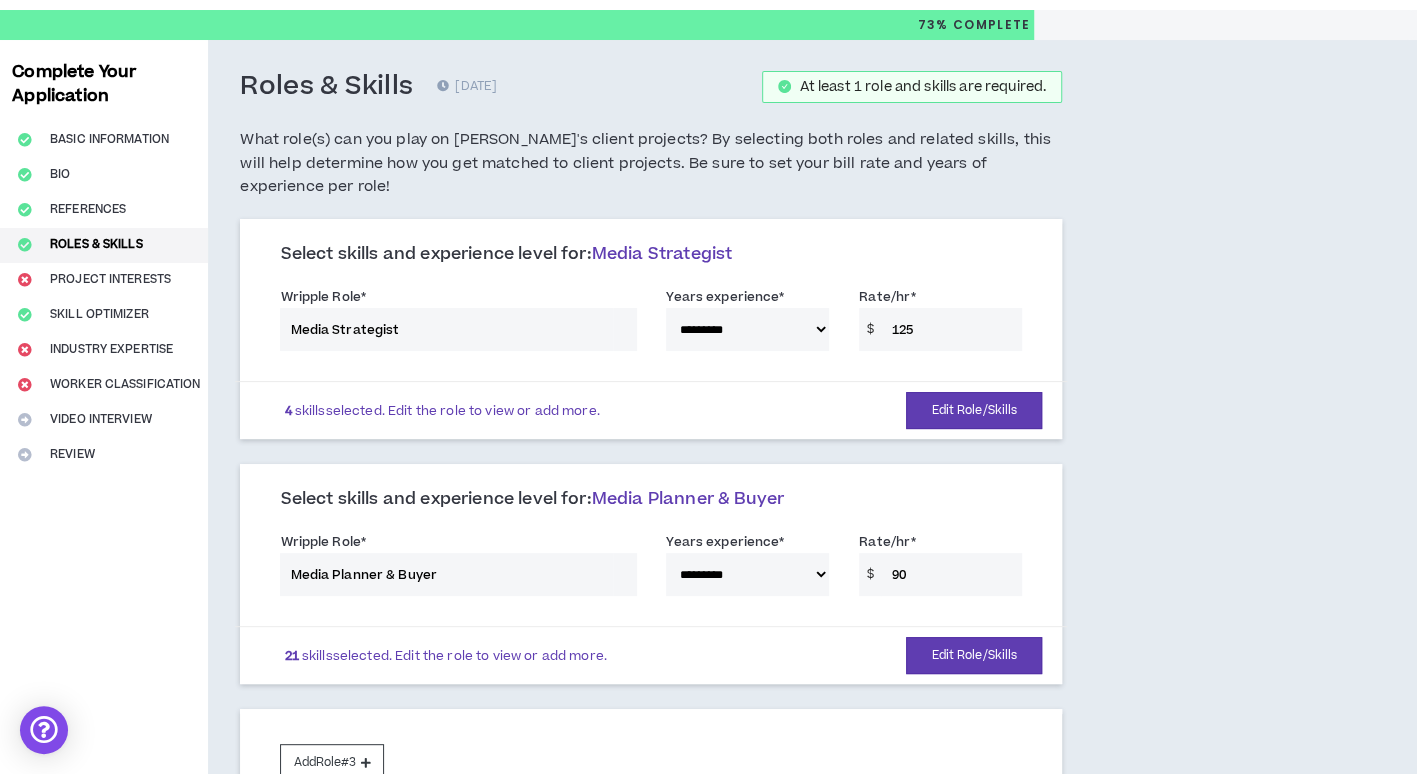 scroll, scrollTop: 200, scrollLeft: 0, axis: vertical 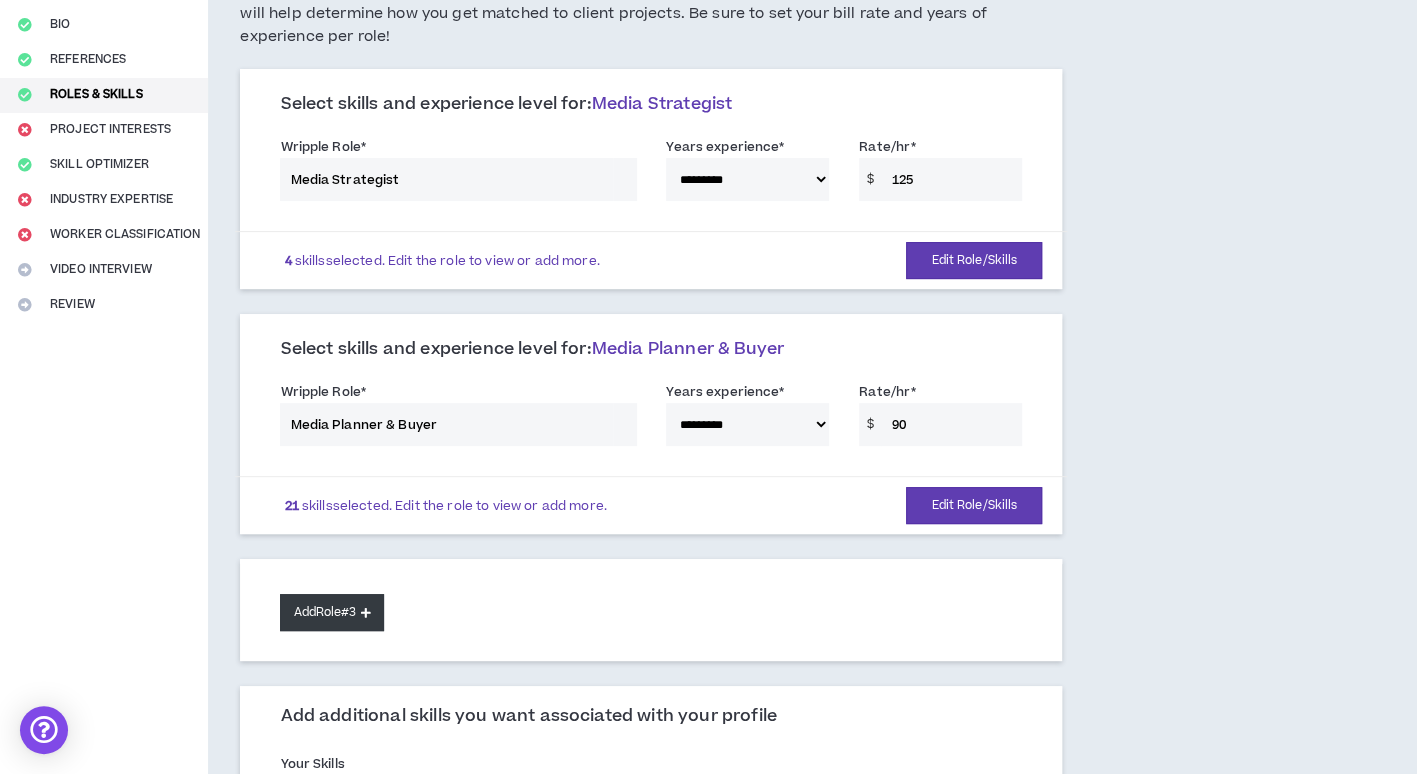 click on "Add  Role  #3" at bounding box center [331, 612] 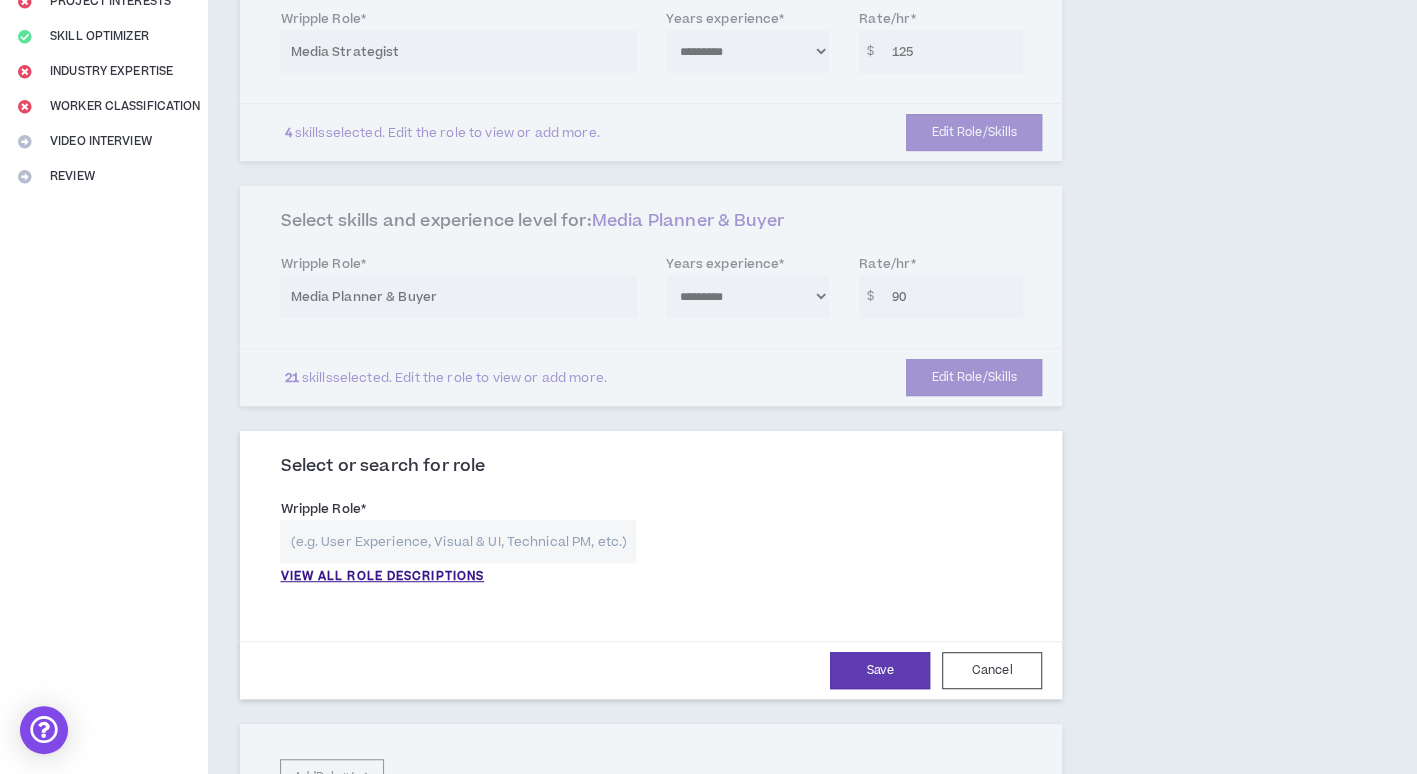 scroll, scrollTop: 400, scrollLeft: 0, axis: vertical 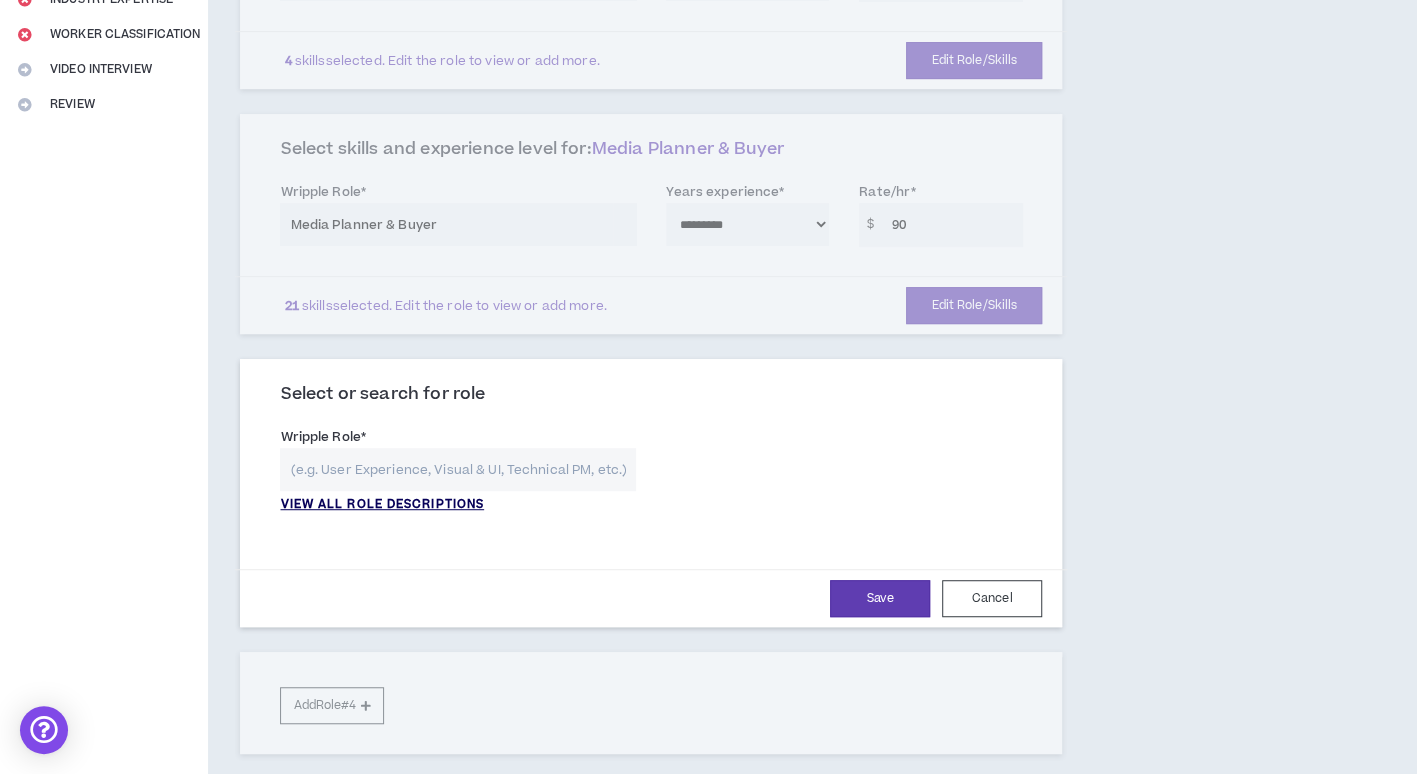 click on "VIEW ALL ROLE DESCRIPTIONS" at bounding box center (382, 505) 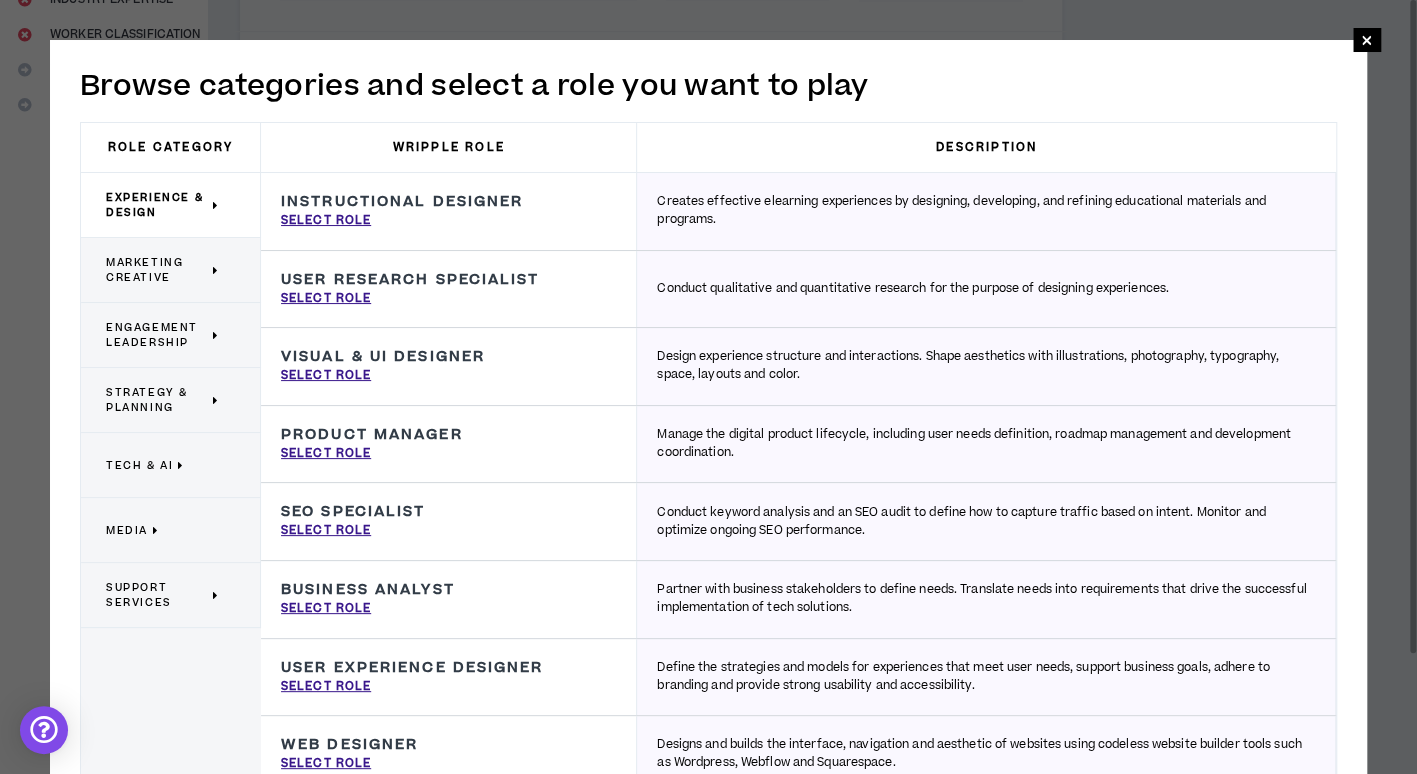 click on "Media" at bounding box center [127, 530] 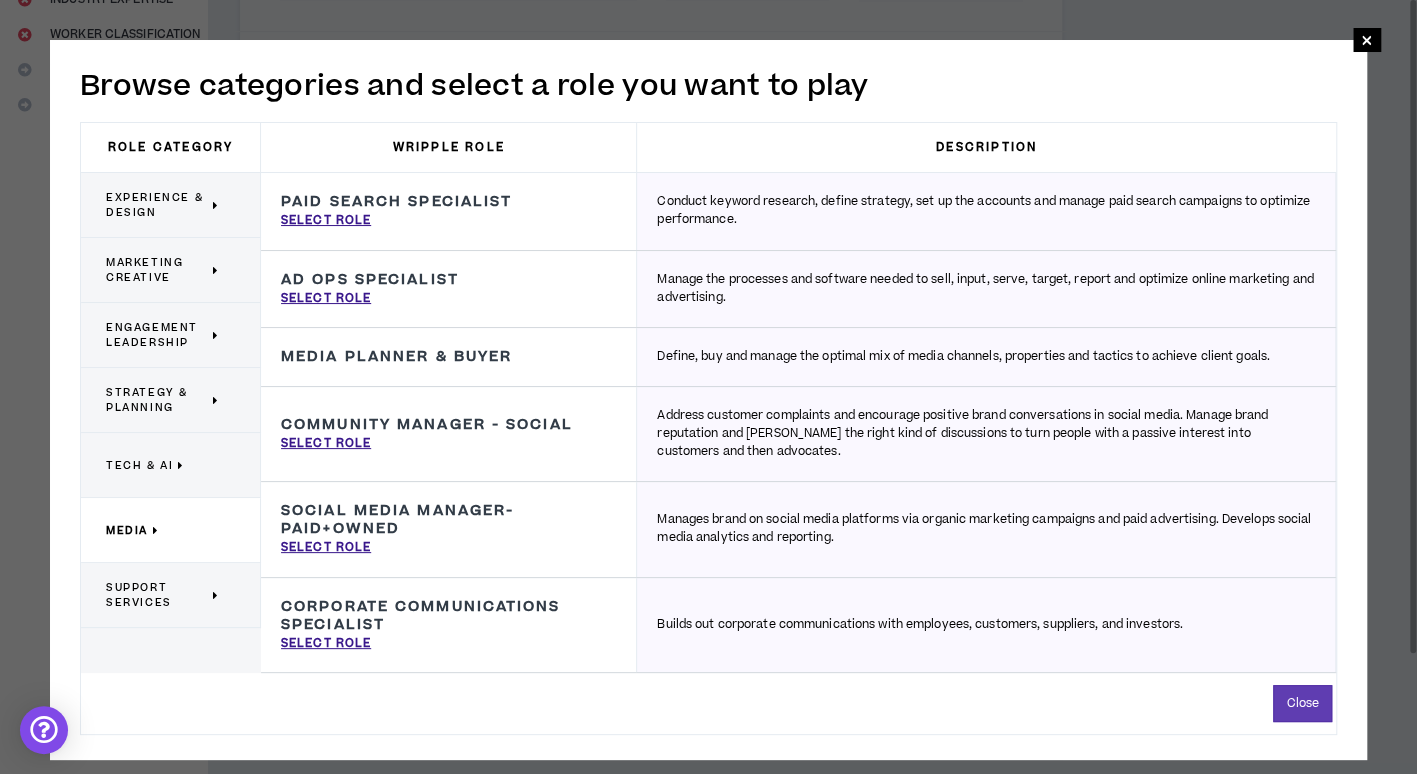 click on "Strategy & Planning" at bounding box center [157, 400] 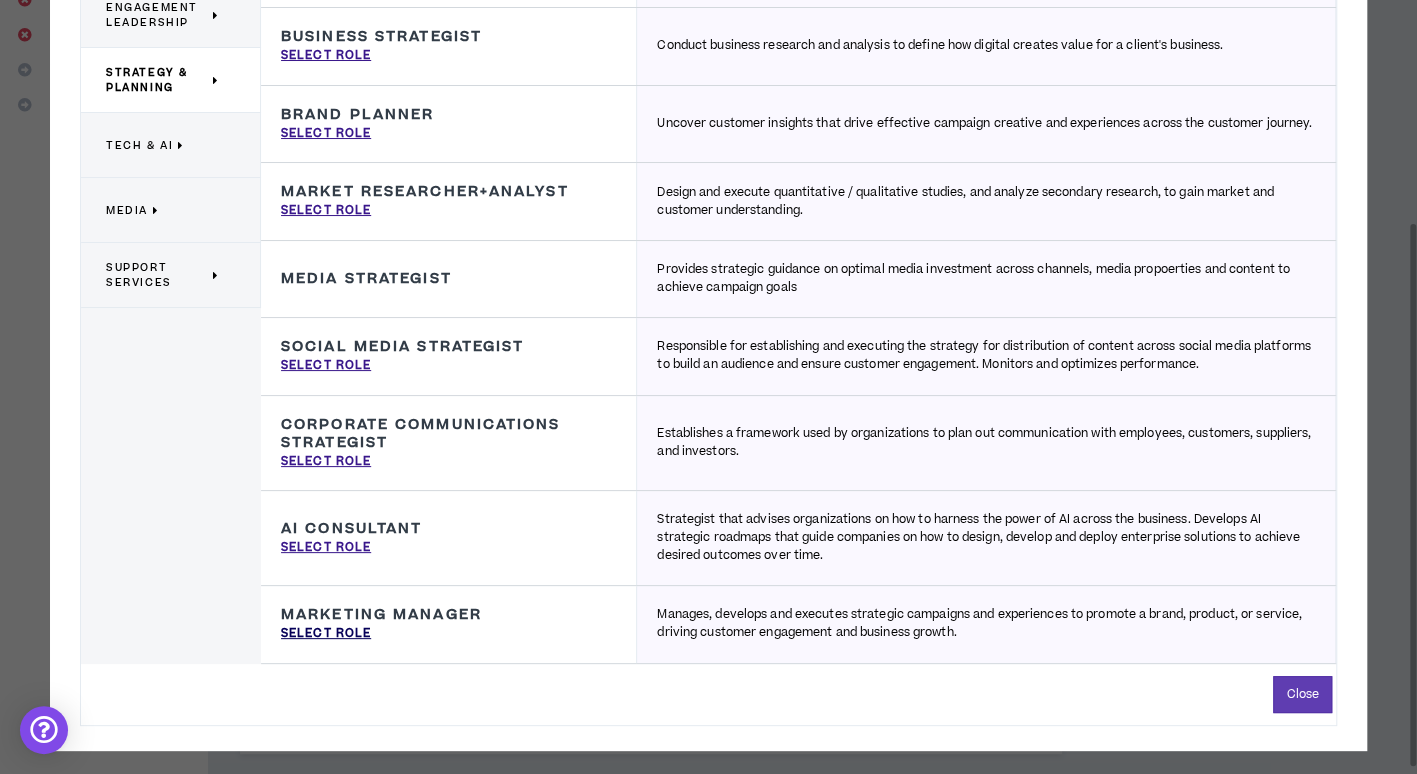 click on "Select Role" at bounding box center [326, 634] 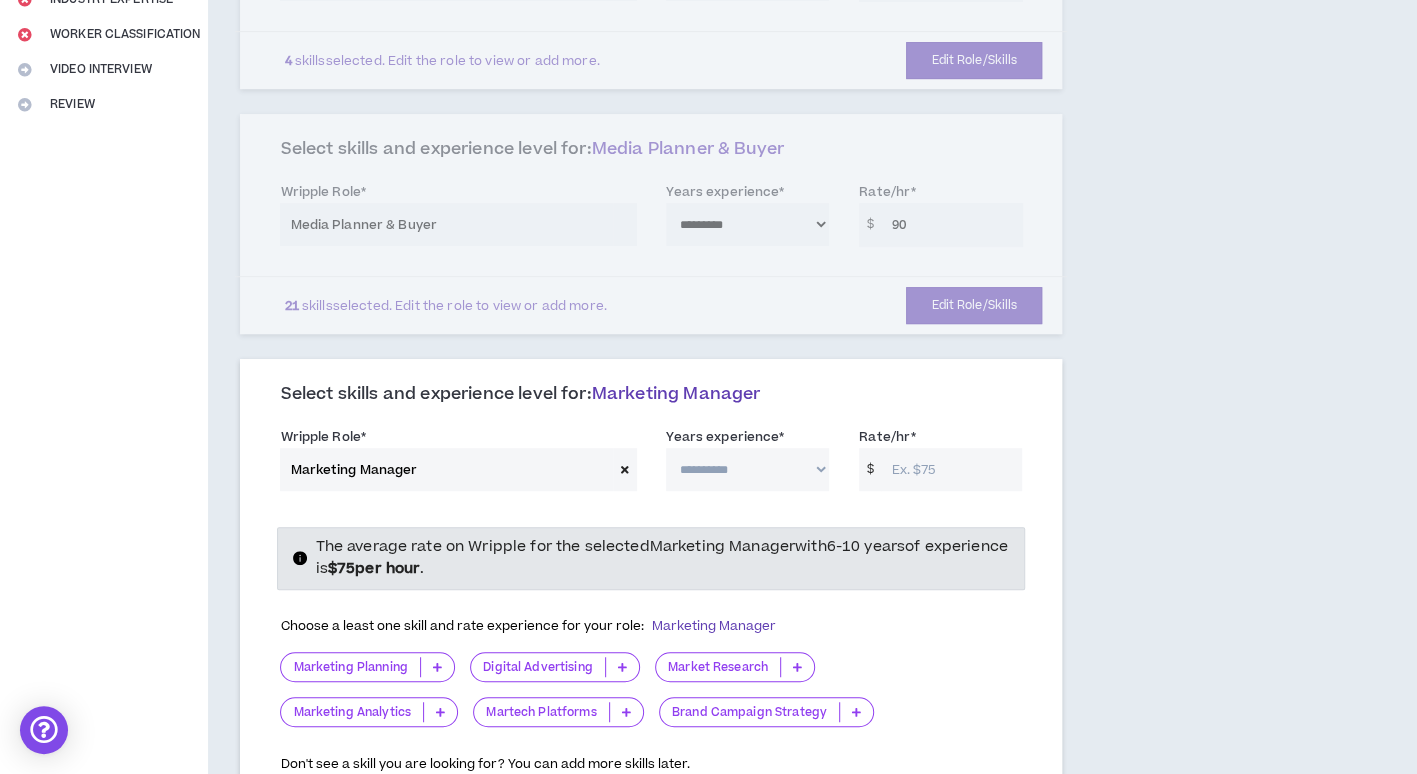 click on "**********" at bounding box center [747, 469] 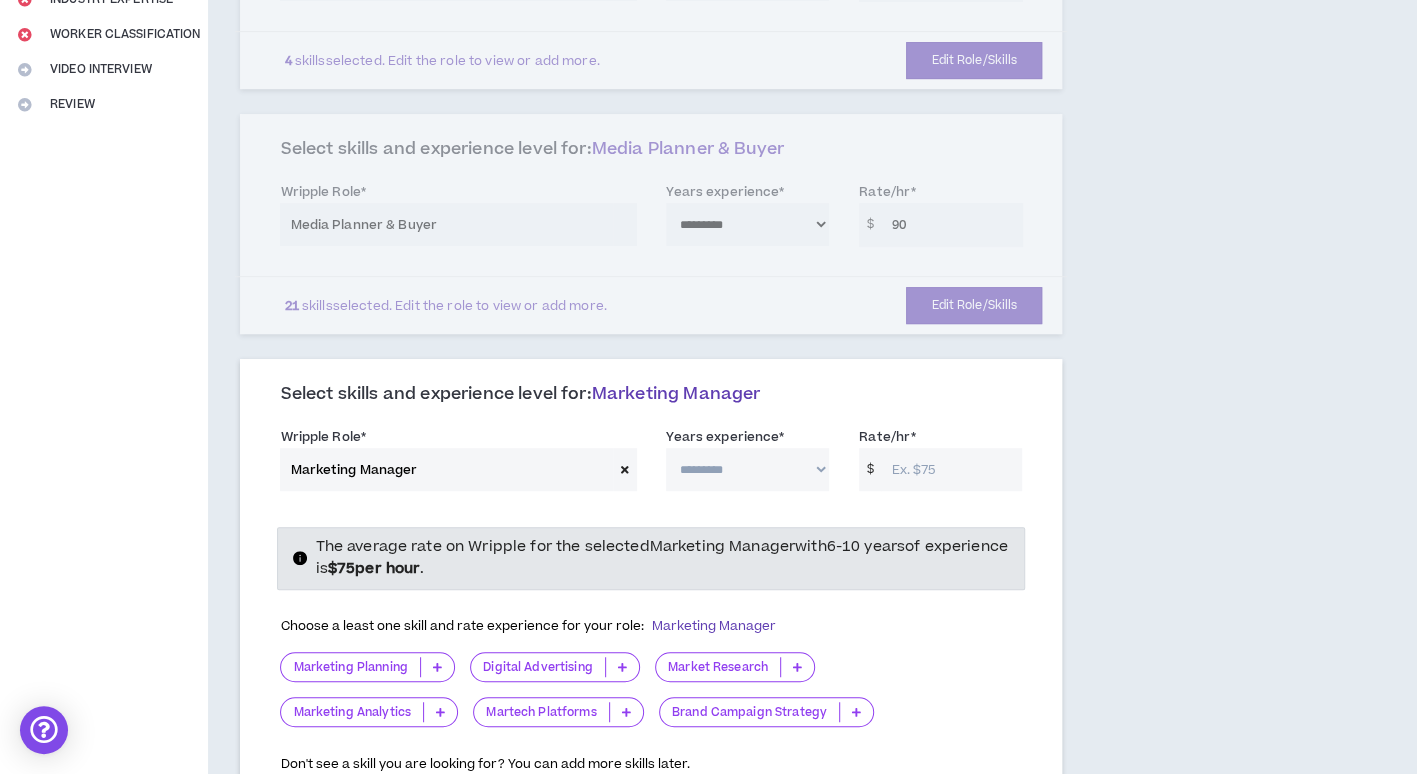 click on "**********" at bounding box center (747, 469) 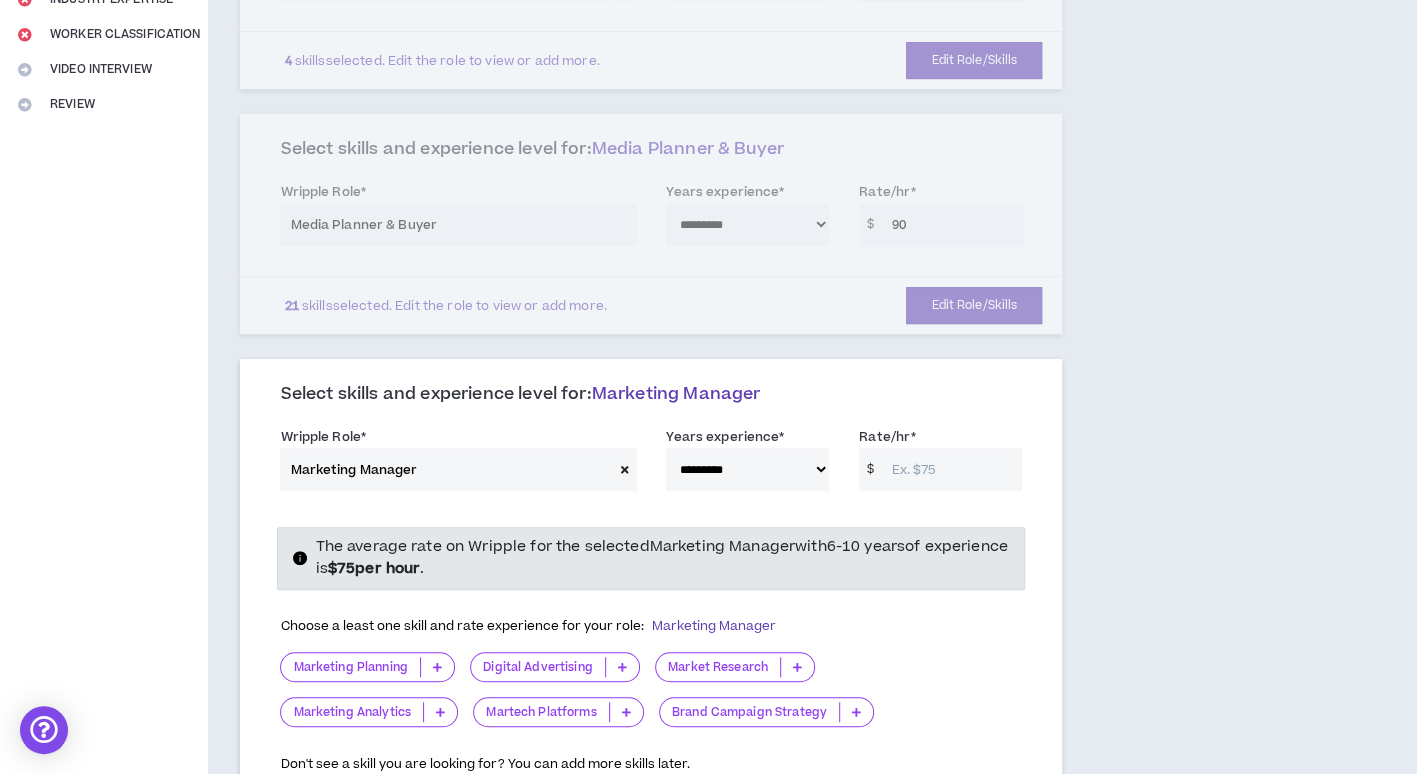 click on "Rate/hr  *" at bounding box center (951, 469) 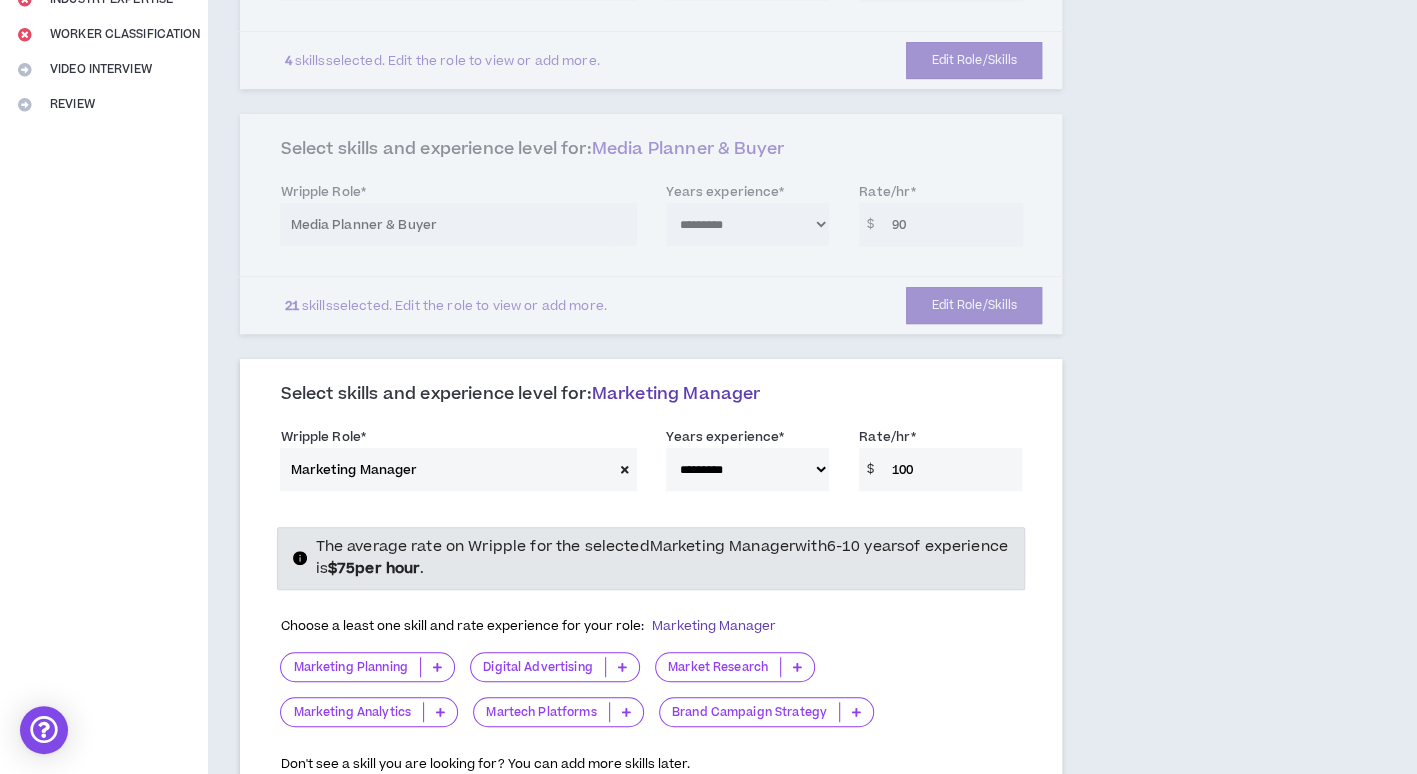 type on "100" 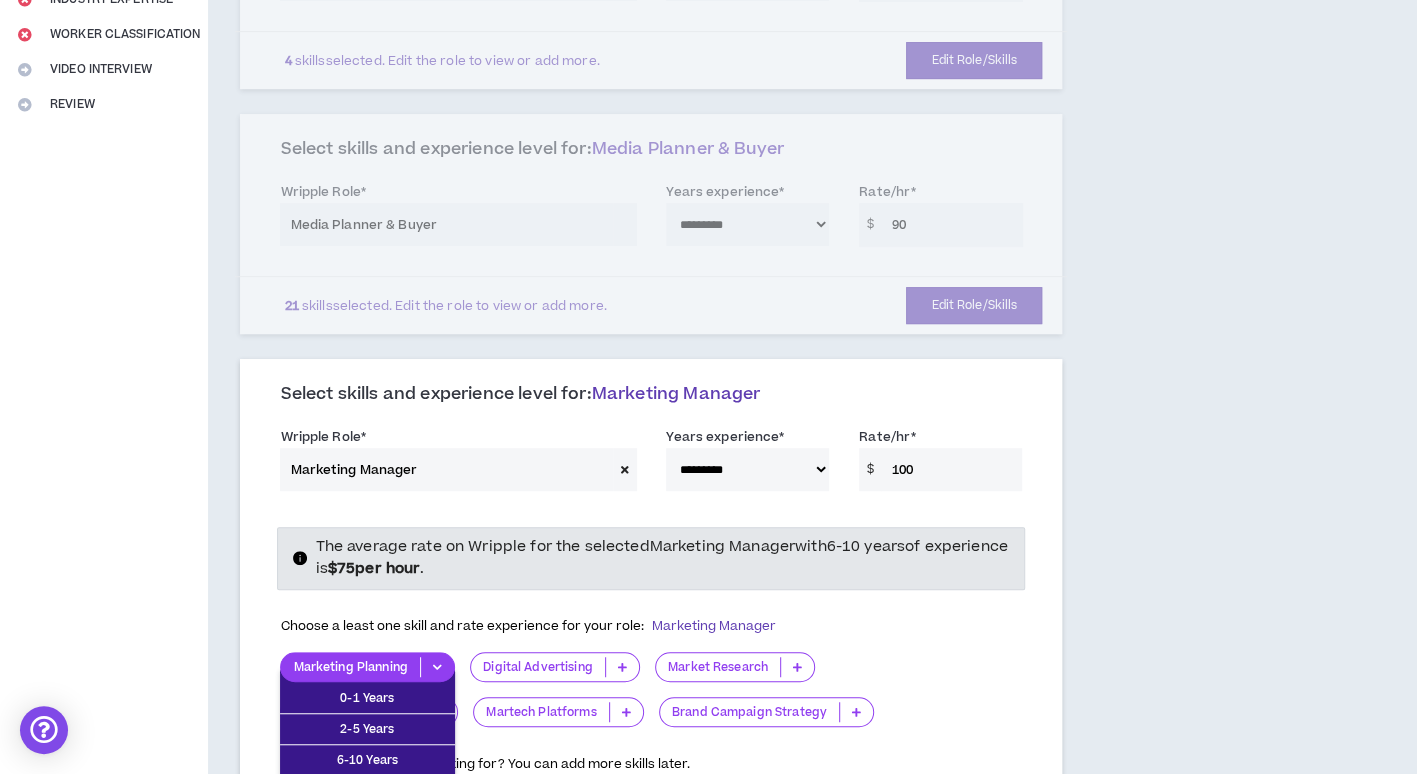 scroll, scrollTop: 600, scrollLeft: 0, axis: vertical 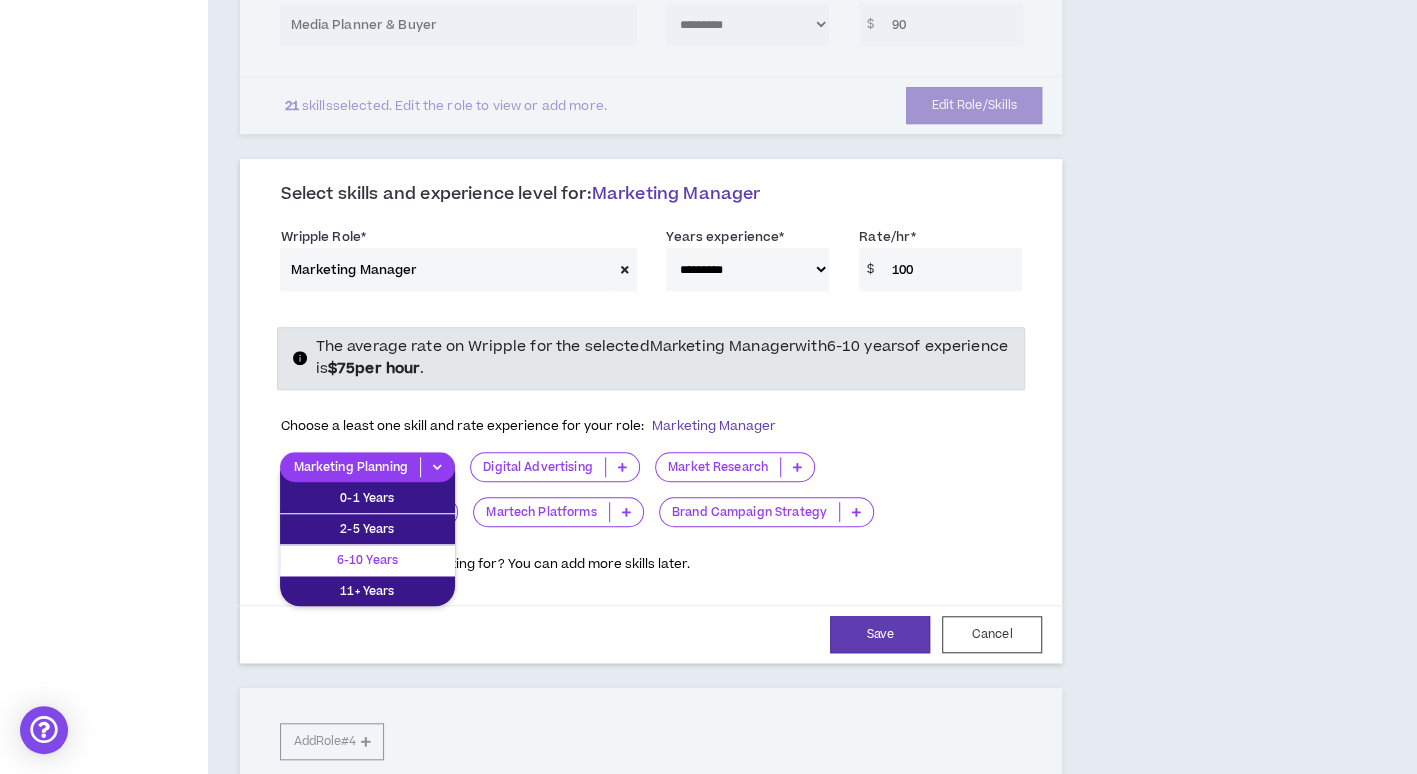 click on "6-10 Years" at bounding box center [367, 560] 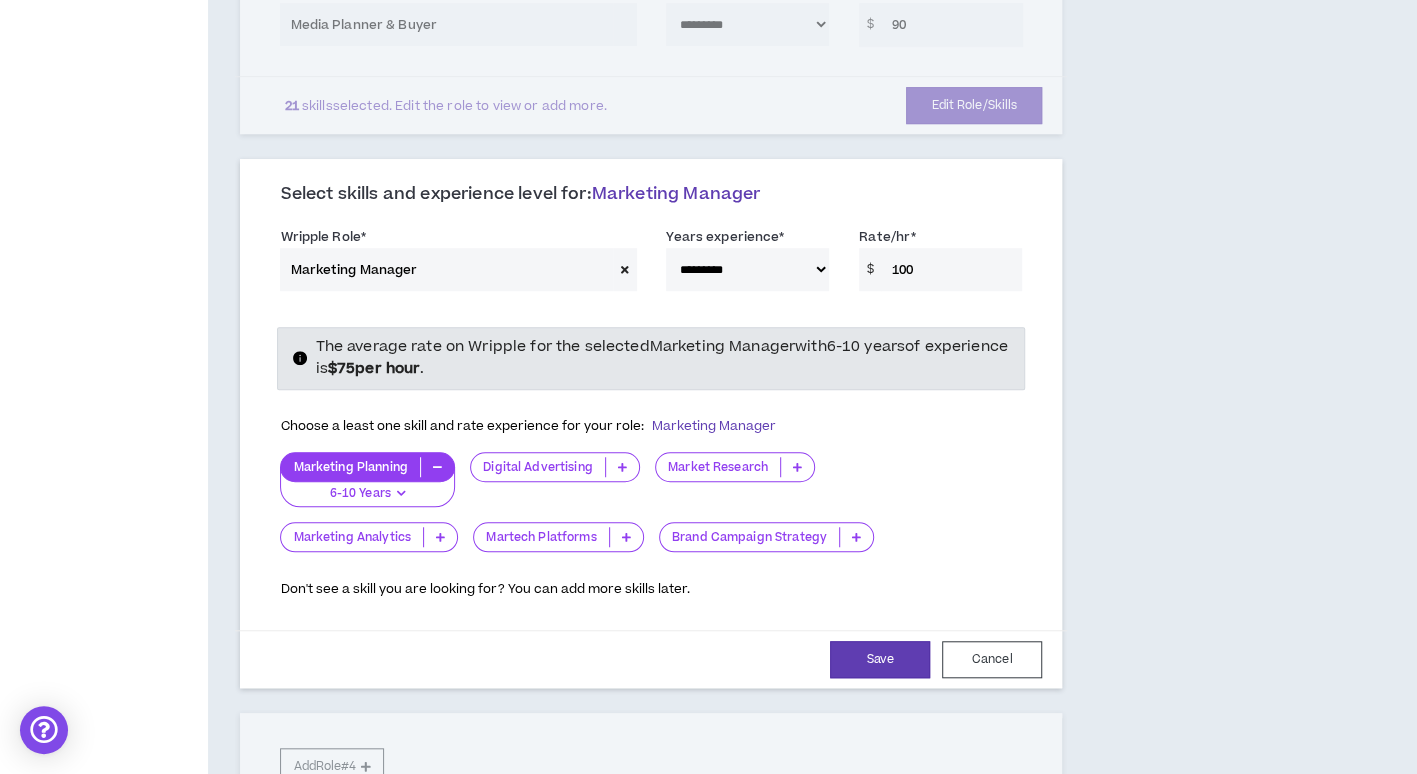 click at bounding box center [856, 537] 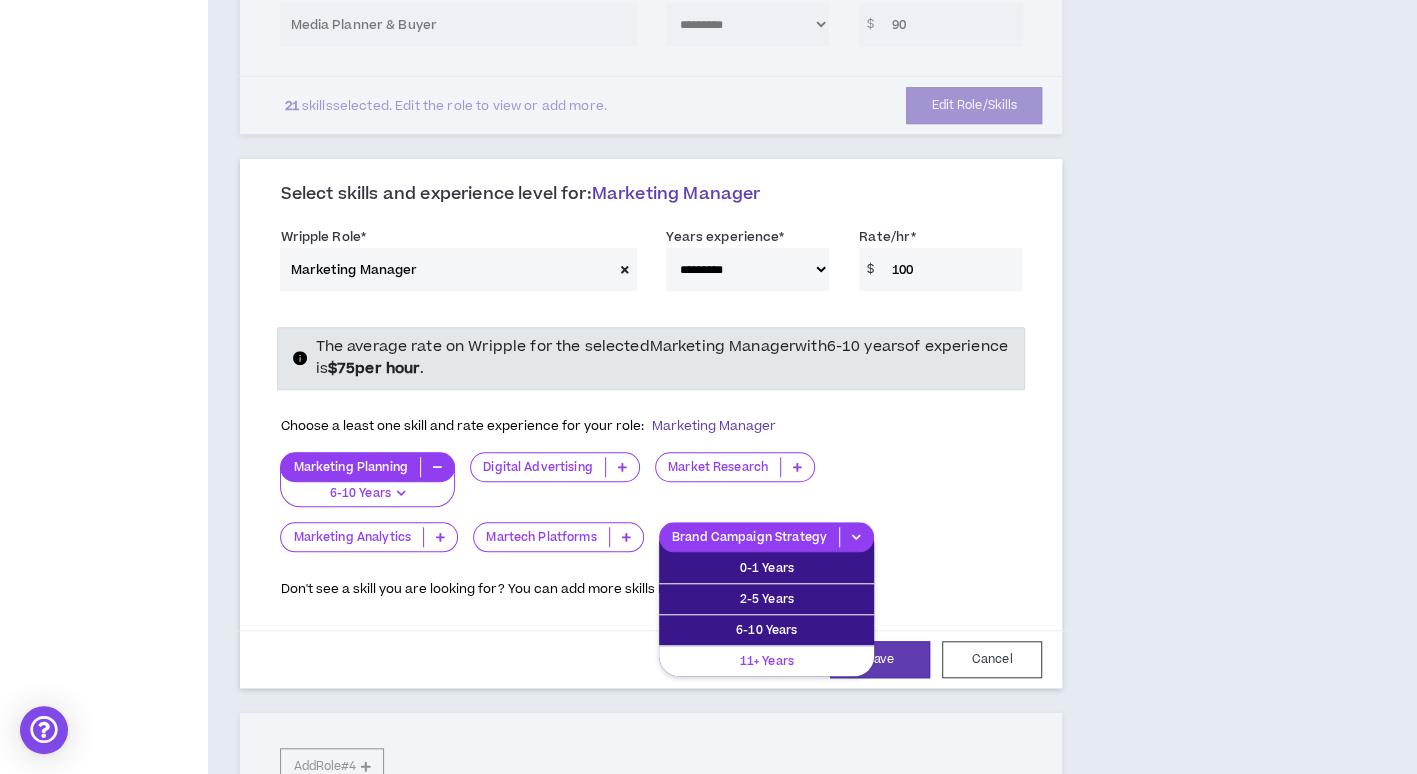 click on "11+ Years" at bounding box center [766, 661] 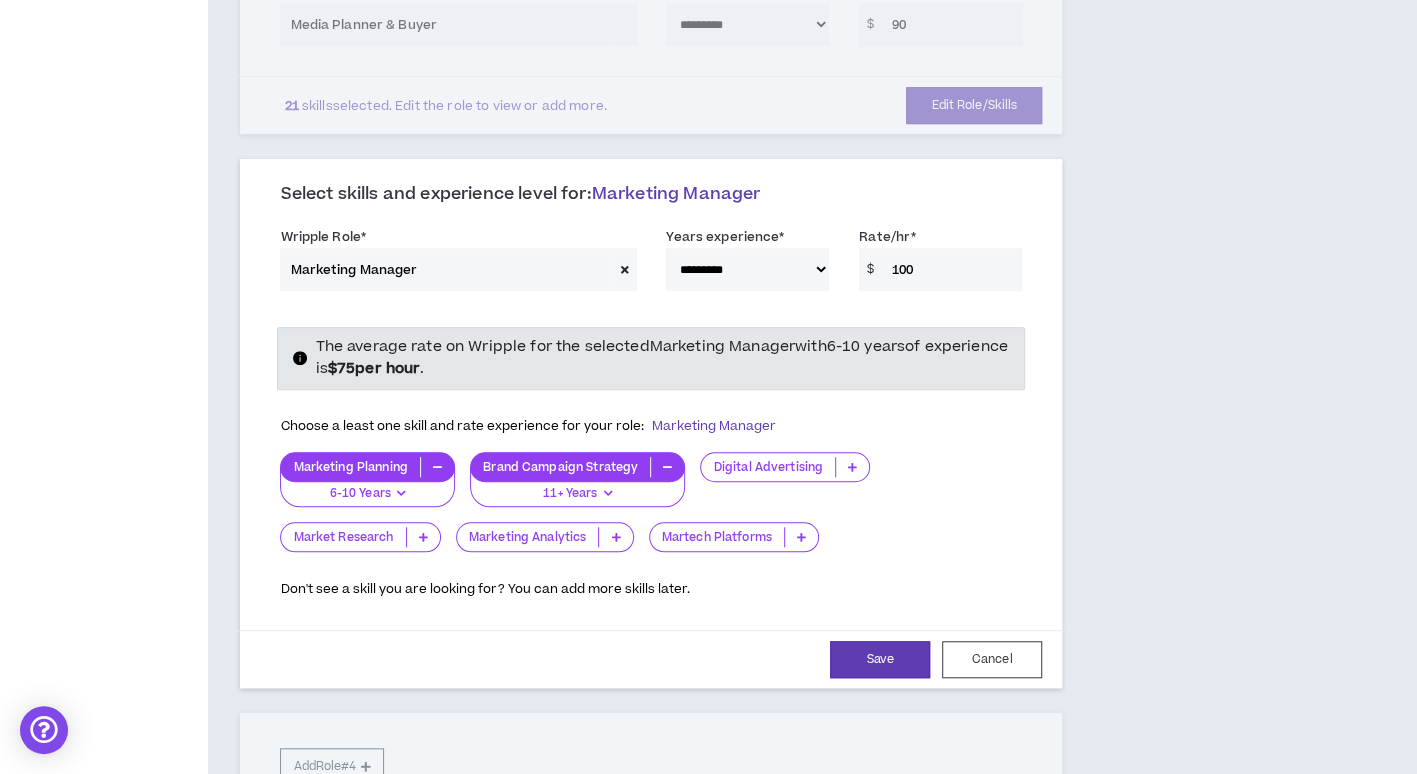 click at bounding box center [801, 537] 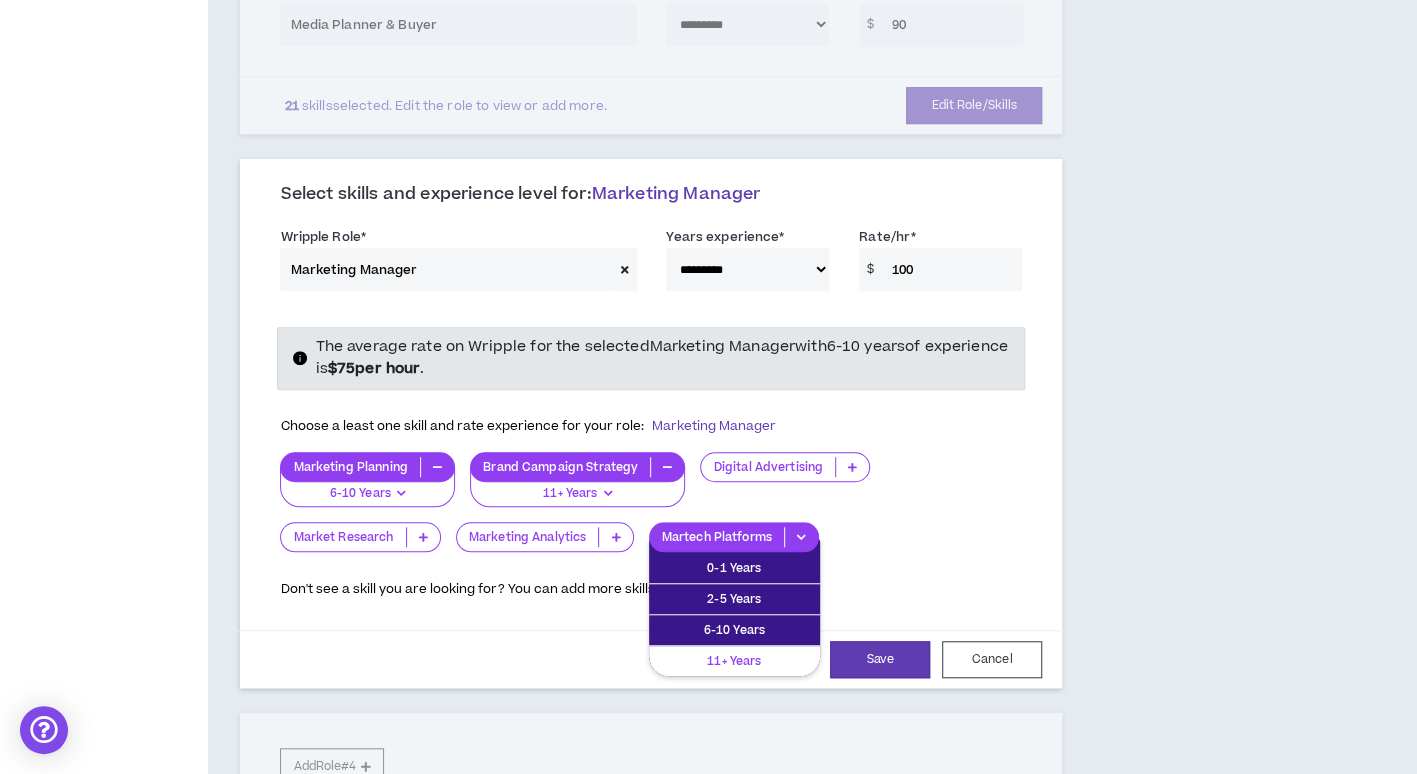 click on "11+ Years" at bounding box center (734, 661) 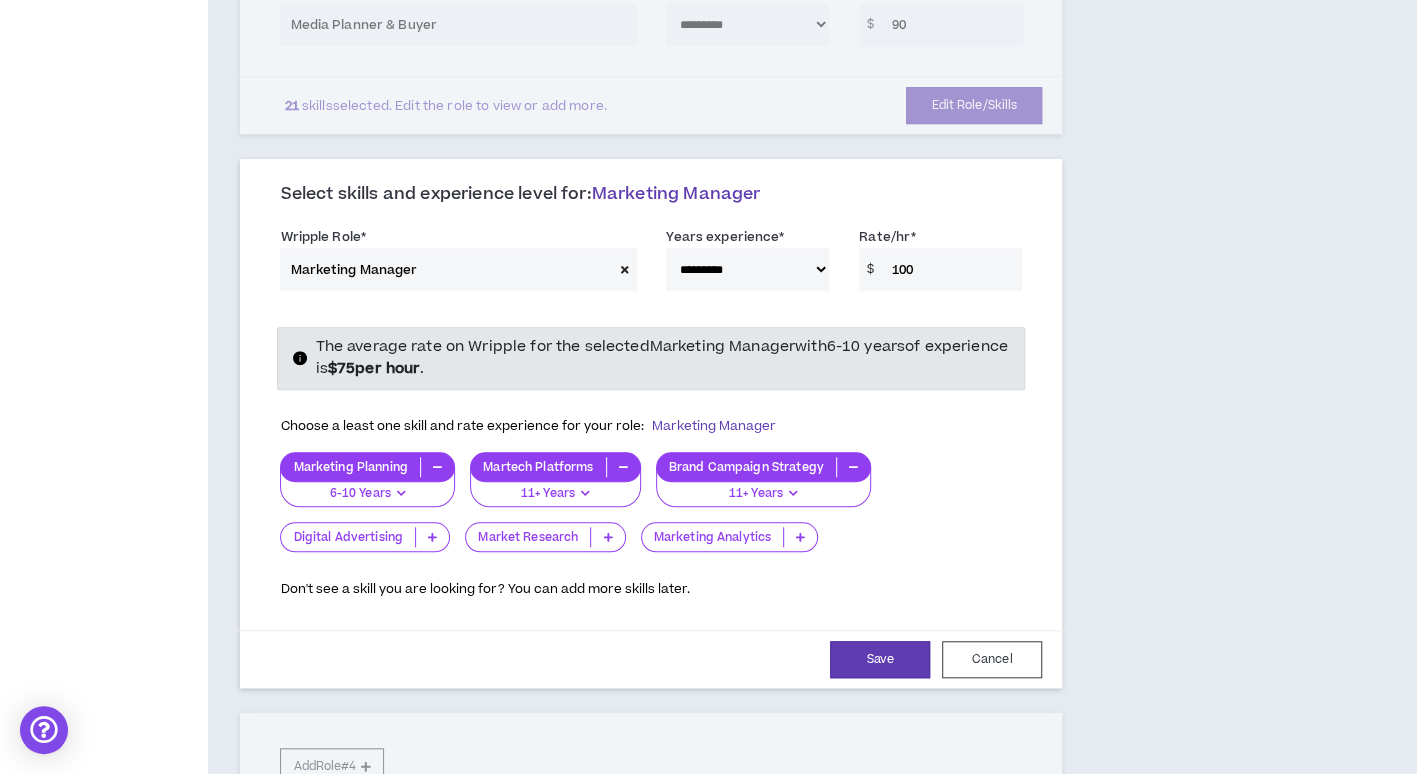 click at bounding box center (800, 537) 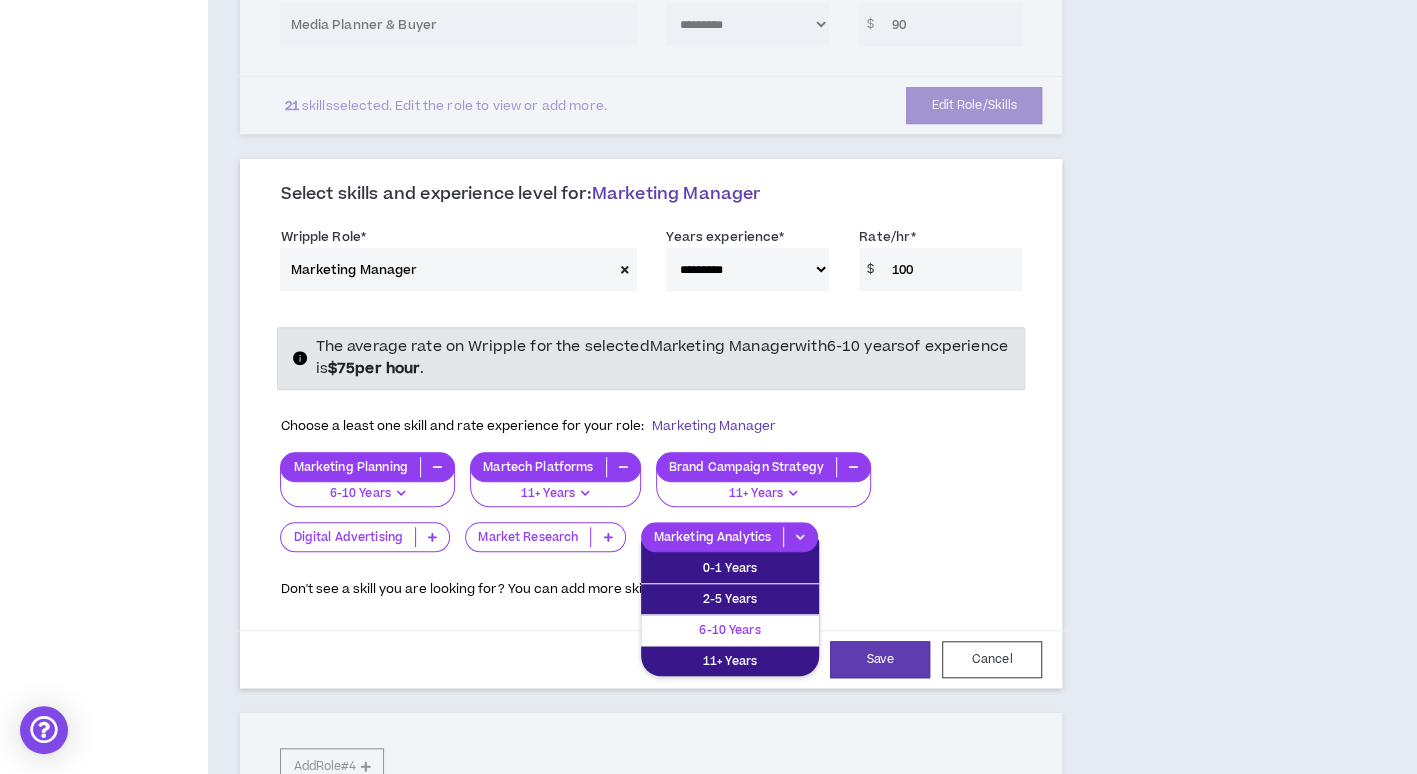 click on "6-10 Years" at bounding box center [730, 630] 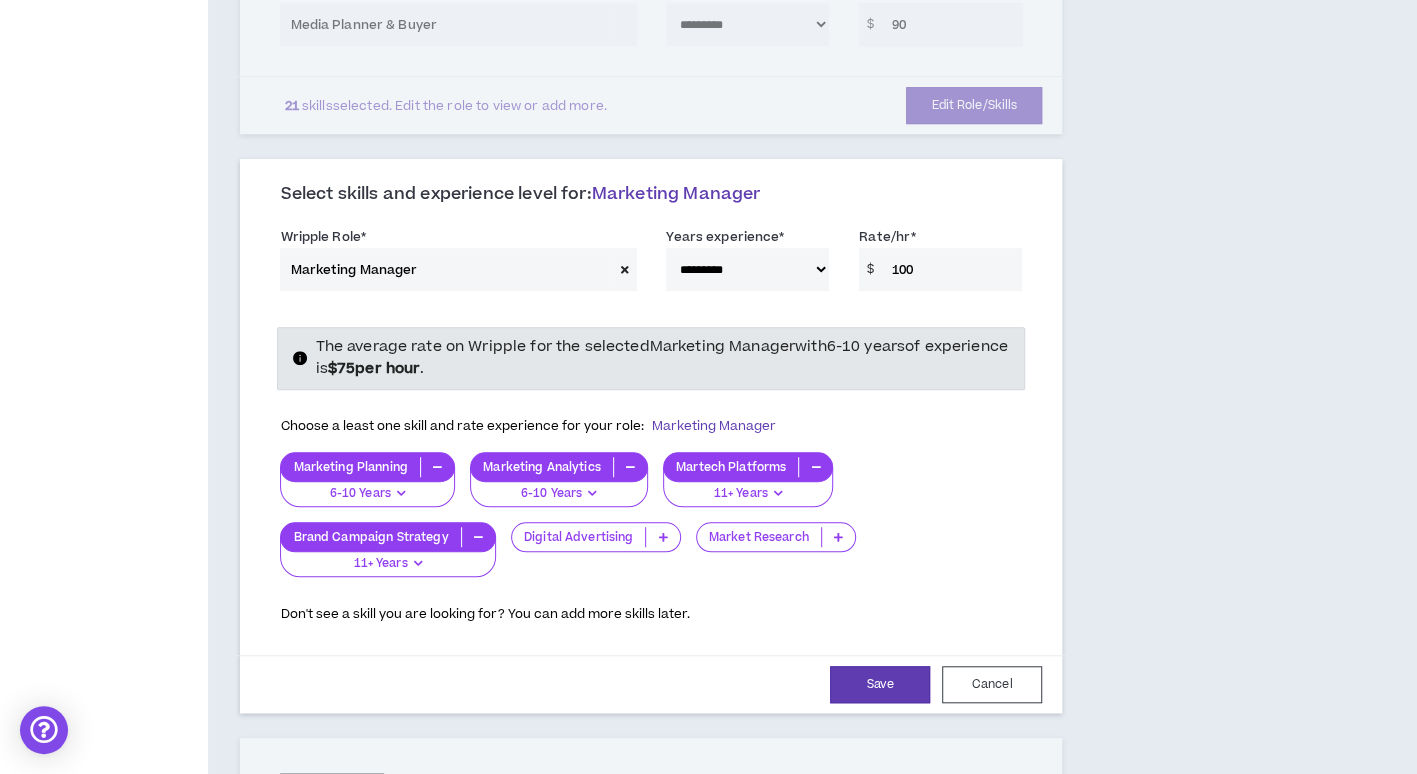 click at bounding box center [662, 537] 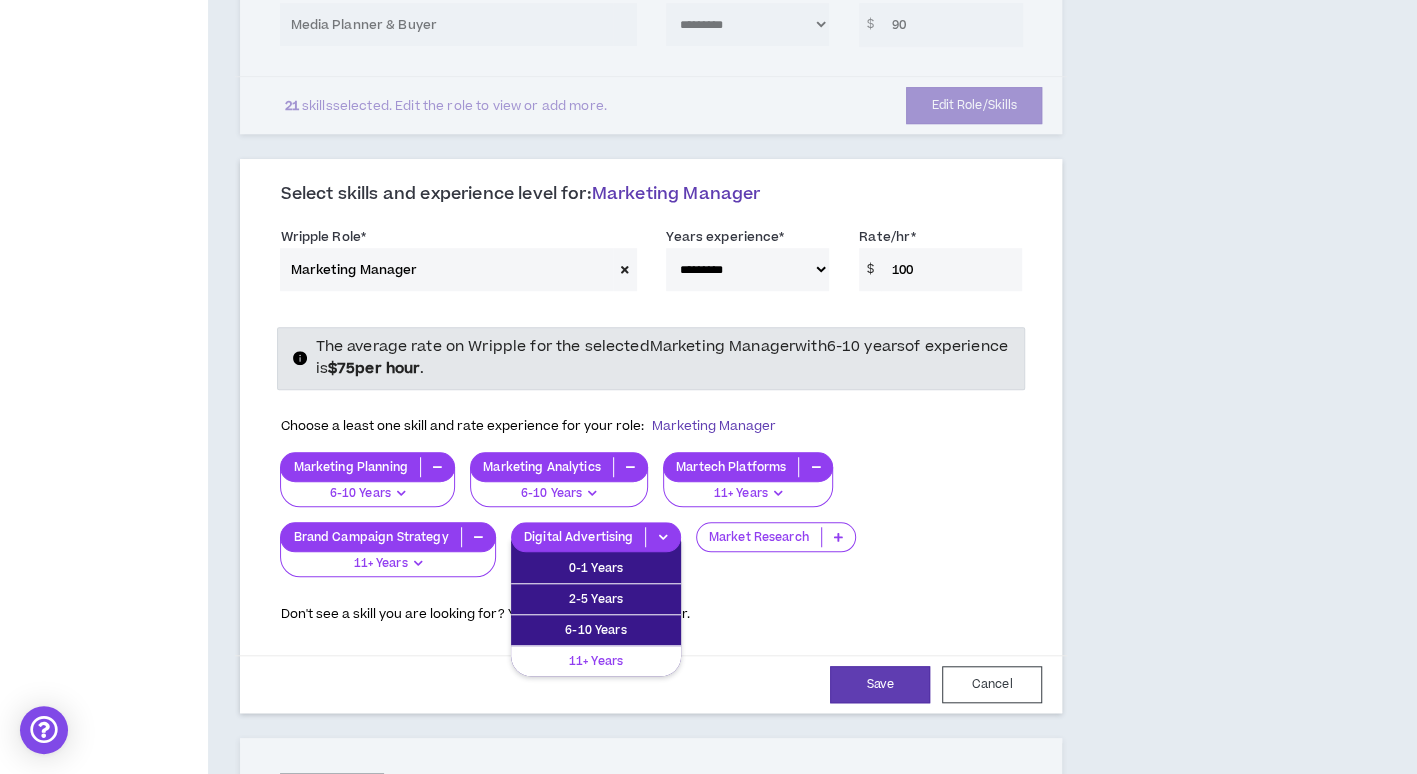 click on "11+ Years" at bounding box center [596, 661] 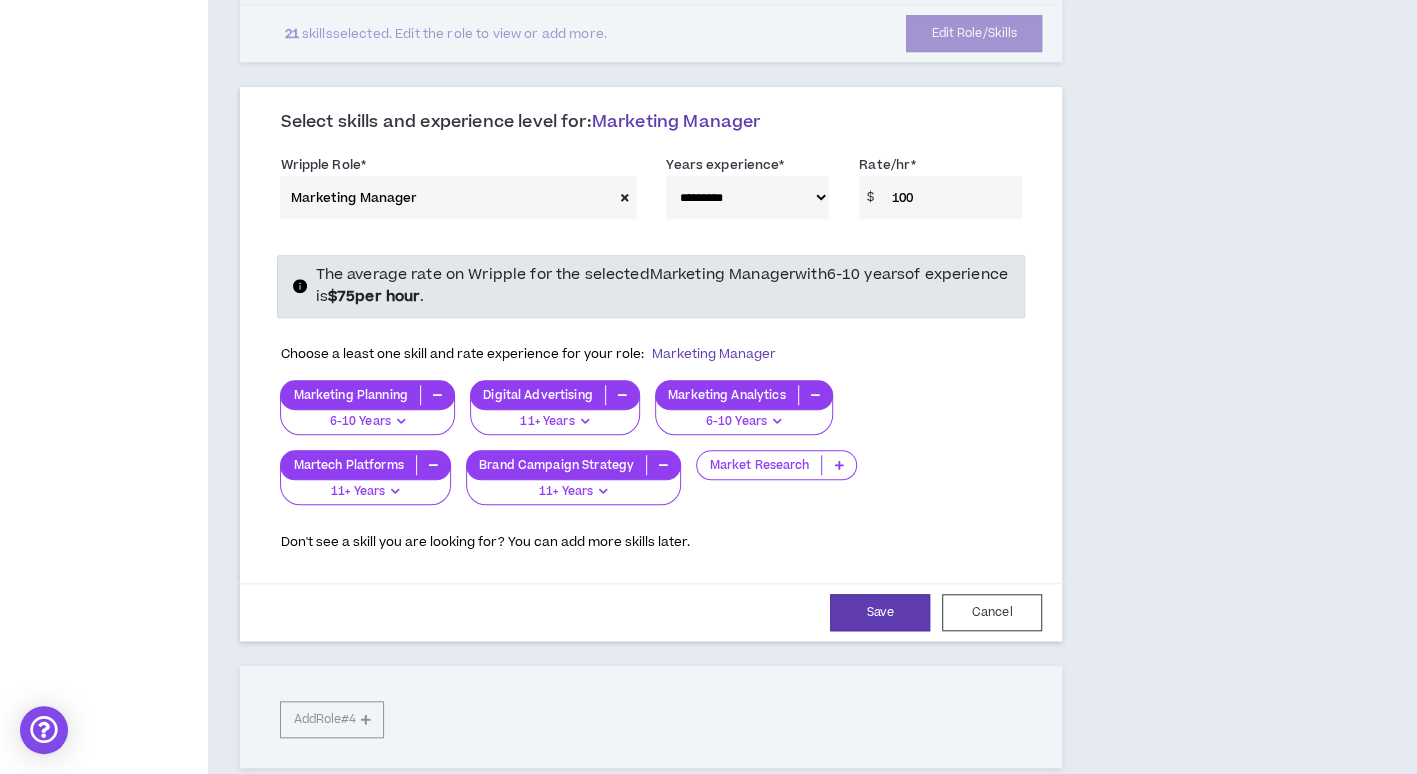 scroll, scrollTop: 800, scrollLeft: 0, axis: vertical 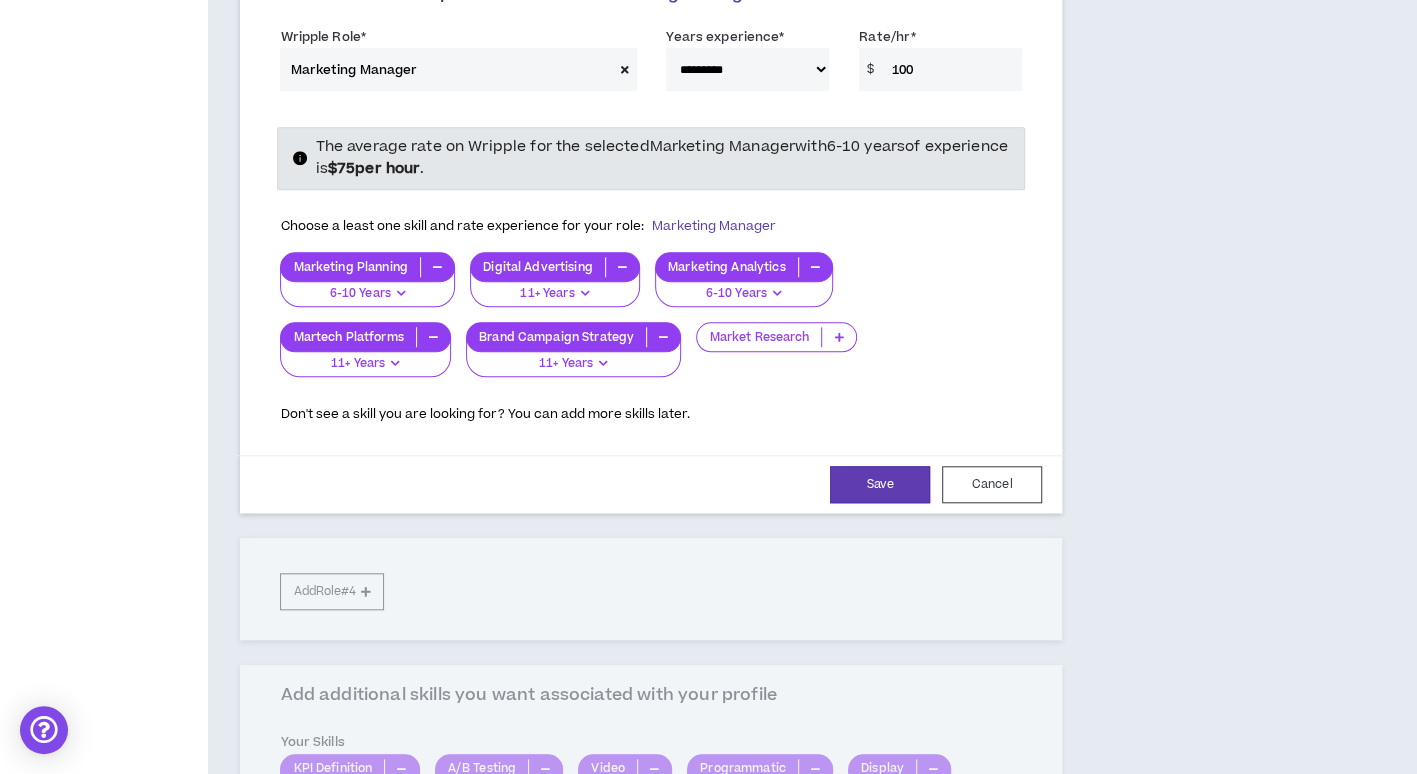 click at bounding box center (838, 337) 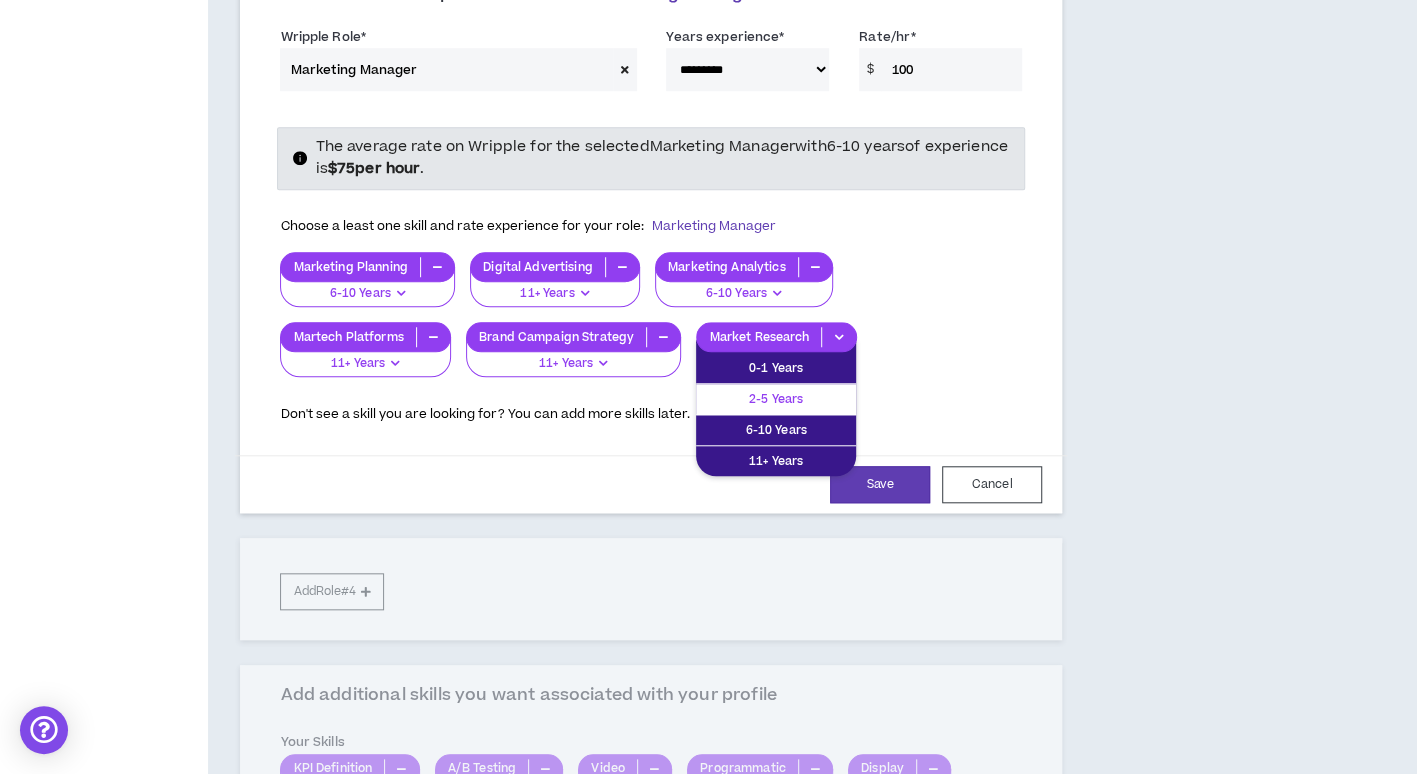 click on "2-5 Years" at bounding box center [776, 399] 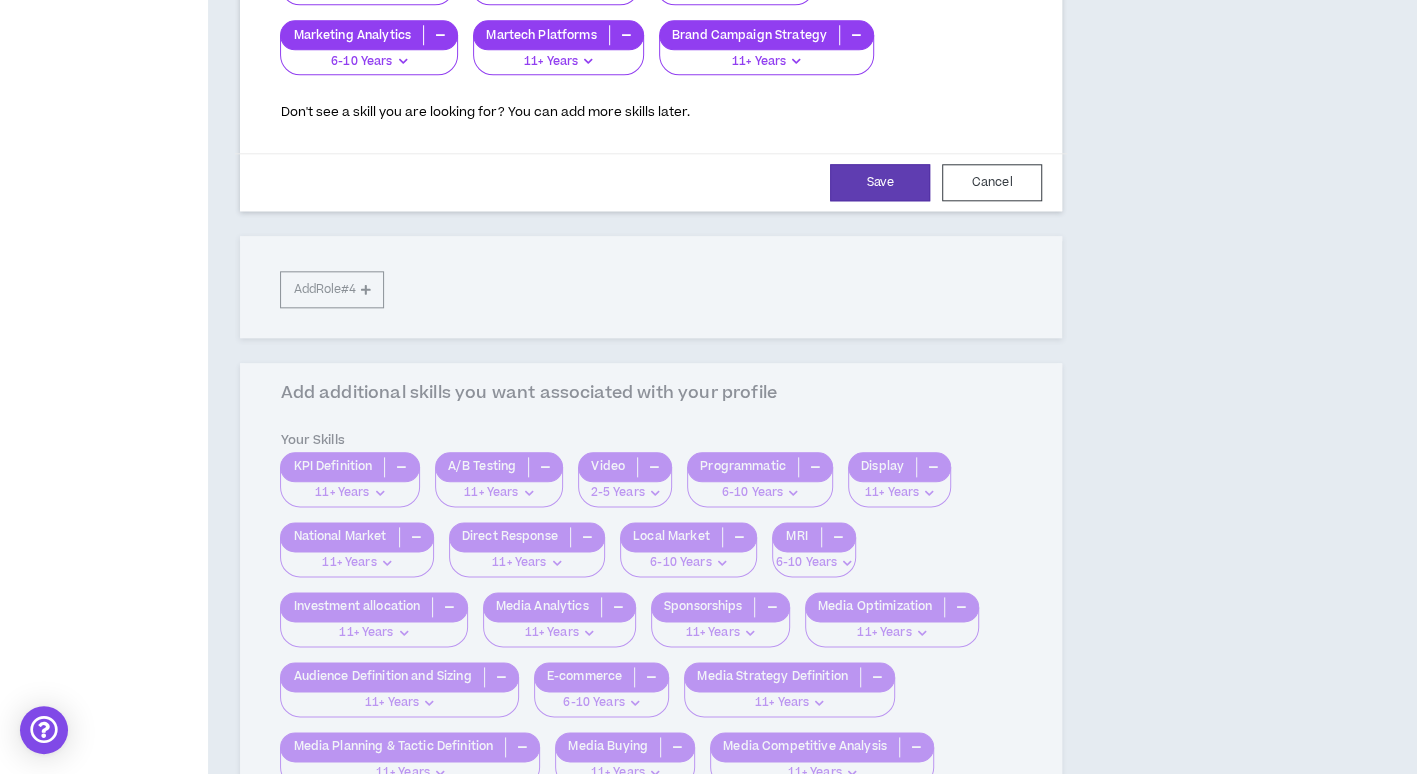 scroll, scrollTop: 1100, scrollLeft: 0, axis: vertical 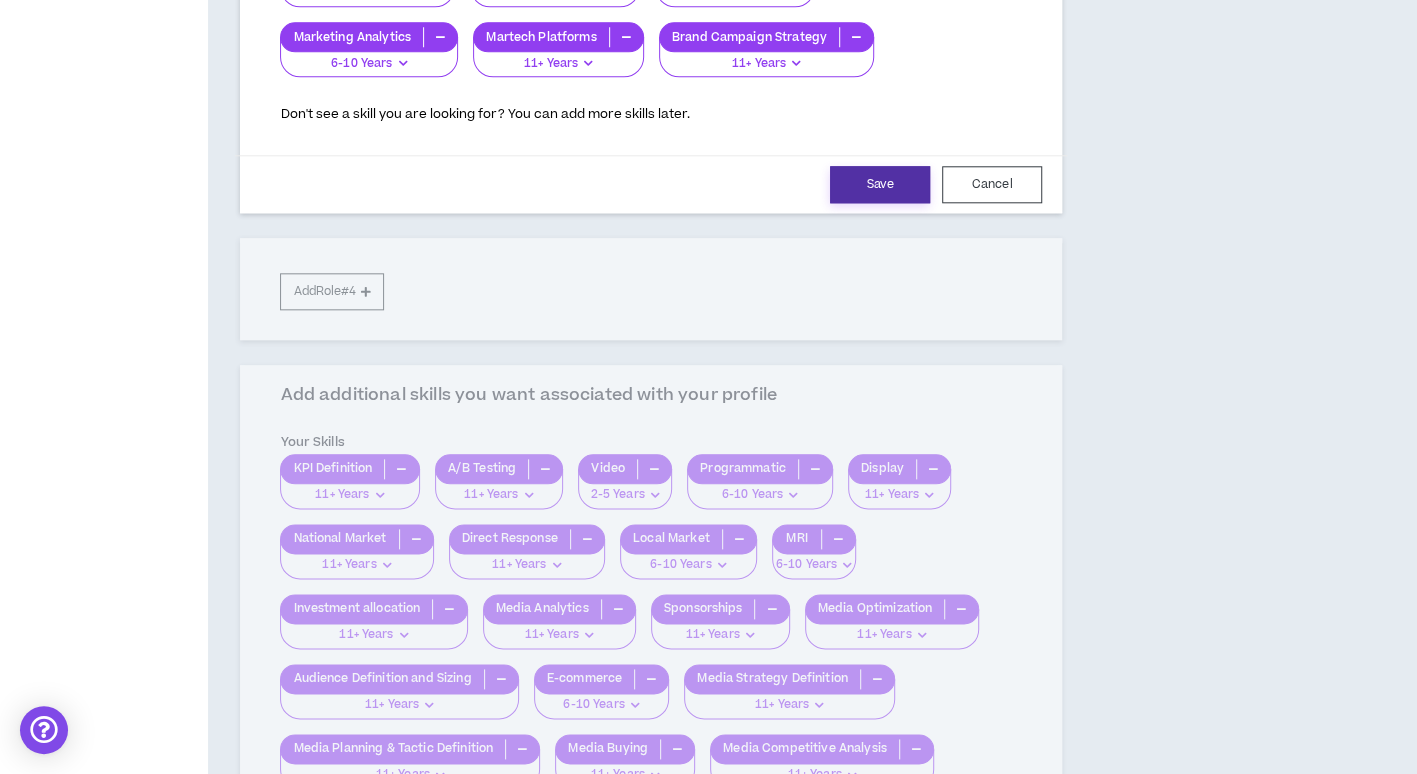 click on "Save" at bounding box center [880, 184] 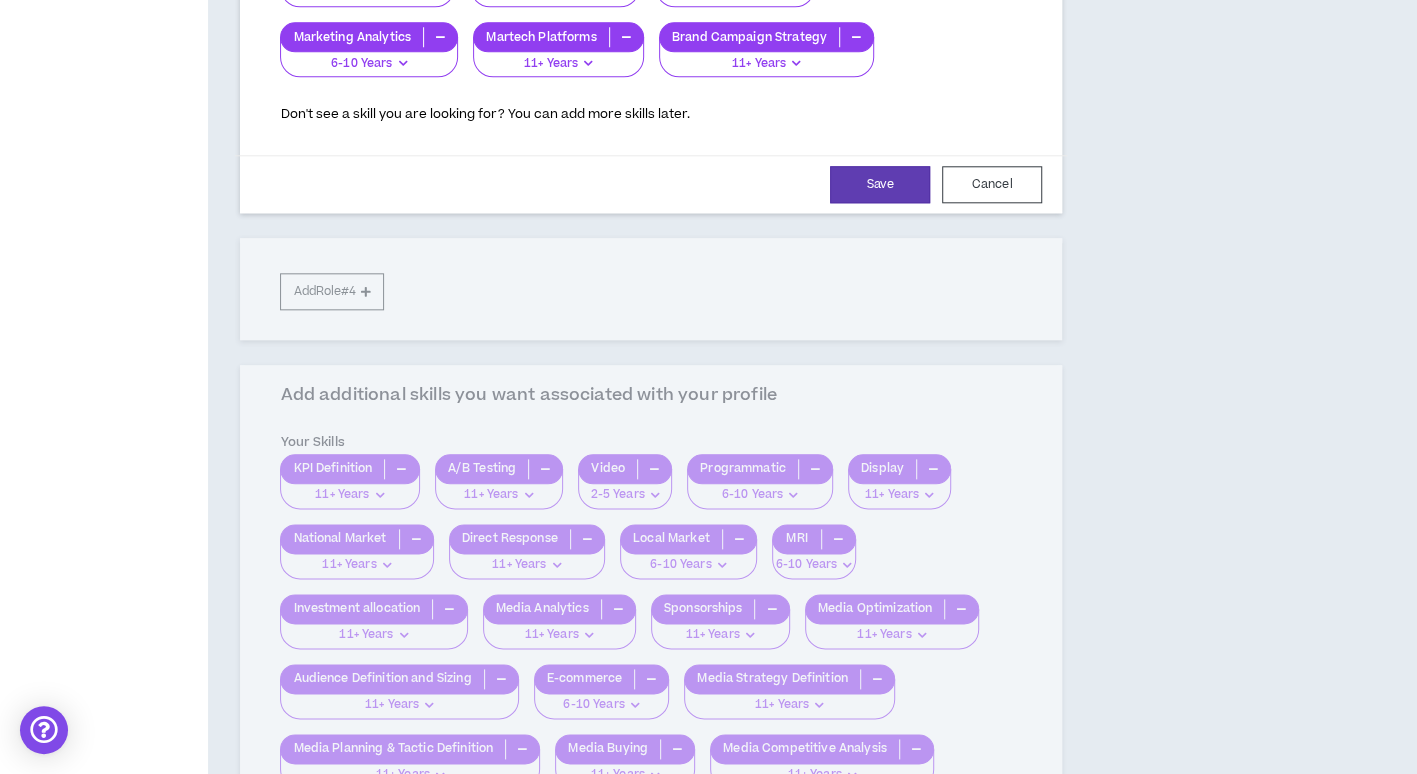 select on "***" 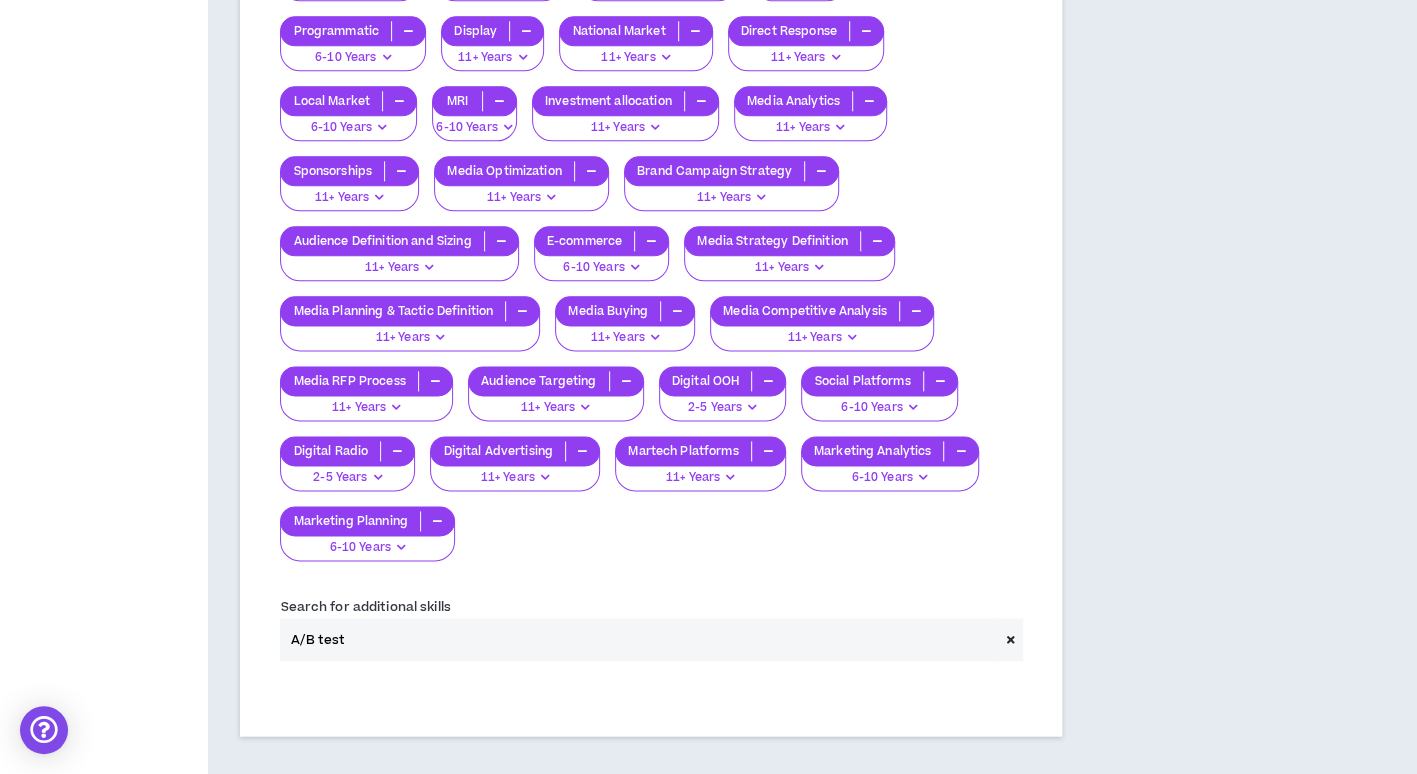 scroll, scrollTop: 1338, scrollLeft: 0, axis: vertical 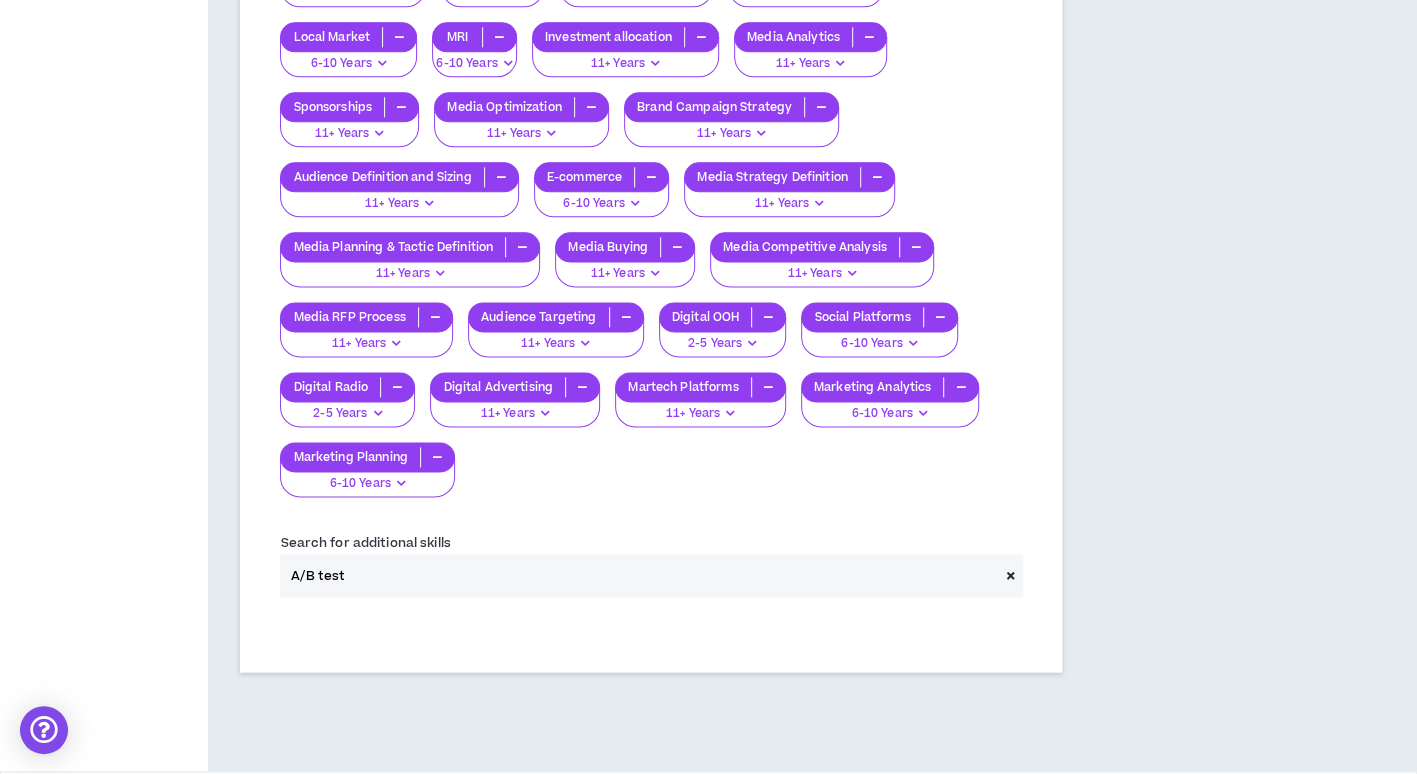 click on "Continue" at bounding box center [1331, 810] 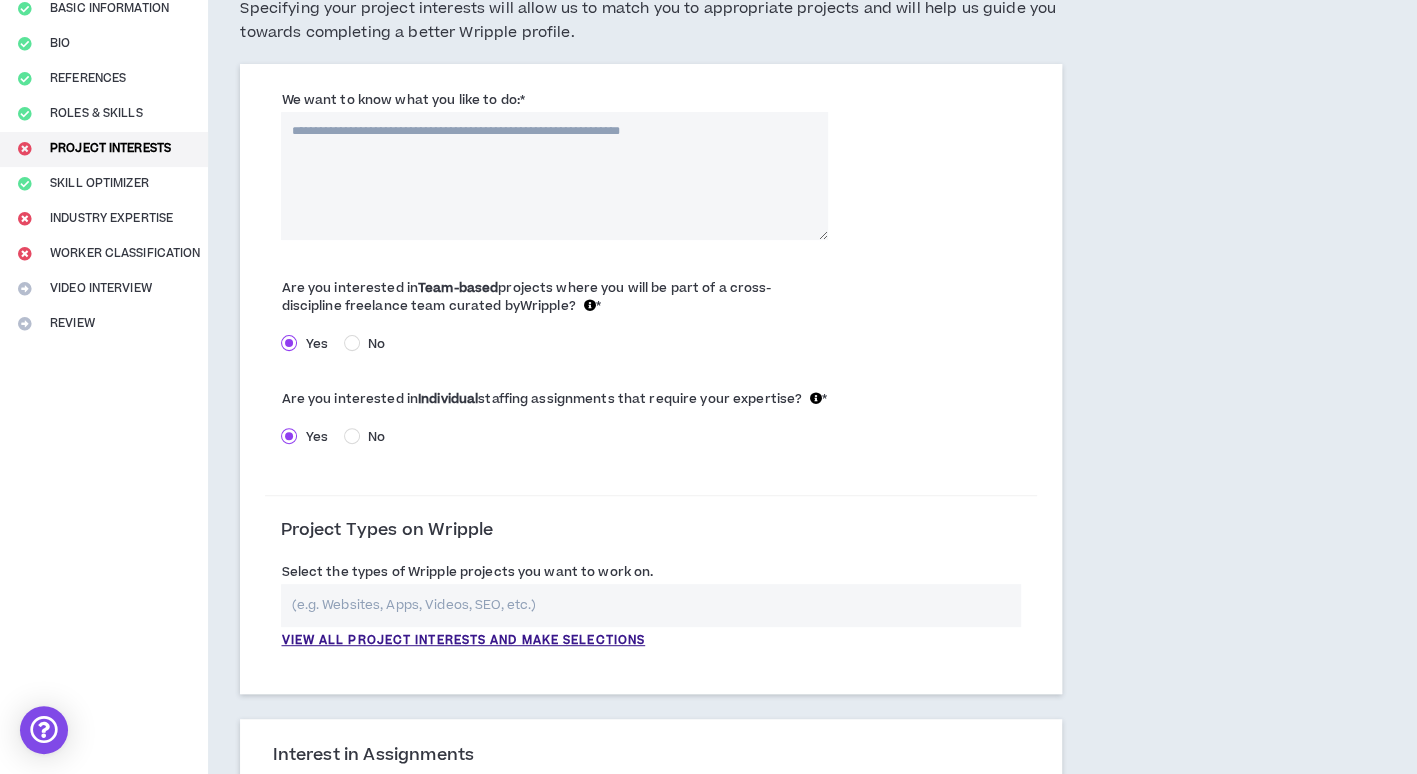 scroll, scrollTop: 200, scrollLeft: 0, axis: vertical 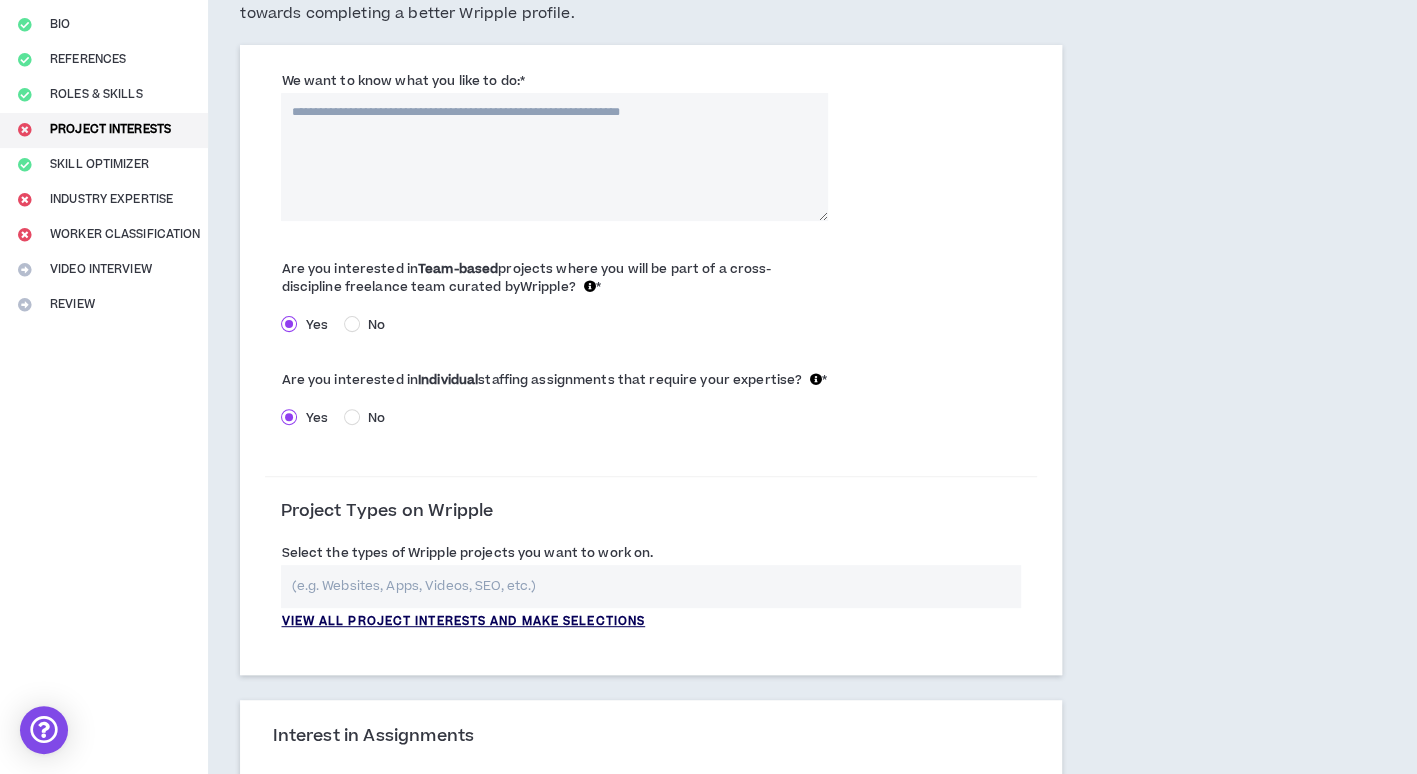 click on "View all project interests and make selections" at bounding box center (463, 622) 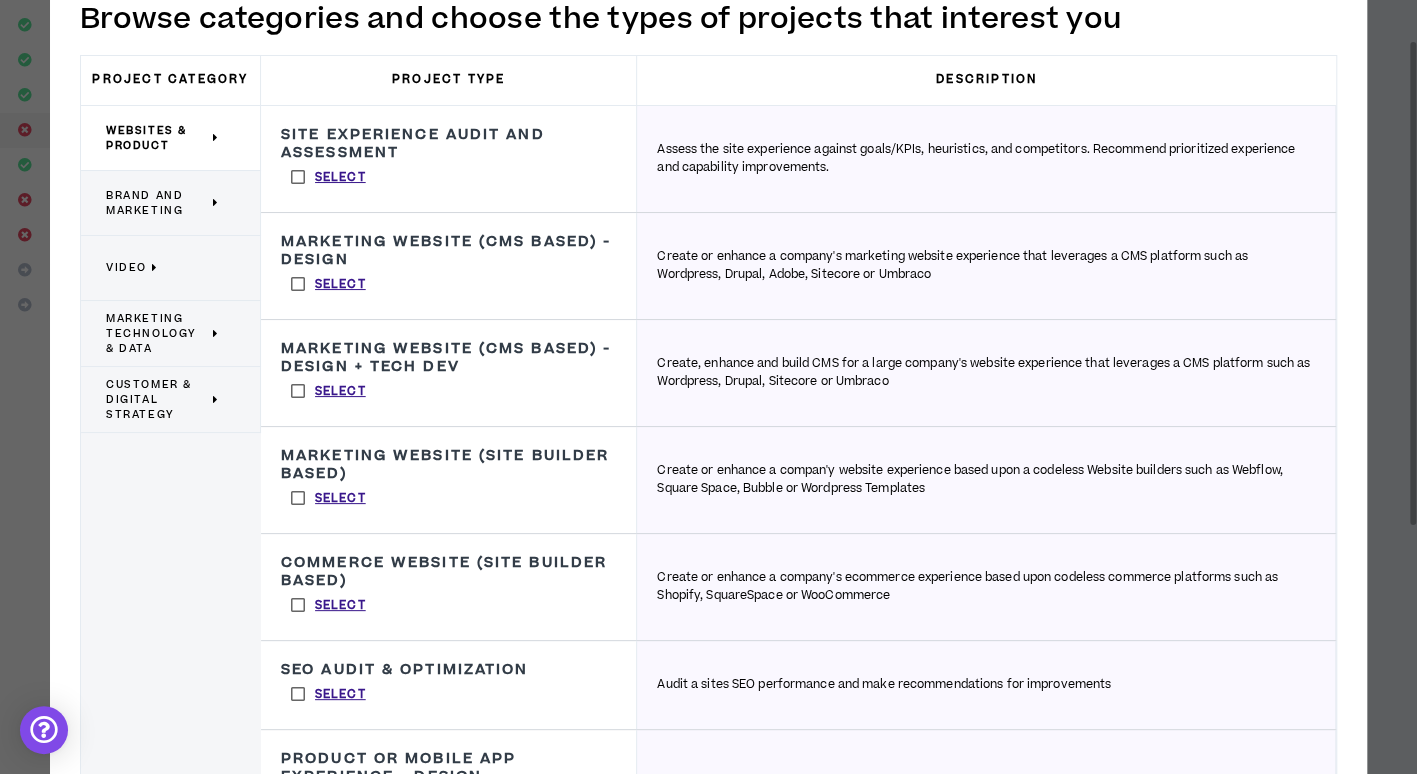 click on "Brand and Marketing" at bounding box center [157, 203] 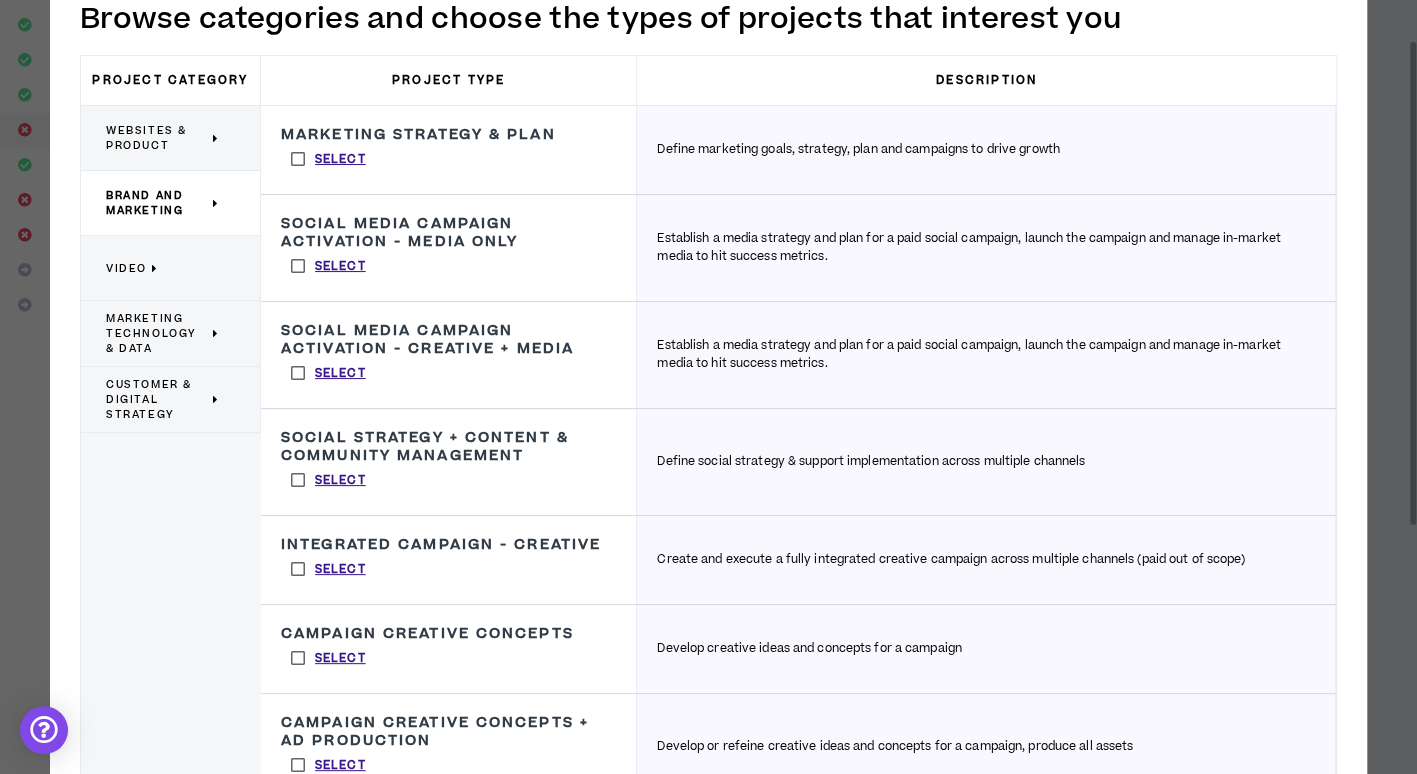 click on "Select" at bounding box center [328, 159] 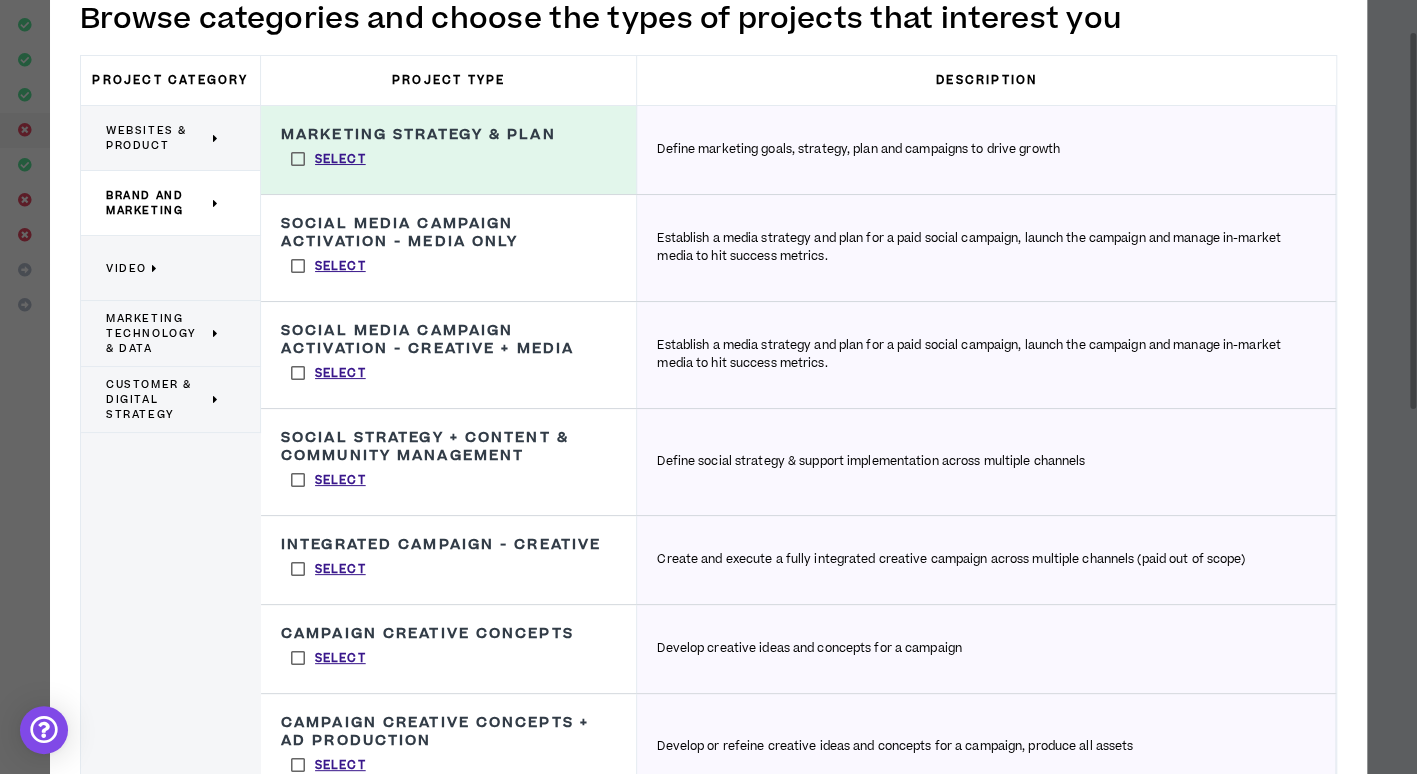 click on "Select" at bounding box center (328, 266) 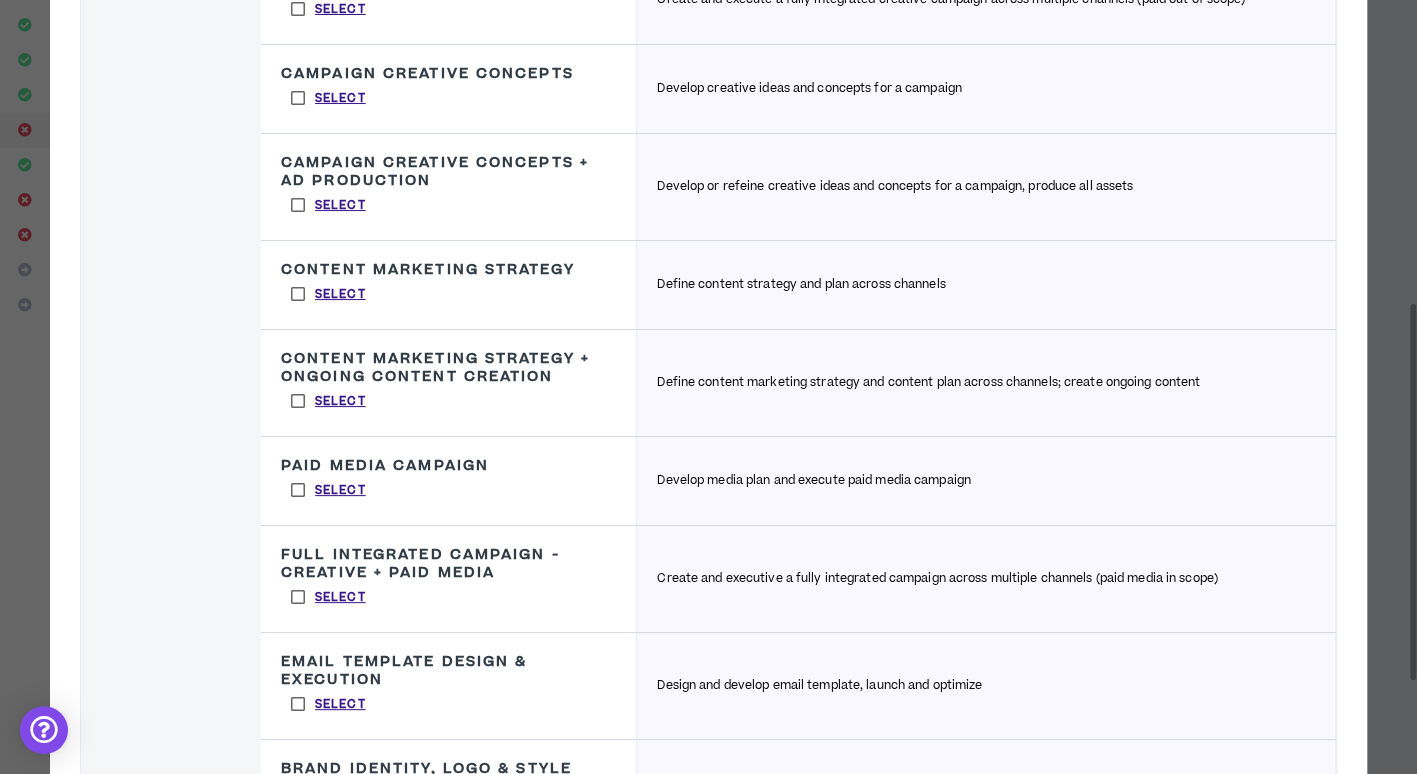 click on "Select" at bounding box center (328, 490) 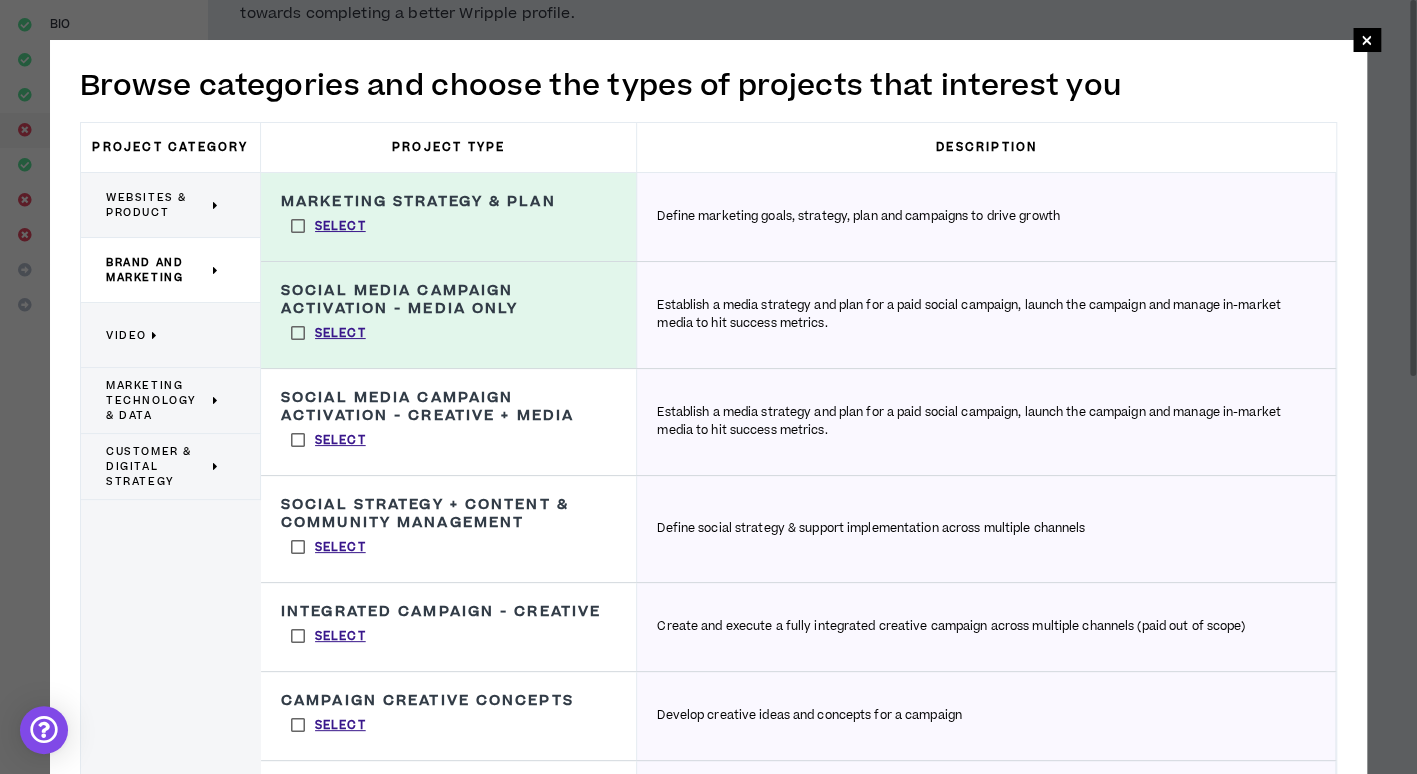 click on "Select" at bounding box center (328, 440) 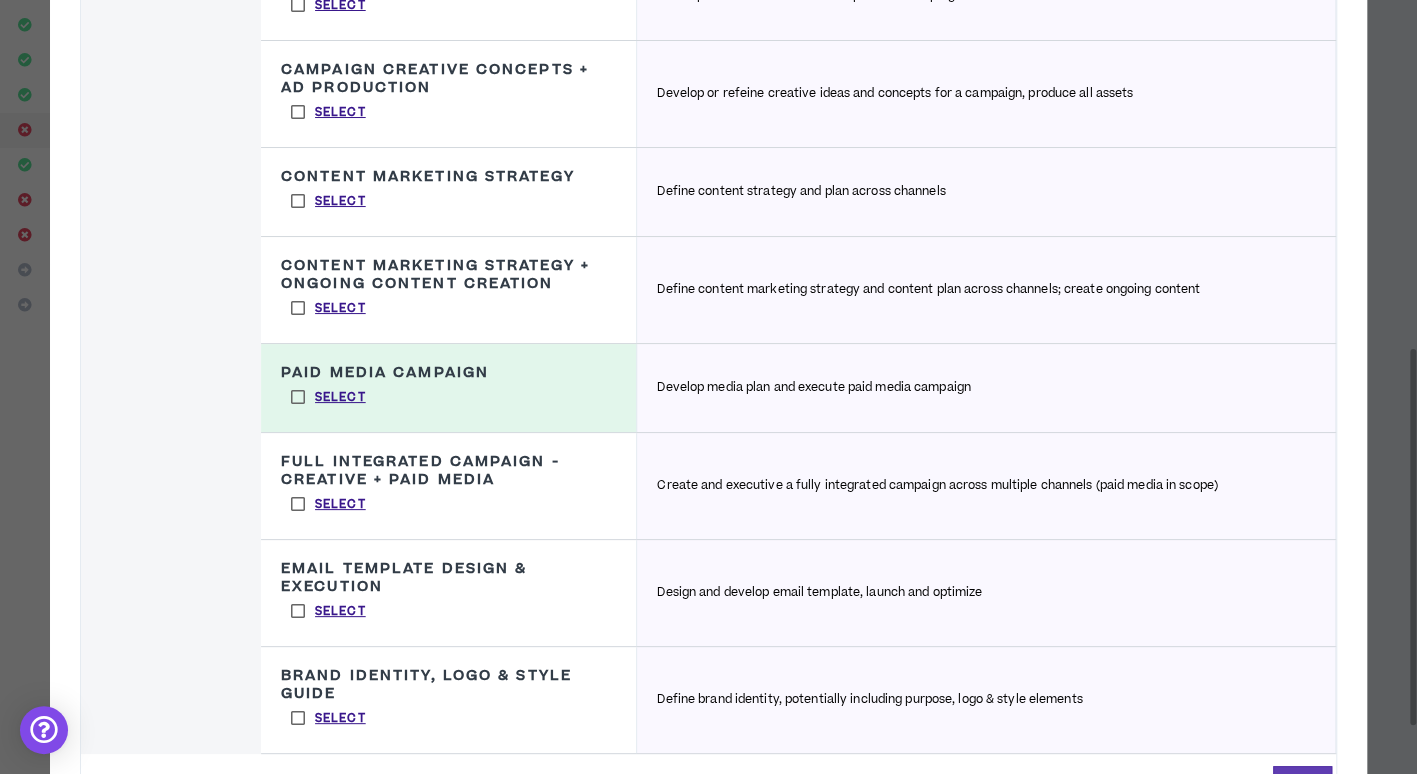 click on "Select" at bounding box center [328, 504] 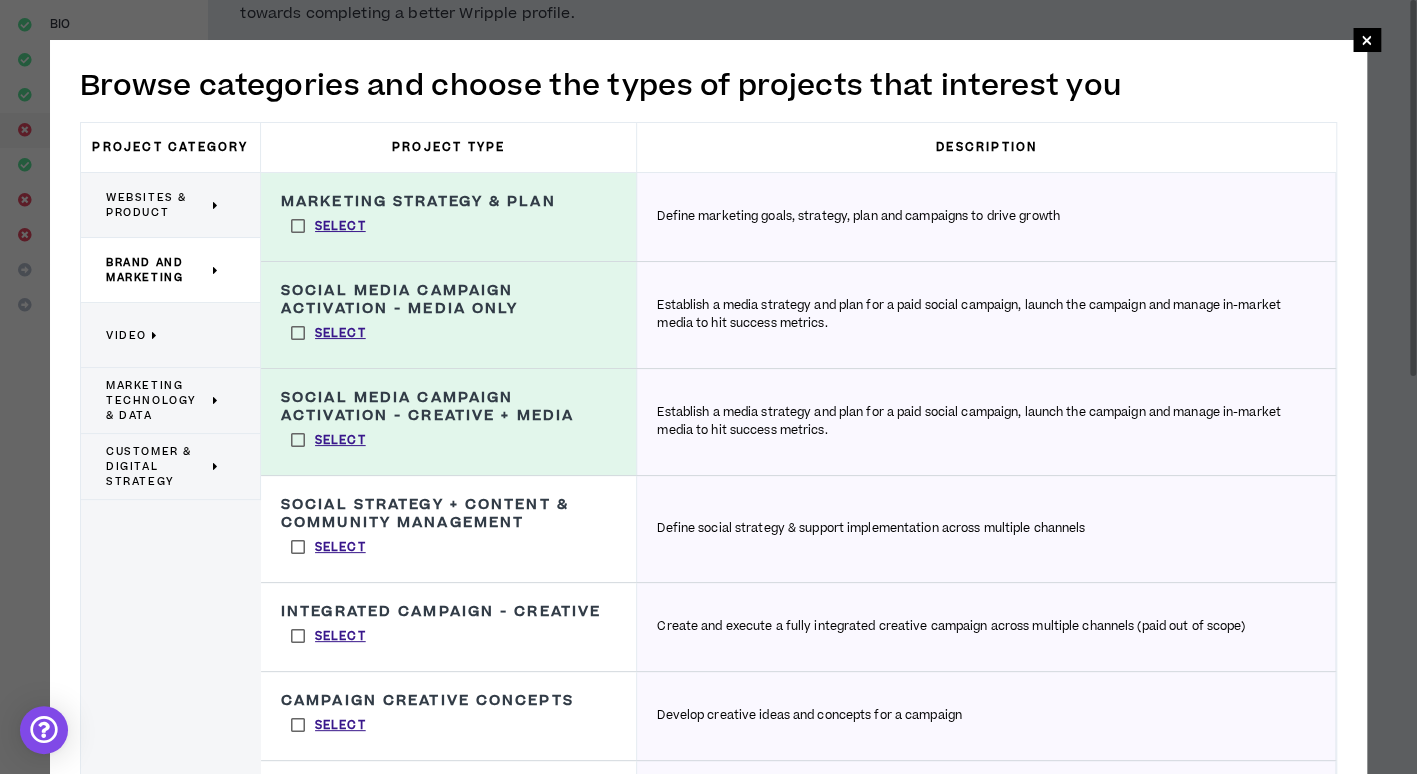 click on "Video" at bounding box center [126, 335] 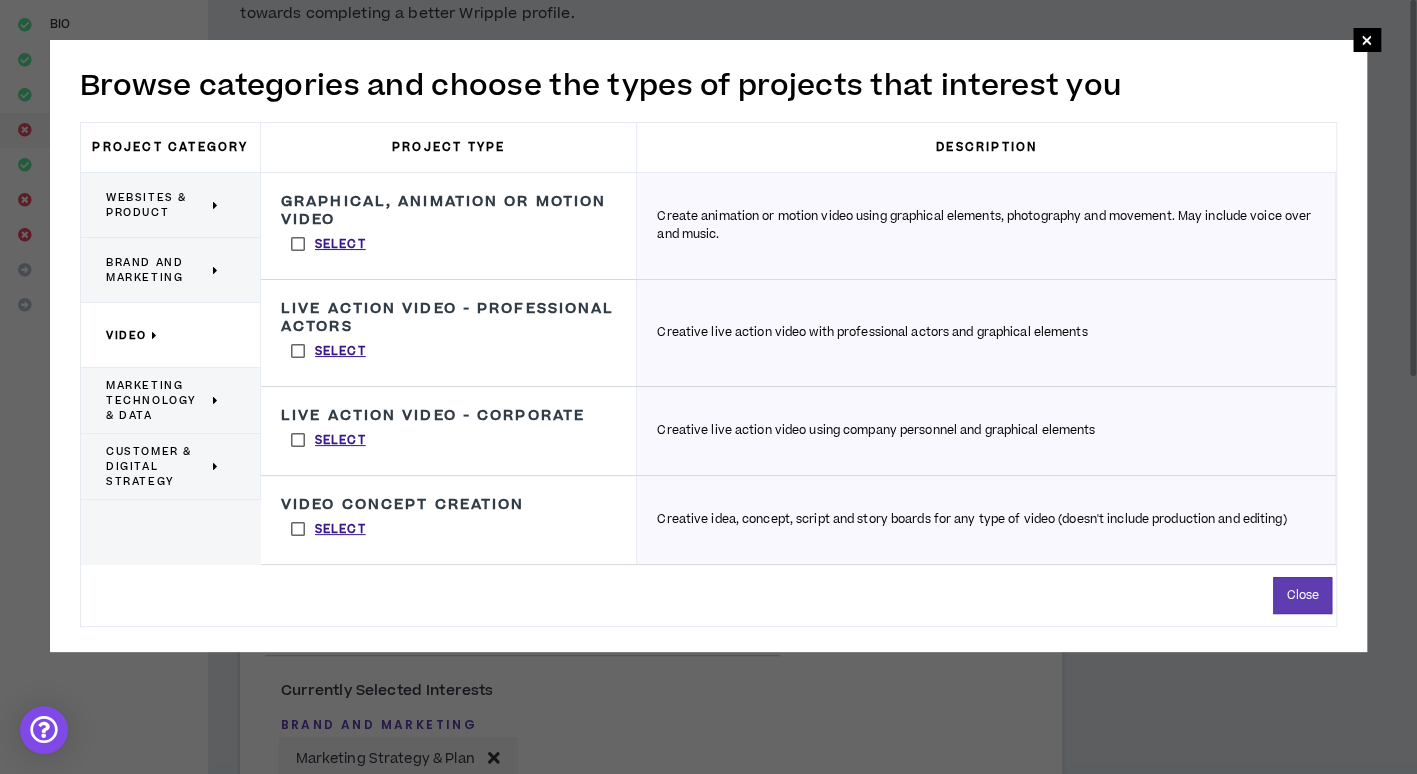click on "Marketing Technology & Data" at bounding box center [157, 400] 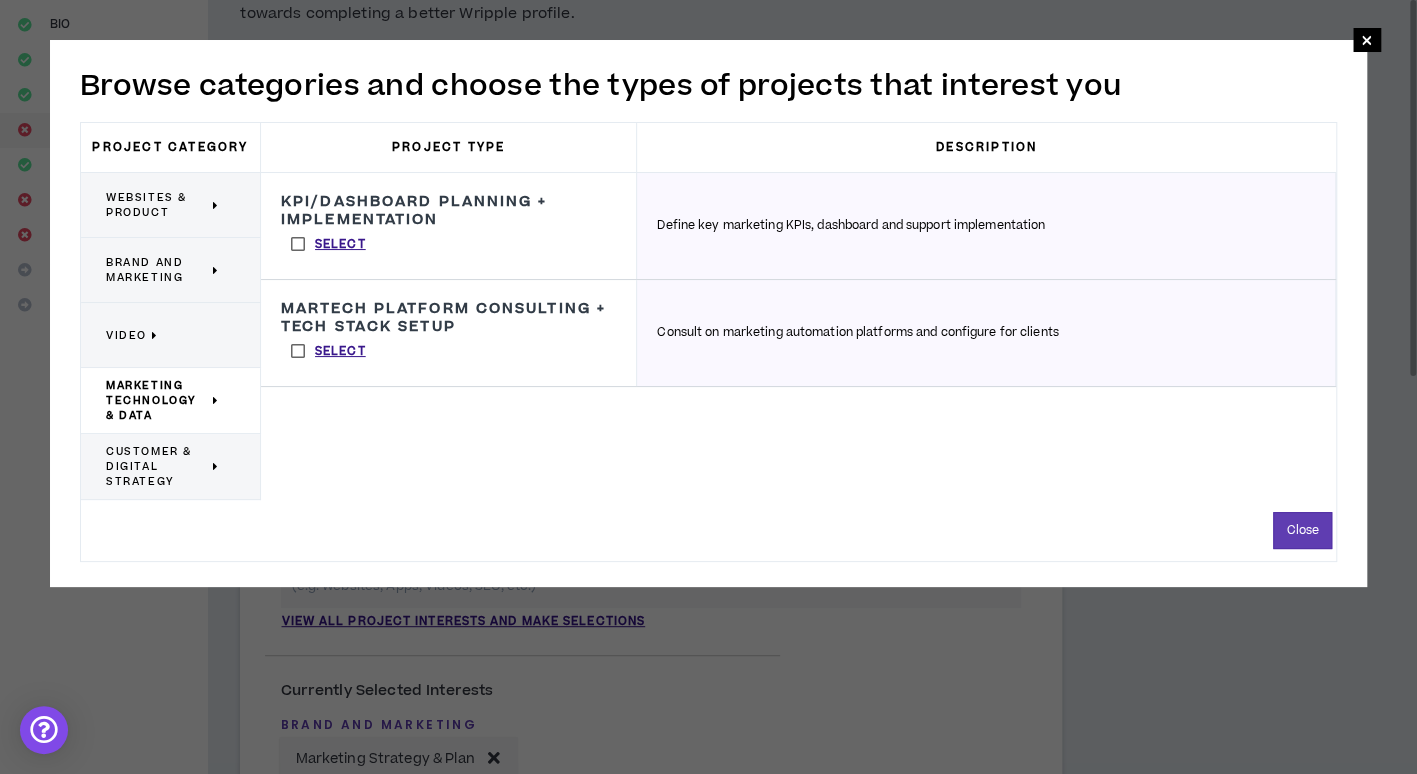 click on "Select" at bounding box center [328, 351] 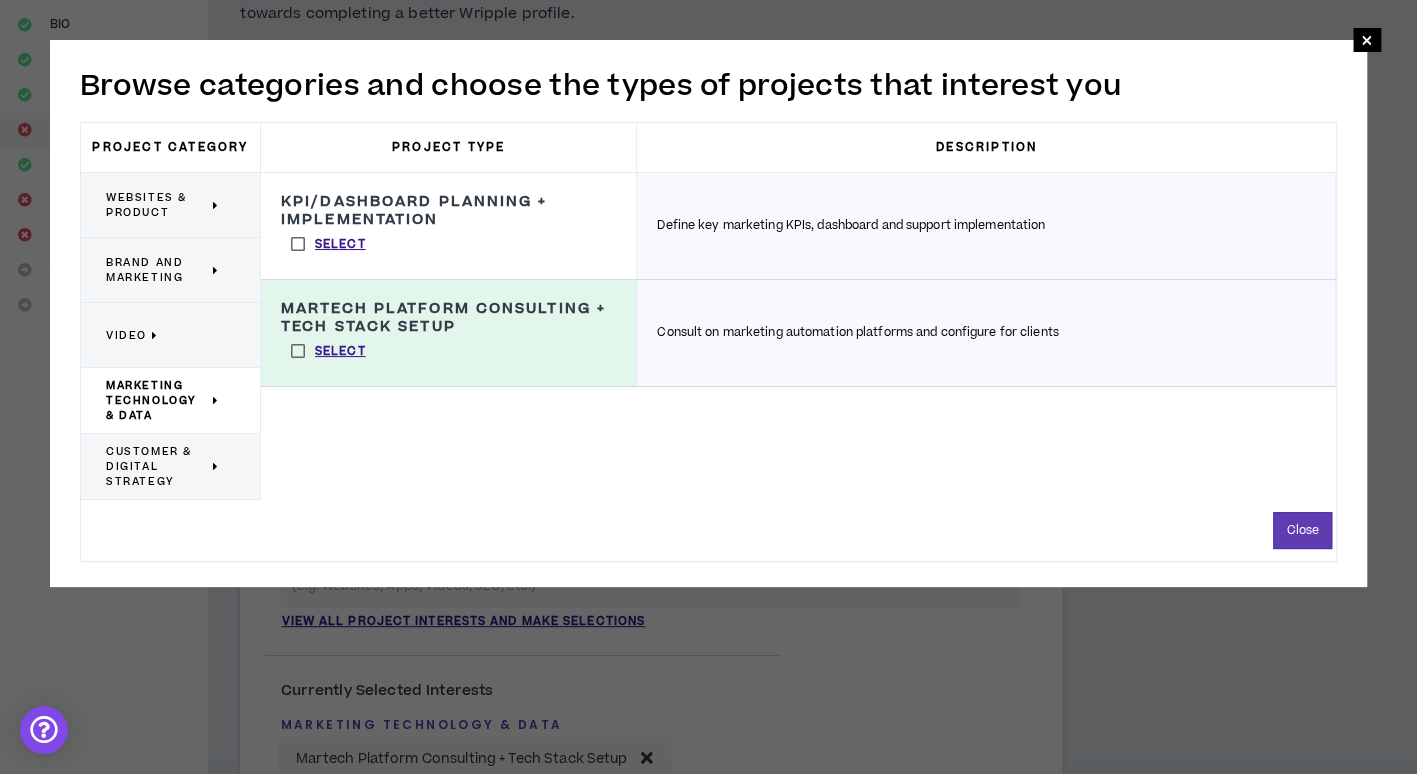 click on "Select" at bounding box center [328, 244] 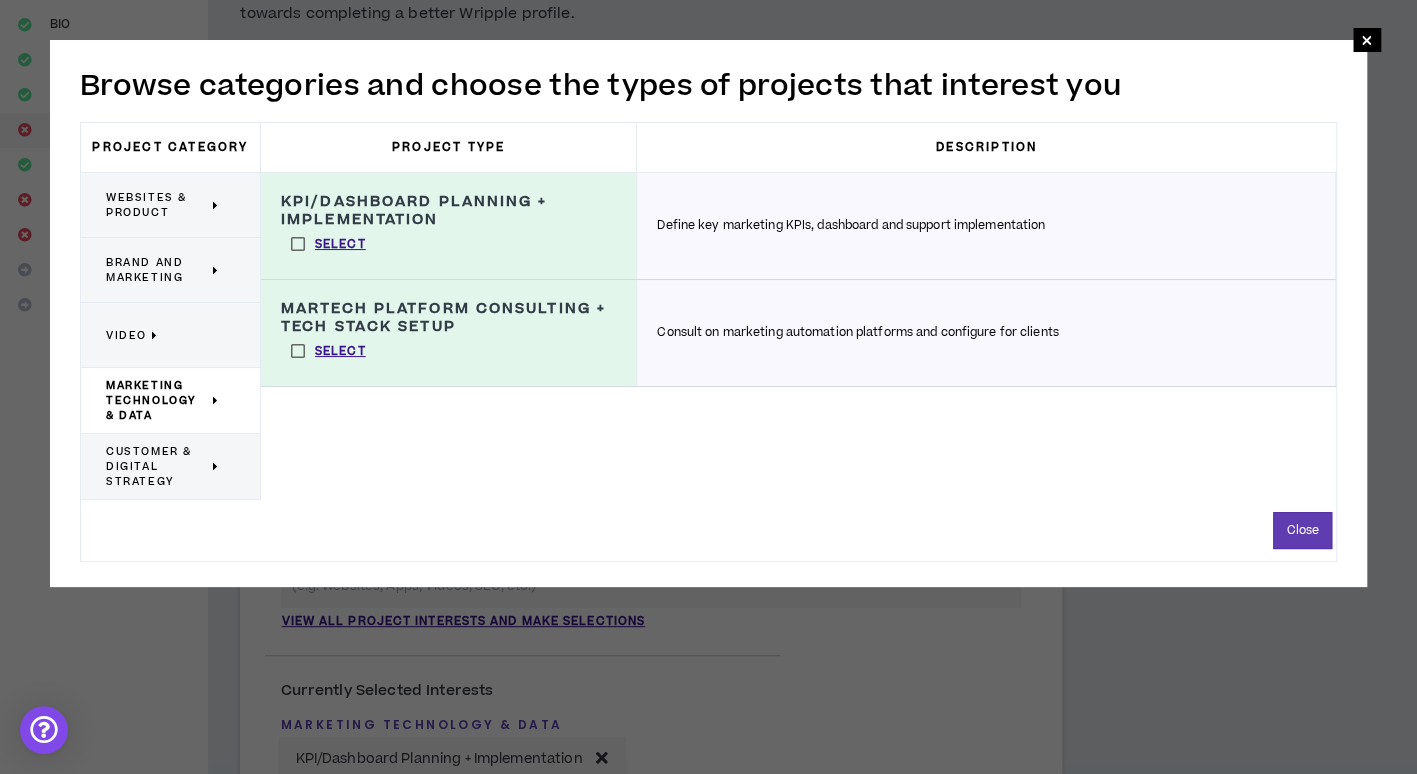 click on "Customer & Digital Strategy" at bounding box center (157, 466) 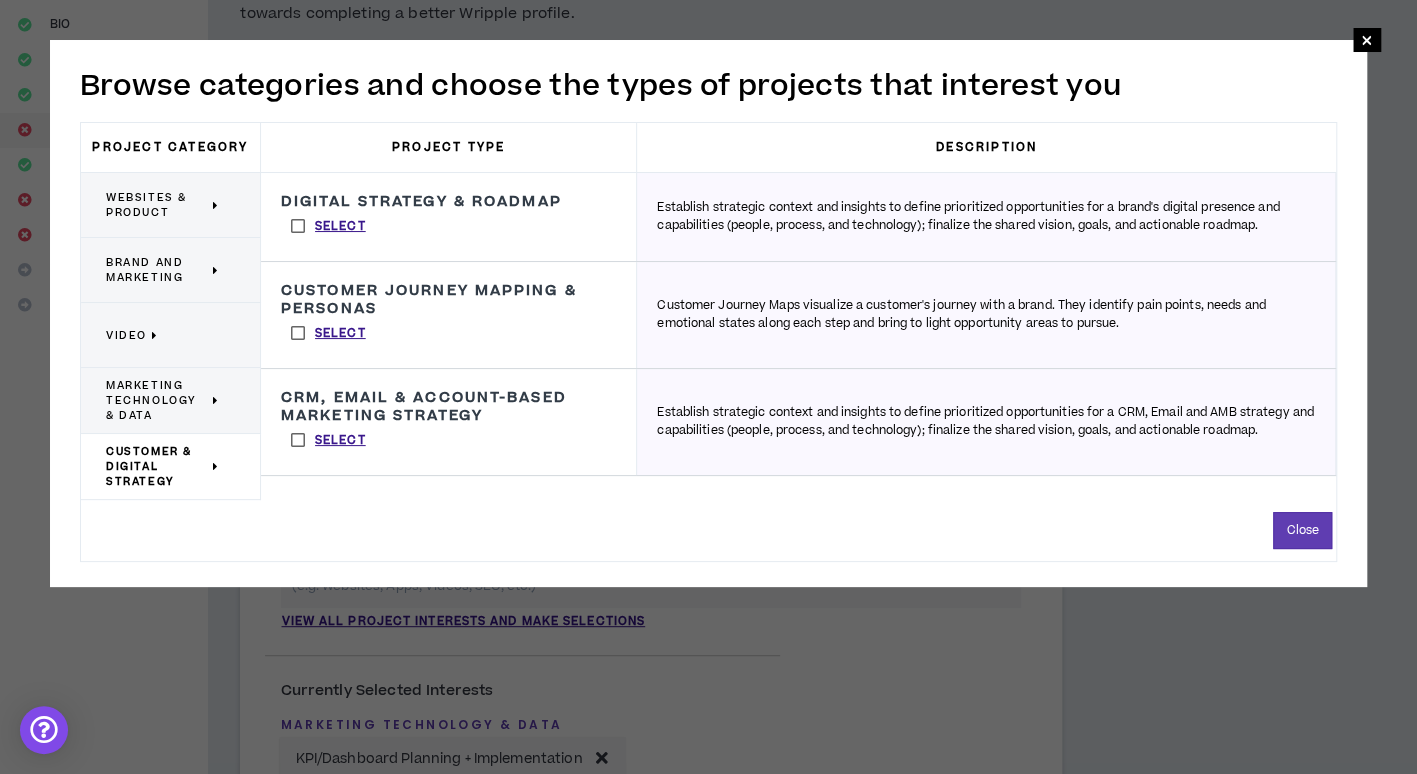 click on "Select" at bounding box center (328, 226) 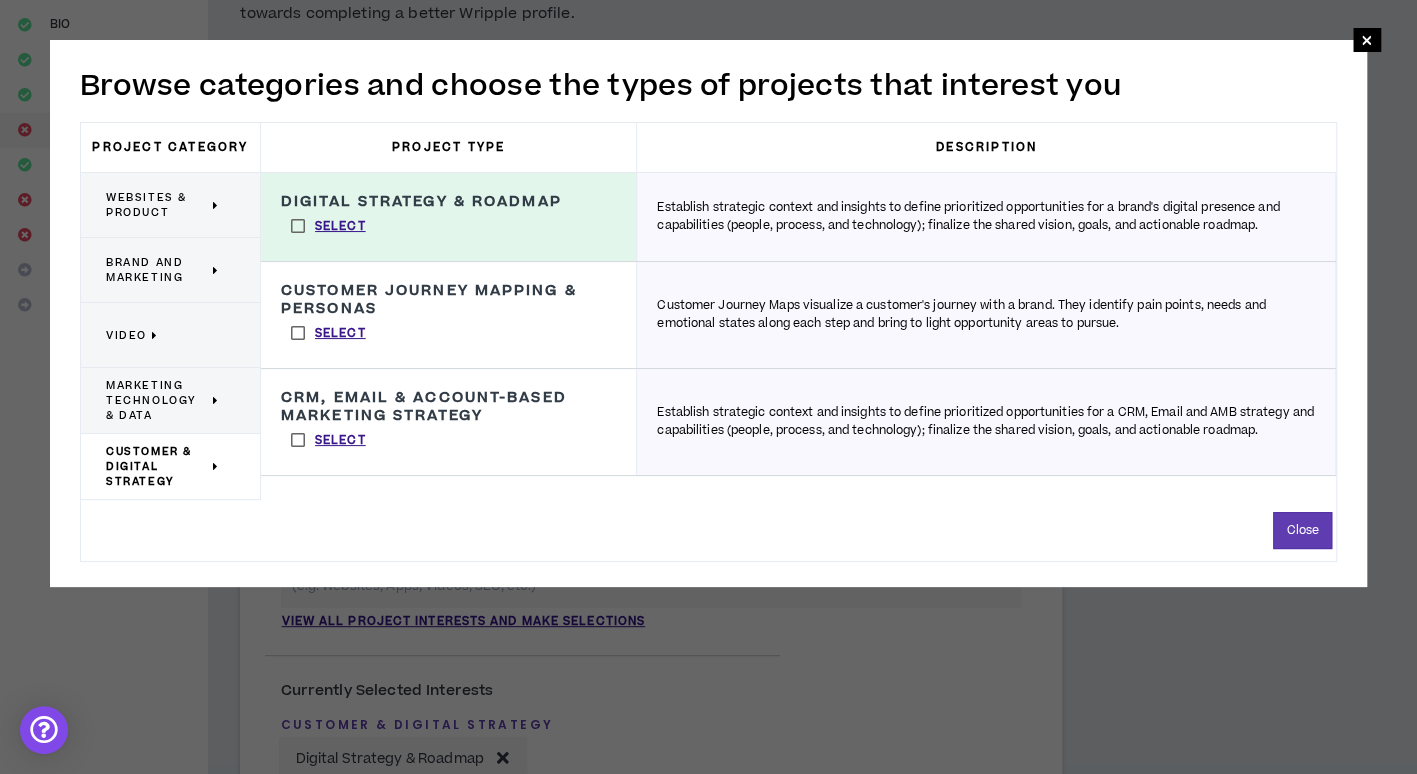 click on "Select" at bounding box center (328, 440) 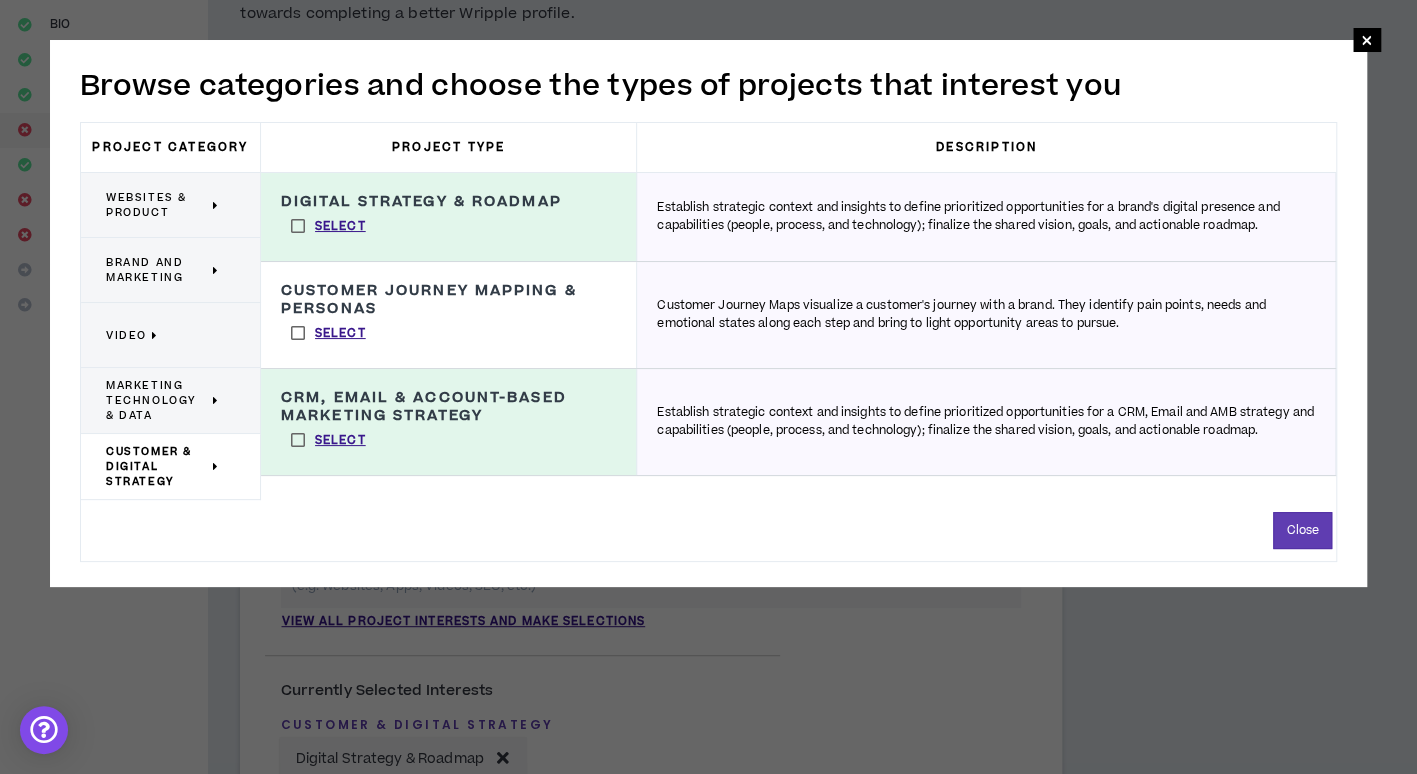 click on "Select" at bounding box center [328, 333] 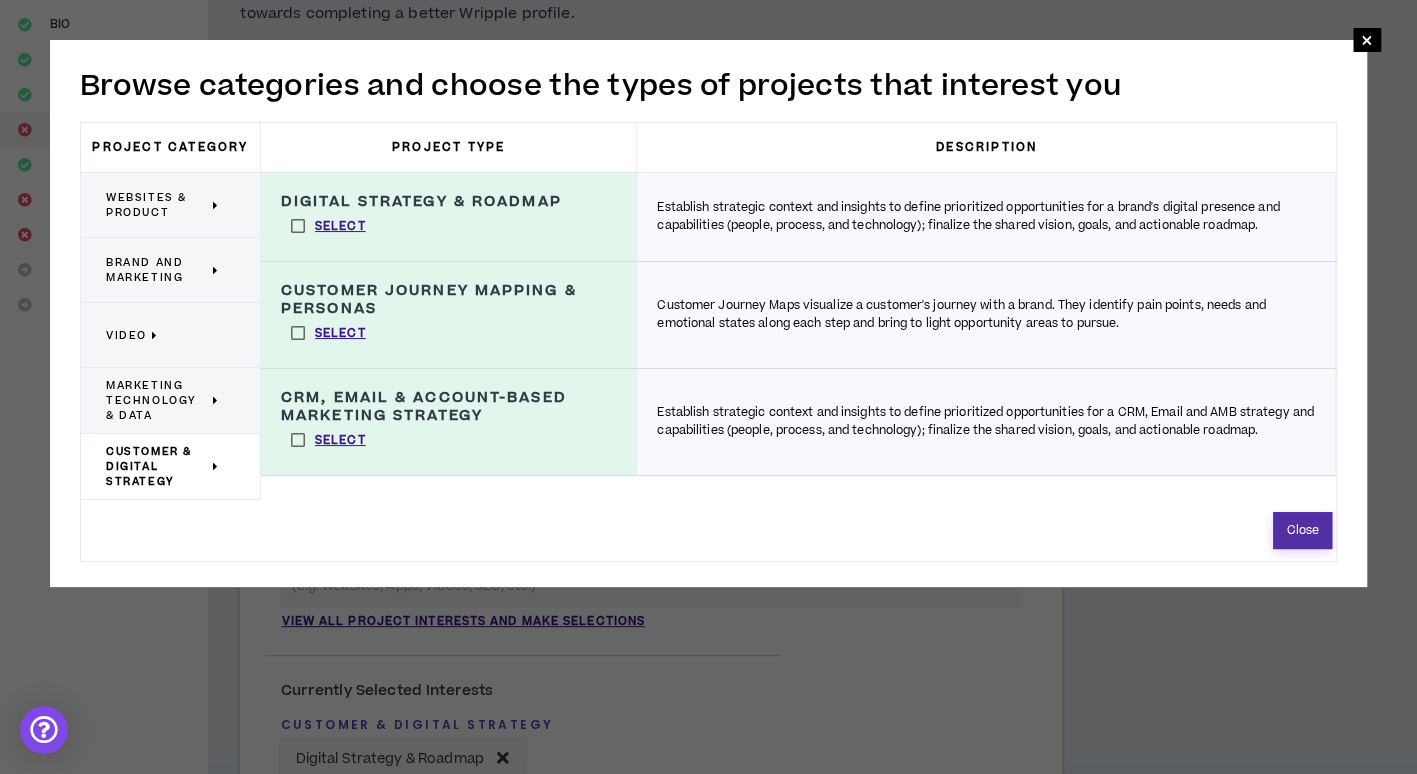 click on "Close" at bounding box center (1302, 530) 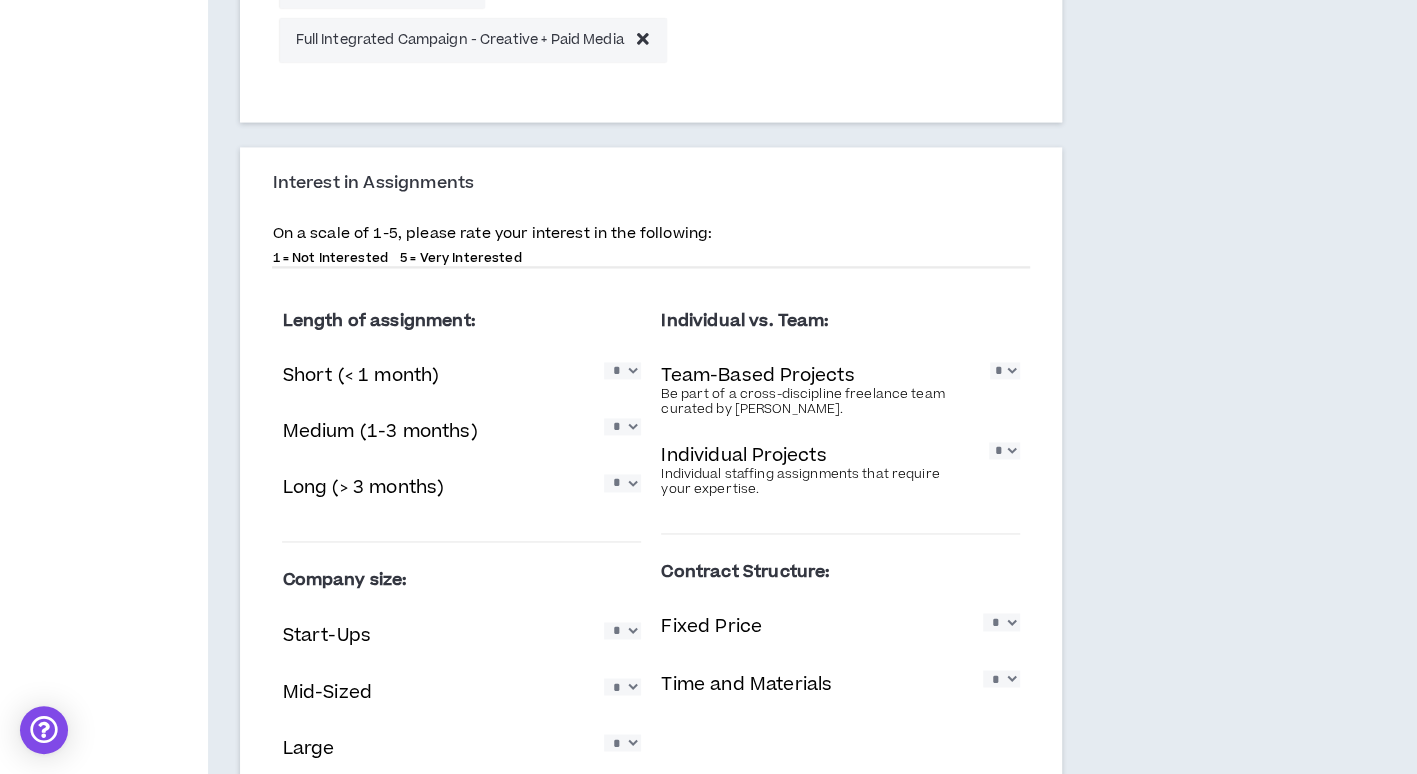 scroll, scrollTop: 1500, scrollLeft: 0, axis: vertical 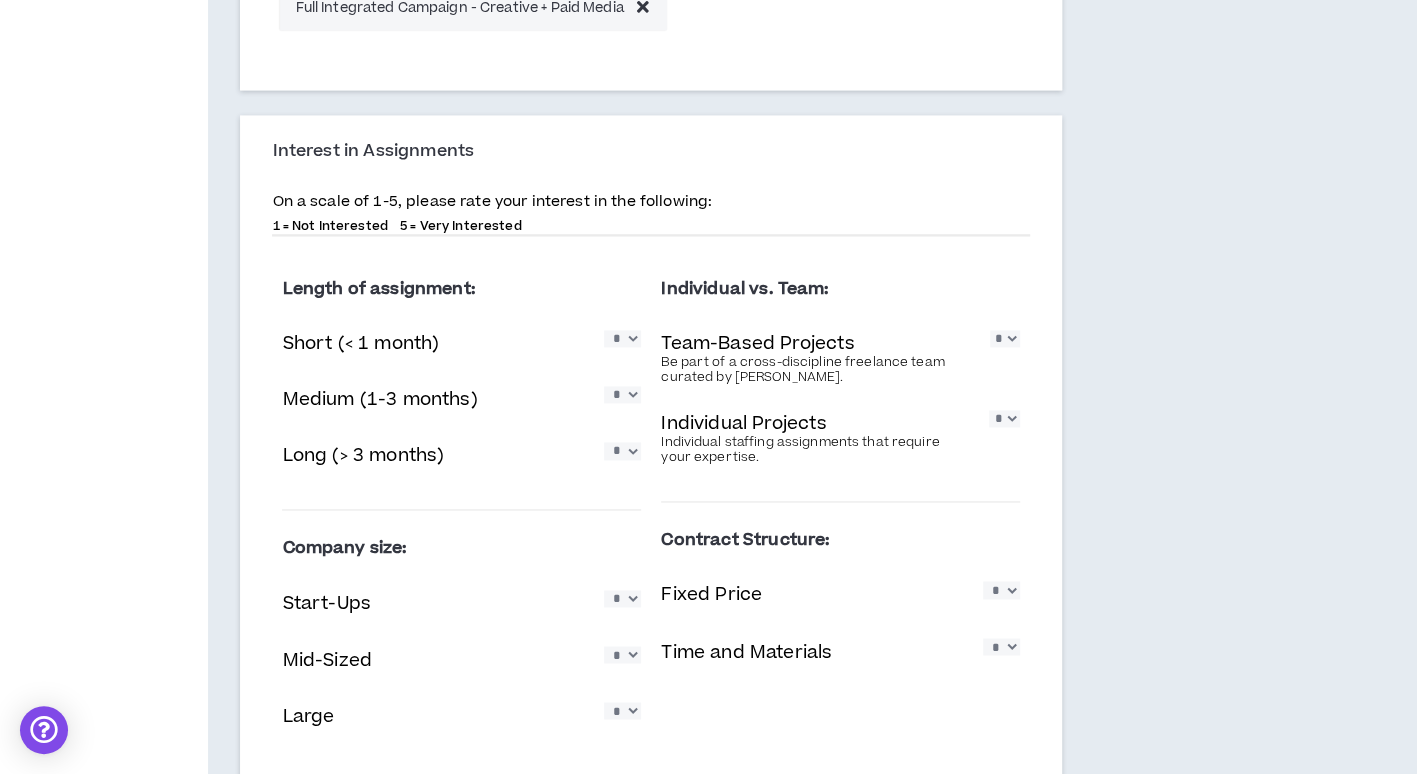 click on "* * * * *" at bounding box center (622, 338) 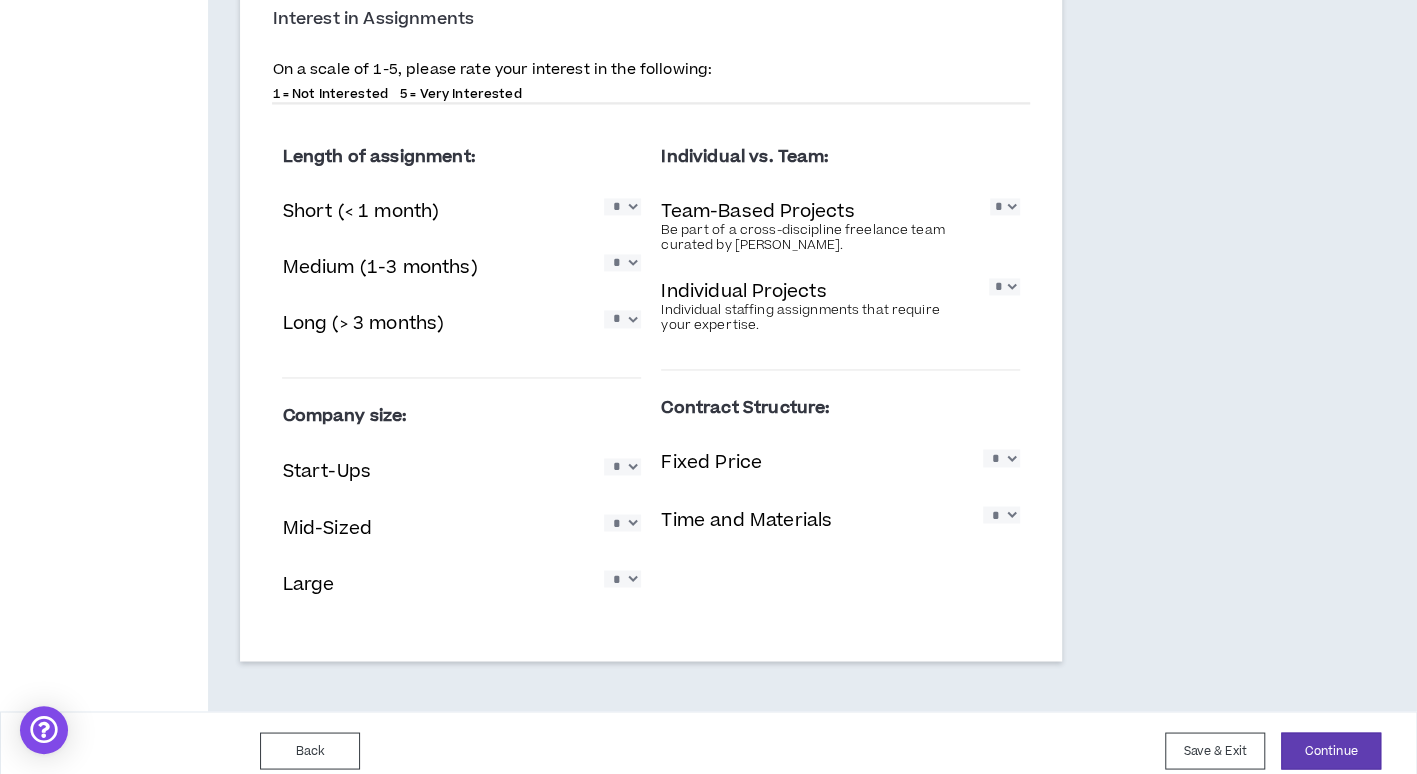 scroll, scrollTop: 1664, scrollLeft: 0, axis: vertical 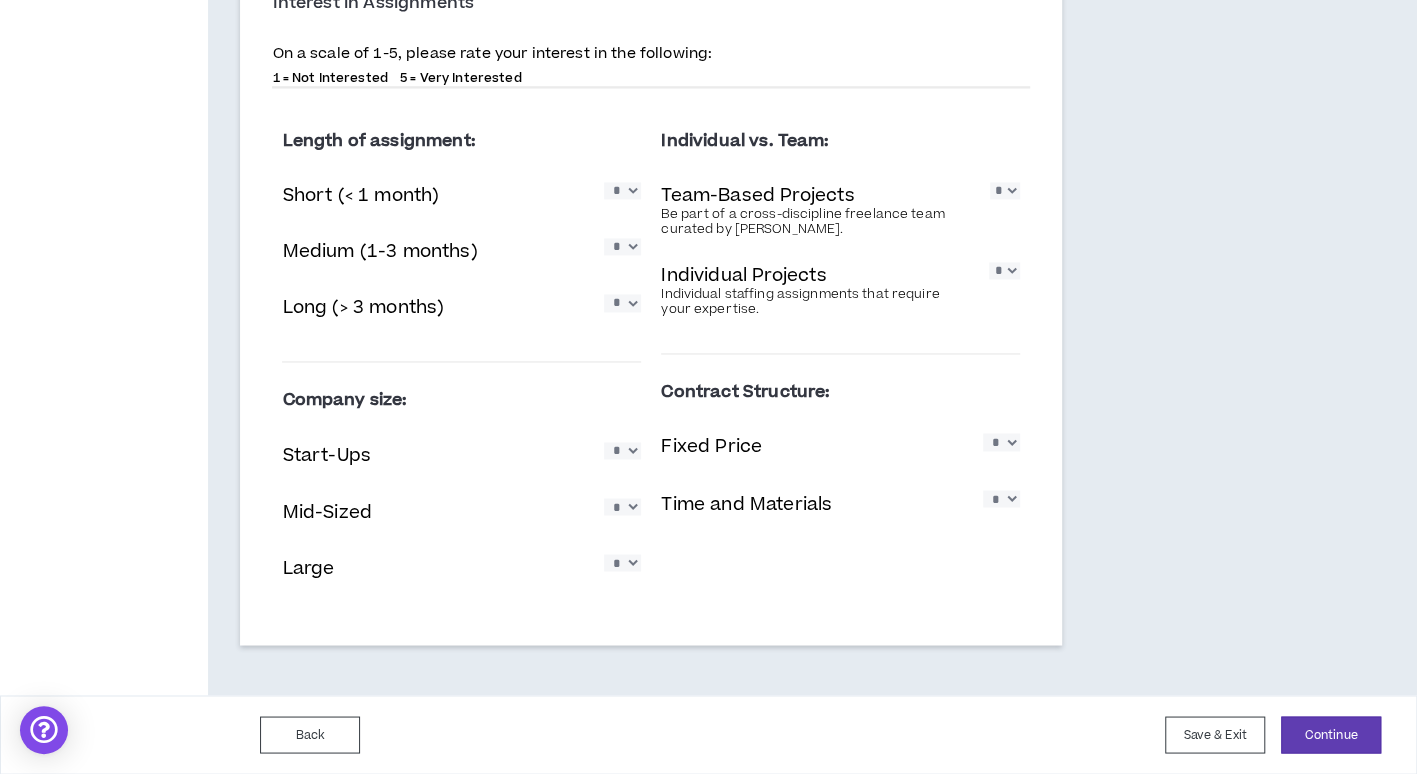 click on "* * * * *" at bounding box center [622, 450] 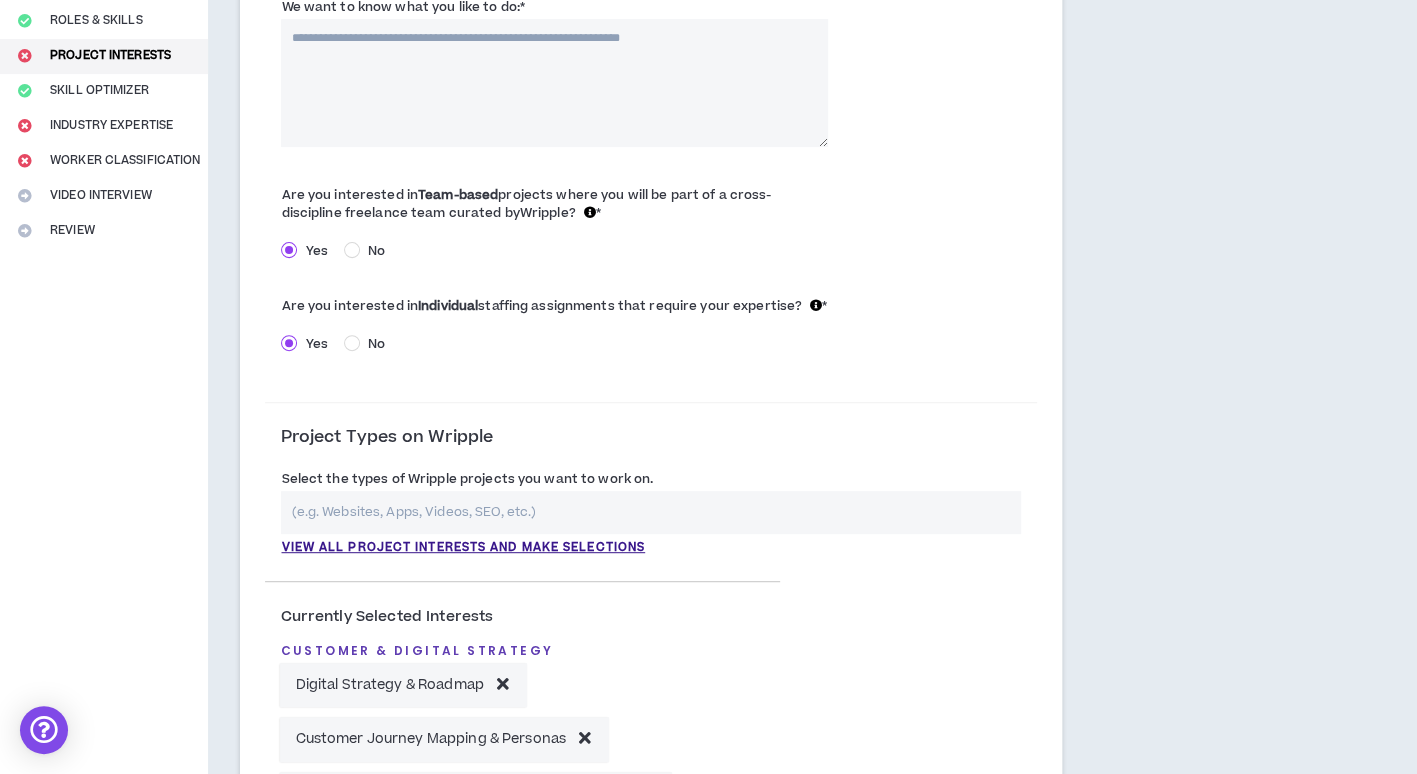 scroll, scrollTop: 64, scrollLeft: 0, axis: vertical 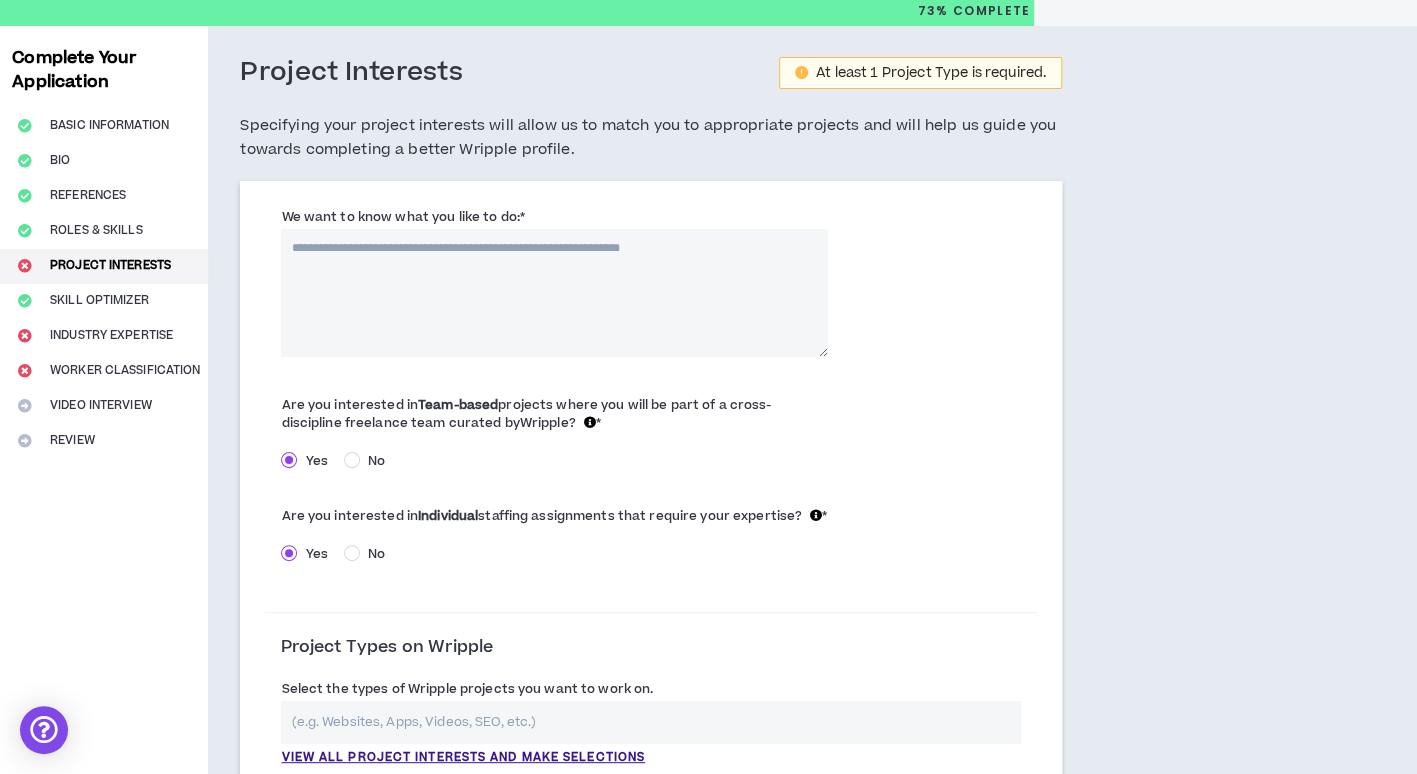 click on "We want to know what you like to do:  *" at bounding box center [554, 293] 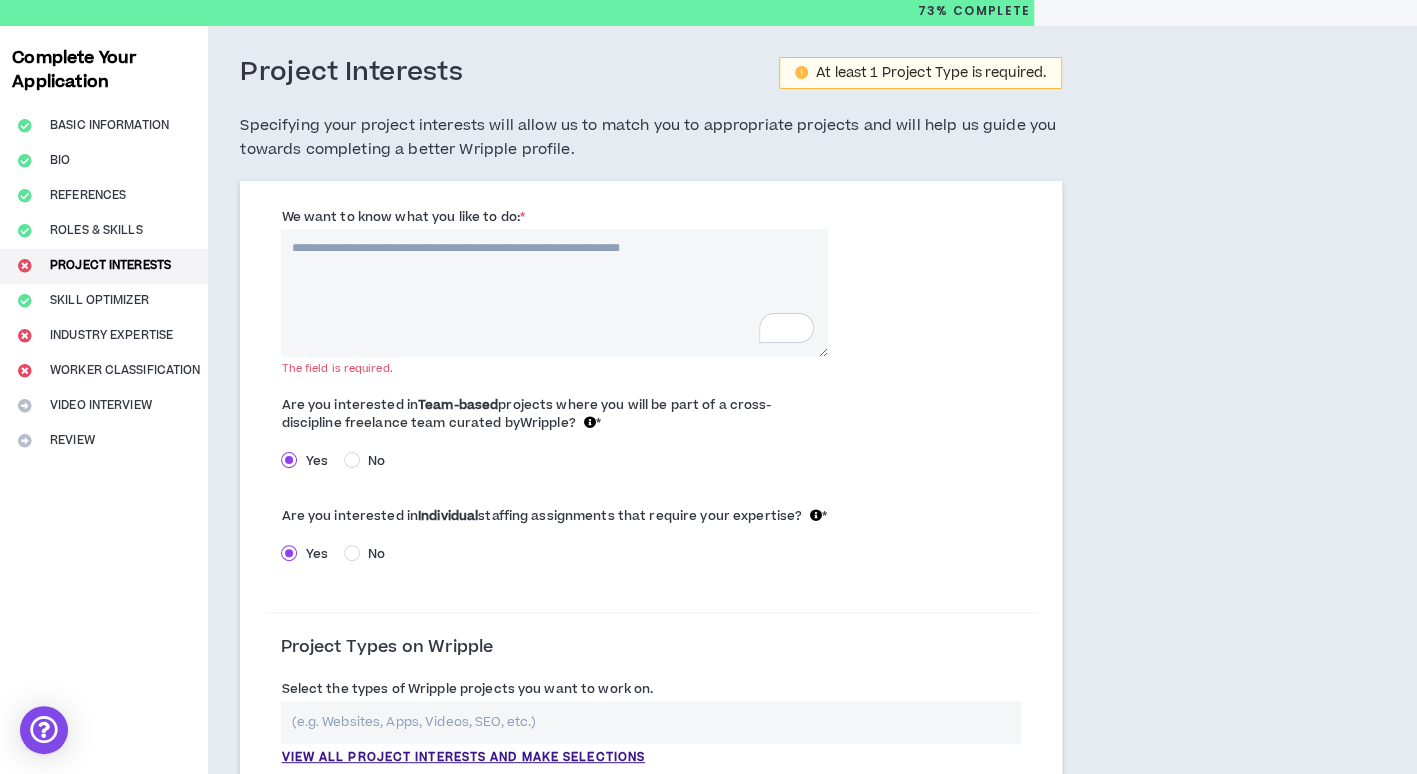 click on "We want to know what you like to do:  *" at bounding box center [554, 293] 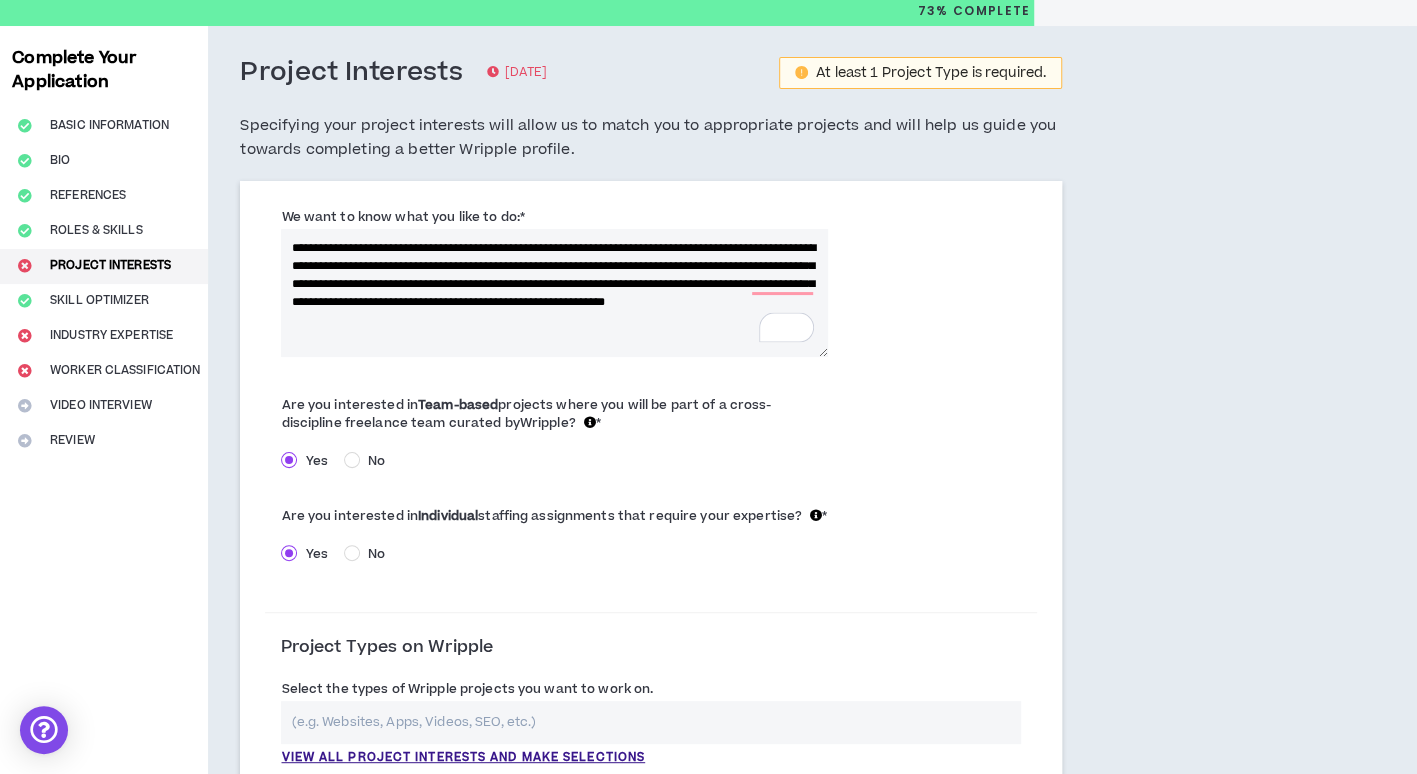 click on "**********" at bounding box center [554, 293] 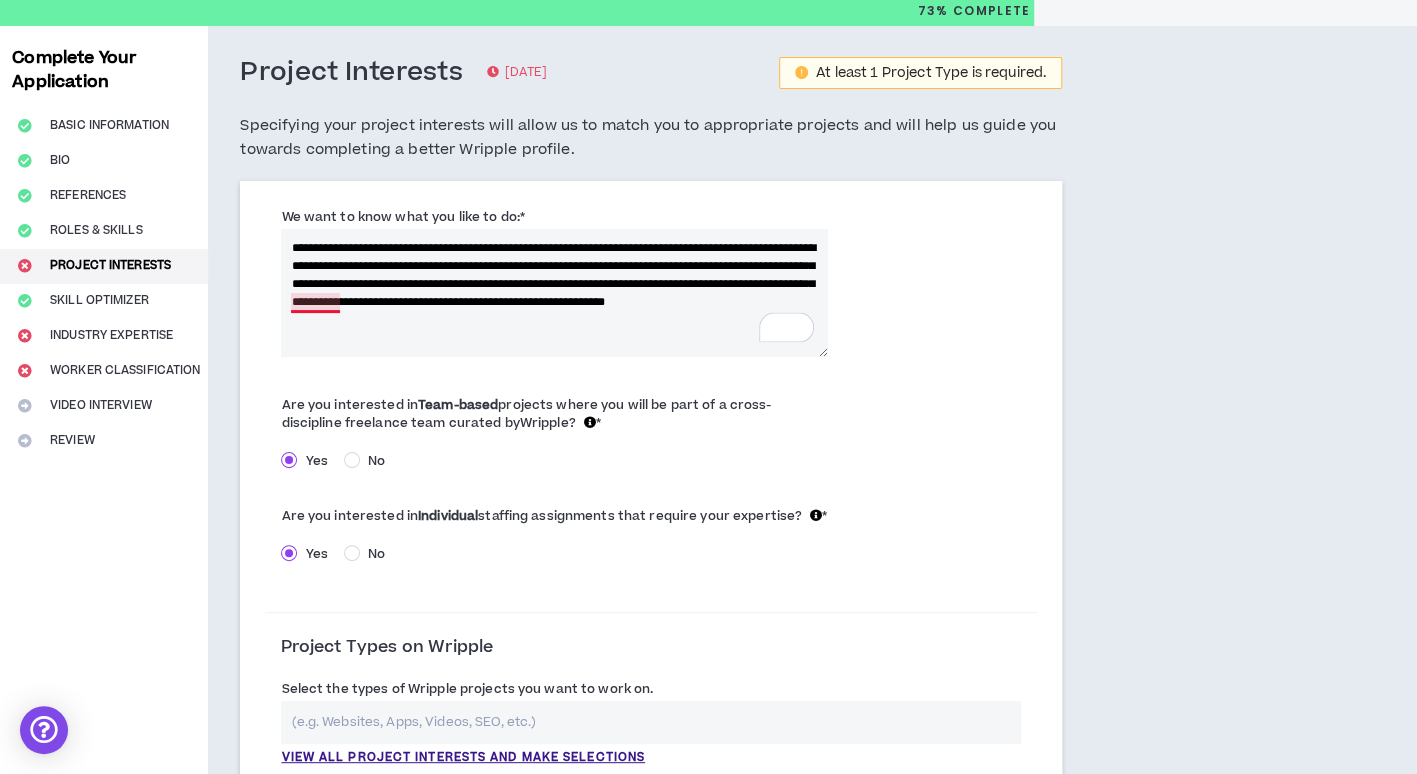 click on "**********" at bounding box center (554, 293) 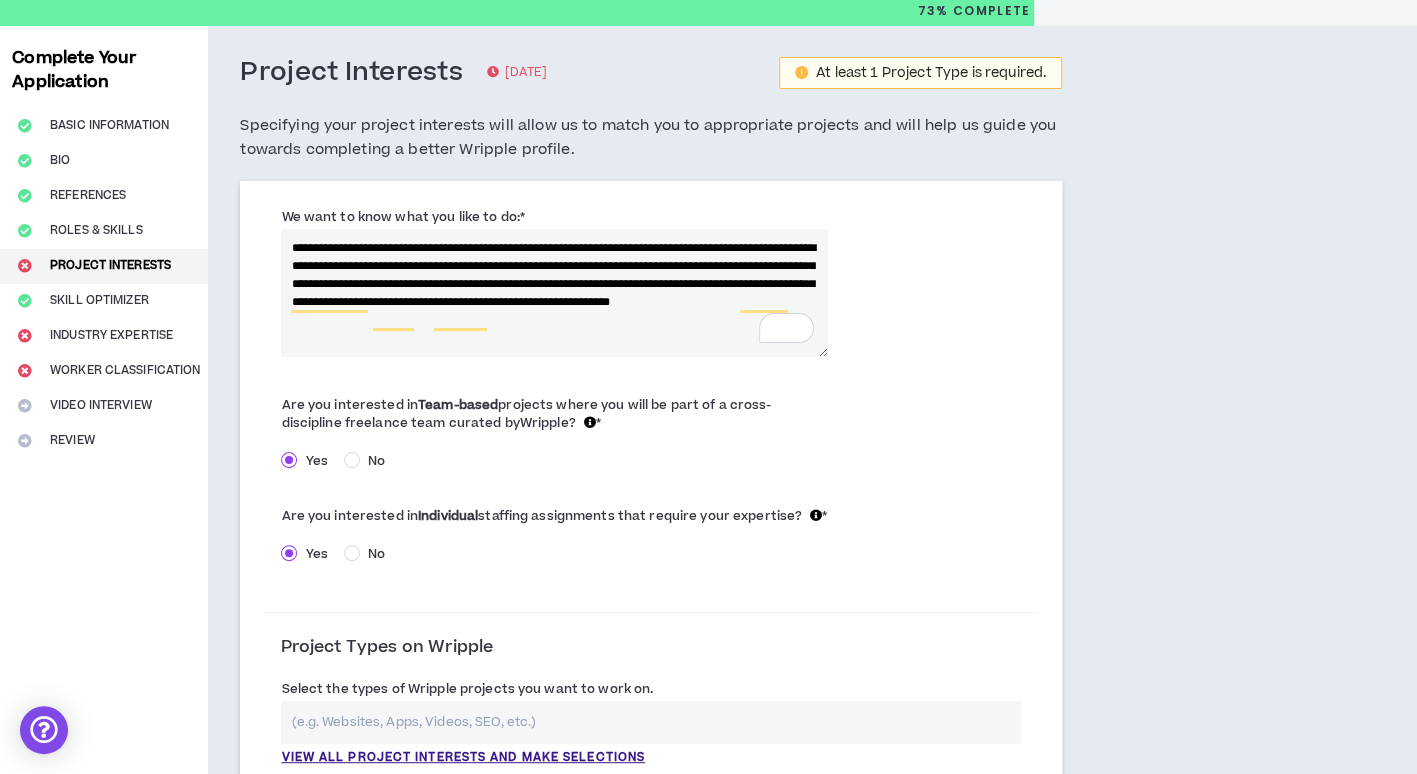 drag, startPoint x: 656, startPoint y: 268, endPoint x: 702, endPoint y: 270, distance: 46.043457 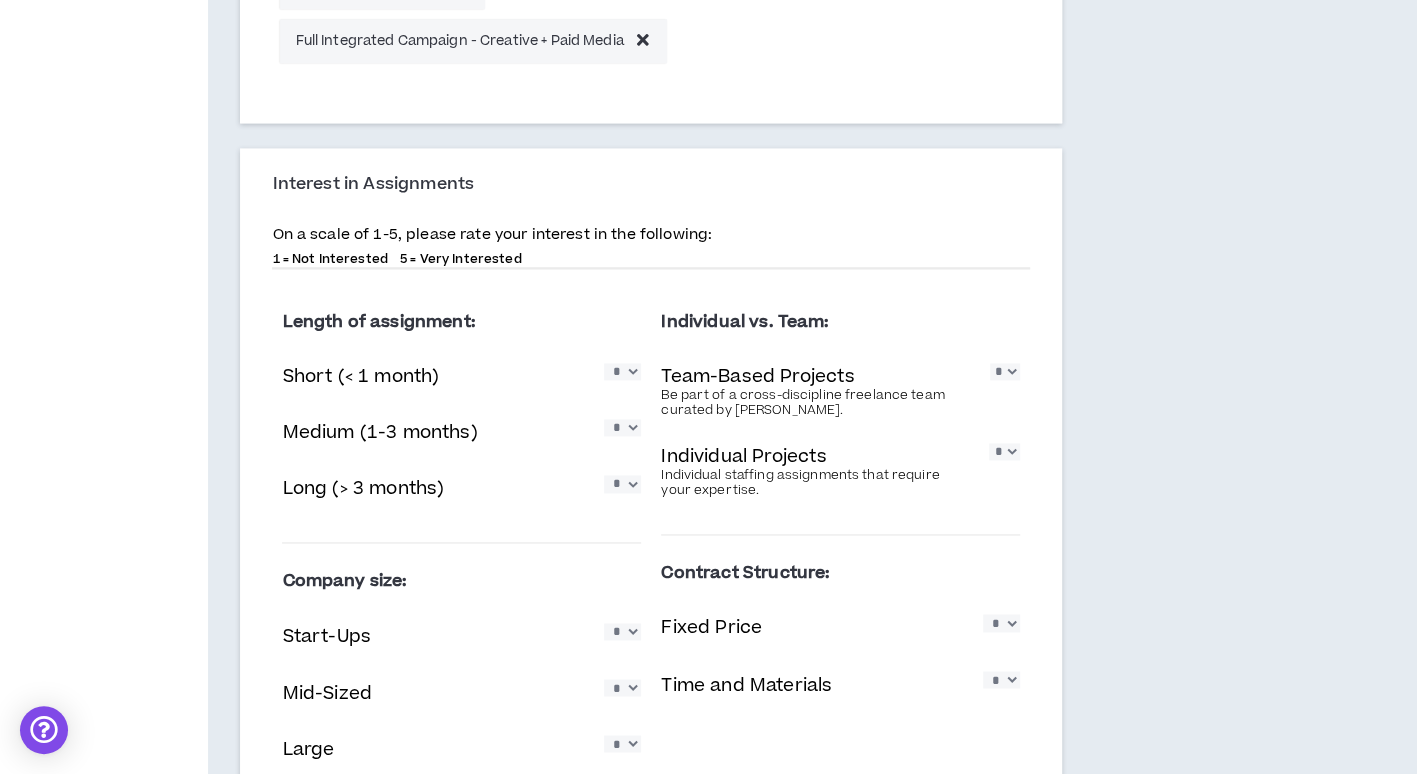 scroll, scrollTop: 1664, scrollLeft: 0, axis: vertical 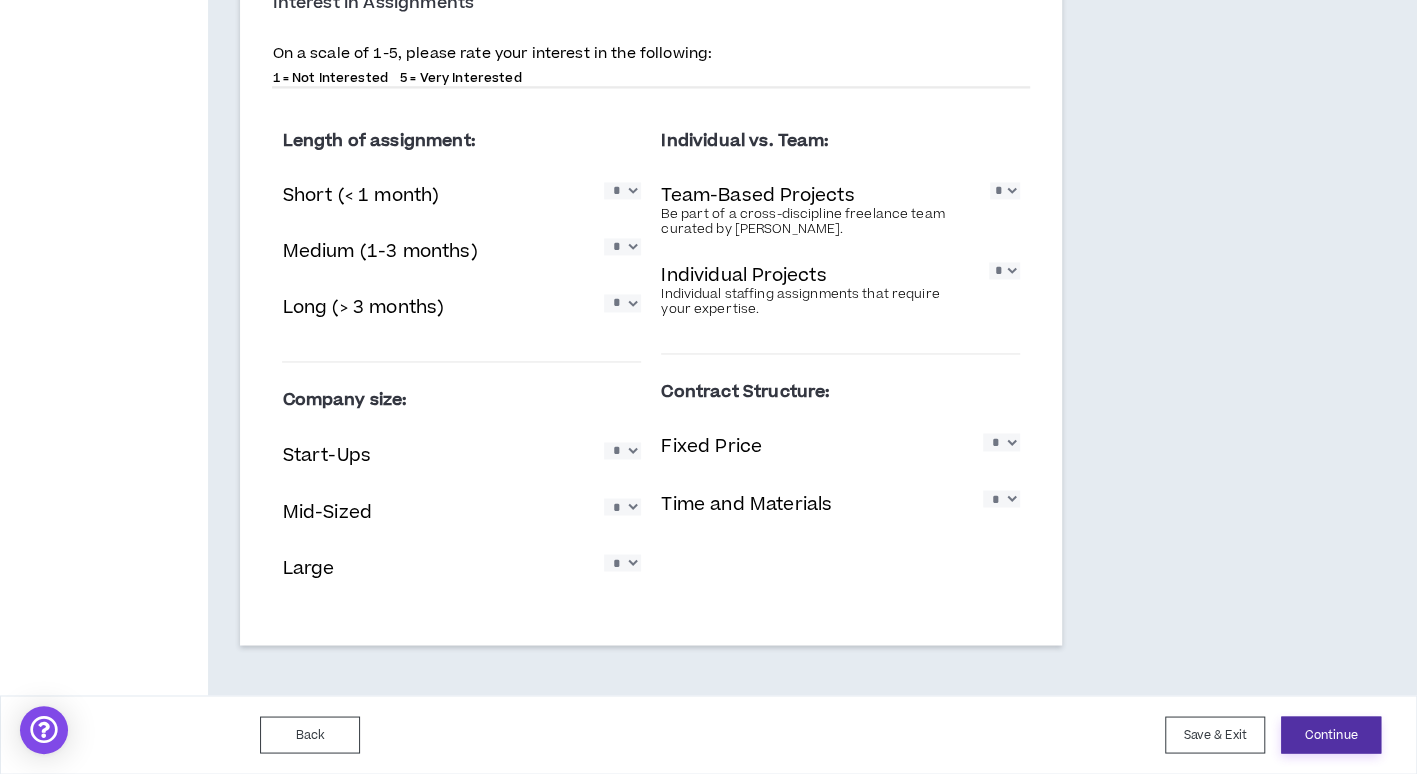 type on "**********" 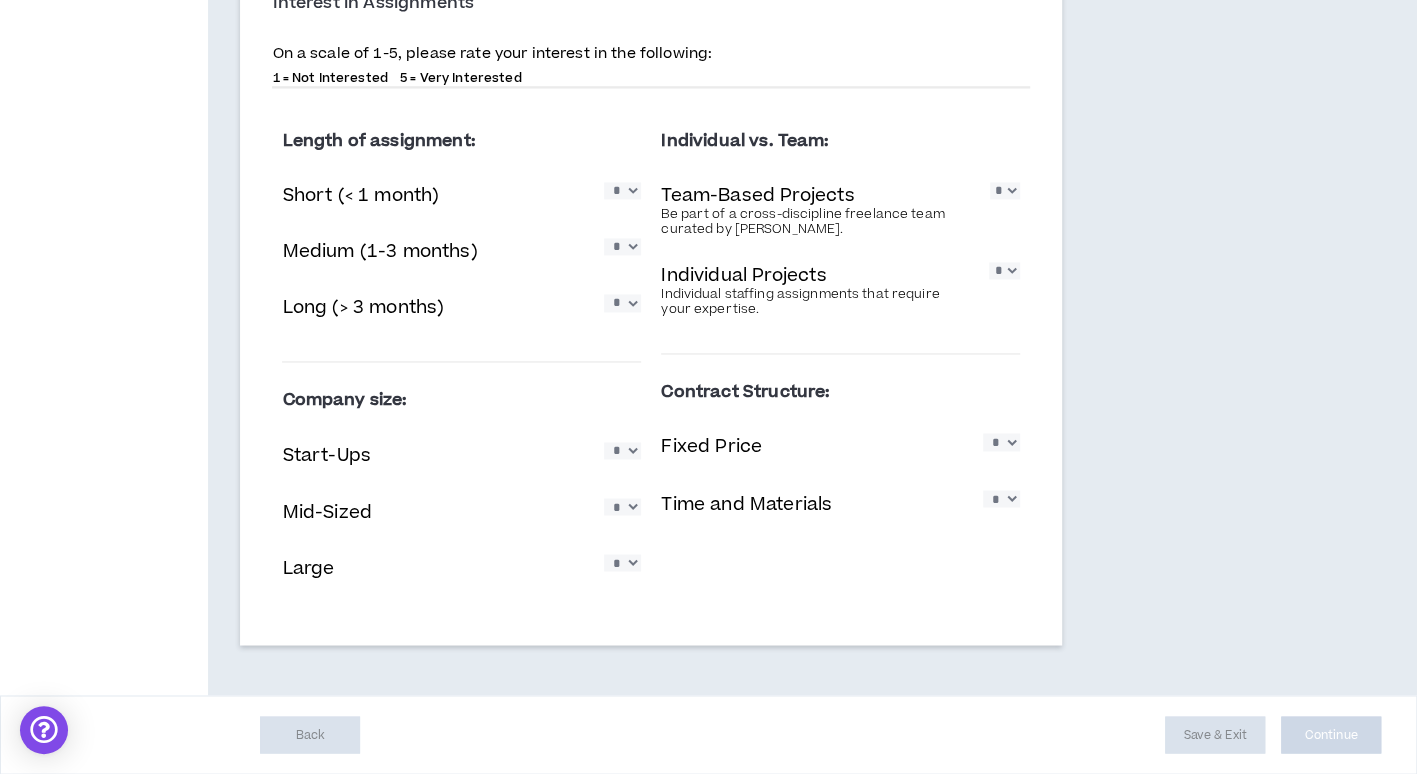 scroll, scrollTop: 0, scrollLeft: 0, axis: both 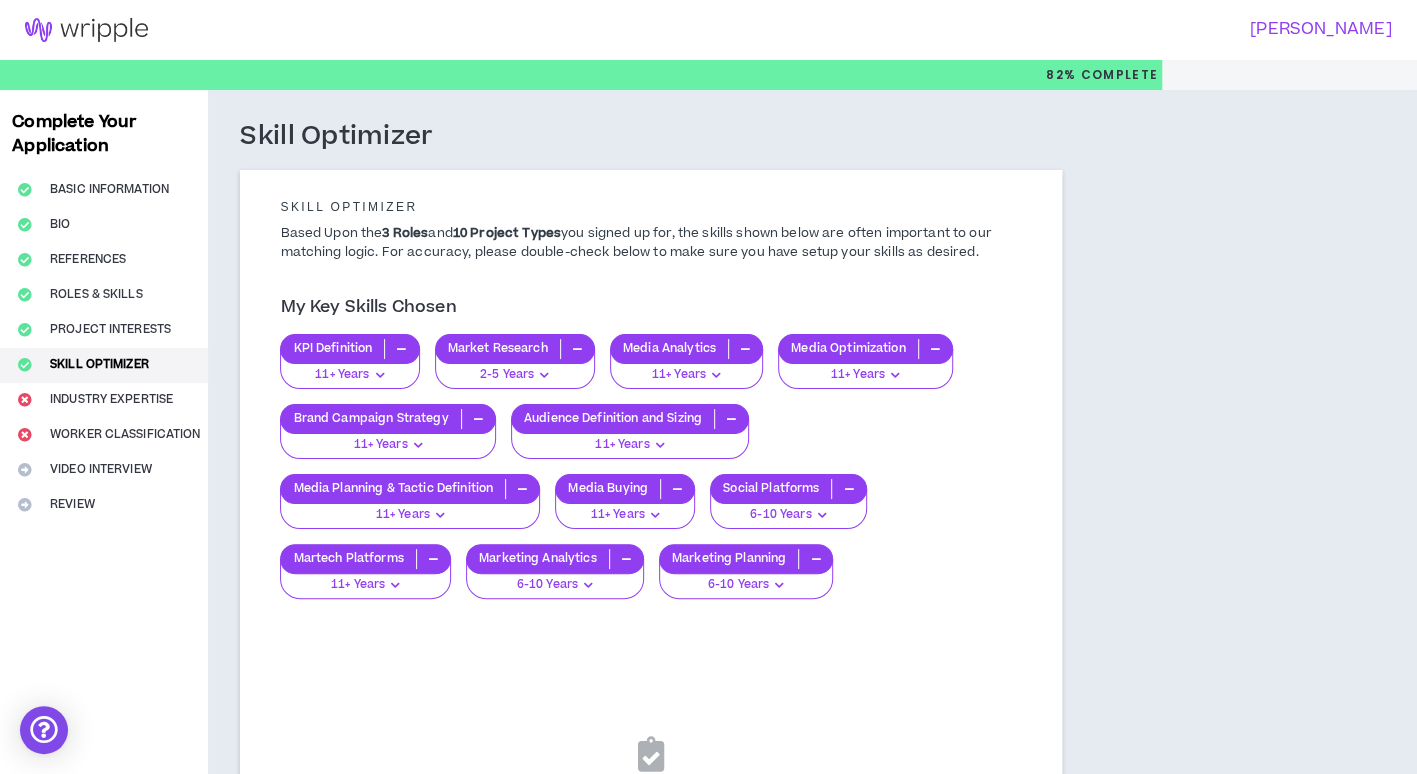 click on "11+ Years" at bounding box center [622, 445] 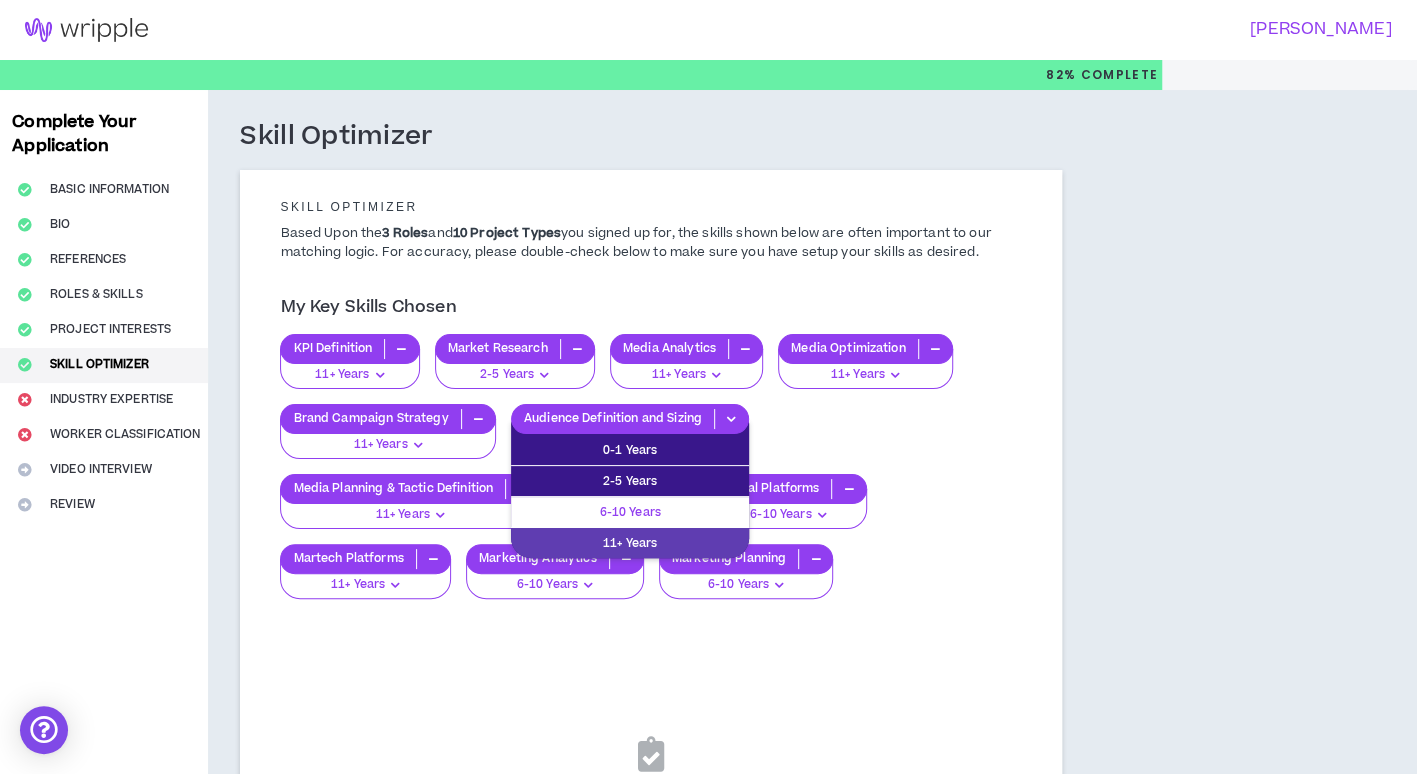 click on "6-10 Years" at bounding box center [630, 512] 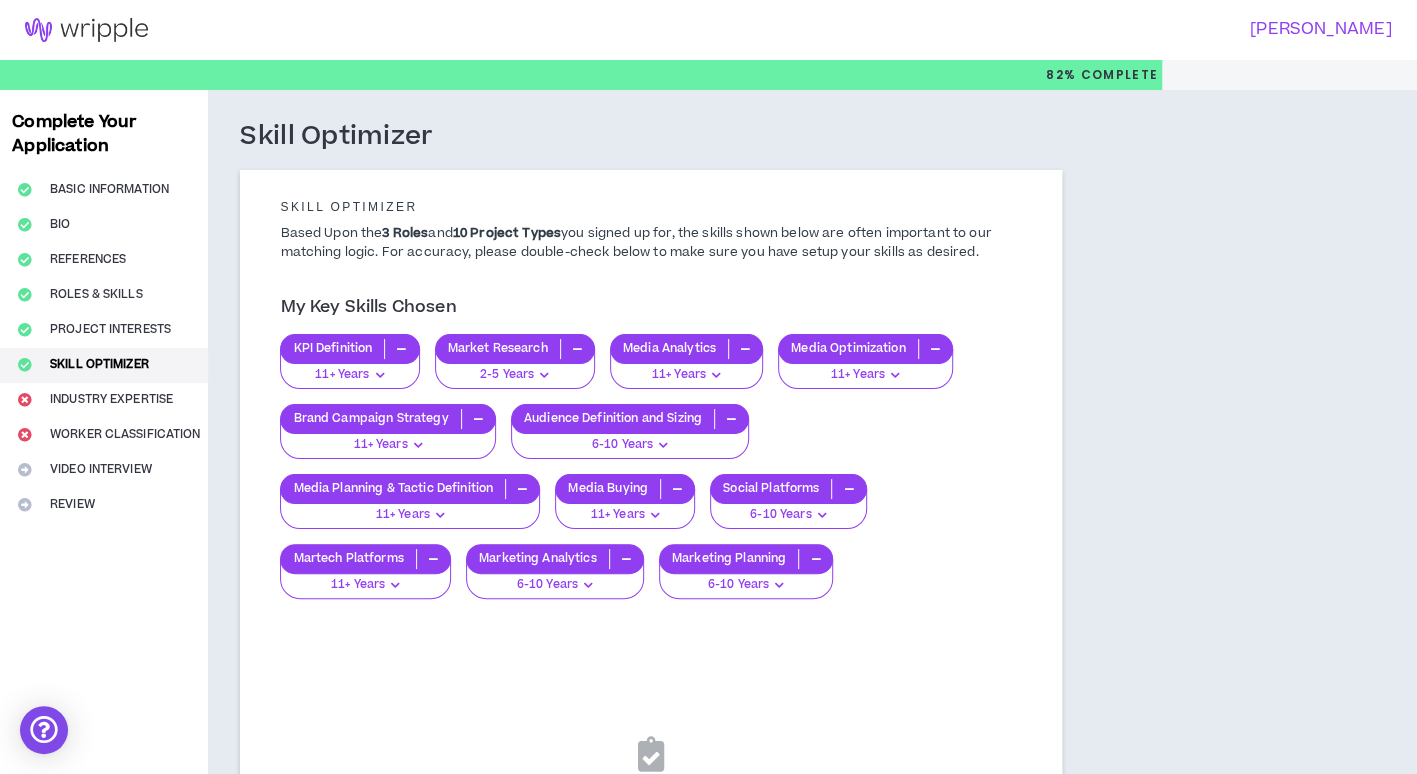 click on "11+ Years" at bounding box center [679, 375] 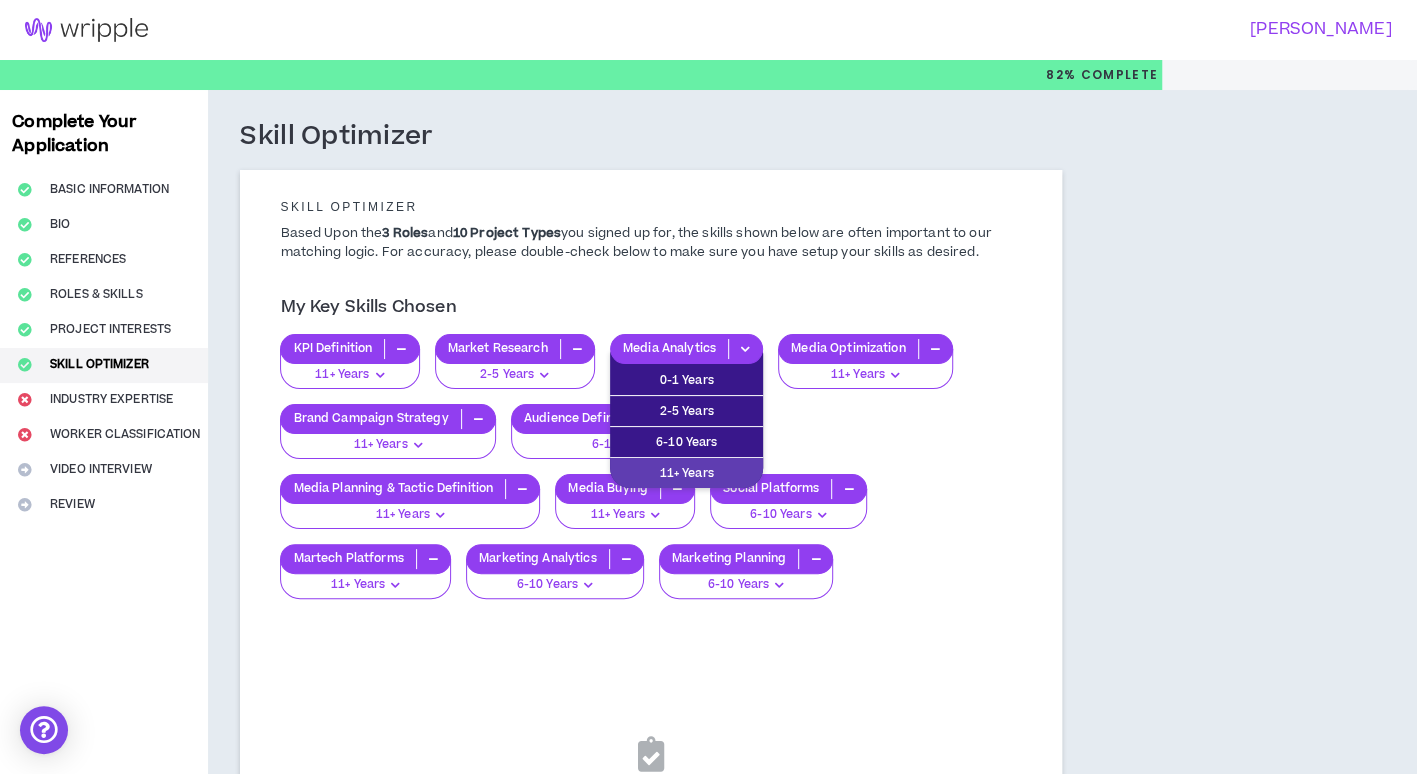 click on "KPI Definition 11+ Years 0-1 Years 2-5 Years 6-10 Years 11+ Years Market Research 2-5 Years 0-1 Years 2-5 Years 6-10 Years 11+ Years Media Analytics 0-1 Years 2-5 Years 6-10 Years 11+ Years Media Optimization 11+ Years 0-1 Years 2-5 Years 6-10 Years 11+ Years Brand Campaign Strategy 11+ Years 0-1 Years 2-5 Years 6-10 Years 11+ Years Audience Definition and Sizing 6-10 Years 0-1 Years 2-5 Years 6-10 Years 11+ Years Media Planning & Tactic Definition 11+ Years 0-1 Years 2-5 Years 6-10 Years 11+ Years Media Buying 11+ Years 0-1 Years 2-5 Years 6-10 Years 11+ Years Social Platforms 6-10 Years 0-1 Years 2-5 Years 6-10 Years 11+ Years Martech Platforms 11+ Years 0-1 Years 2-5 Years 6-10 Years 11+ Years Marketing Analytics 6-10 Years 0-1 Years 2-5 Years 6-10 Years 11+ Years Marketing Planning 6-10 Years 0-1 Years 2-5 Years 6-10 Years 11+ Years" at bounding box center [651, 474] 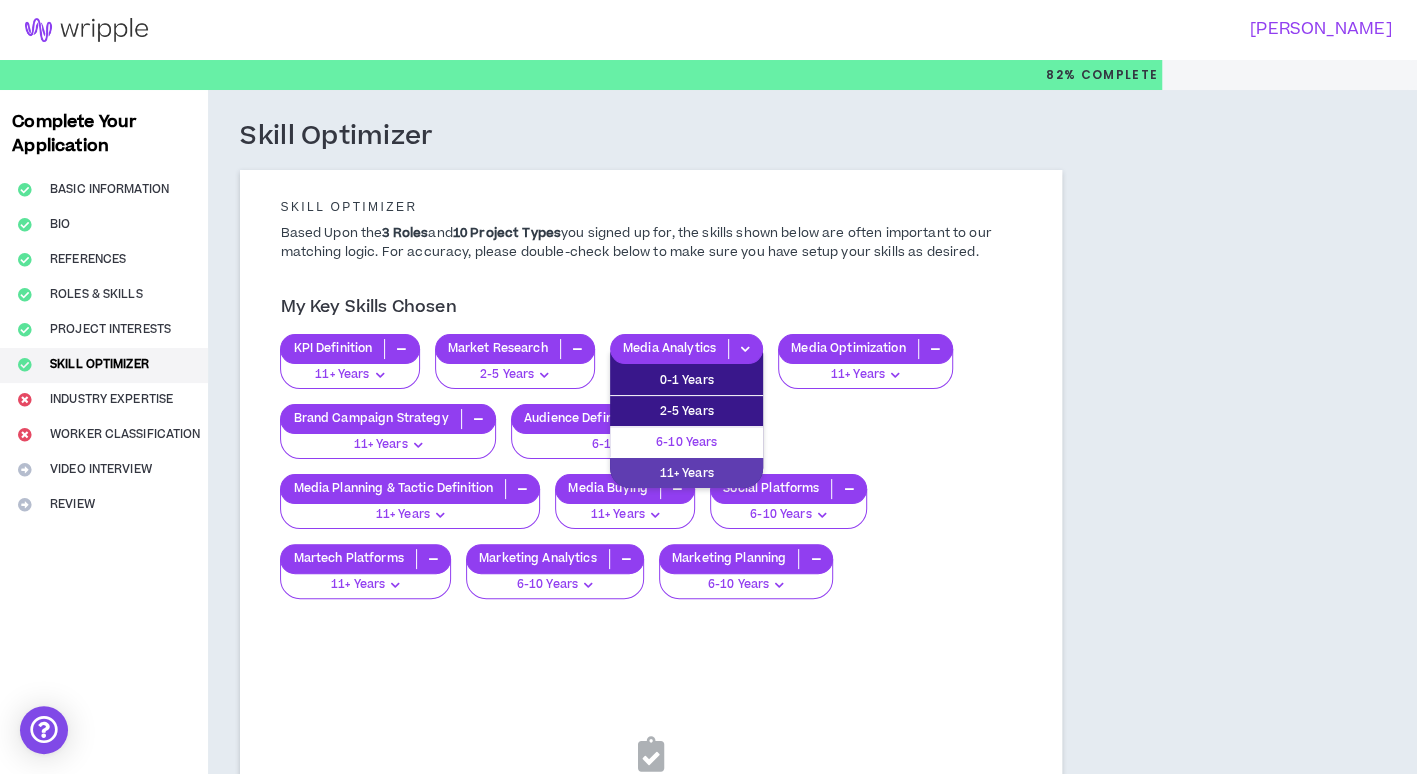 click on "6-10 Years" at bounding box center (686, 442) 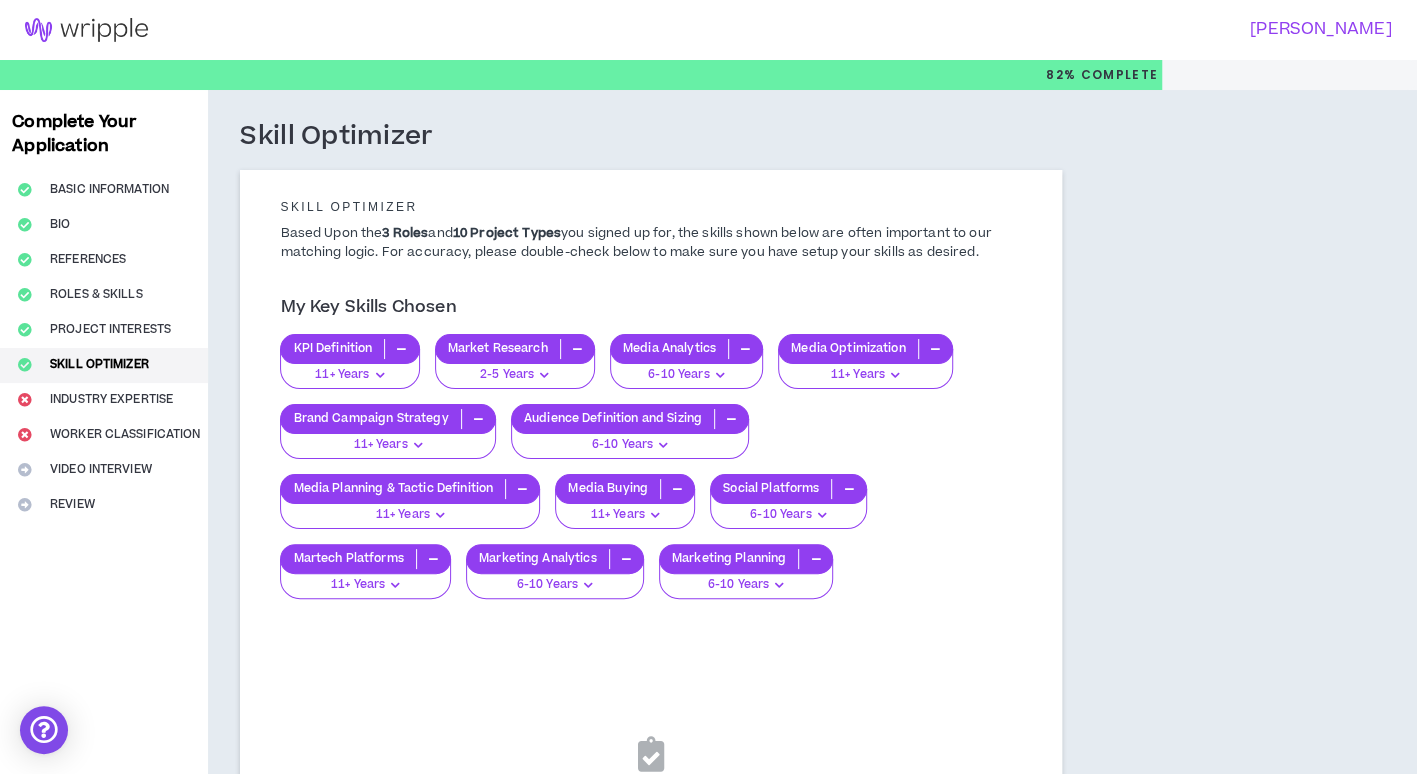 click on "11+ Years" at bounding box center (358, 585) 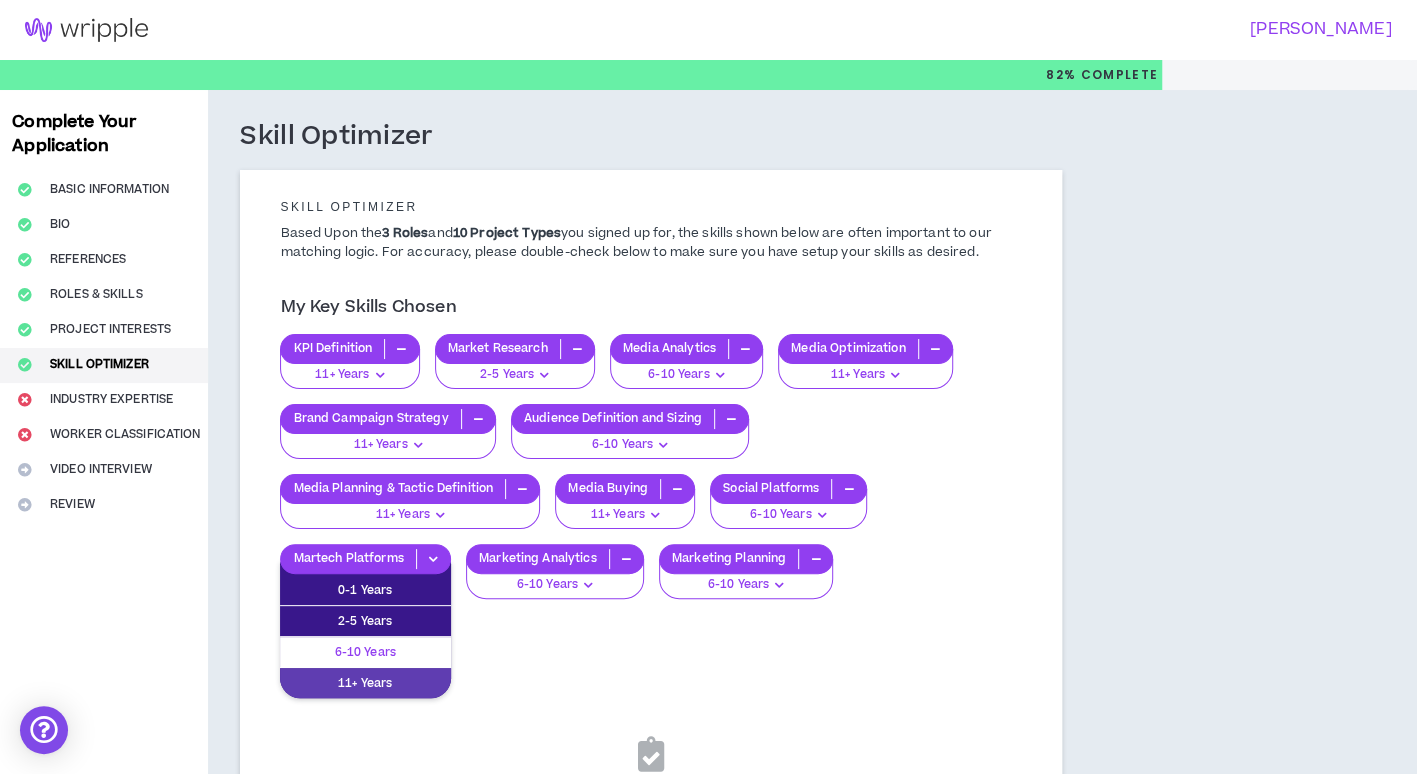 click on "6-10 Years" at bounding box center [365, 652] 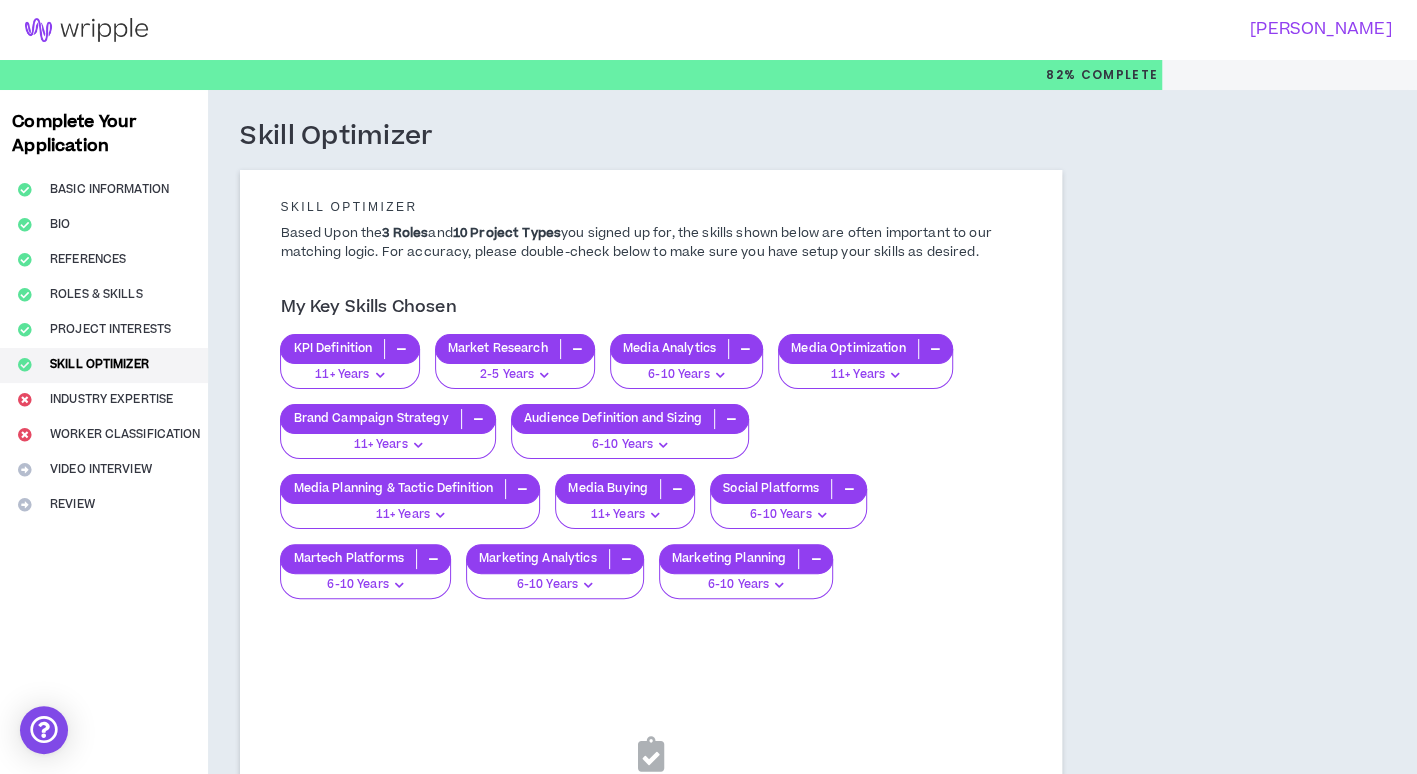 click on "6-10 Years" at bounding box center [780, 515] 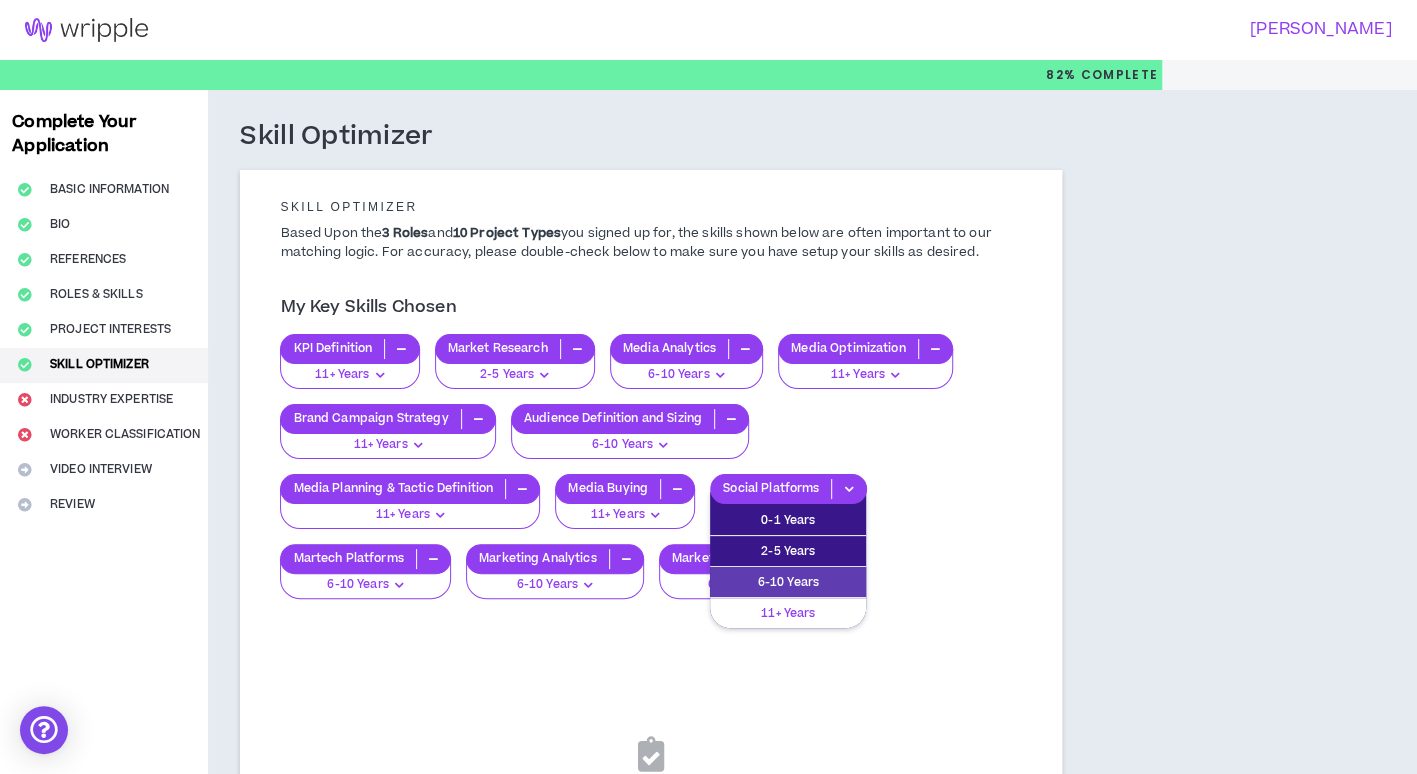 click on "11+ Years" at bounding box center [788, 613] 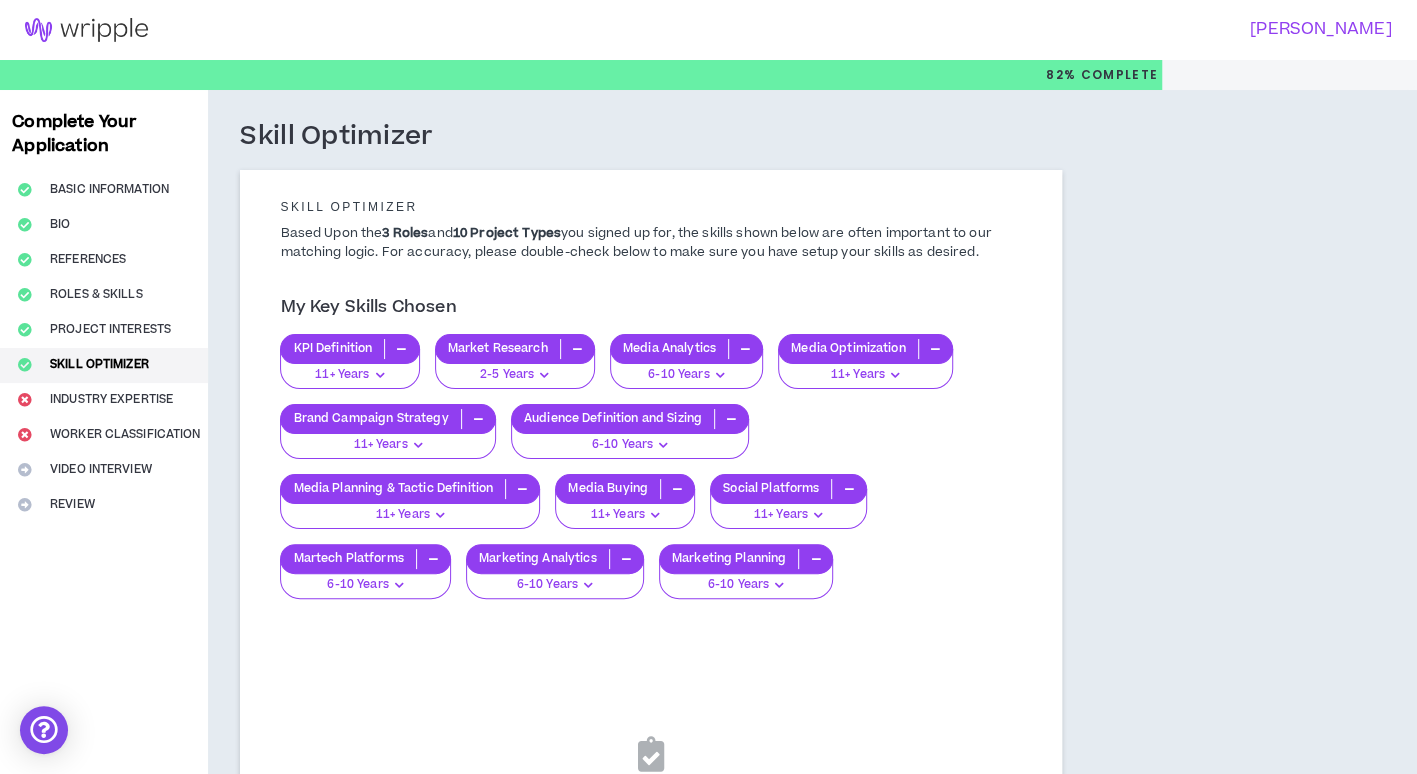 click on "6-10 Years" at bounding box center [678, 375] 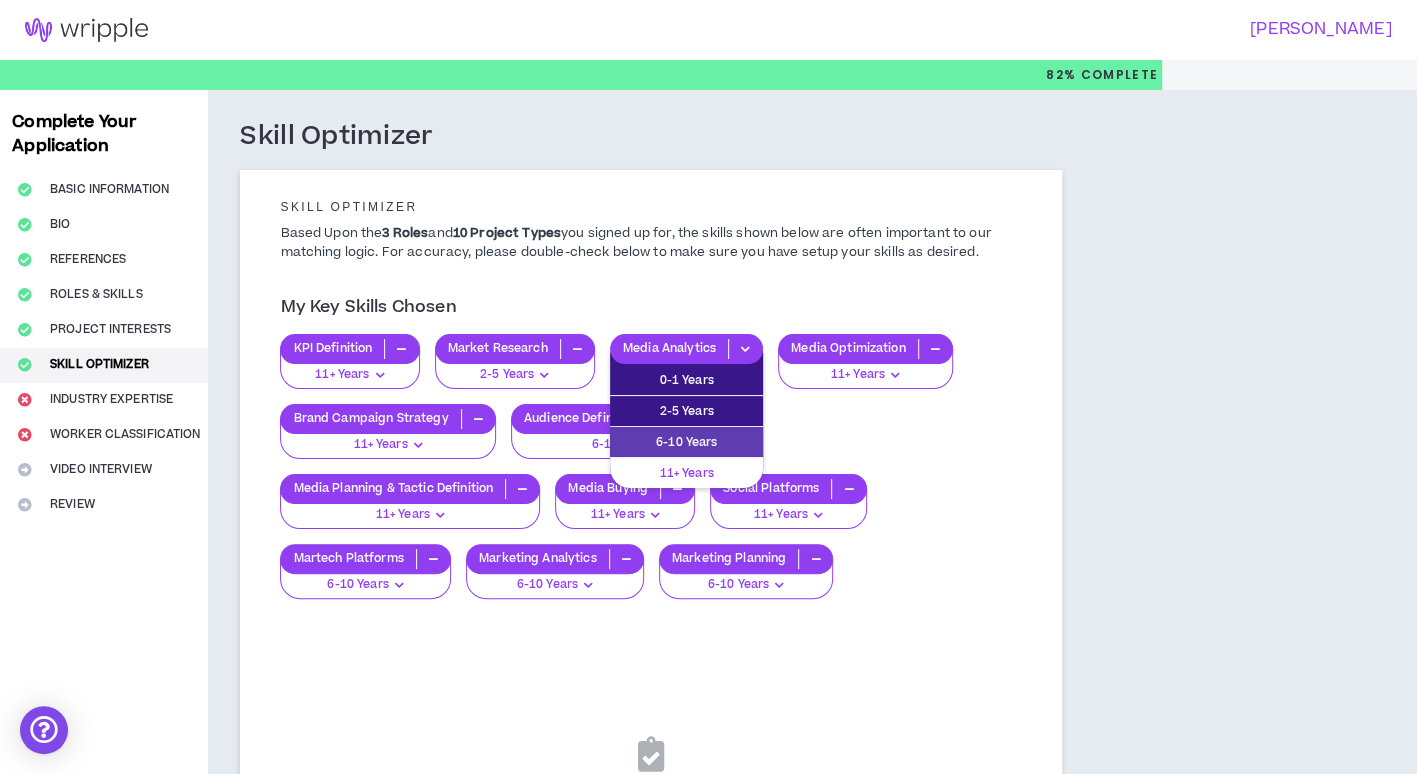 click on "11+ Years" at bounding box center (686, 473) 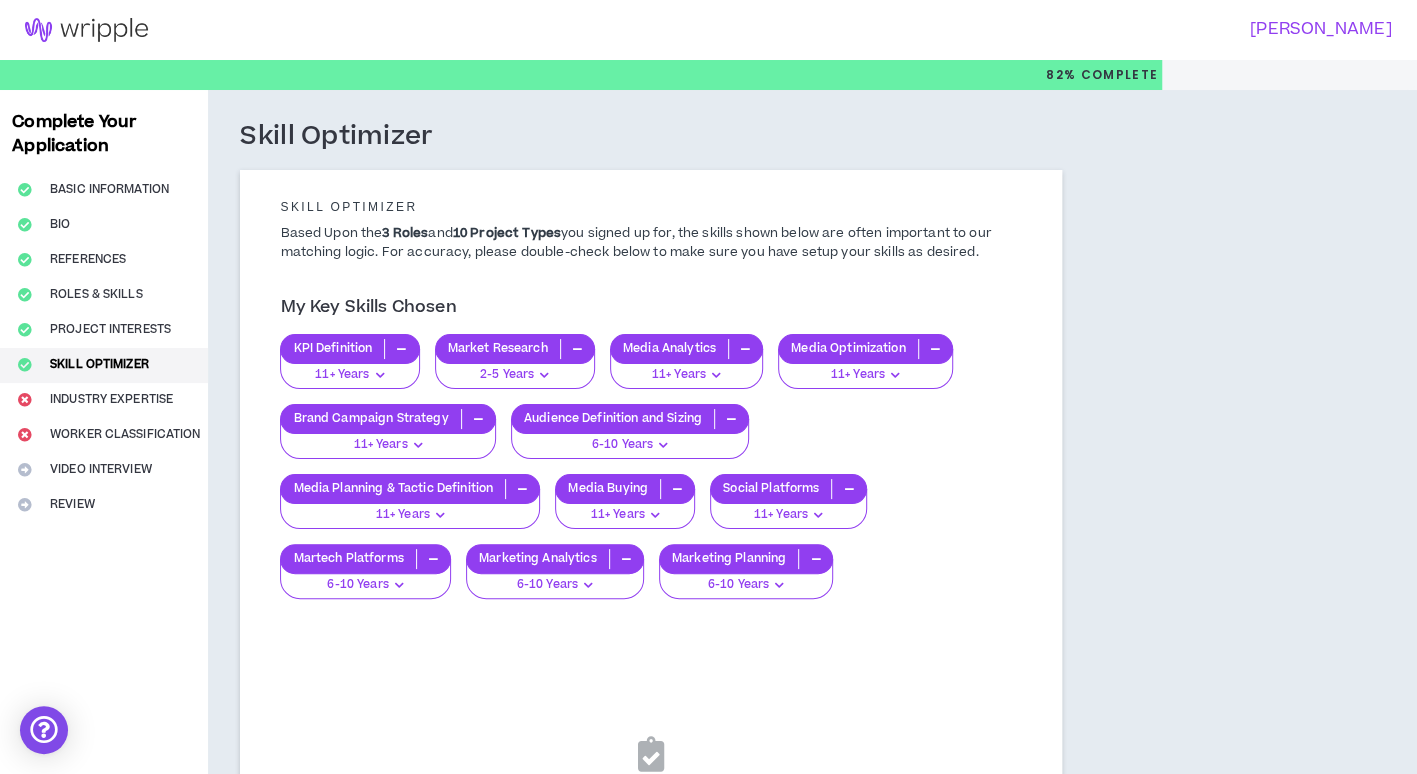 click on "6-10 Years" at bounding box center [622, 445] 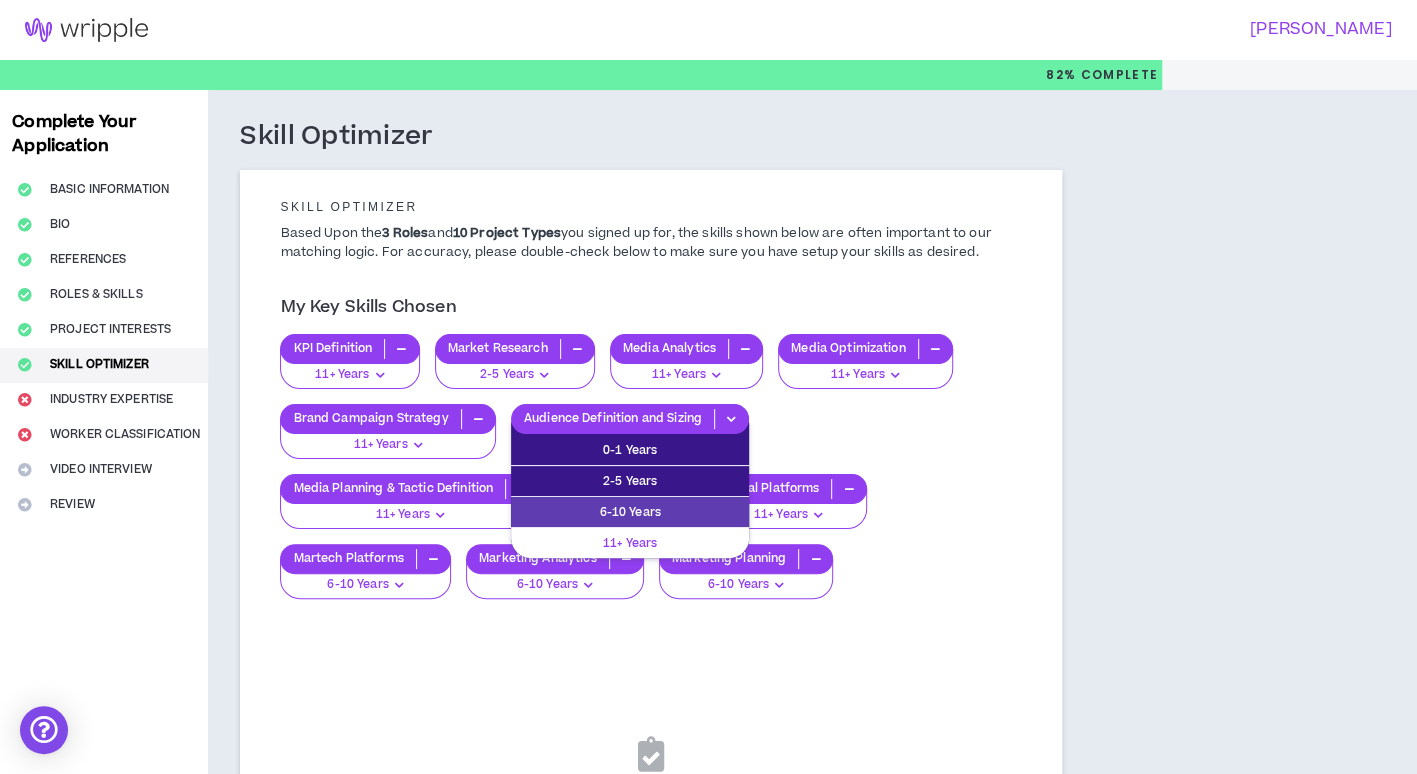 click on "11+ Years" at bounding box center [630, 543] 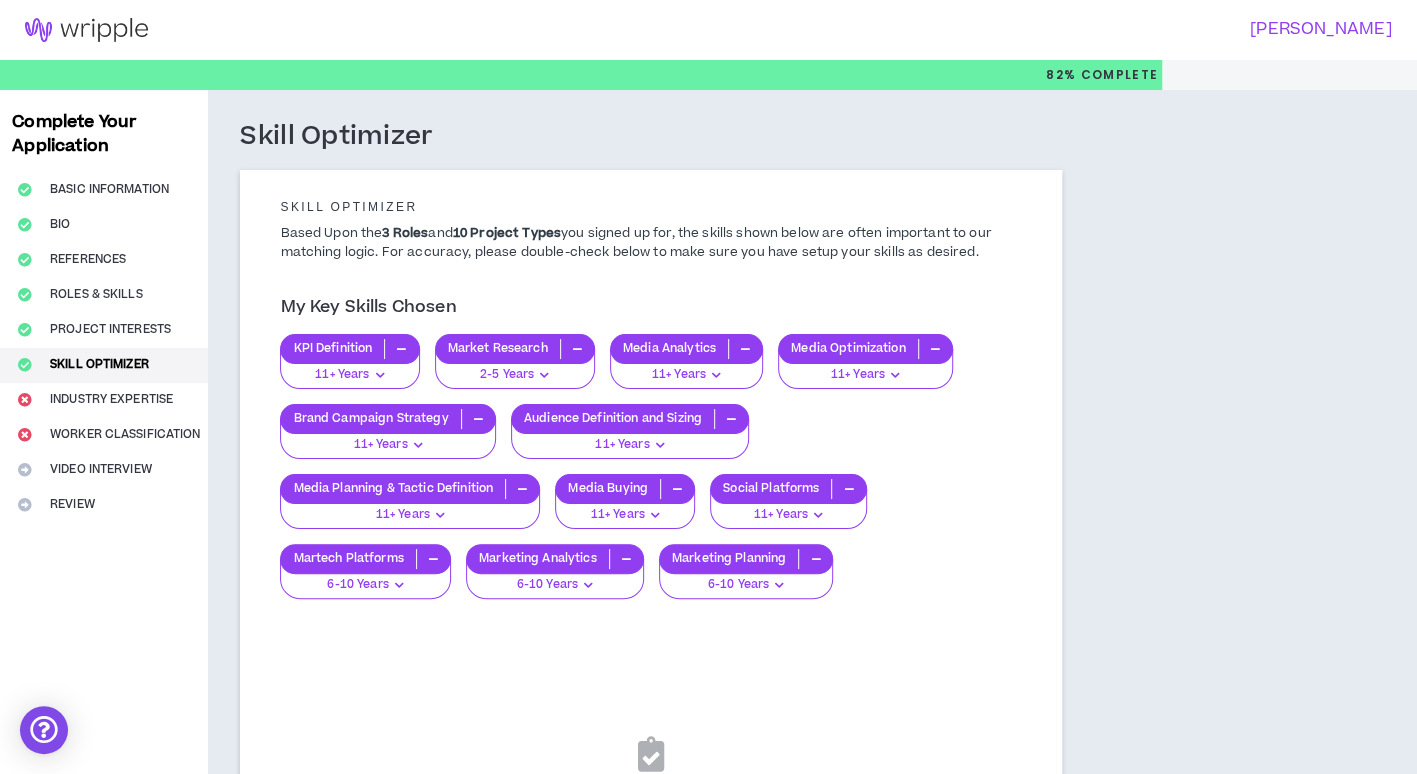 click at bounding box center (731, 419) 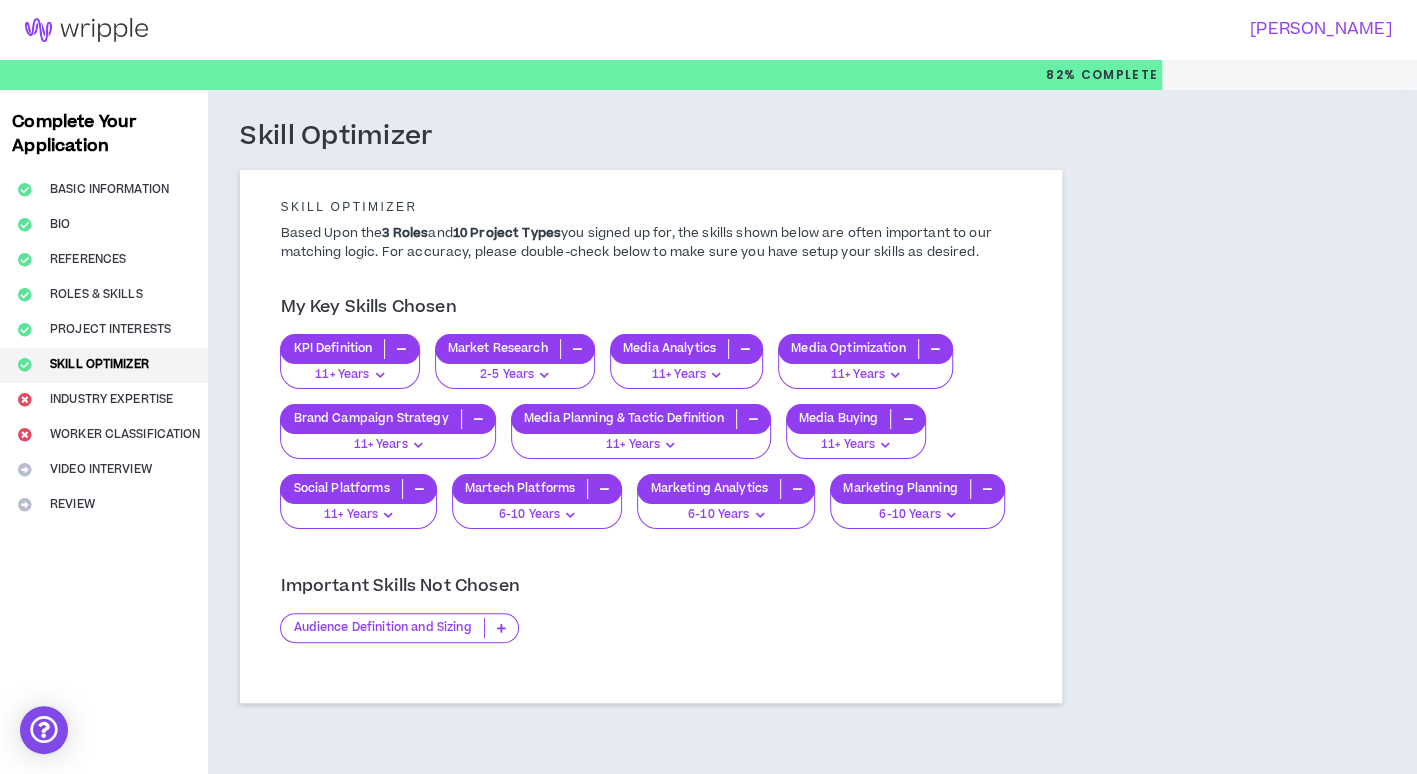click on "6-10 Years" at bounding box center (909, 515) 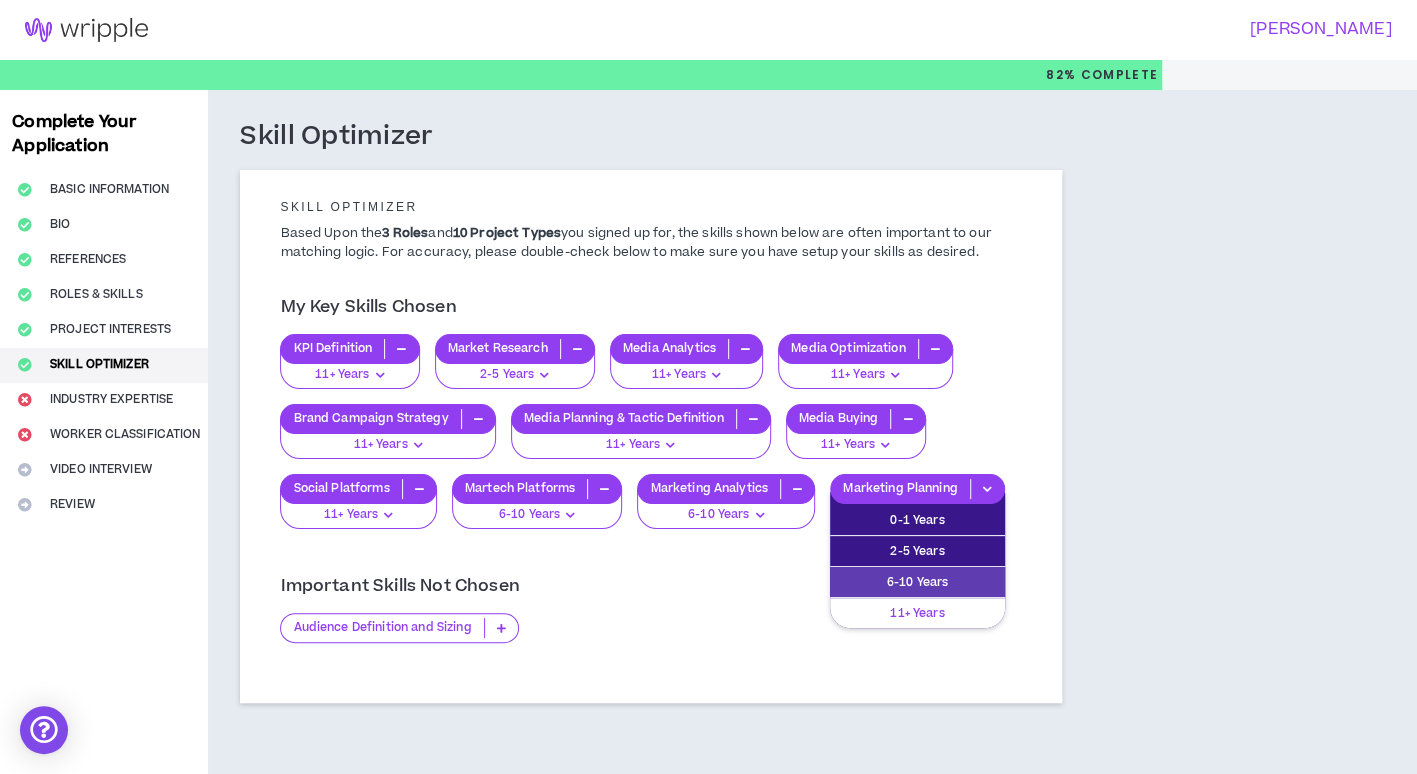 click on "11+ Years" at bounding box center [917, 613] 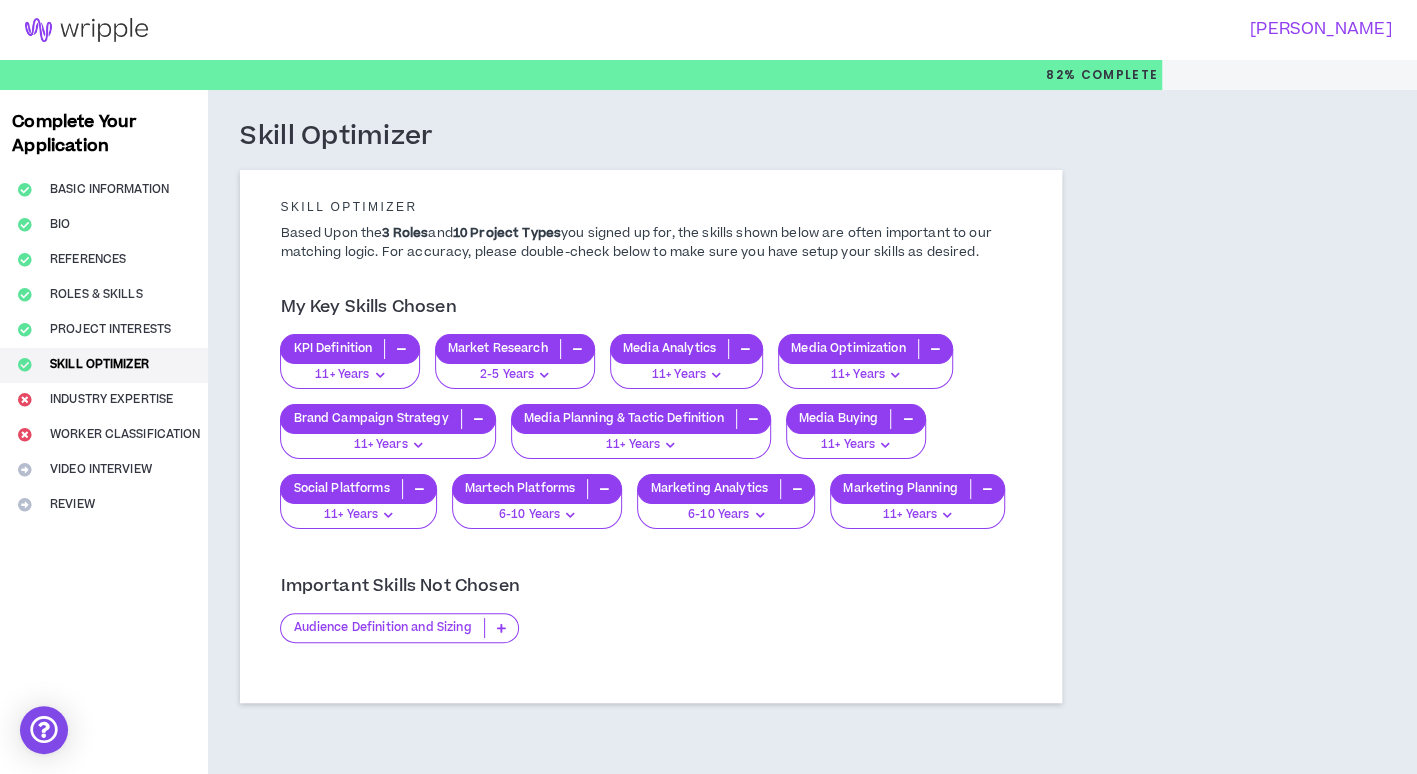 click on "6-10 Years" at bounding box center (718, 515) 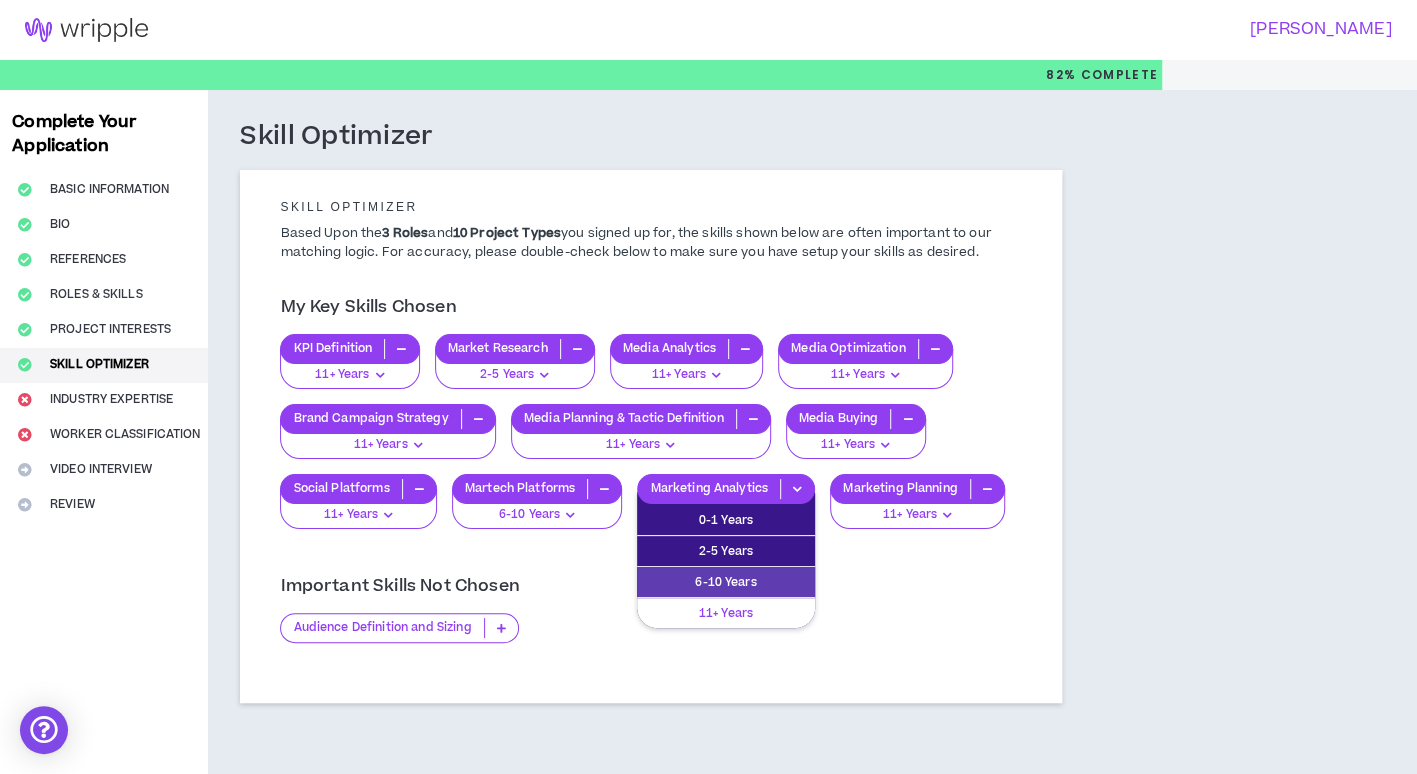 click on "11+ Years" at bounding box center [726, 613] 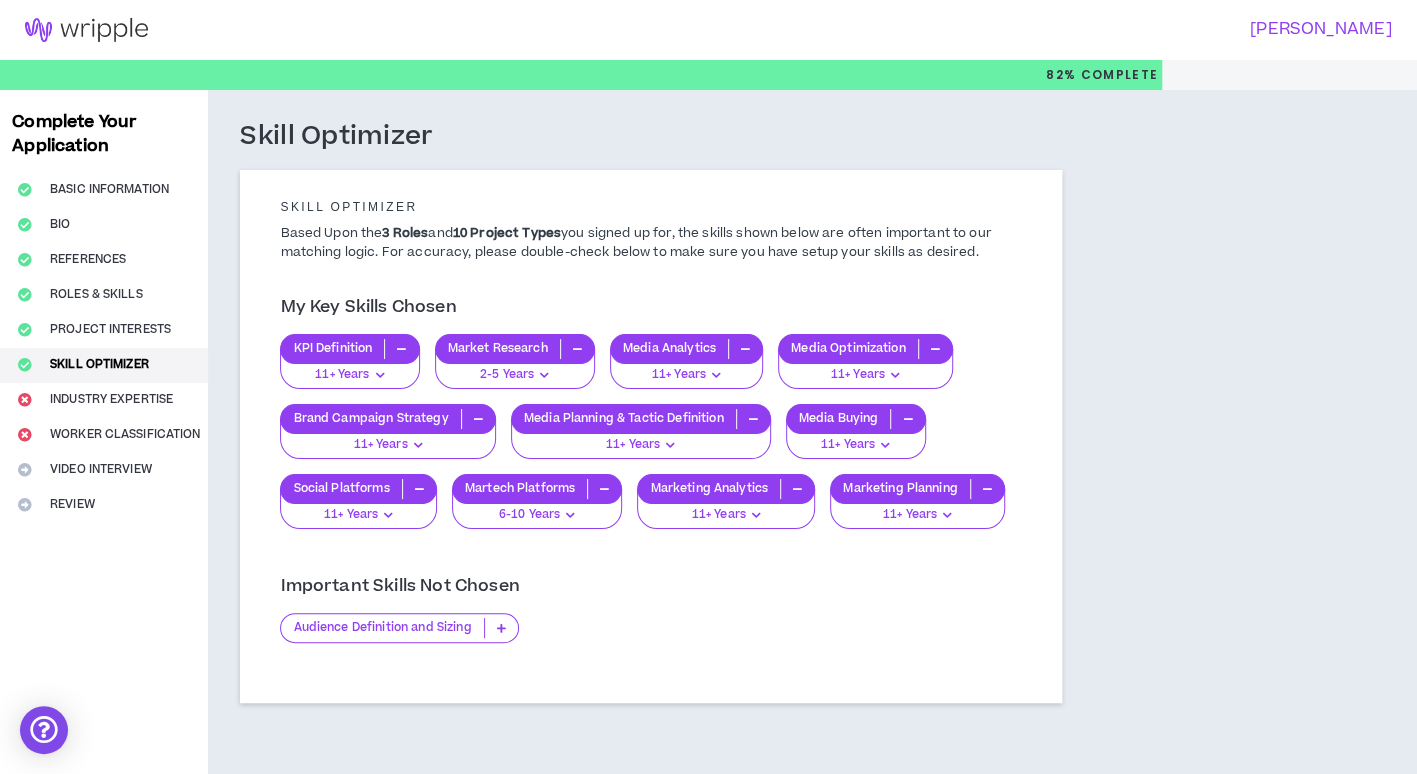 click on "6-10 Years" at bounding box center [529, 515] 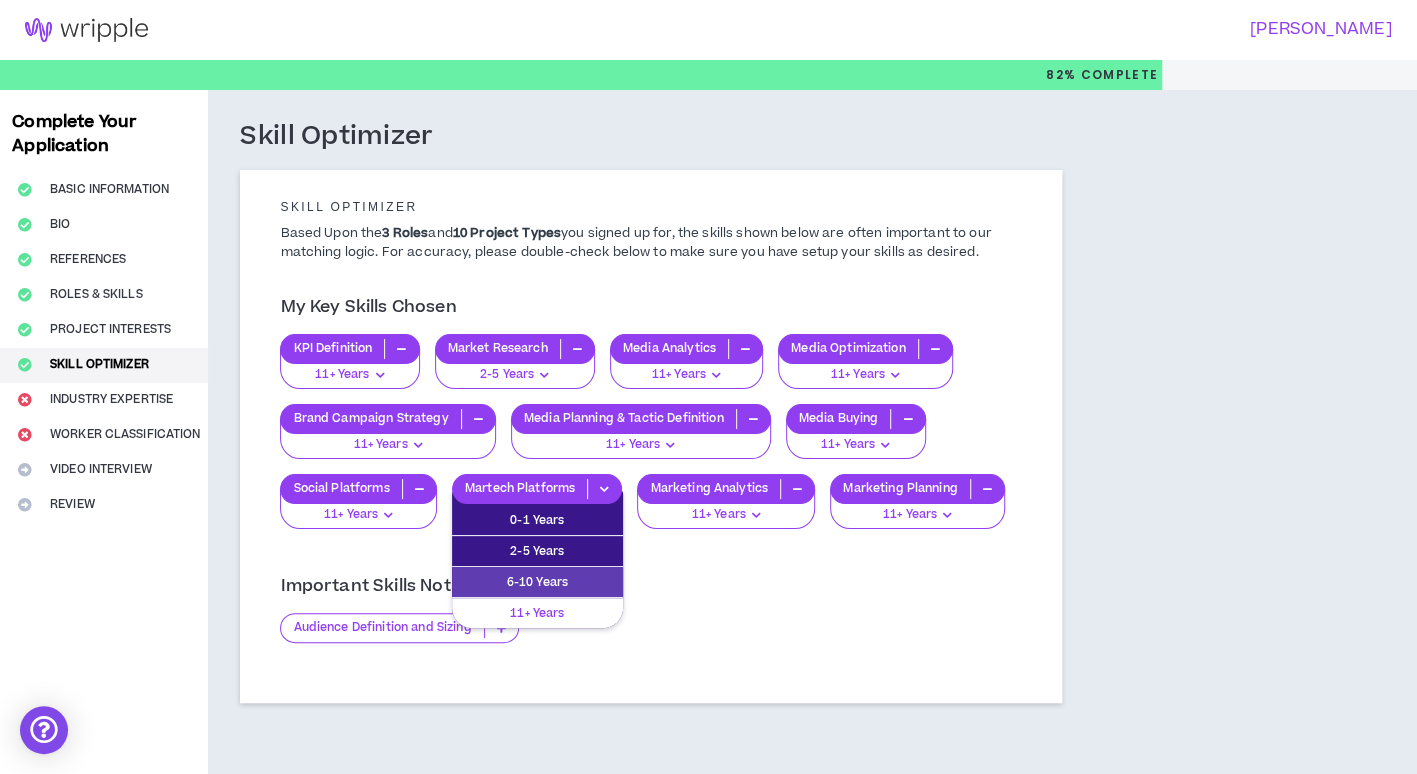 click on "11+ Years" at bounding box center [537, 613] 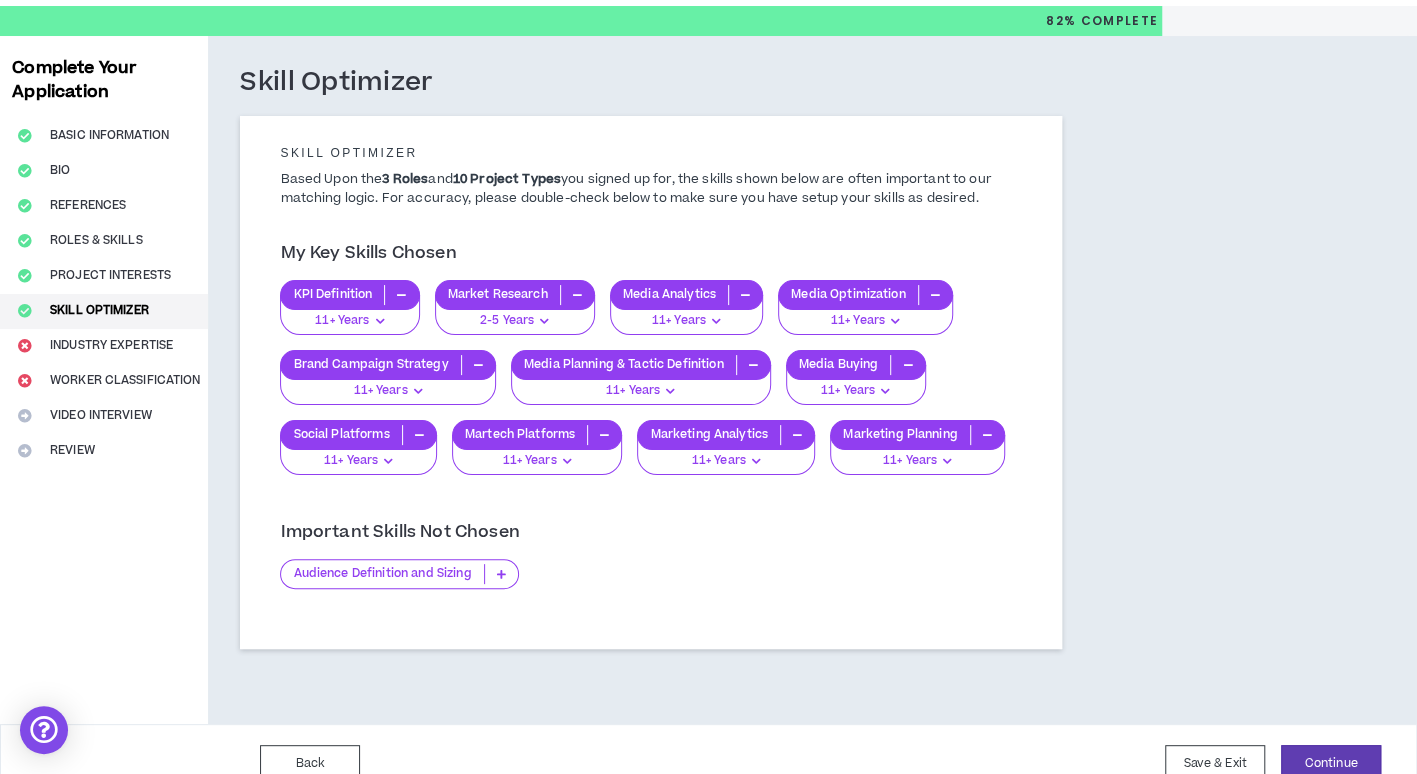 scroll, scrollTop: 81, scrollLeft: 0, axis: vertical 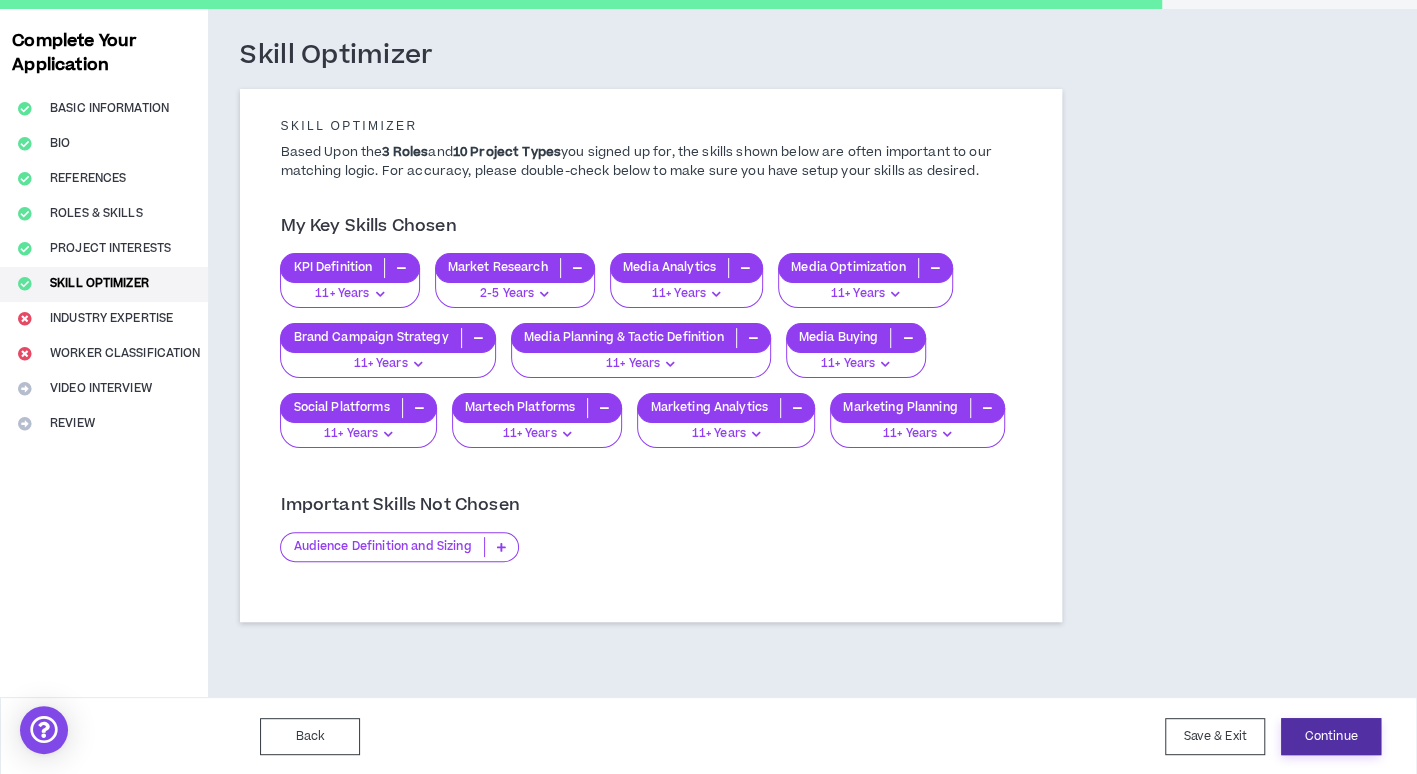 click on "Continue" at bounding box center [1331, 736] 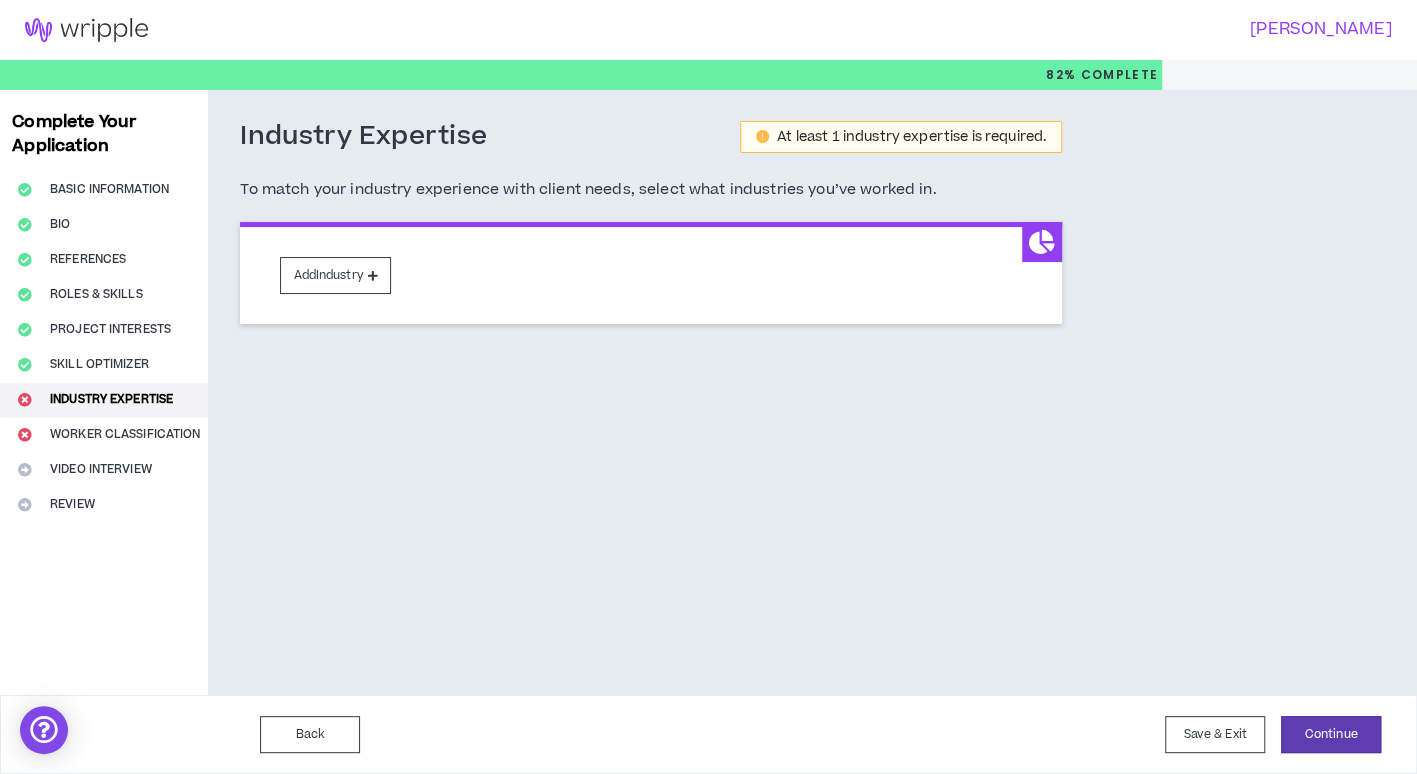 scroll, scrollTop: 0, scrollLeft: 0, axis: both 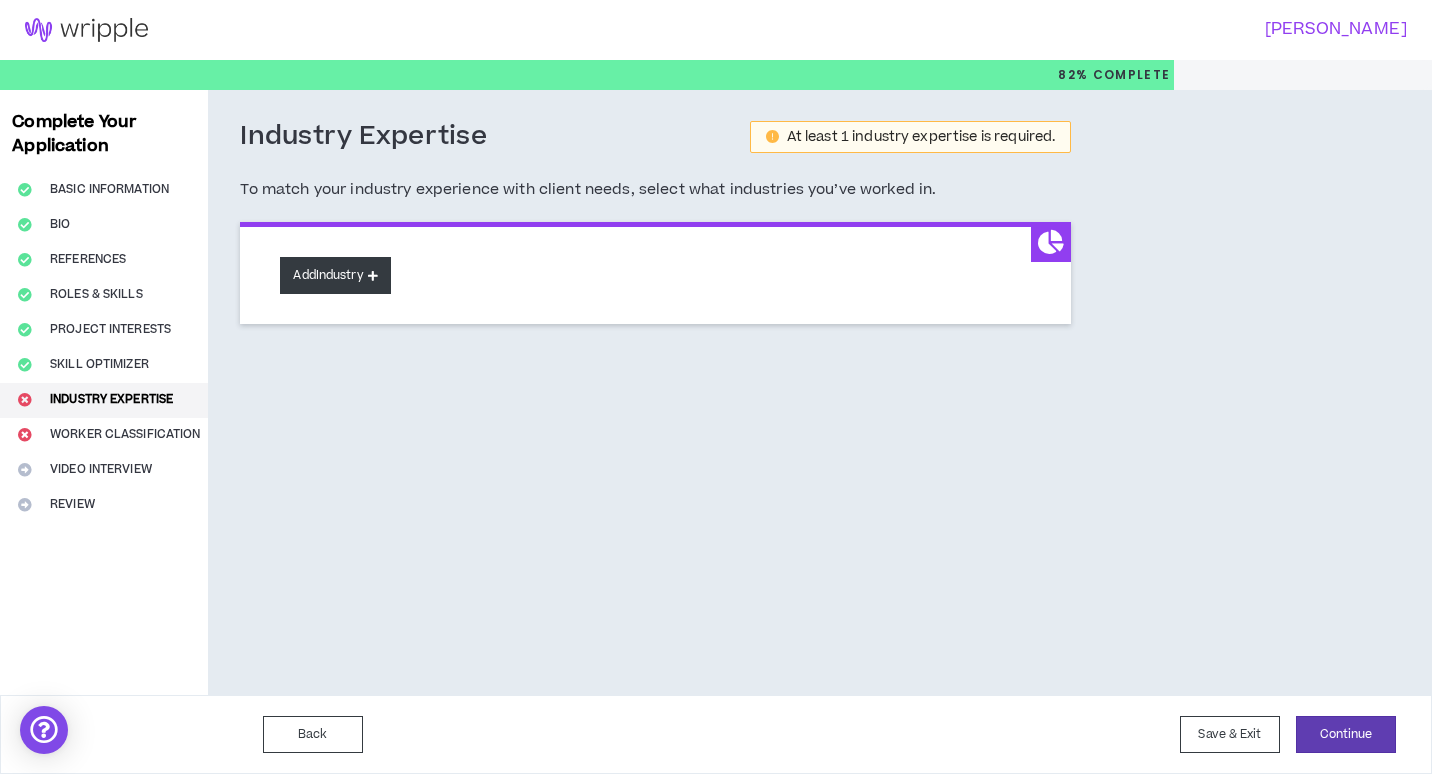click on "Add  Industry" at bounding box center (335, 275) 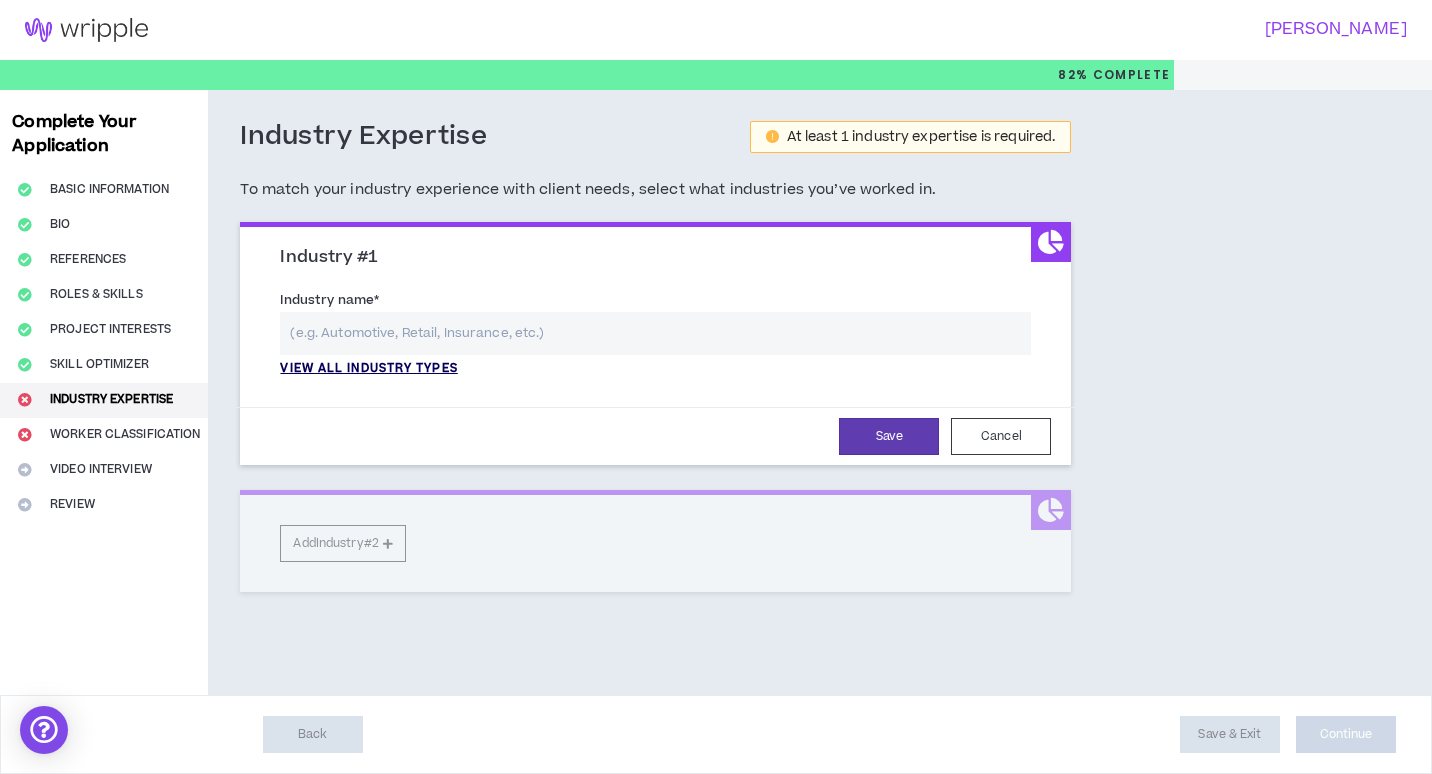 click on "View all industry types" at bounding box center [368, 369] 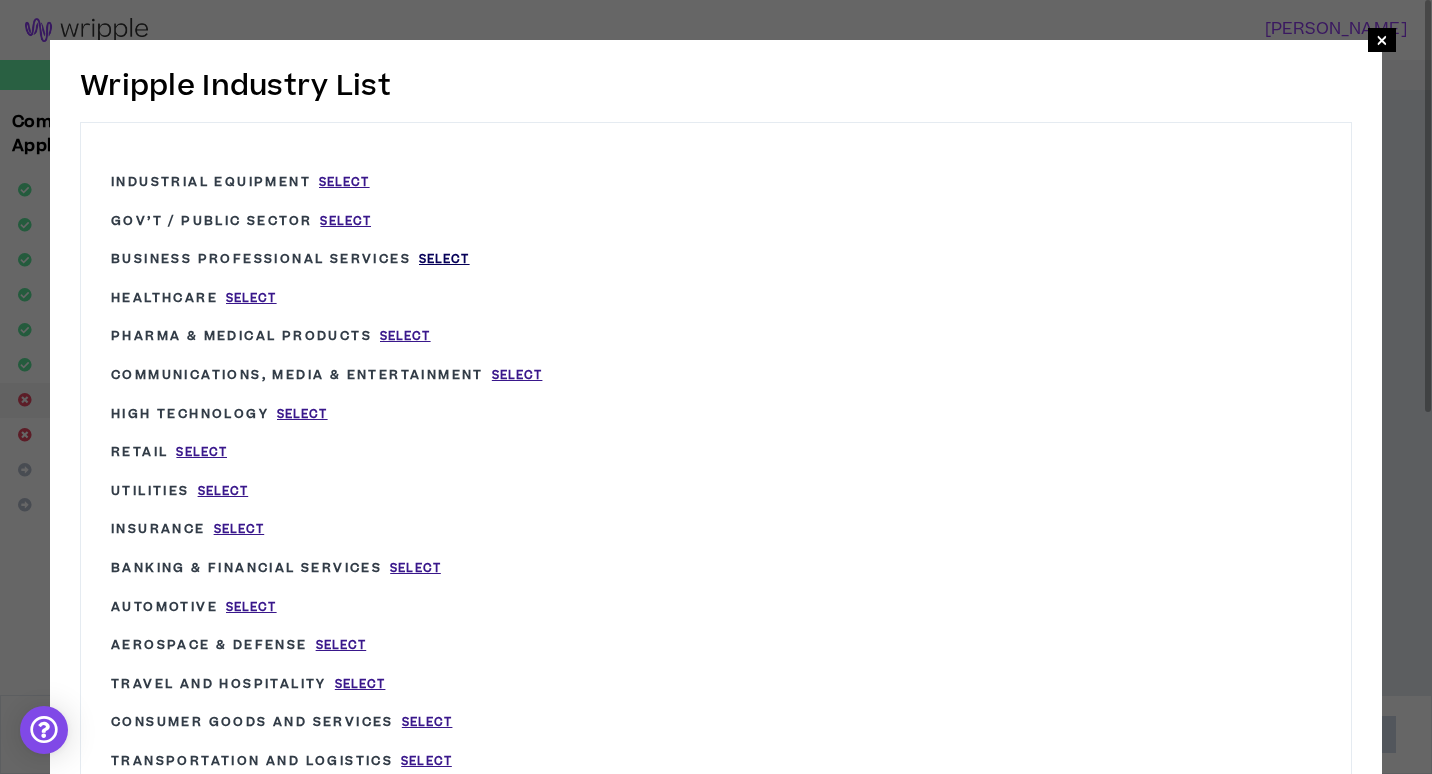click on "Select" at bounding box center (444, 259) 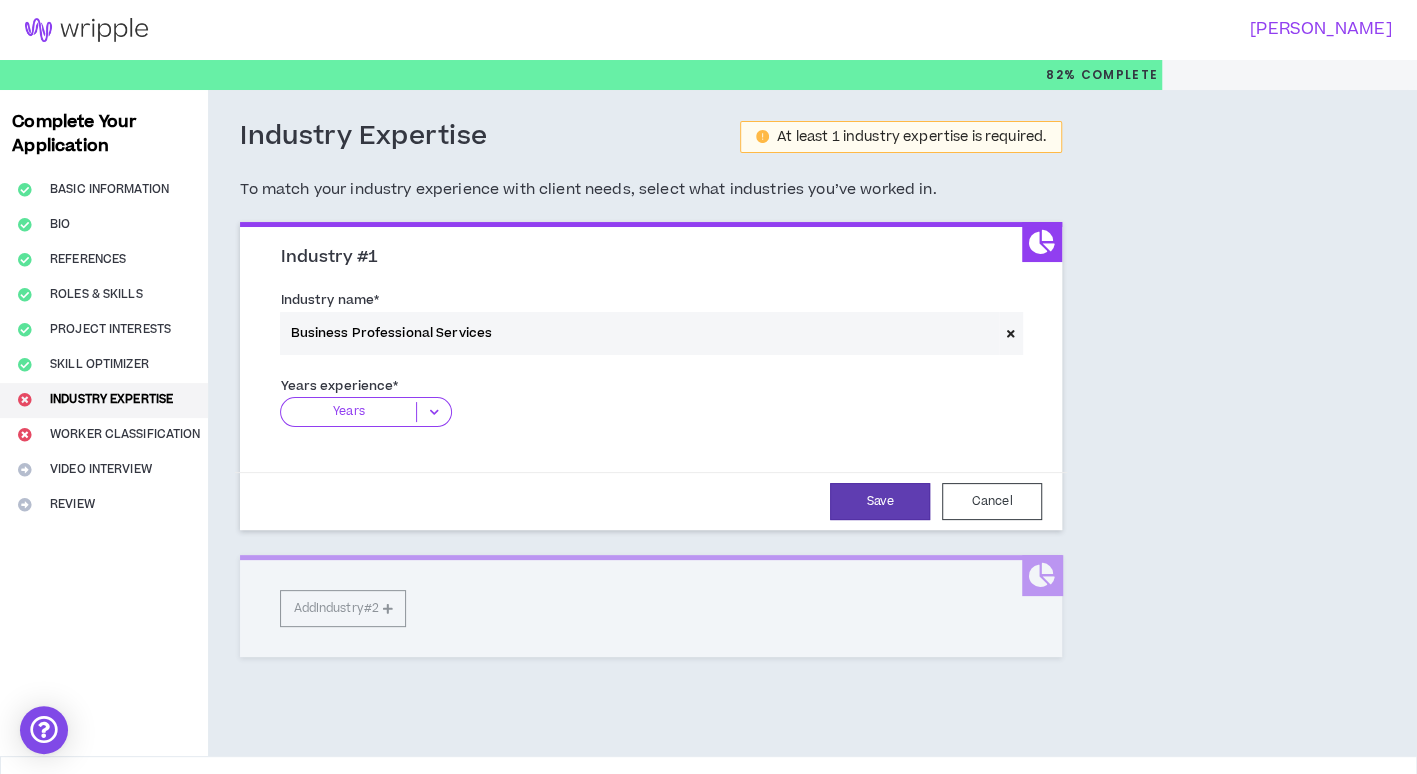 click at bounding box center [433, 412] 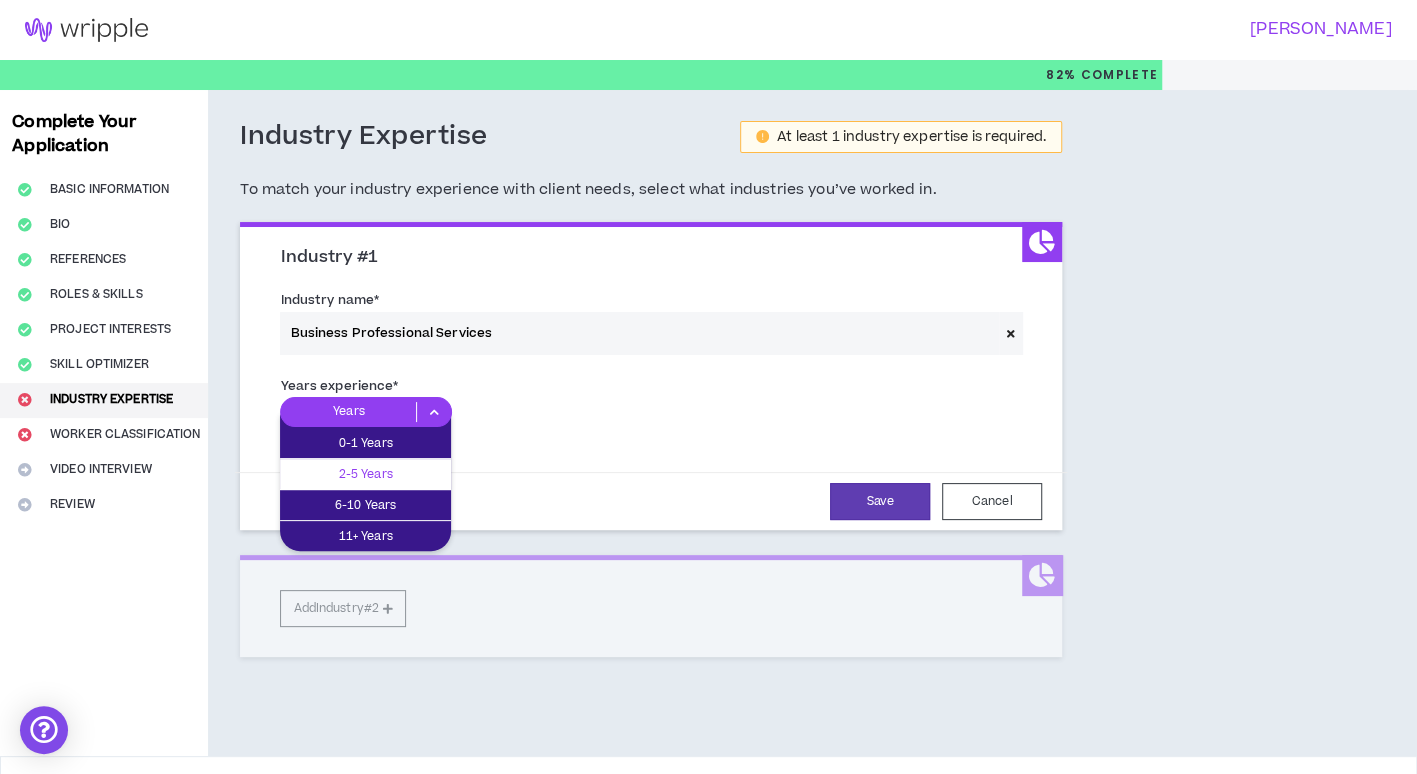 click on "2-5 Years" at bounding box center [365, 474] 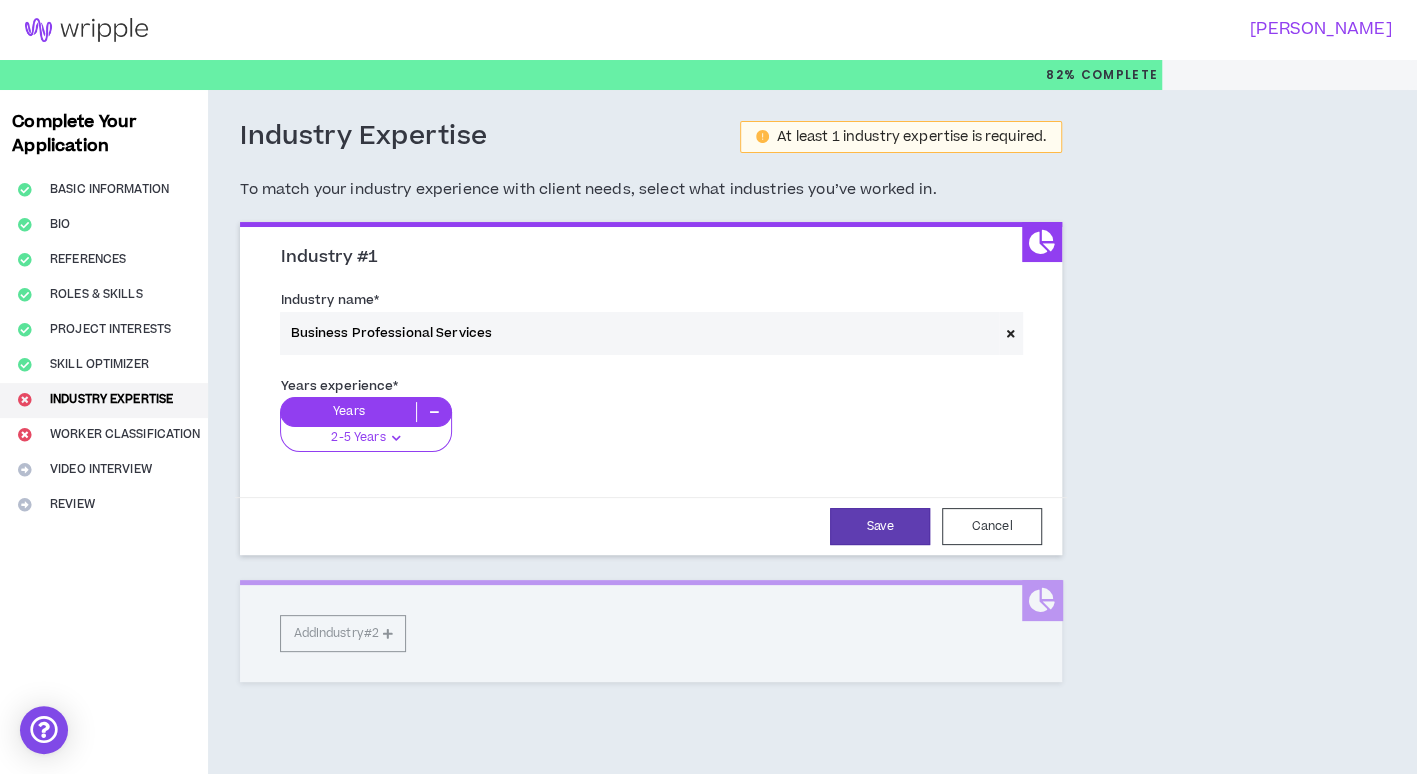 click on "Industry #1 Industry name  * Business Professional Services Years experience  * Years 2-5 Years 0-1 Years 2-5 Years 6-10 Years 11+ Years Save Cancel Add  Industry  #2" at bounding box center [651, 452] 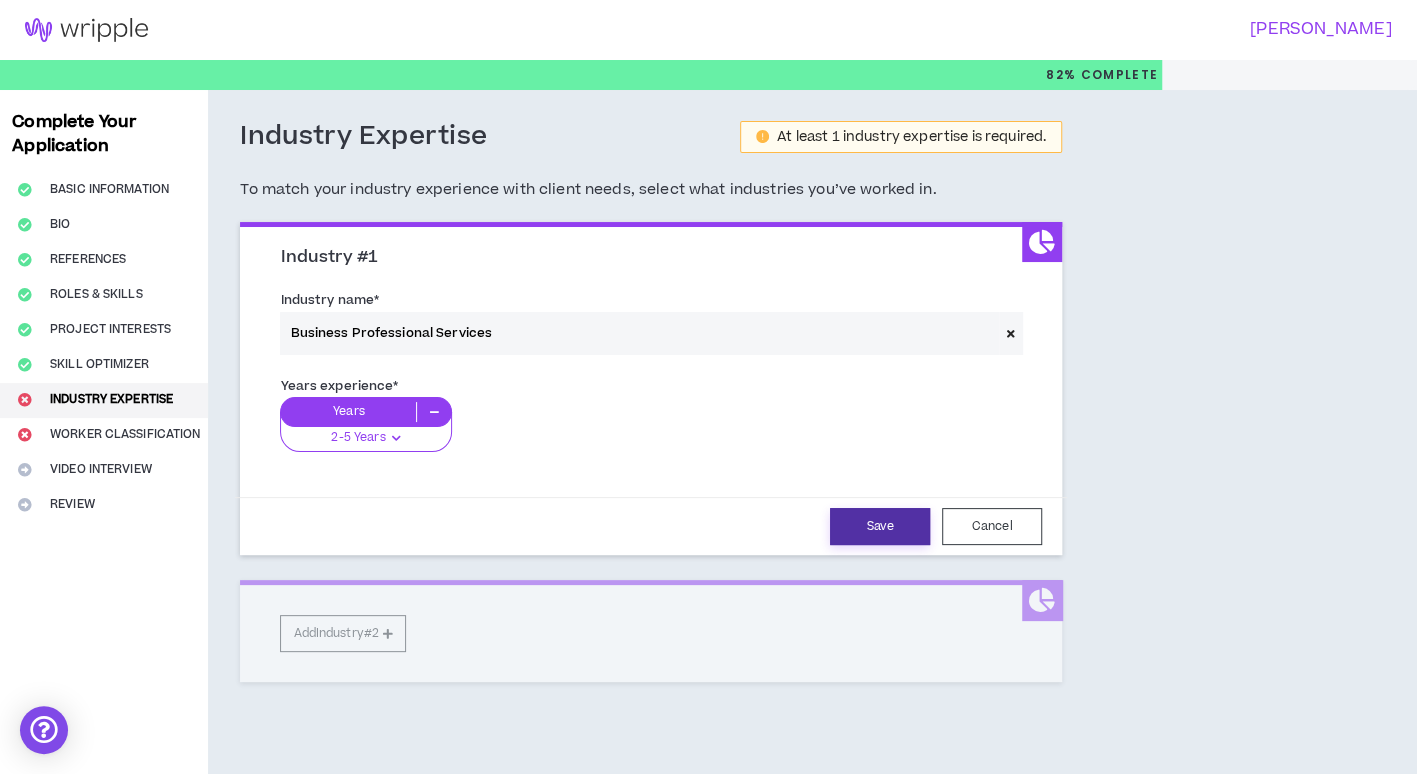click on "Save" at bounding box center [880, 526] 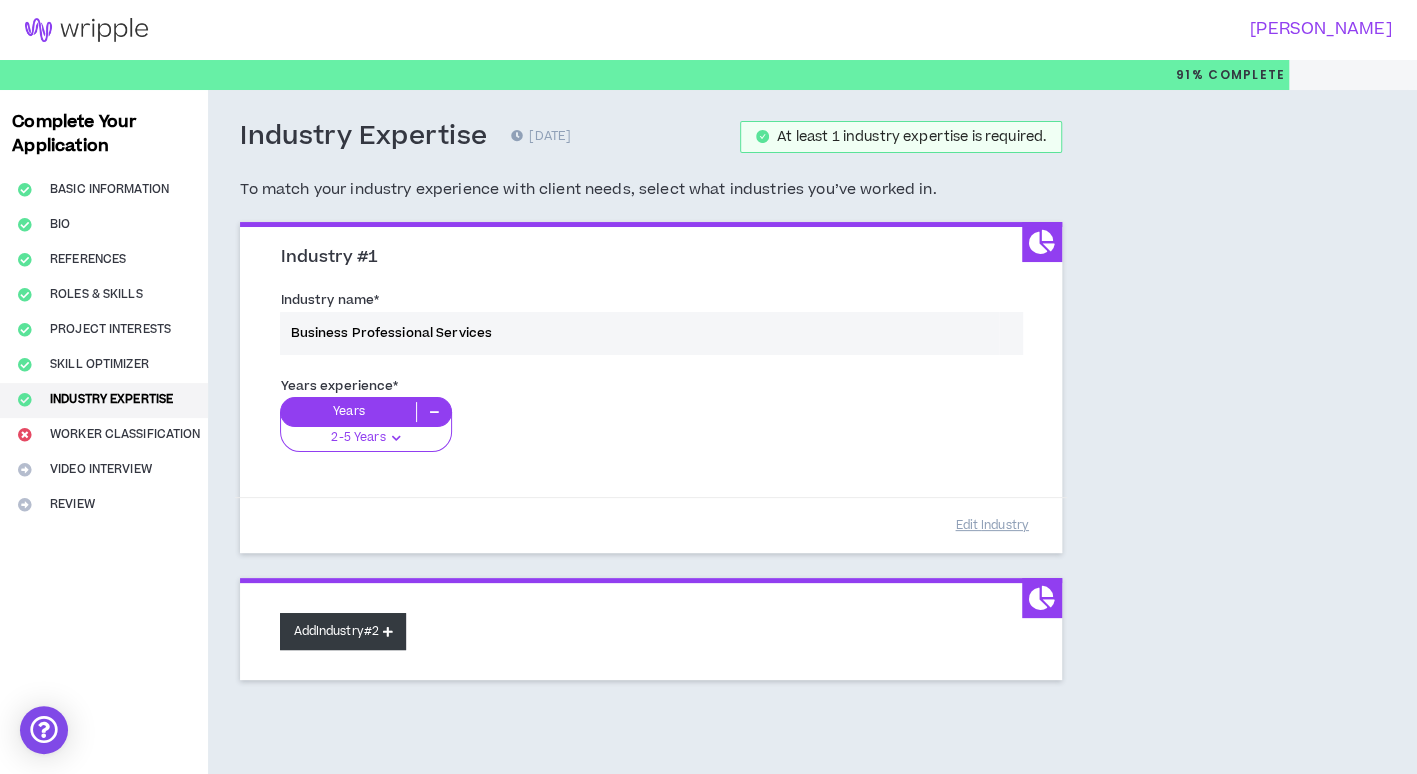 click on "Add  Industry  #2" at bounding box center [343, 631] 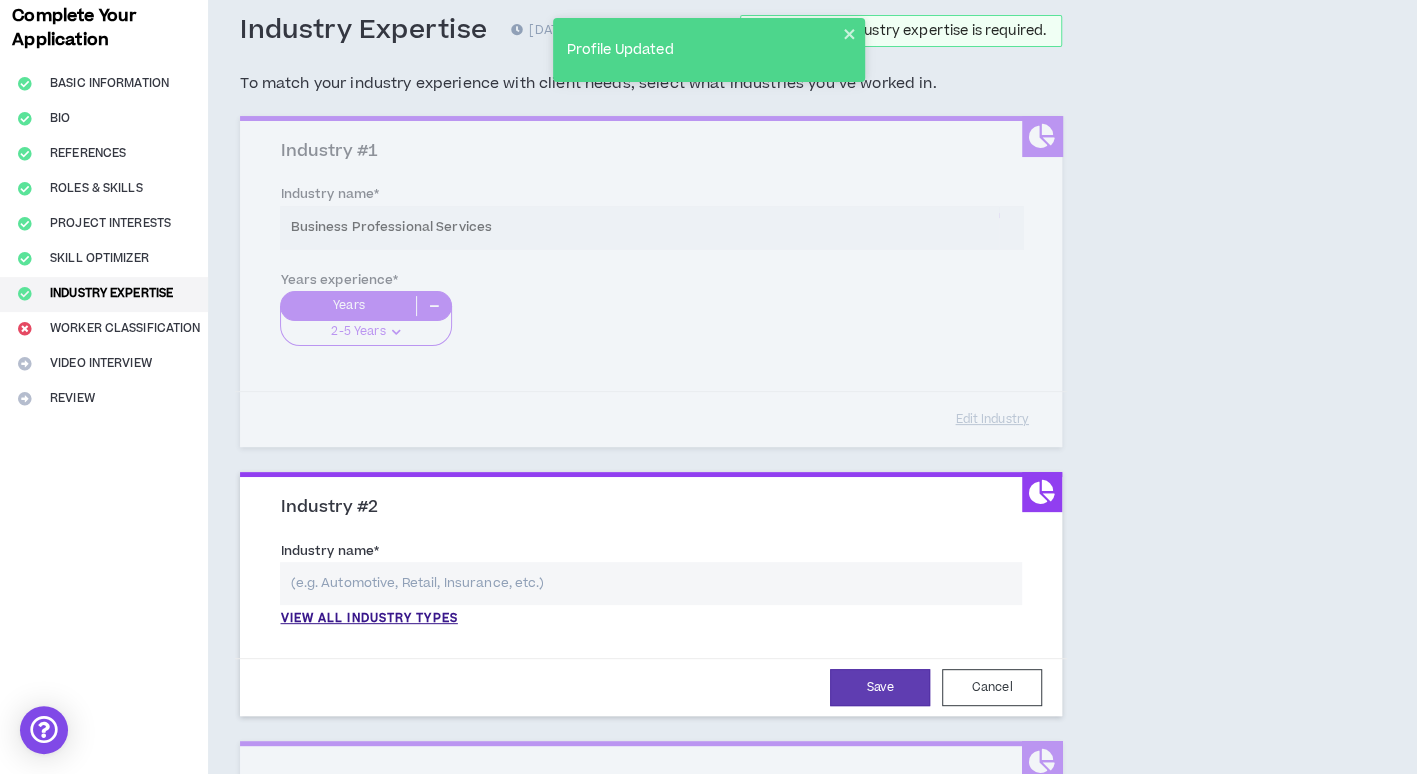 scroll, scrollTop: 300, scrollLeft: 0, axis: vertical 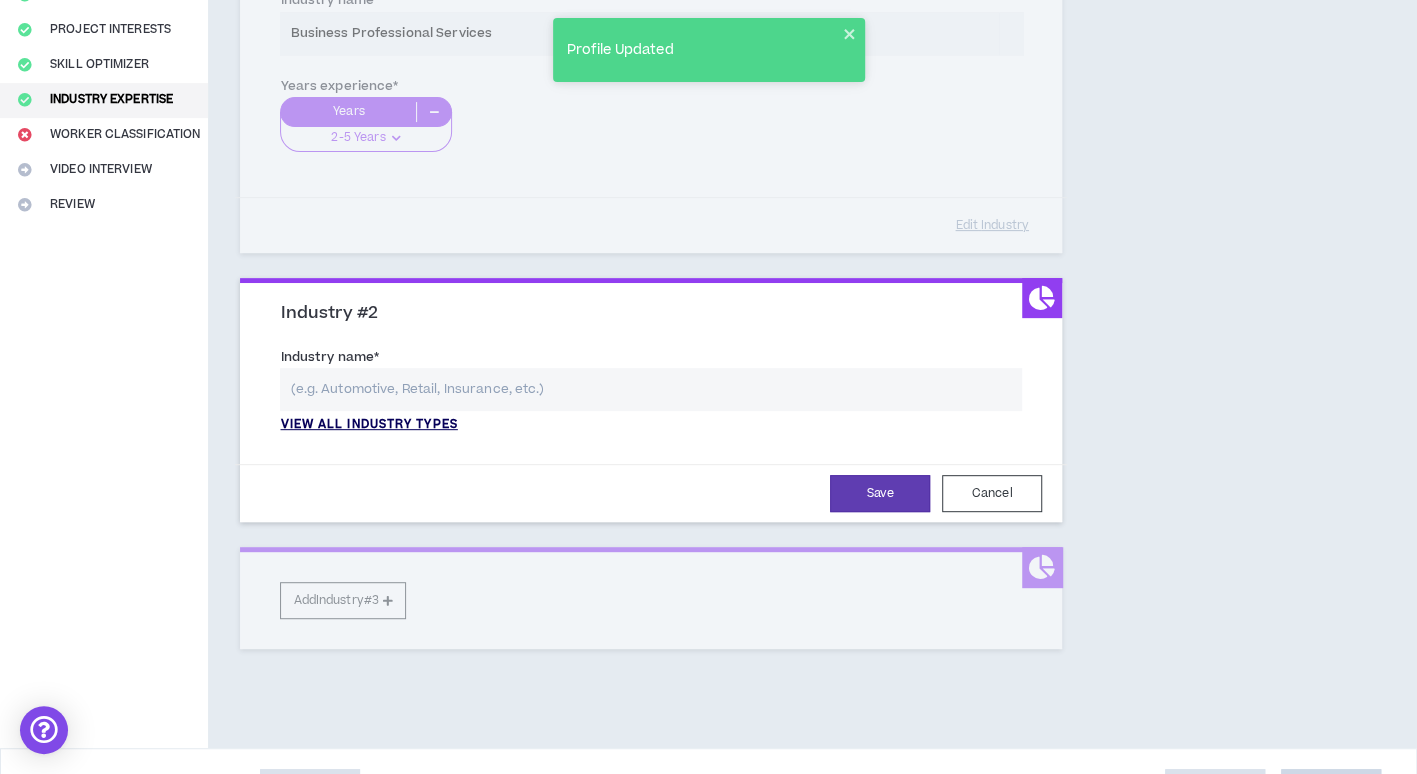 click on "View all industry types" at bounding box center [368, 425] 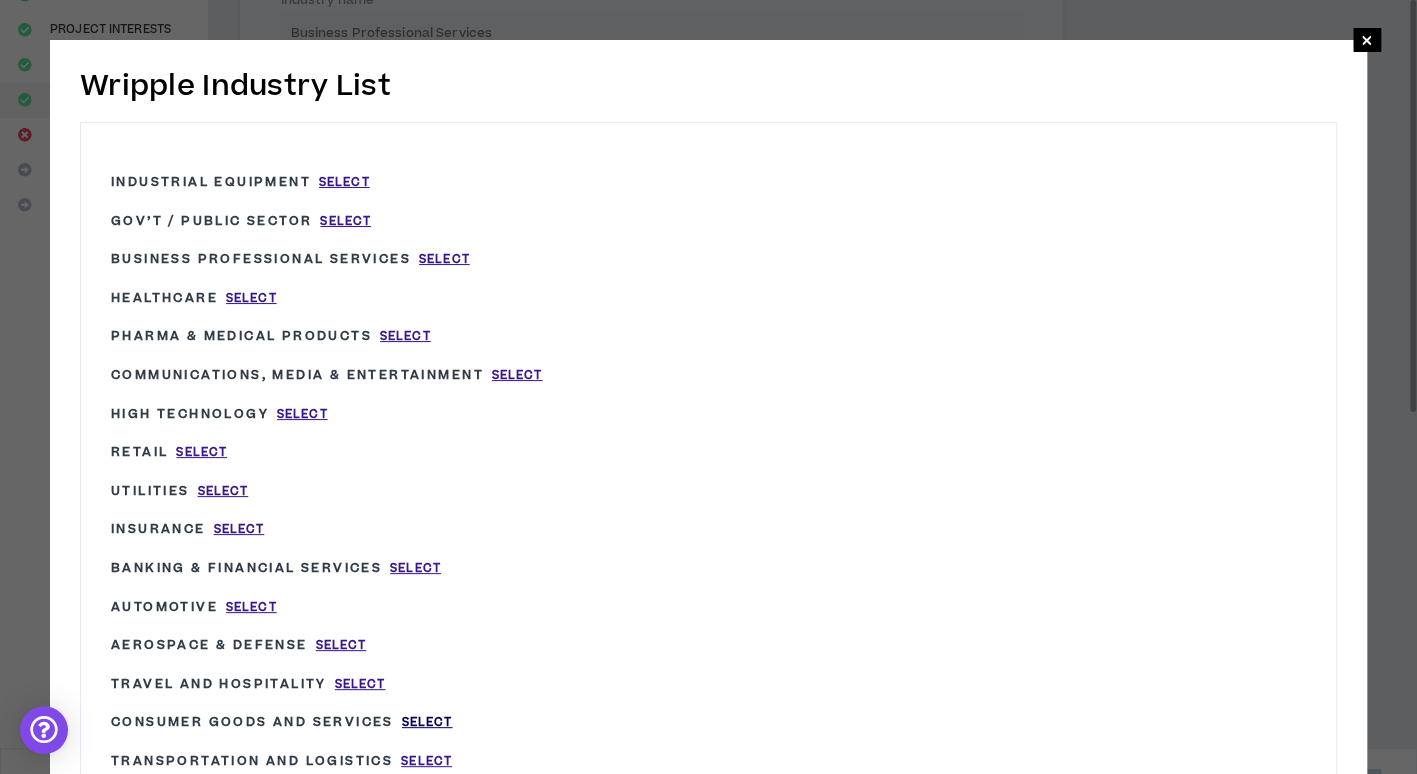 click on "Select" at bounding box center (427, 722) 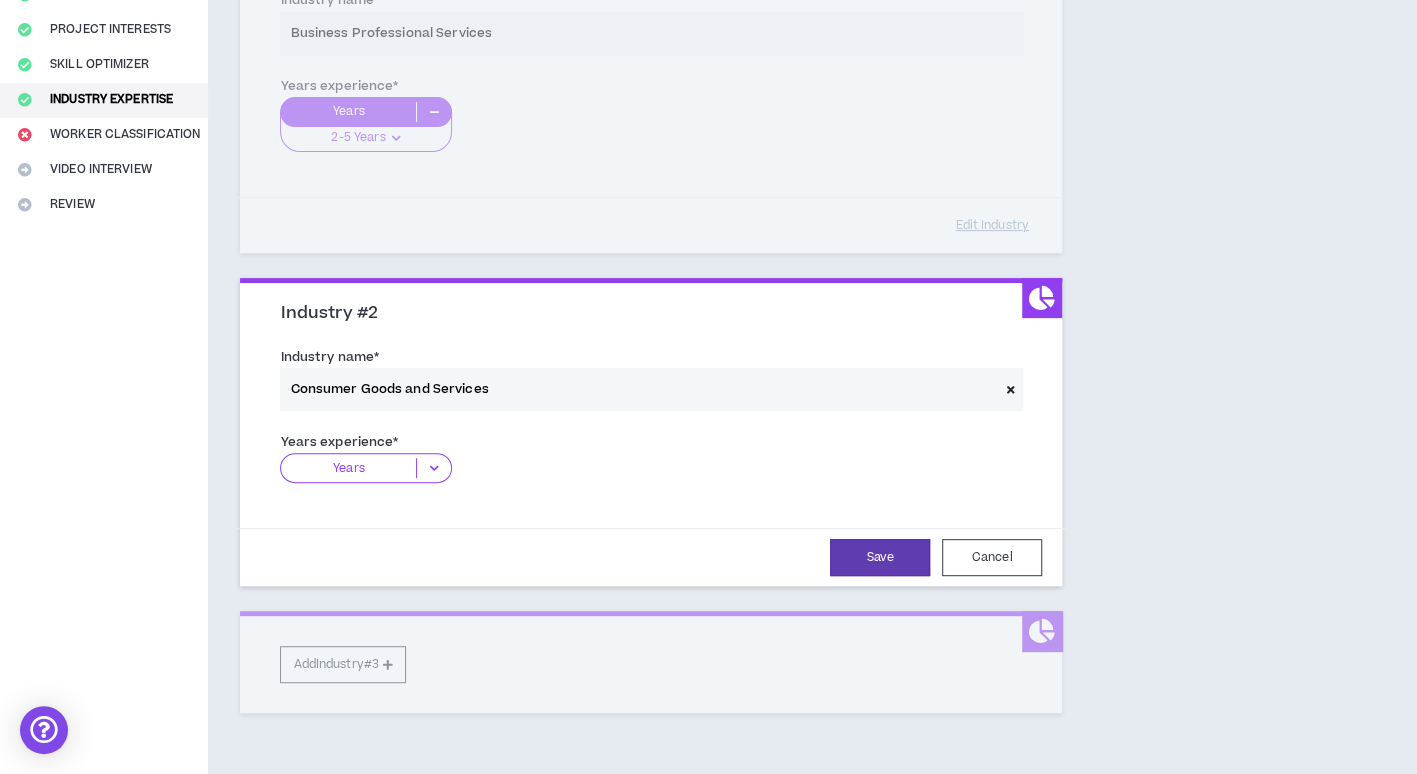 type on "Consumer Goods and Services" 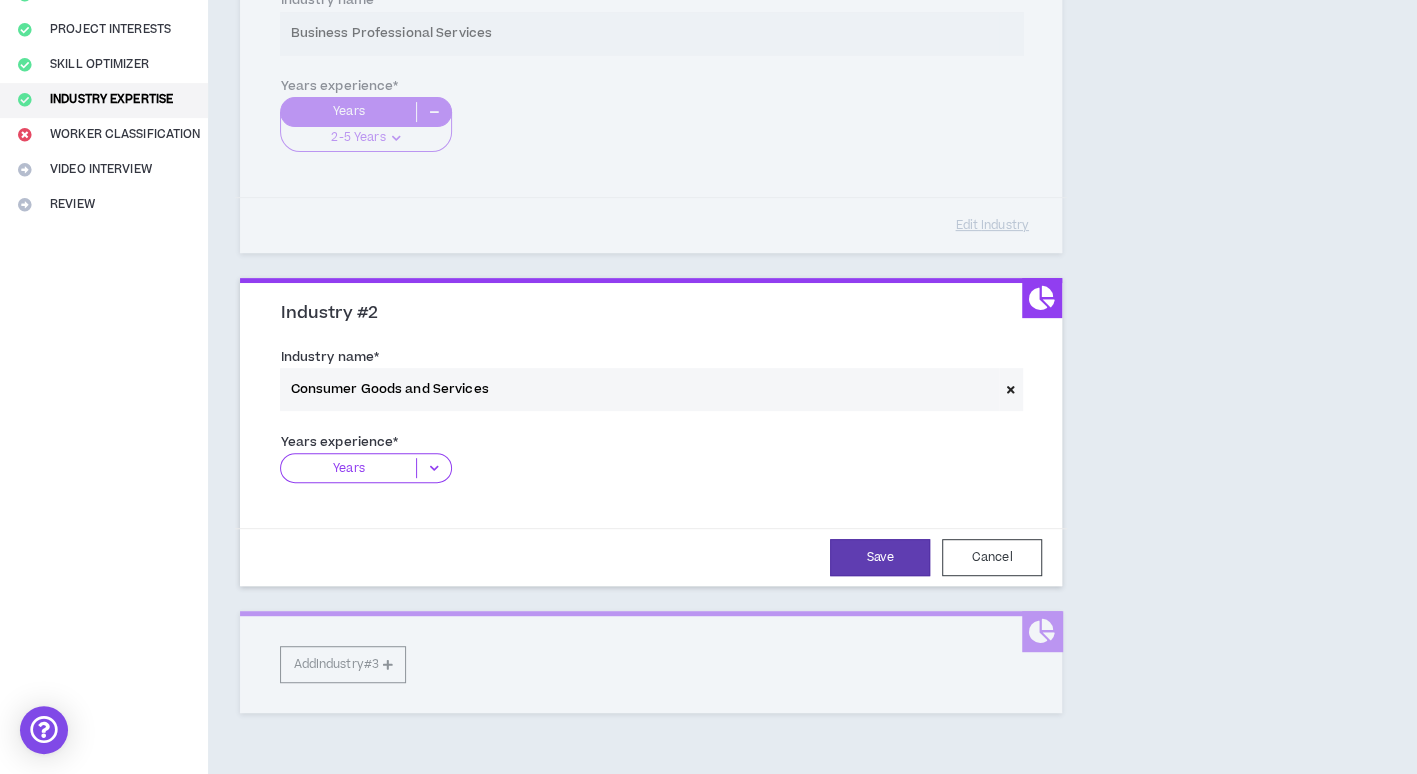 click at bounding box center [433, 468] 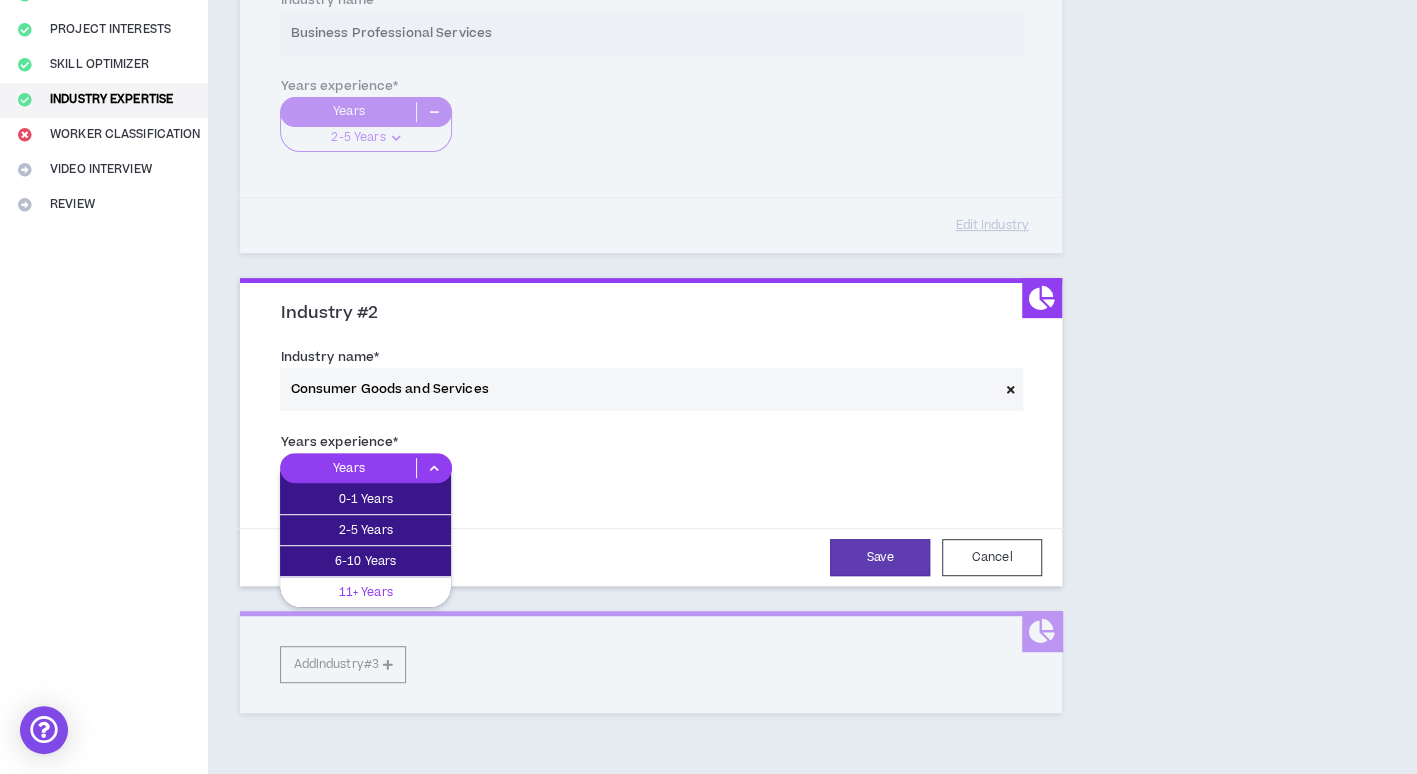 click on "11+ Years" at bounding box center [365, 592] 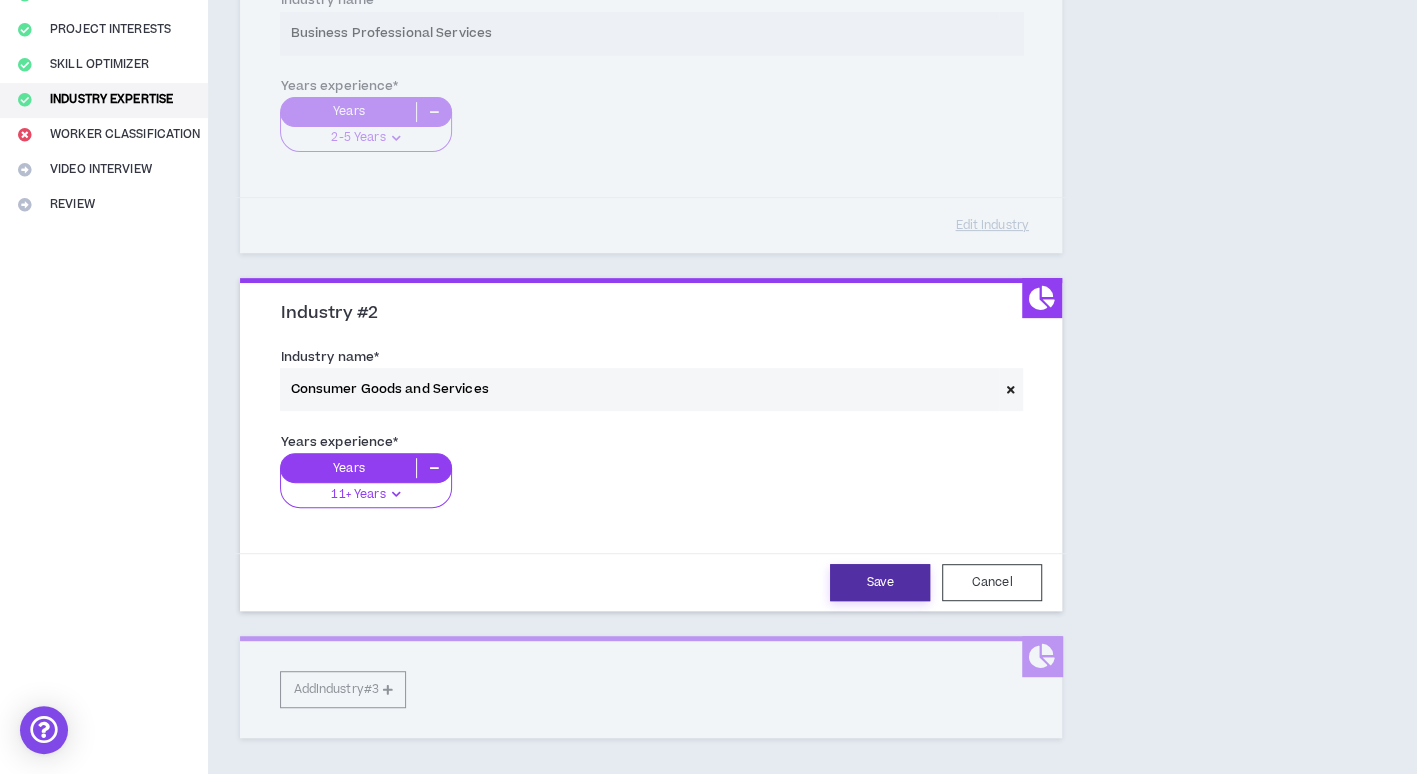 click on "Save" at bounding box center (880, 582) 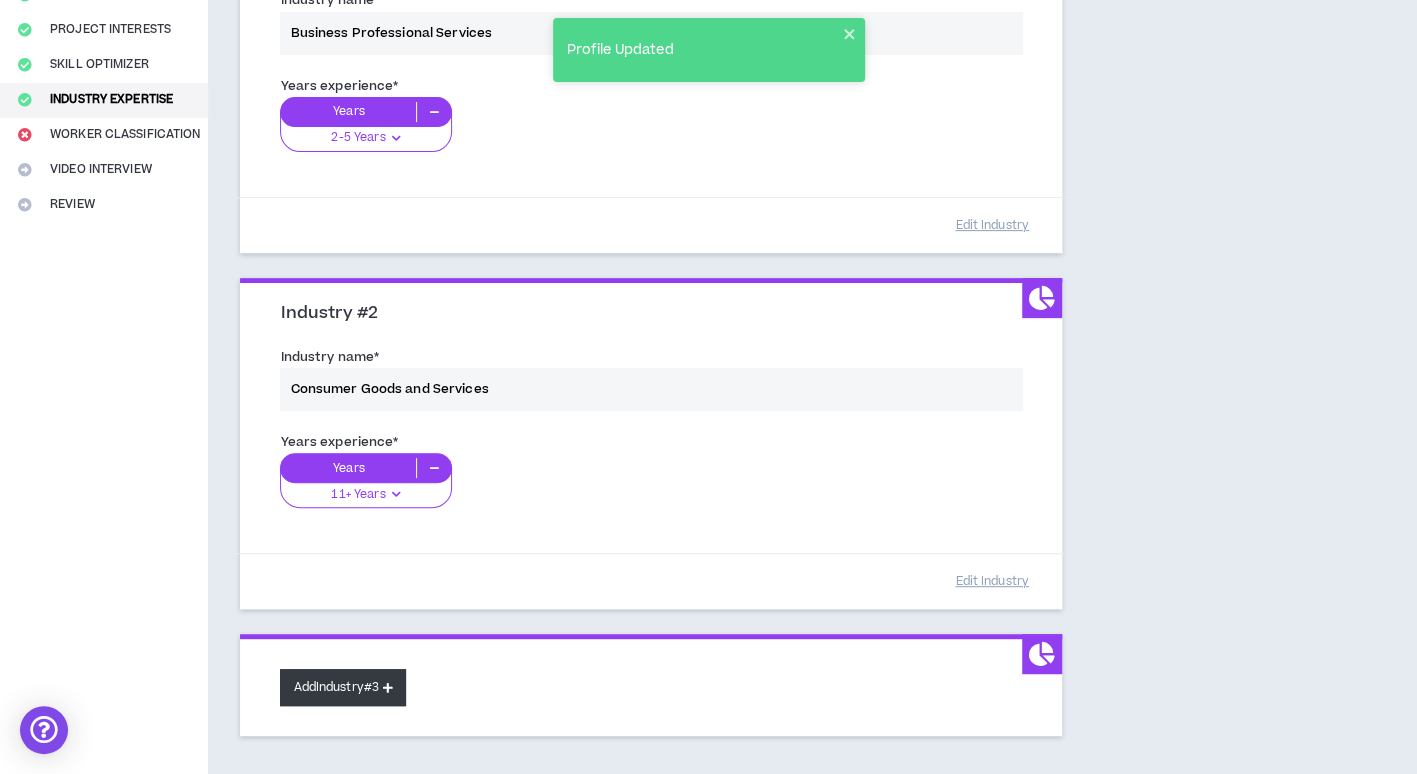 click on "Add  Industry  #3" at bounding box center (343, 687) 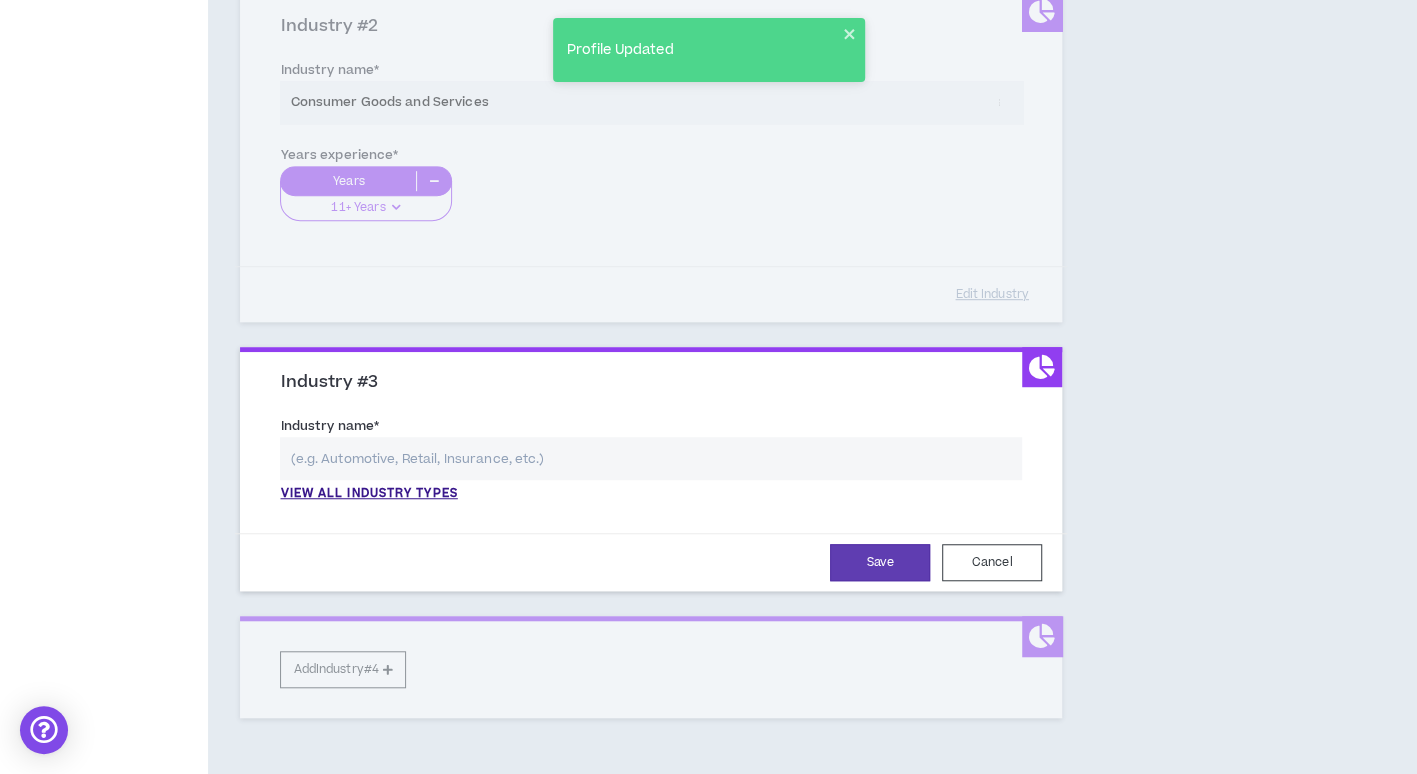 scroll, scrollTop: 600, scrollLeft: 0, axis: vertical 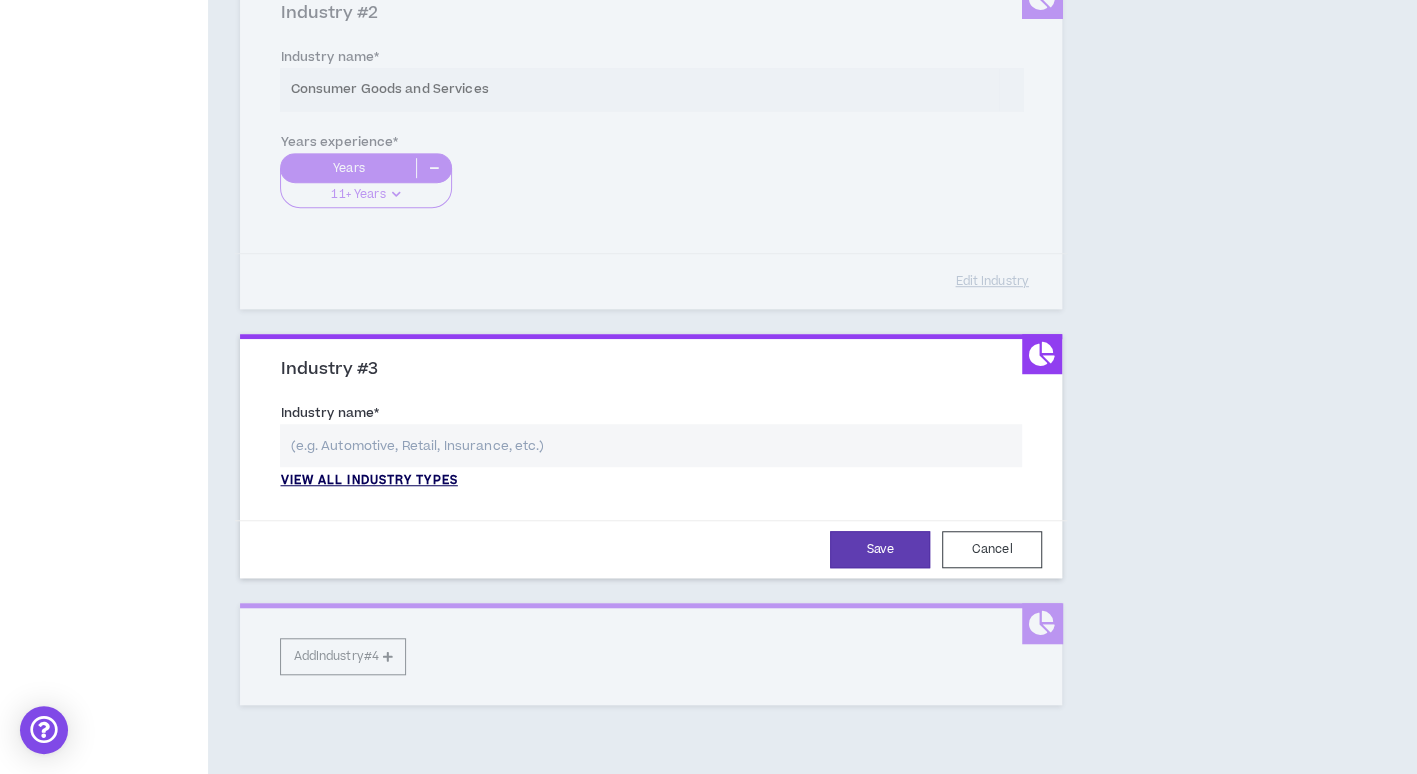 click on "View all industry types" at bounding box center [368, 481] 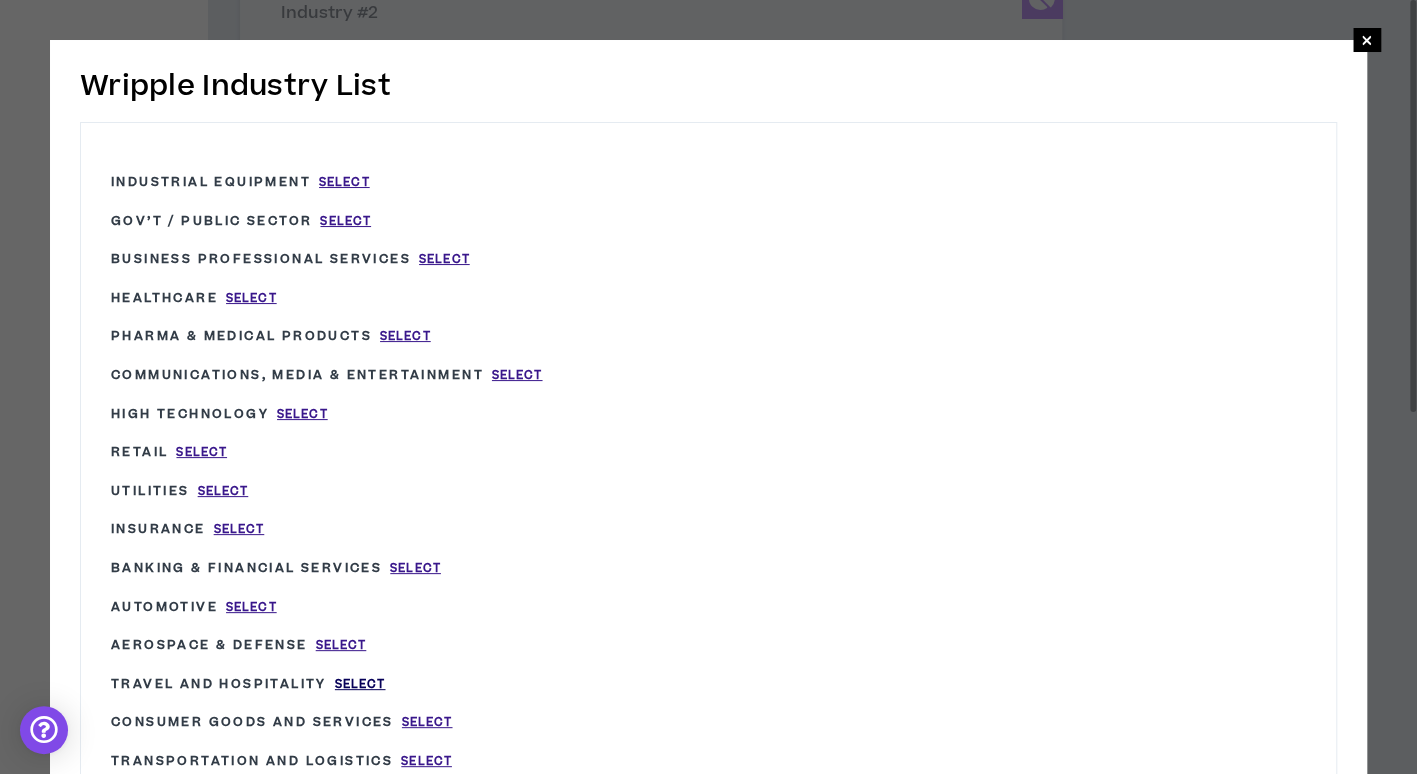 click on "Select" at bounding box center (360, 684) 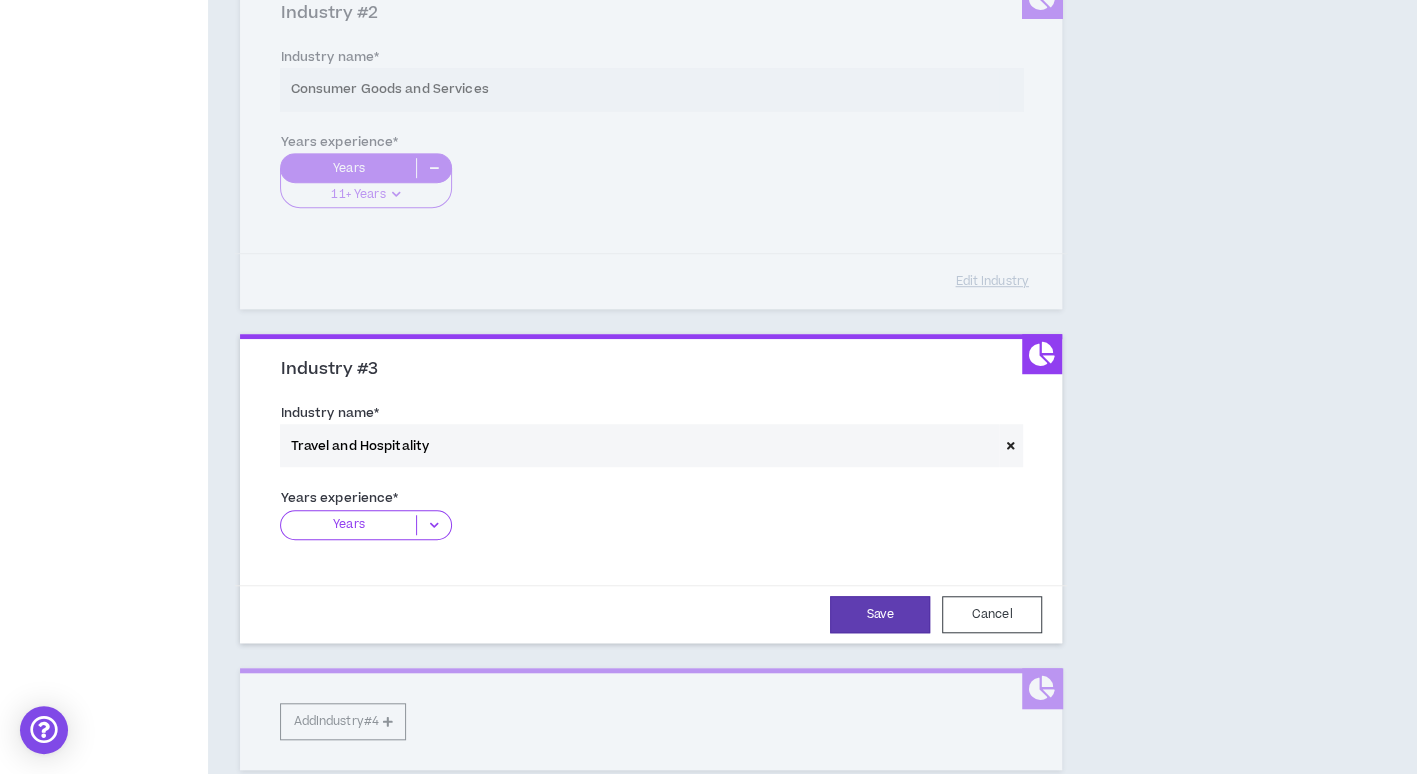 click at bounding box center (433, 525) 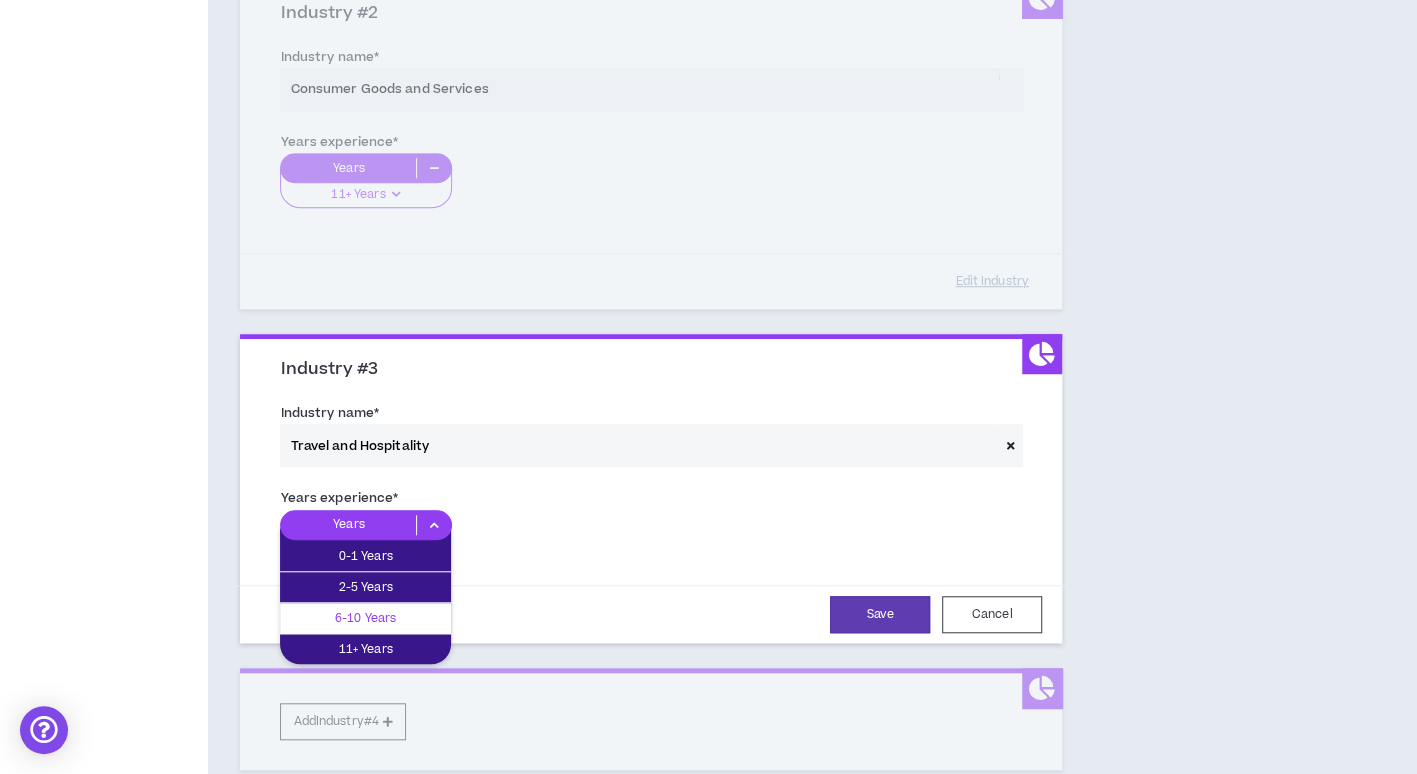 click on "6-10 Years" at bounding box center (365, 618) 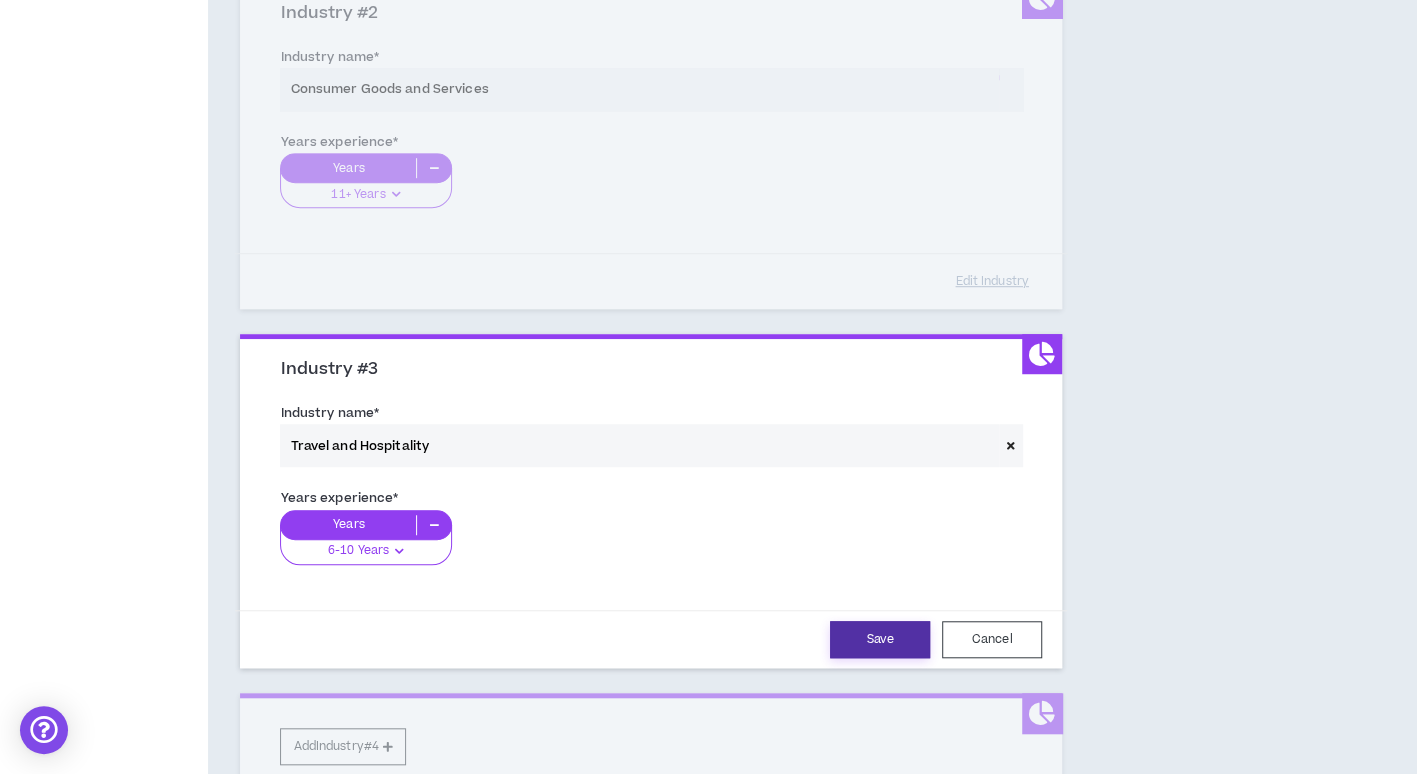 click on "Save" at bounding box center (880, 639) 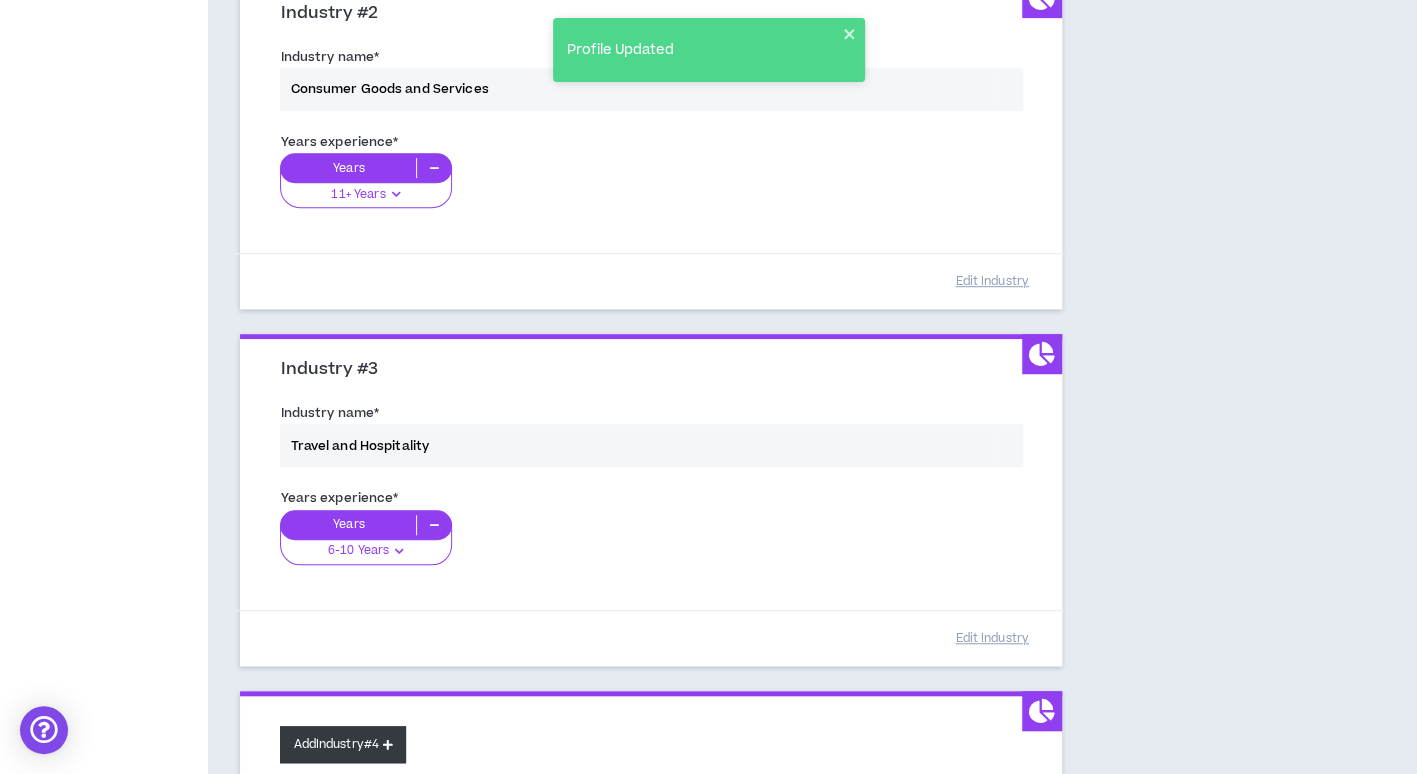 click on "Add  Industry  #4" at bounding box center [343, 744] 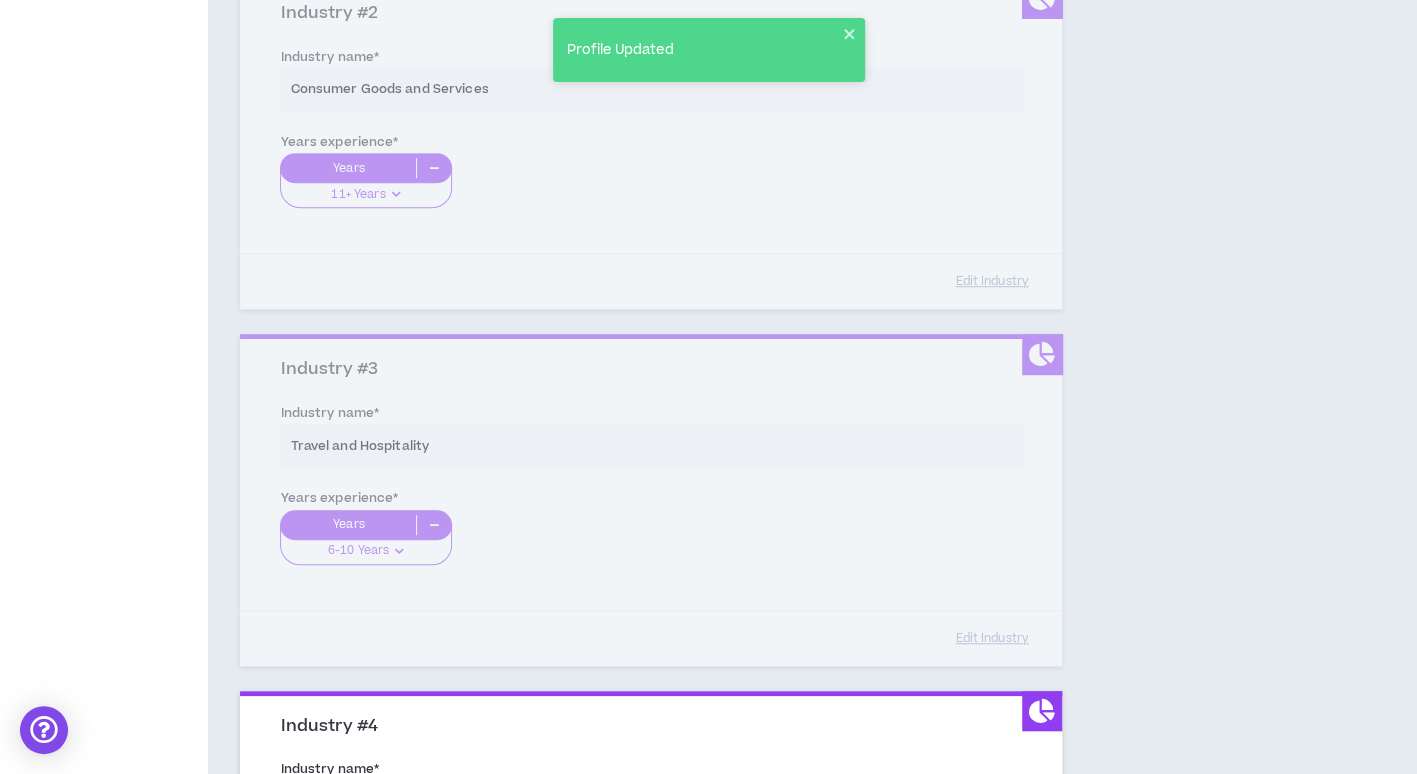 scroll, scrollTop: 900, scrollLeft: 0, axis: vertical 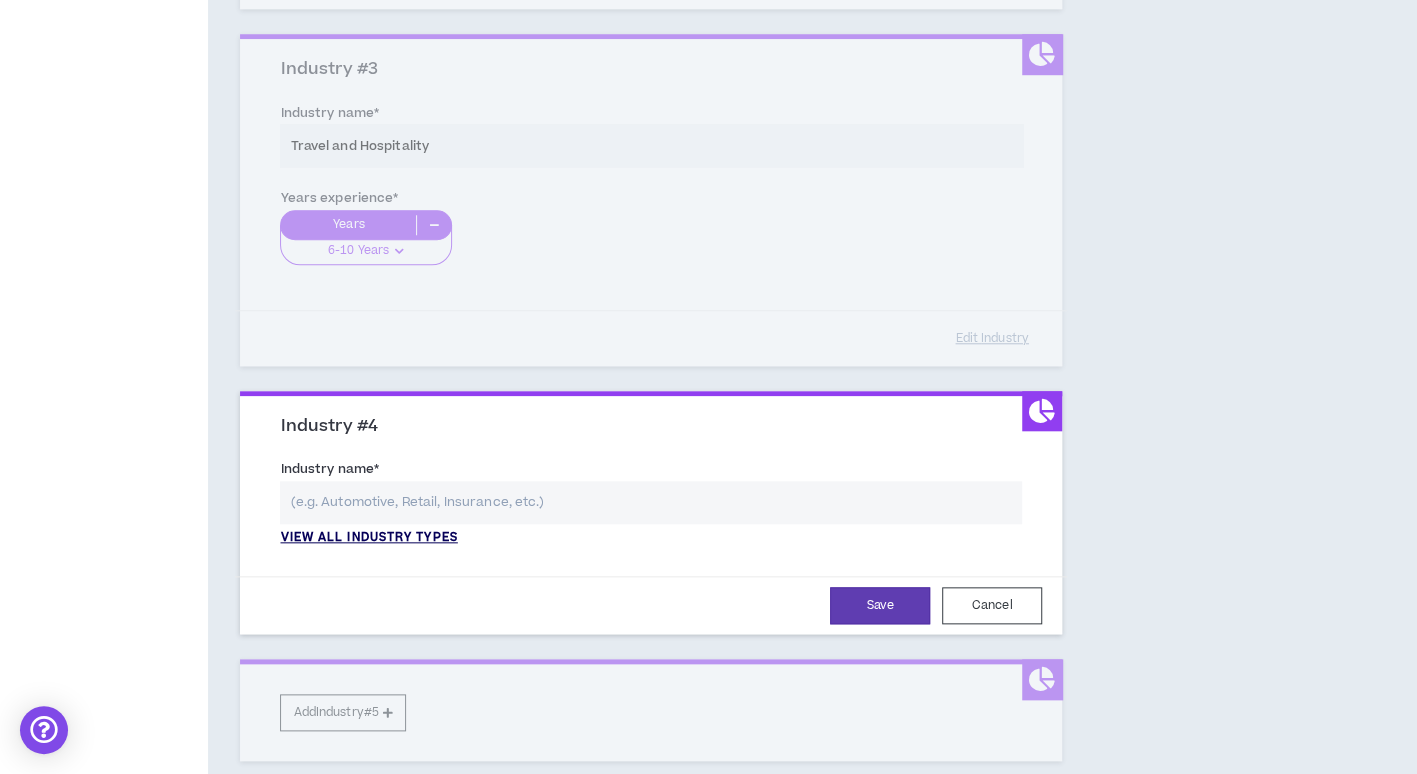 click on "View all industry types" at bounding box center (368, 538) 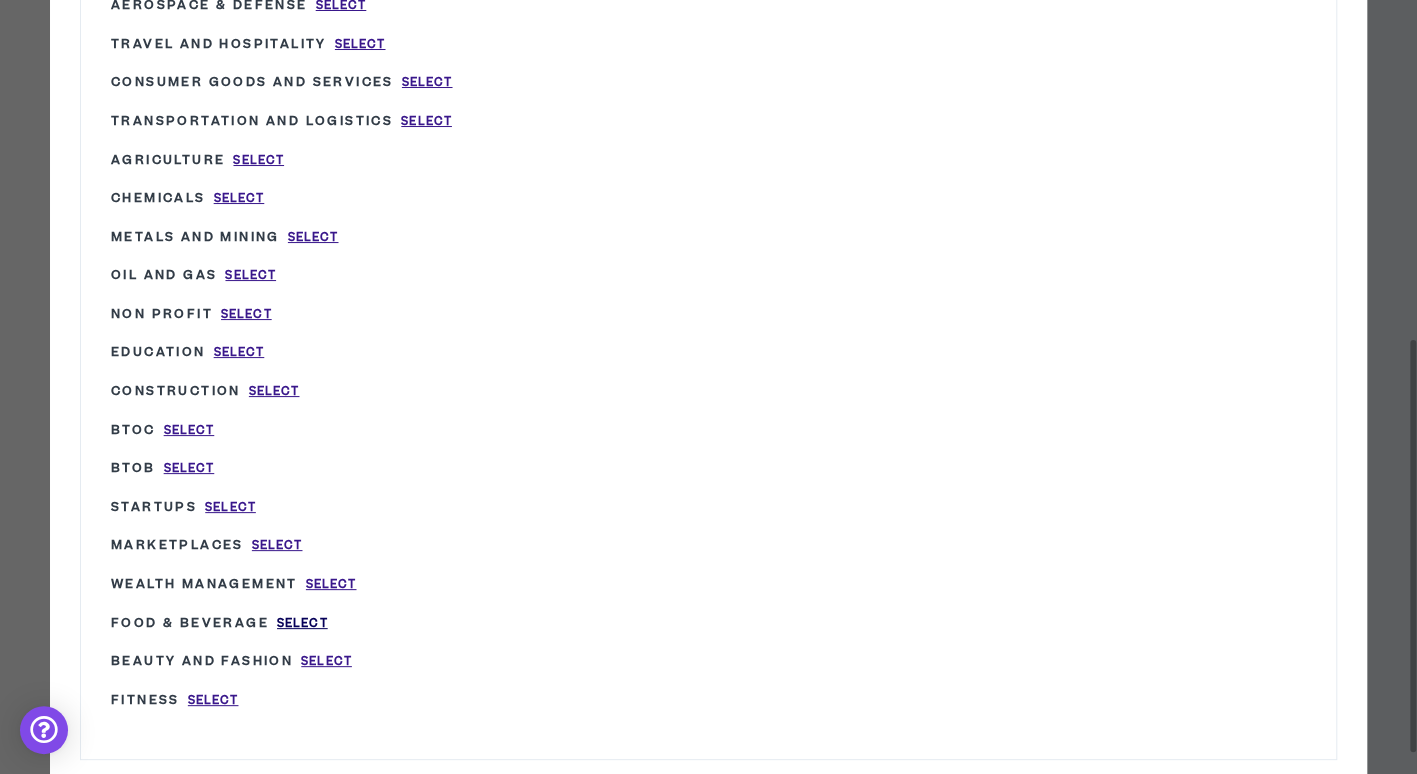 click on "Select" at bounding box center [302, 623] 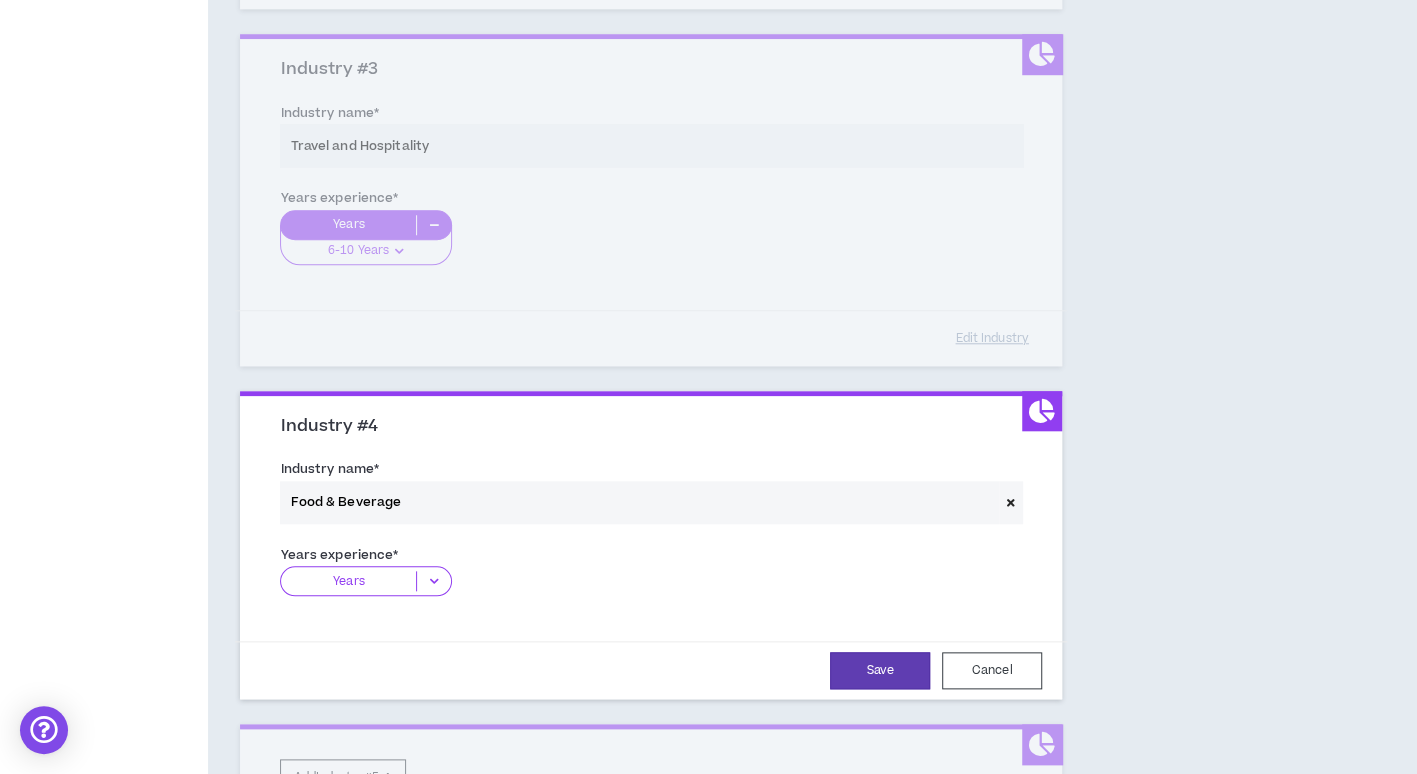 click at bounding box center (433, 581) 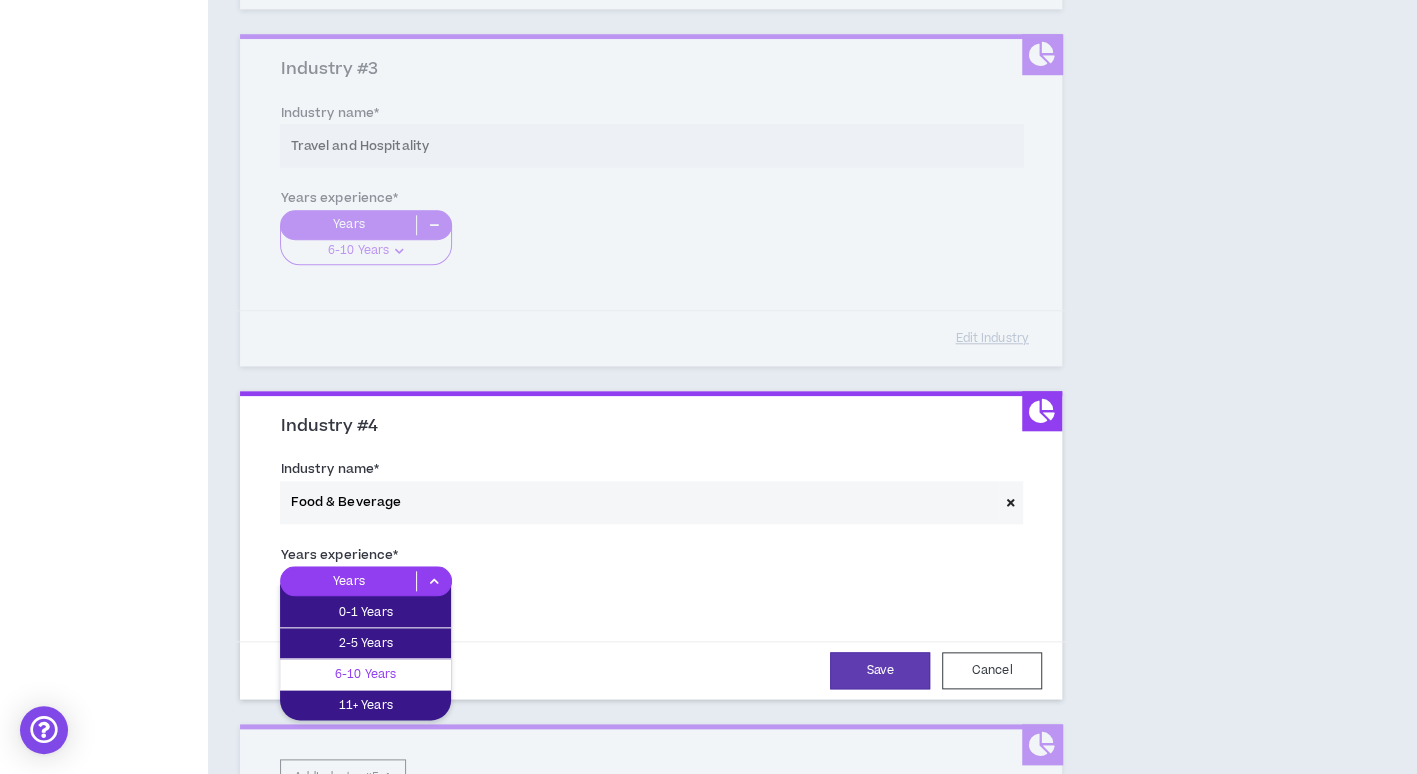 click on "6-10 Years" at bounding box center [365, 674] 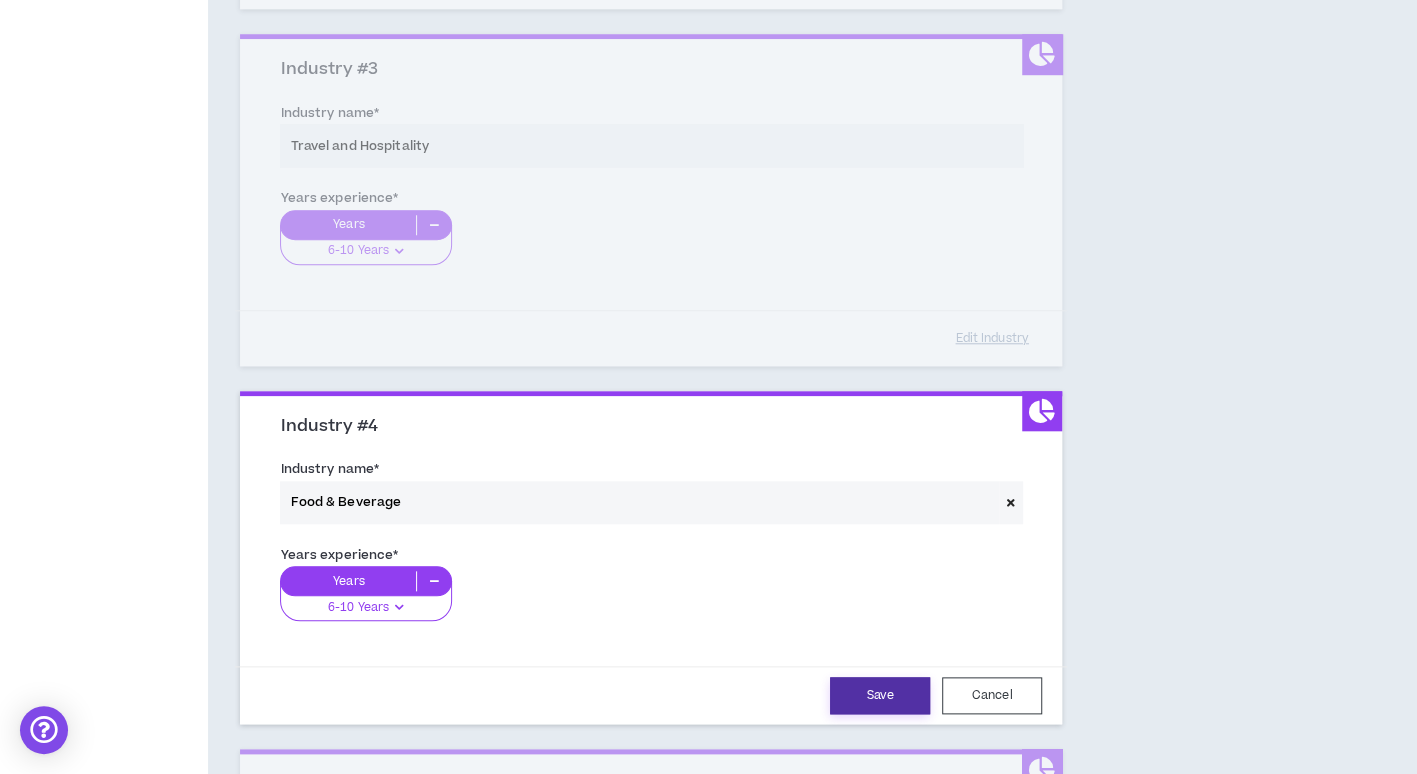 click on "Save" at bounding box center (880, 695) 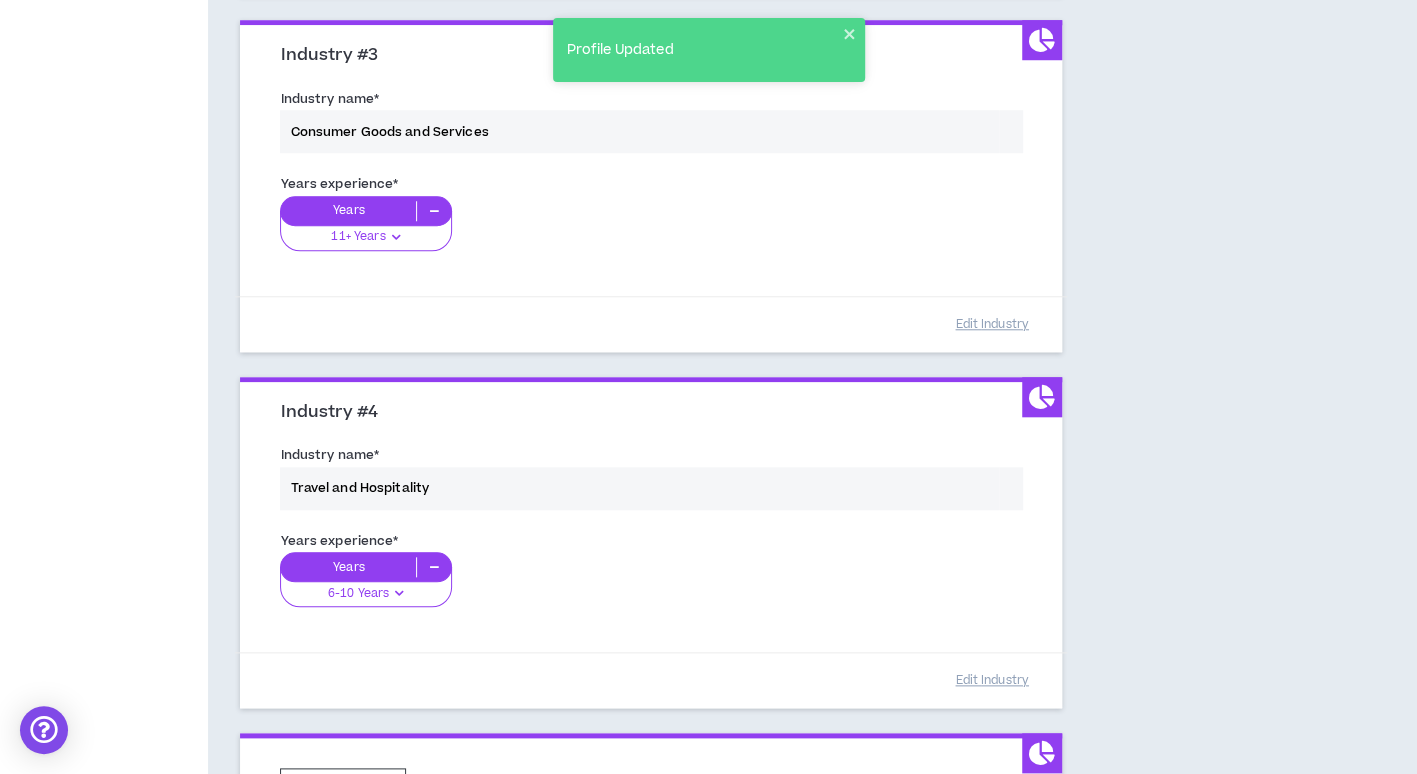 scroll, scrollTop: 1100, scrollLeft: 0, axis: vertical 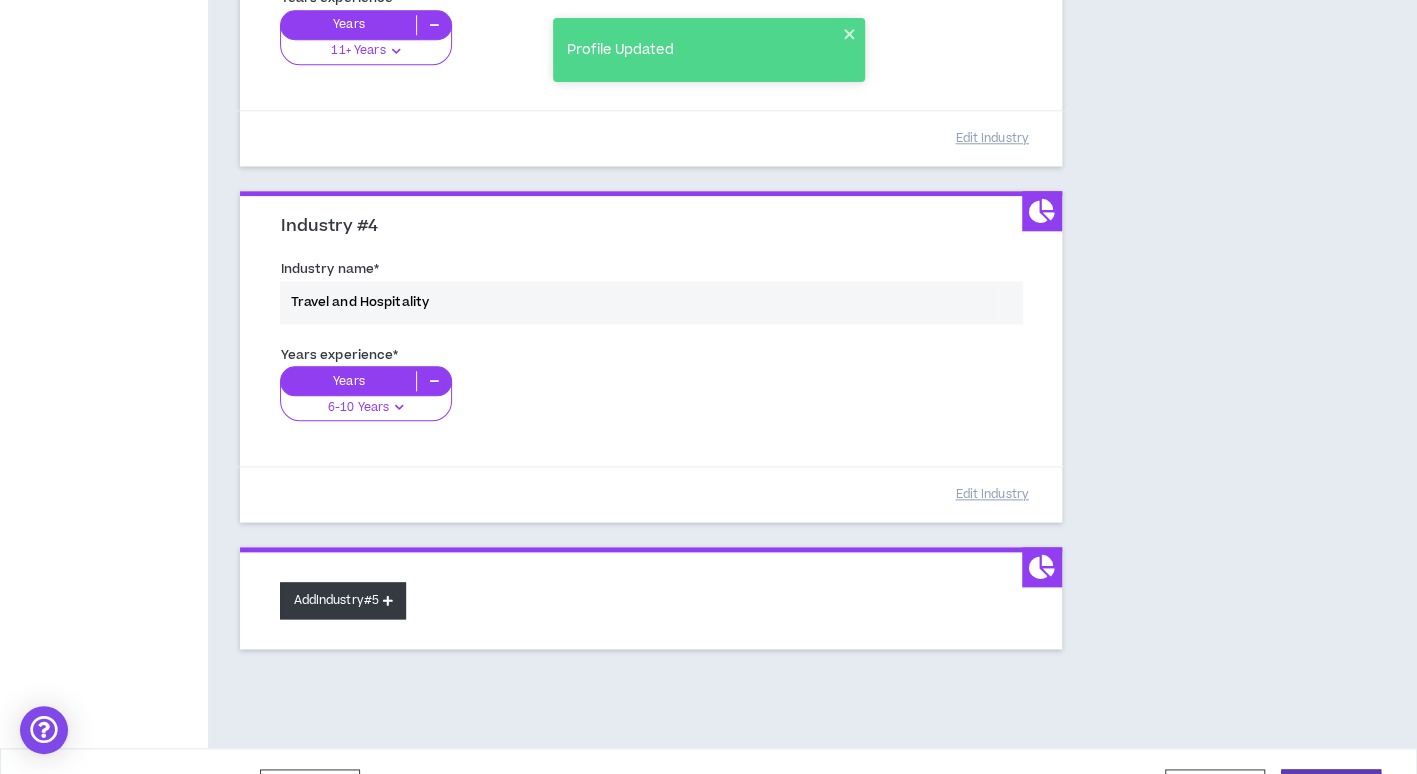 click on "Add  Industry  #5" at bounding box center [343, 600] 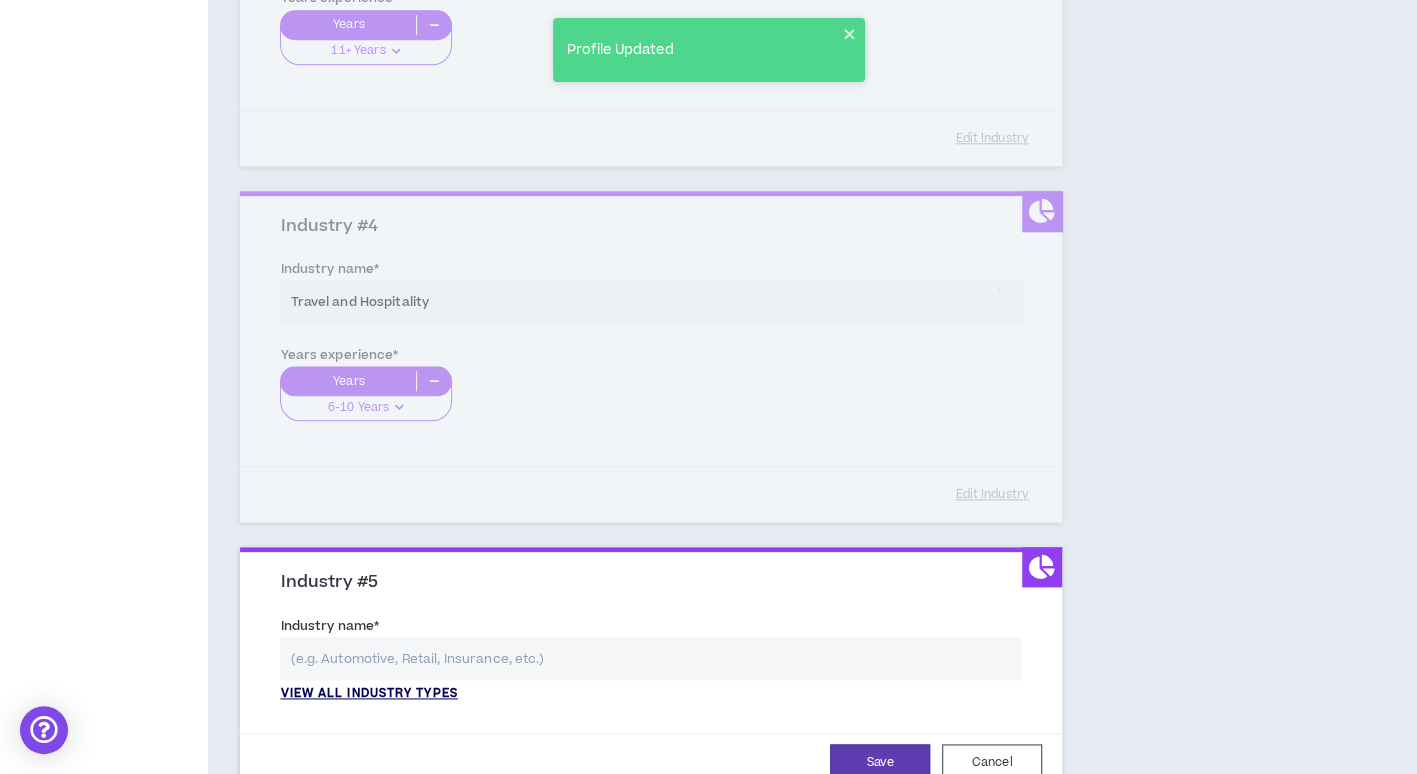 click on "View all industry types" at bounding box center (368, 694) 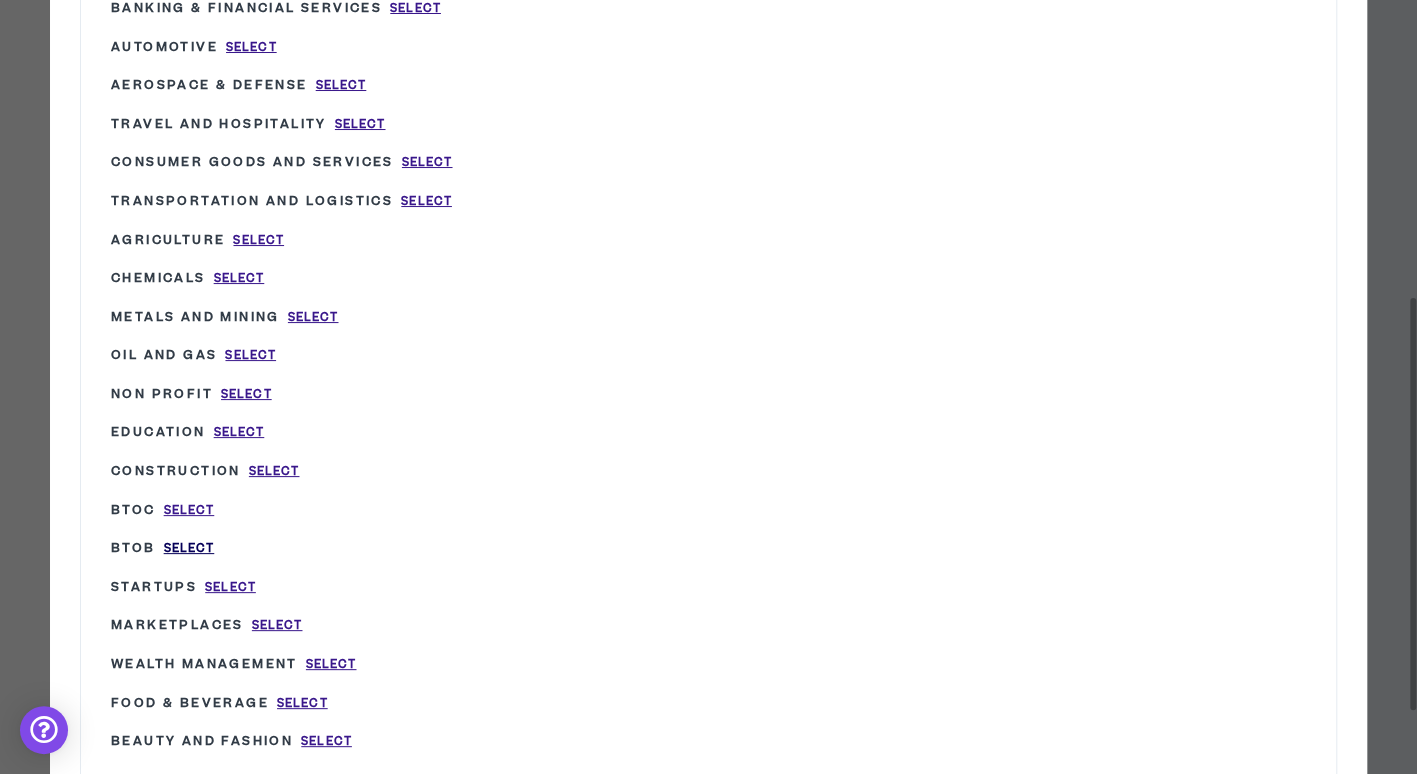 click on "Select" at bounding box center (189, 548) 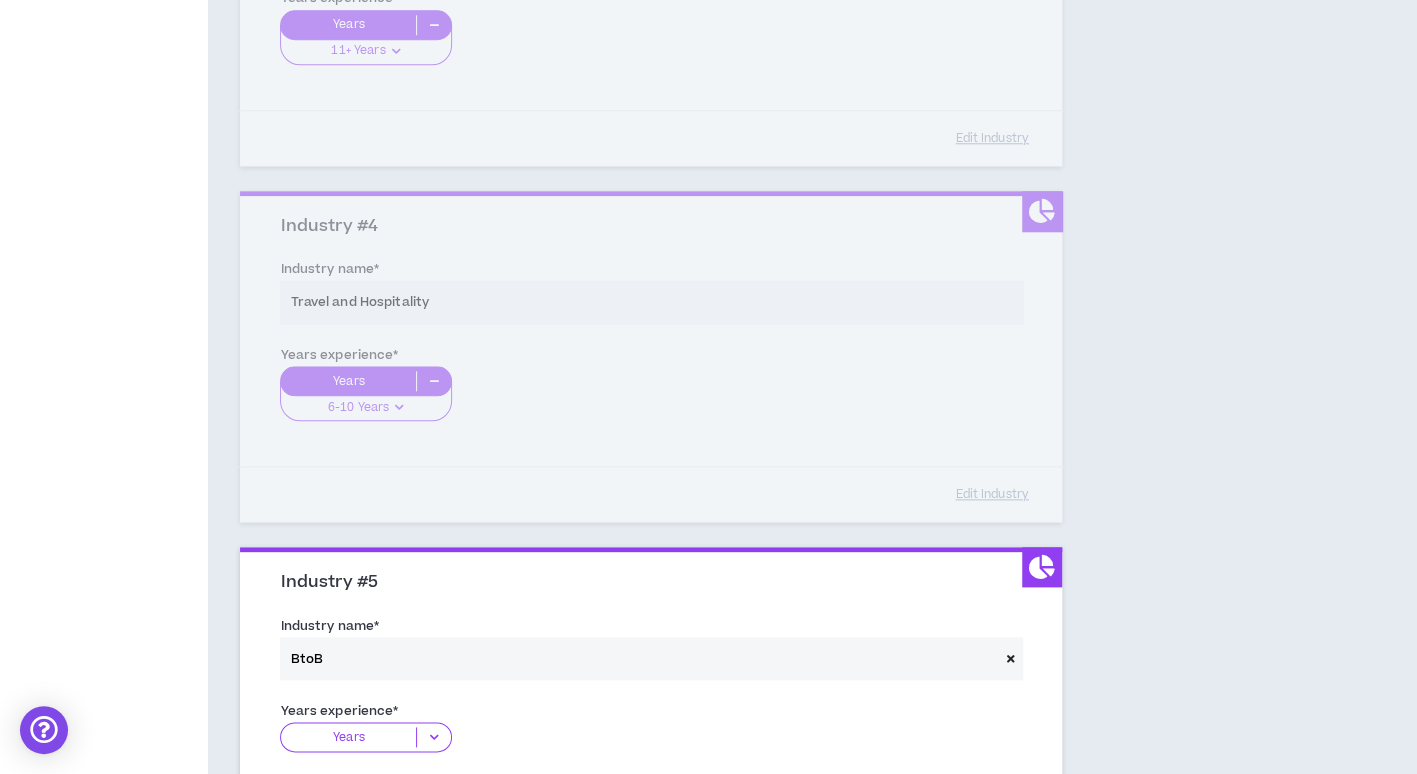 click at bounding box center (433, 737) 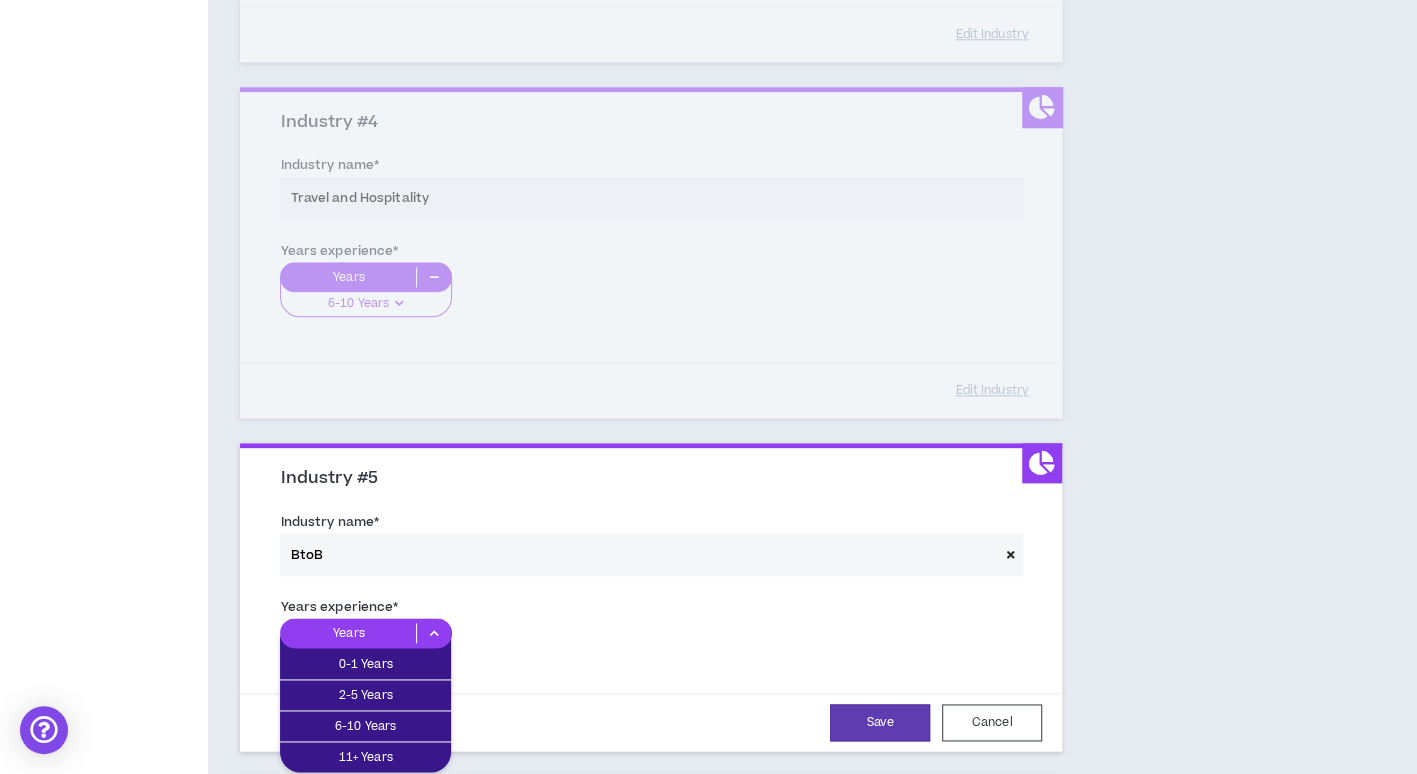 scroll, scrollTop: 1300, scrollLeft: 0, axis: vertical 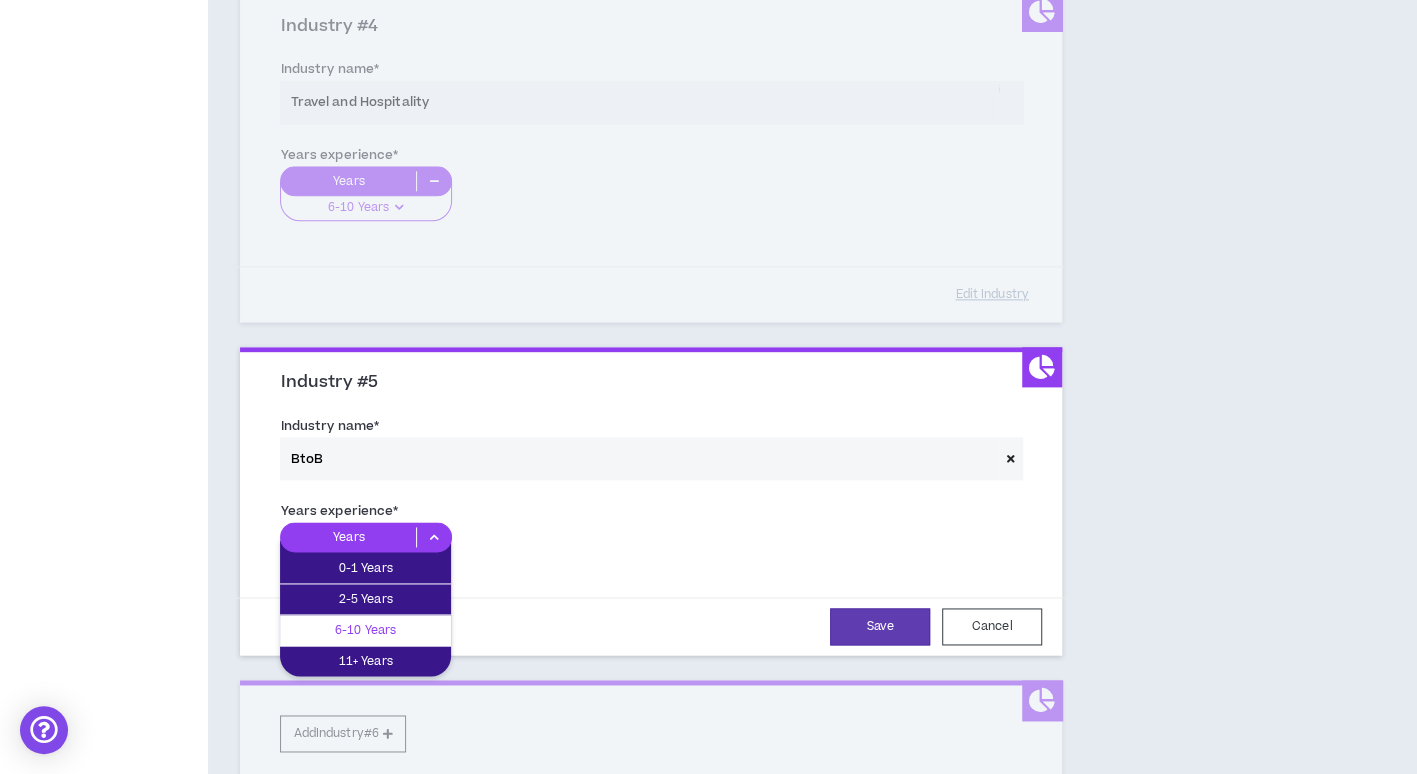 click on "6-10 Years" at bounding box center [365, 630] 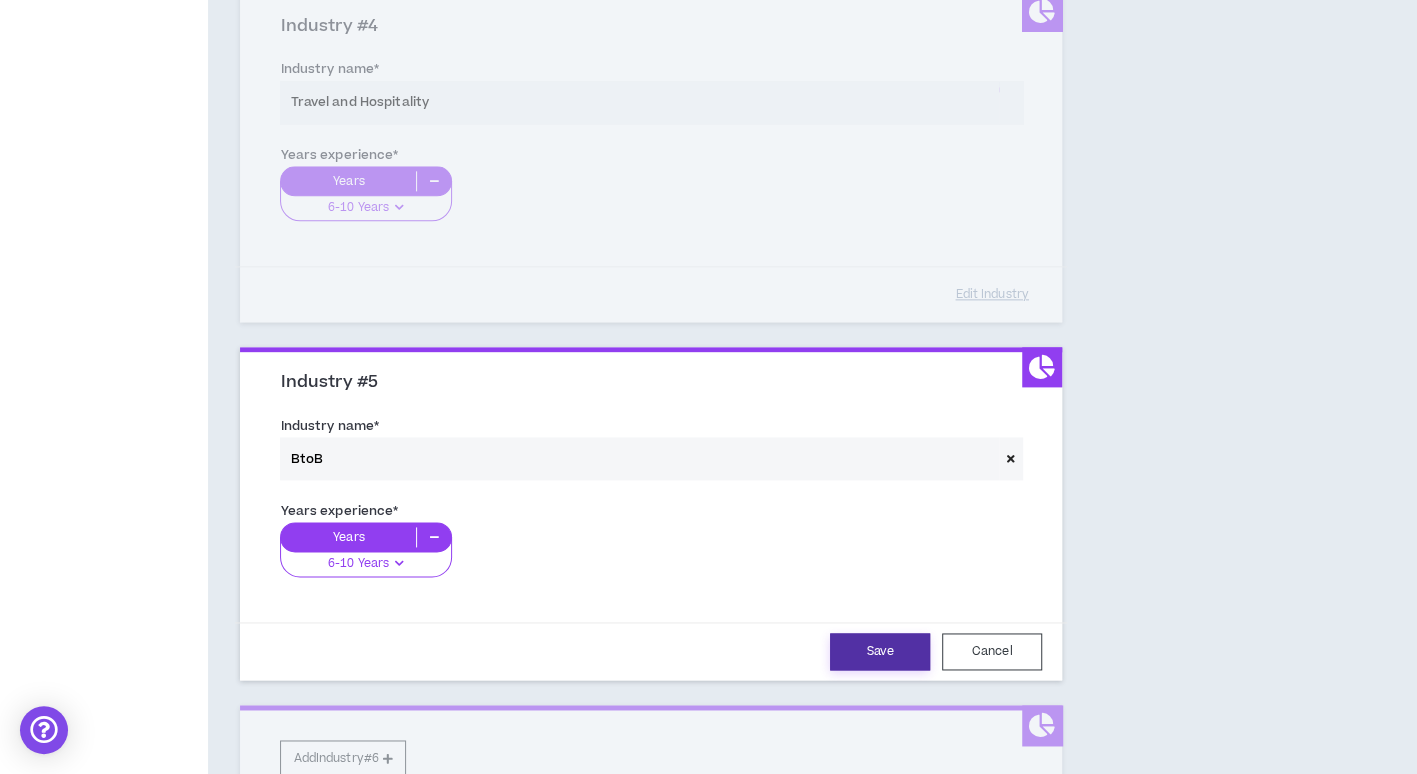 click on "Save" at bounding box center [880, 651] 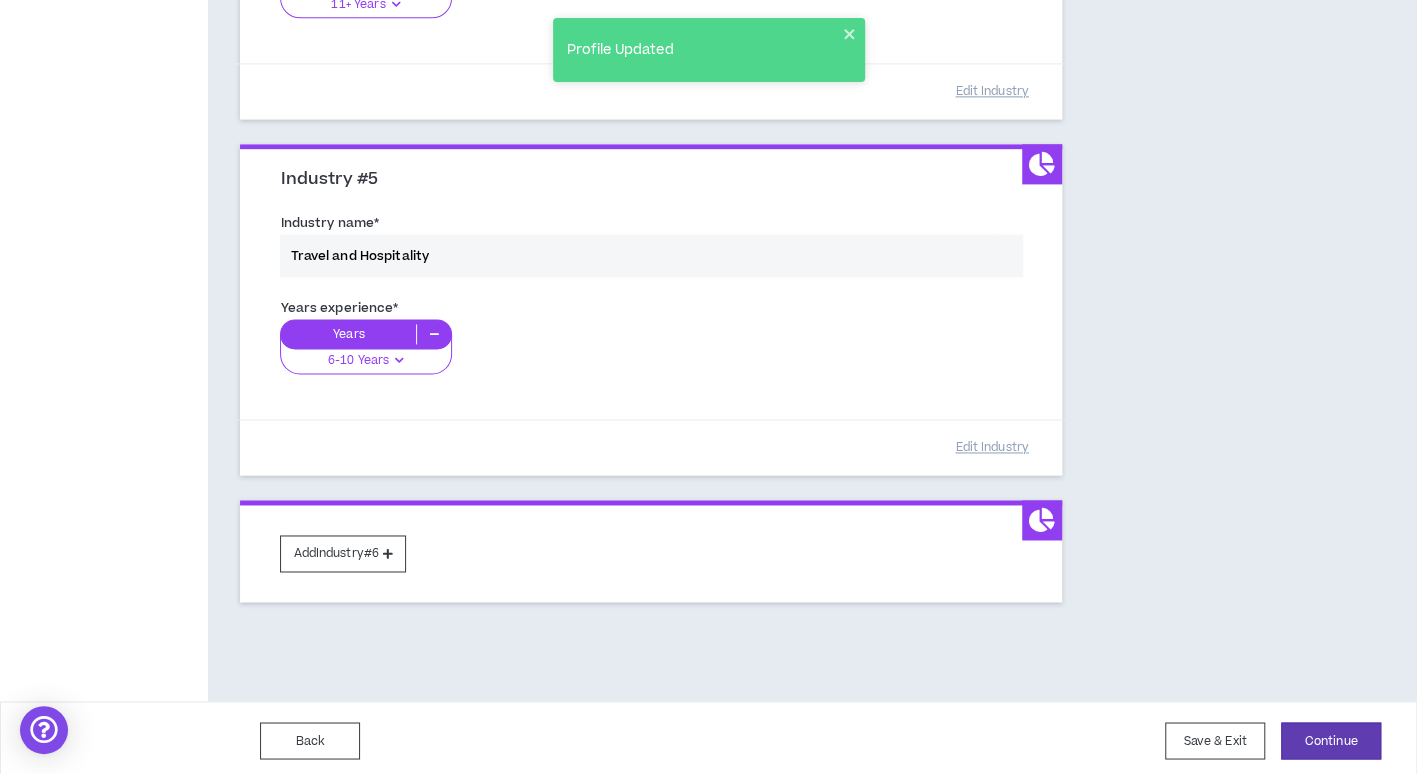 scroll, scrollTop: 1504, scrollLeft: 0, axis: vertical 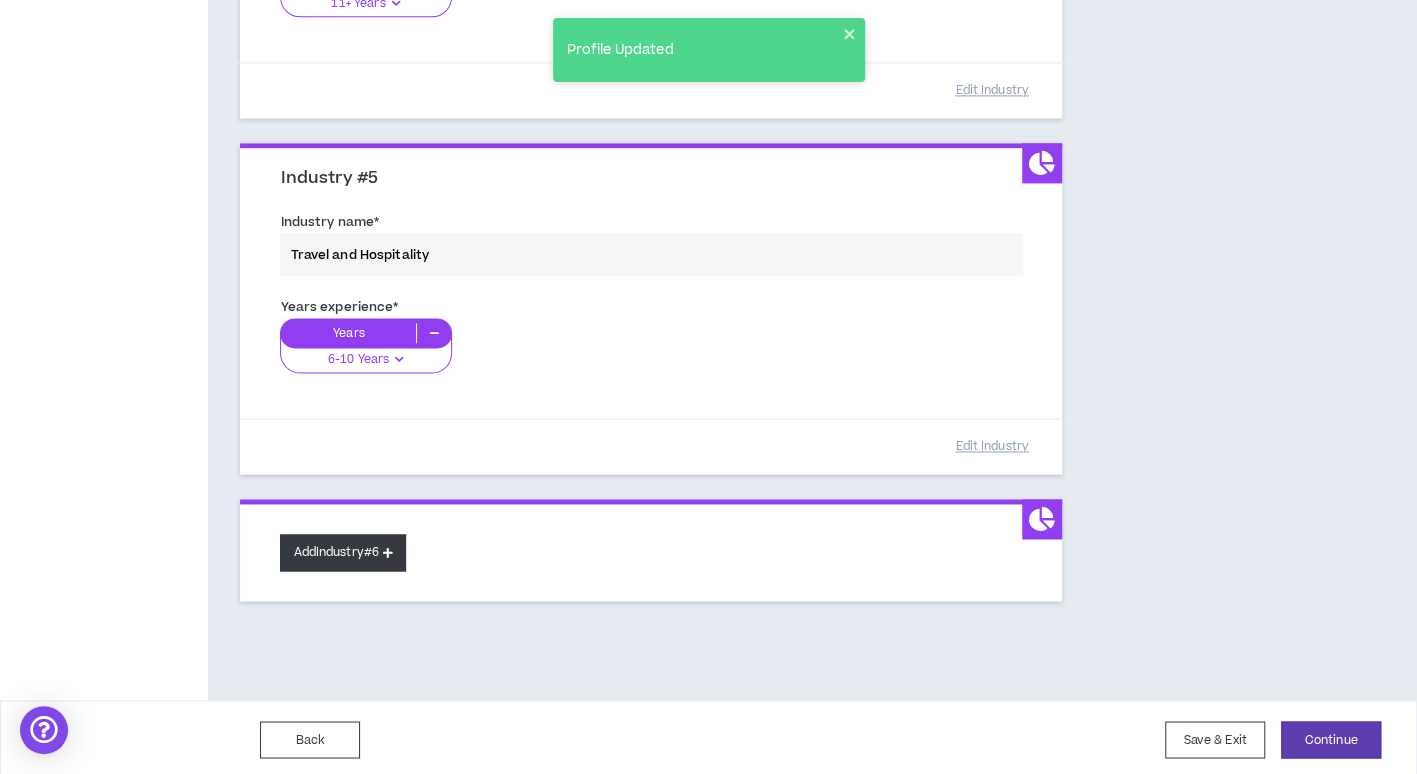 click on "Add  Industry  #6" at bounding box center [343, 552] 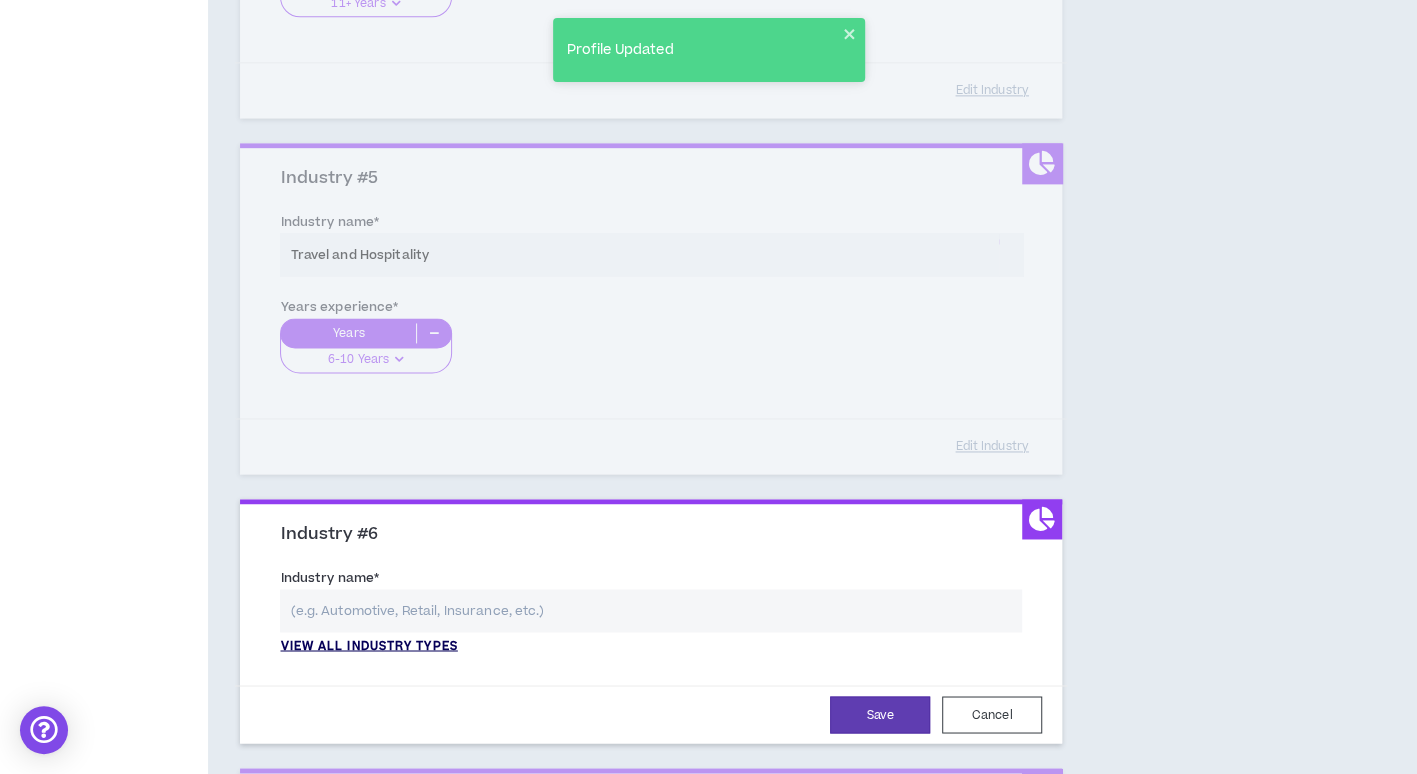 click on "View all industry types" at bounding box center [368, 646] 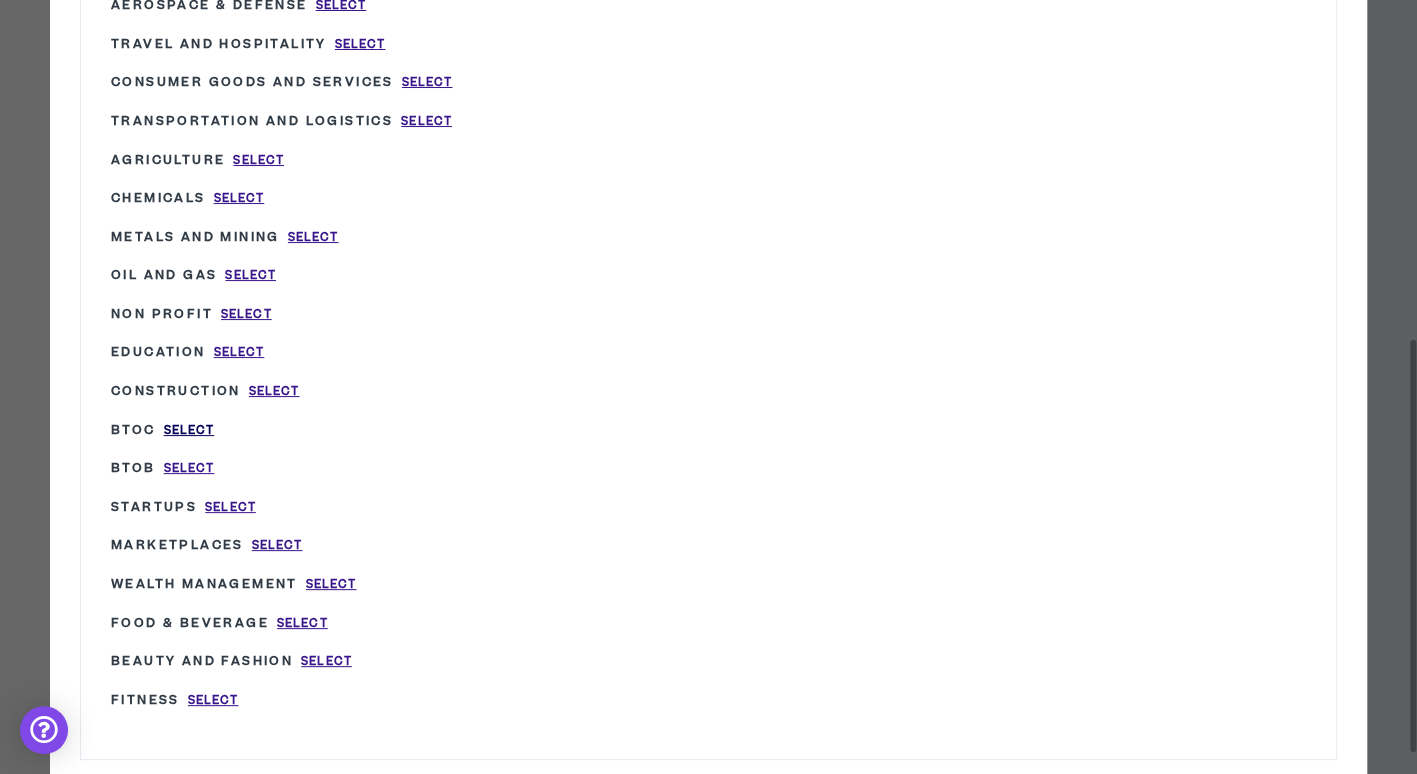 click on "Select" at bounding box center (189, 430) 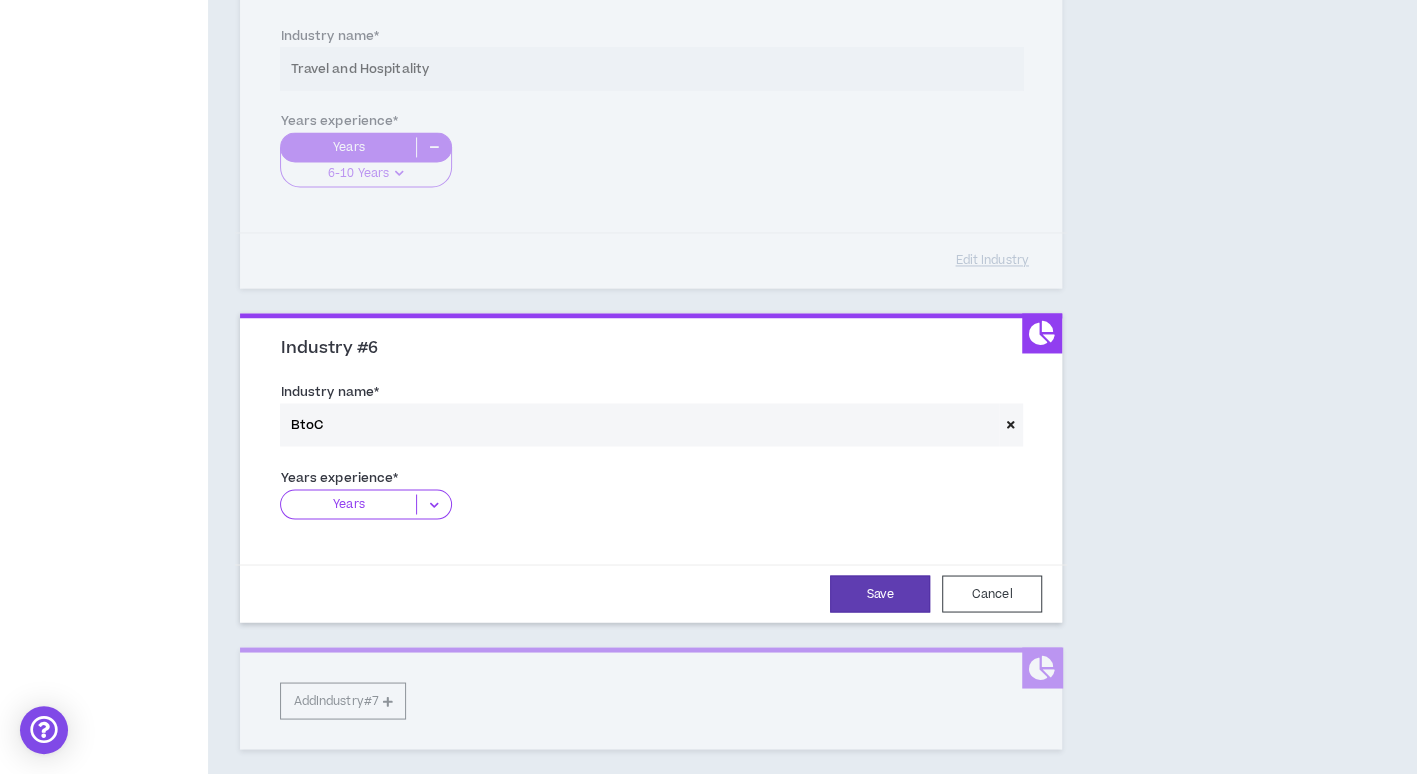 scroll, scrollTop: 1704, scrollLeft: 0, axis: vertical 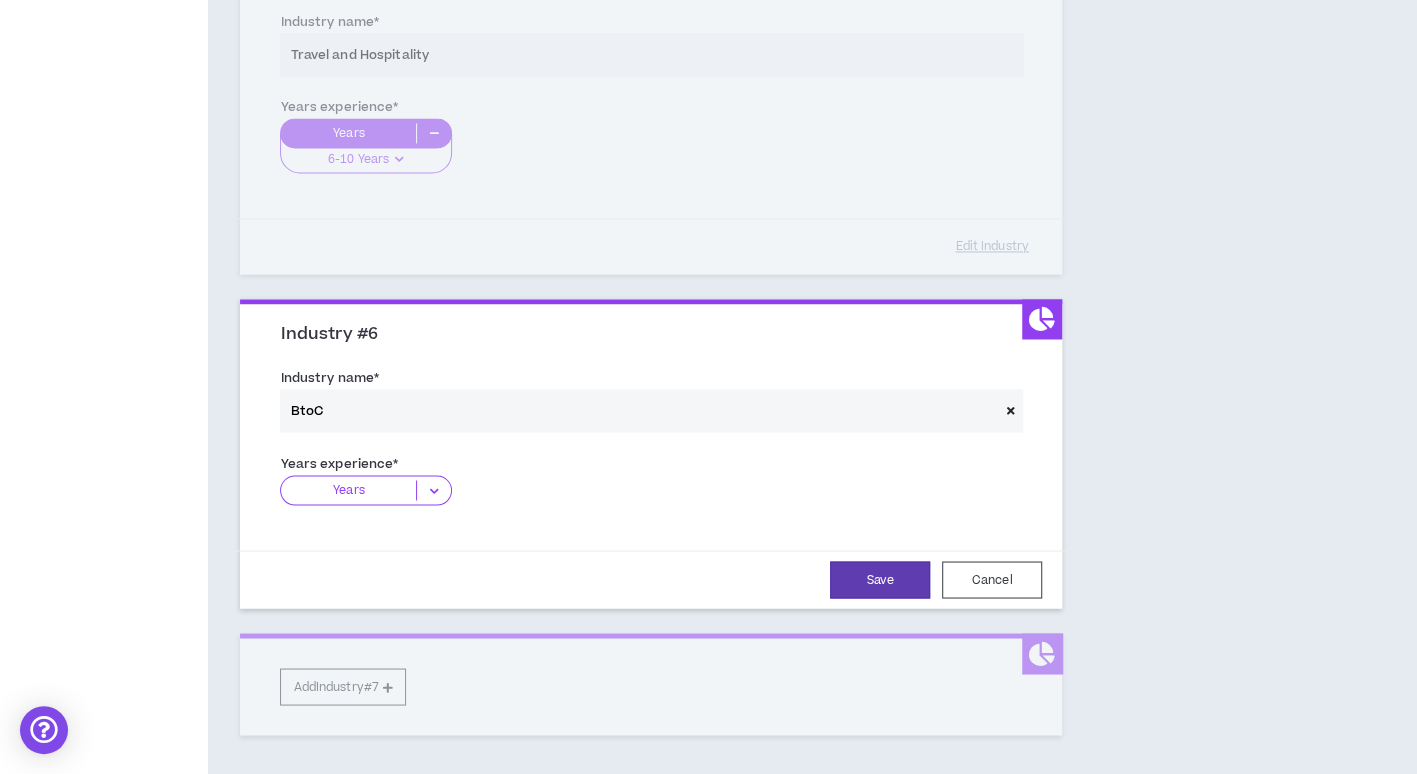 click at bounding box center [433, 490] 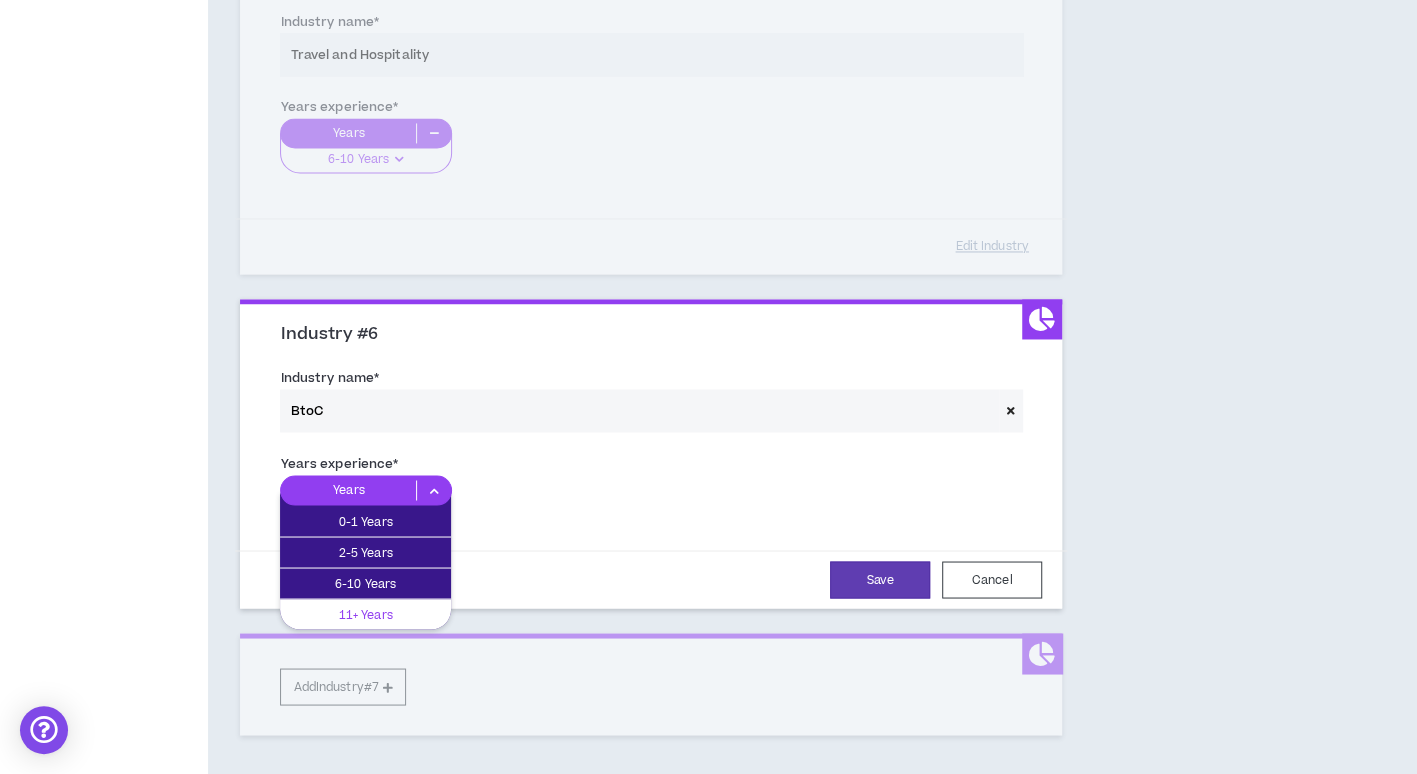 click on "11+ Years" at bounding box center [365, 614] 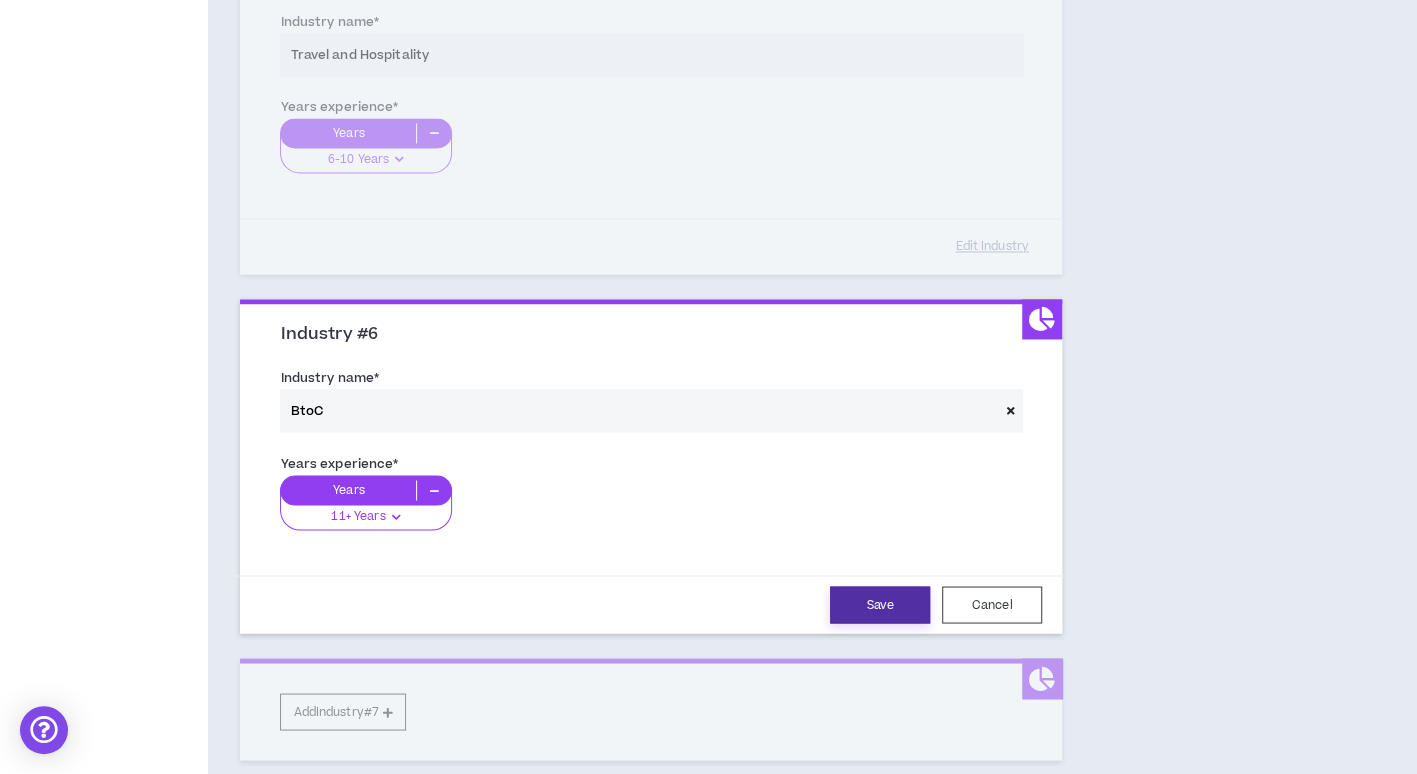 click on "Save" at bounding box center (880, 604) 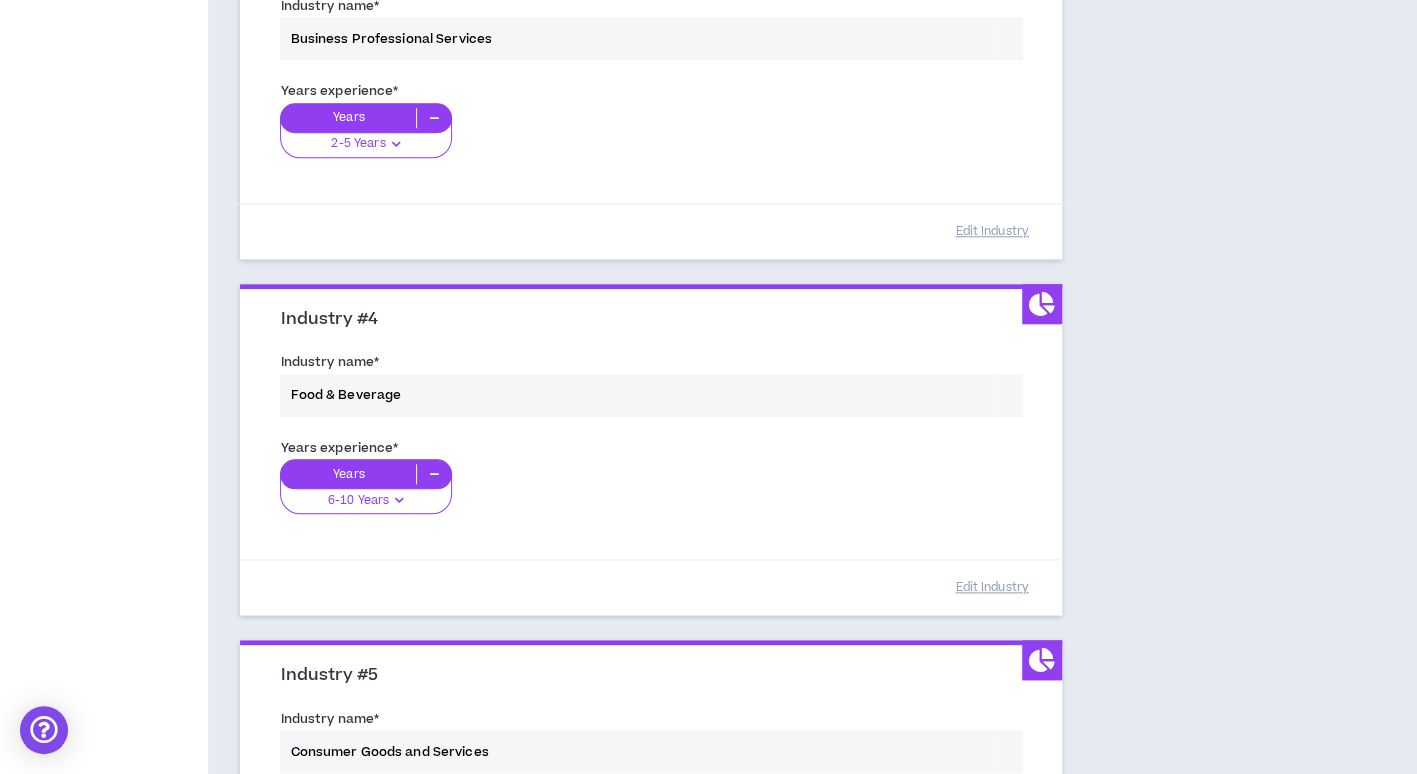 scroll, scrollTop: 859, scrollLeft: 0, axis: vertical 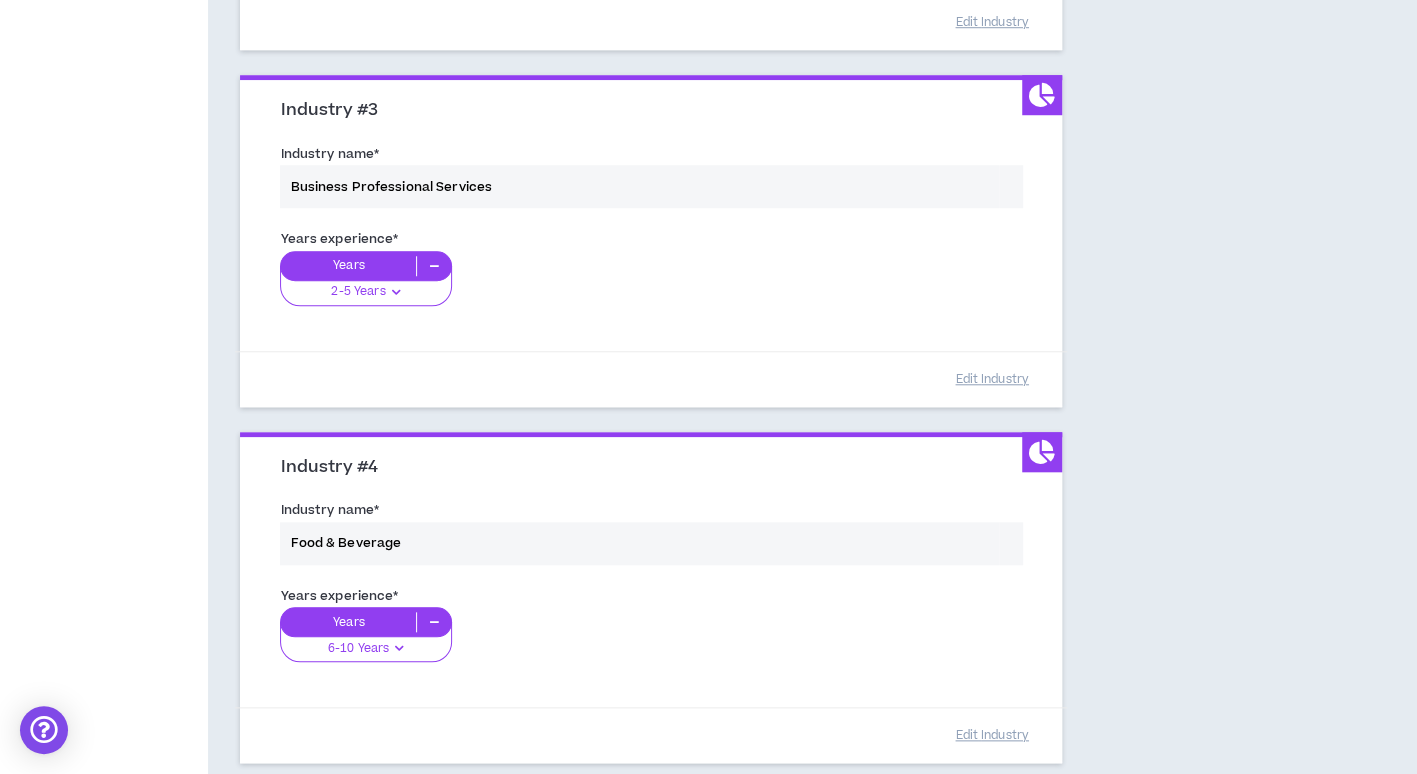click on "Years experience  * Years 6-10 Years 0-1 Years 2-5 Years 6-10 Years 11+ Years" at bounding box center (651, 636) 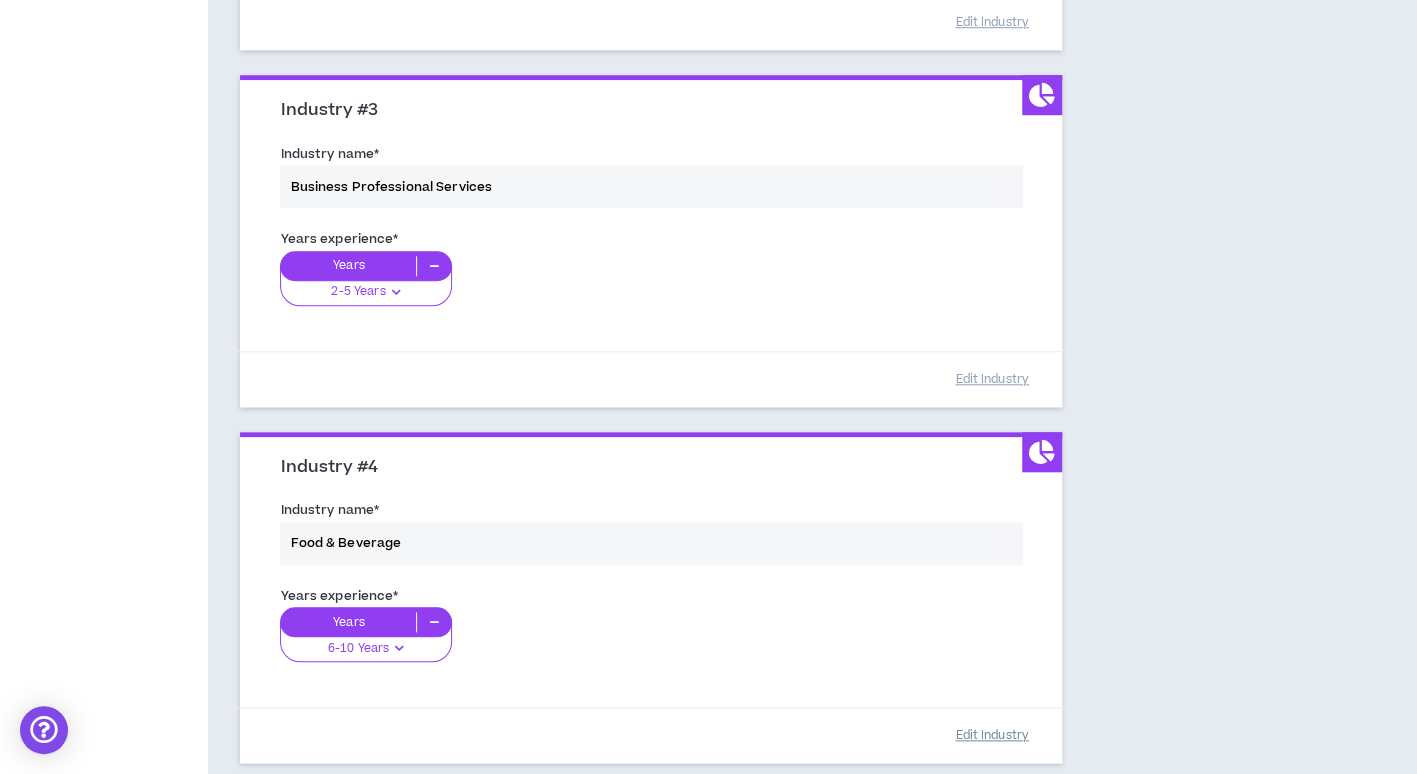 click on "Edit   Industry" at bounding box center [992, 735] 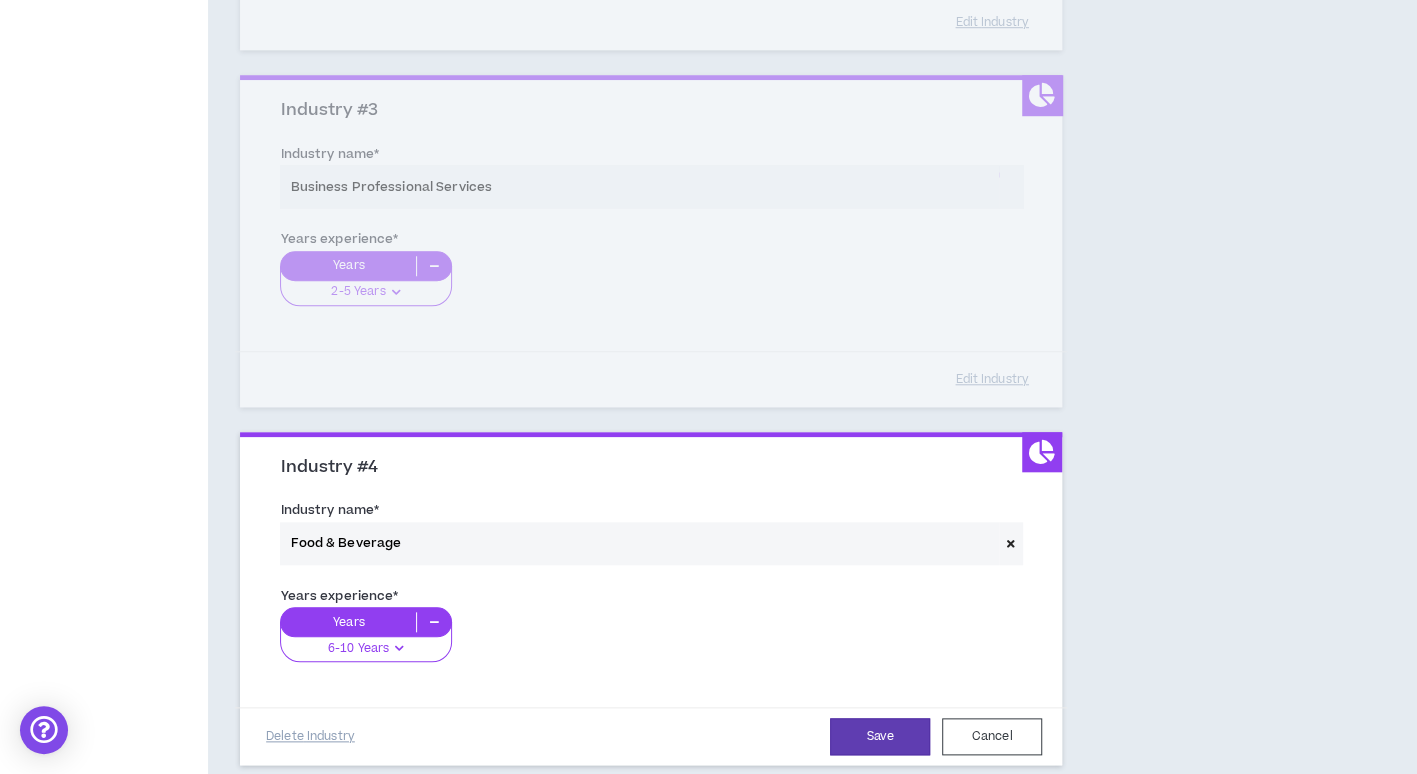 click on "6-10 Years" at bounding box center [358, 648] 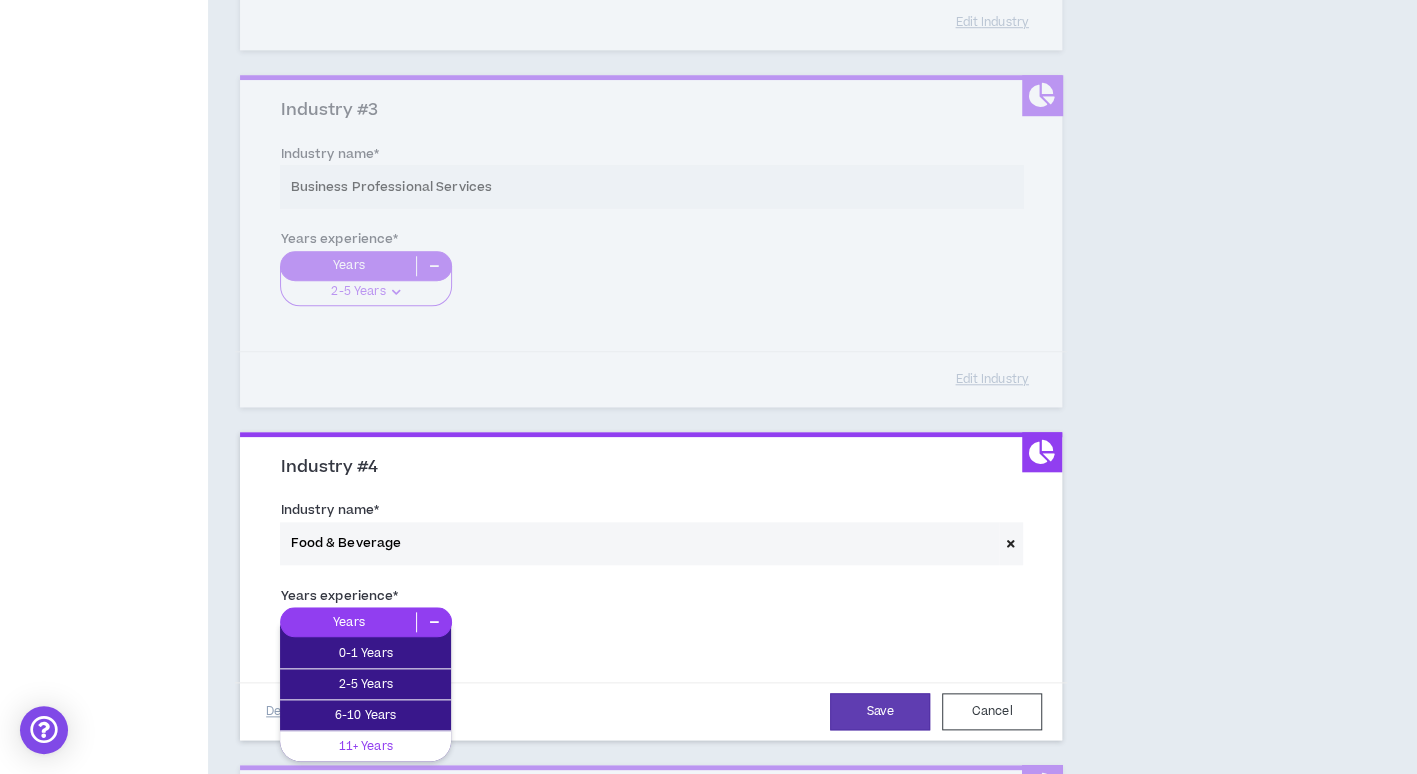 click on "11+ Years" at bounding box center (365, 746) 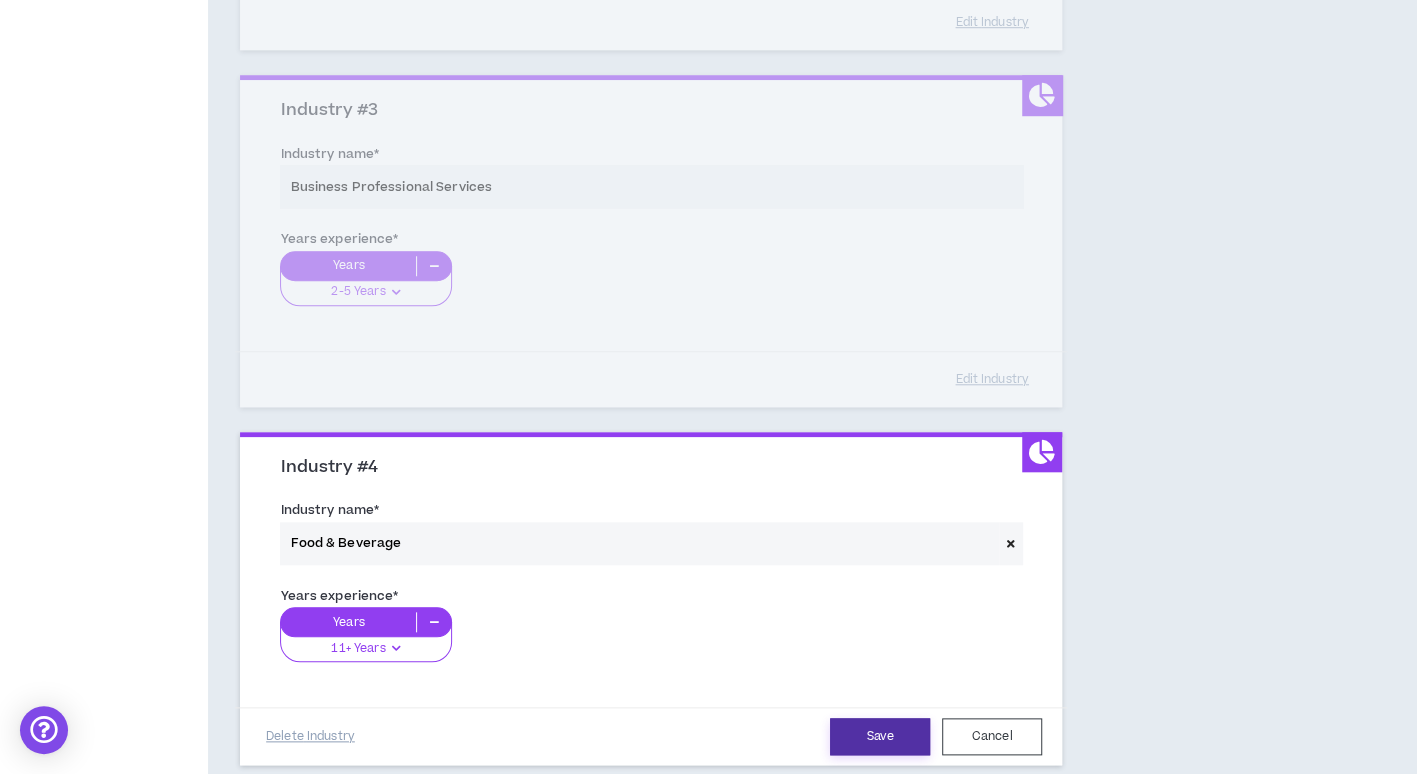 click on "Save" at bounding box center [880, 736] 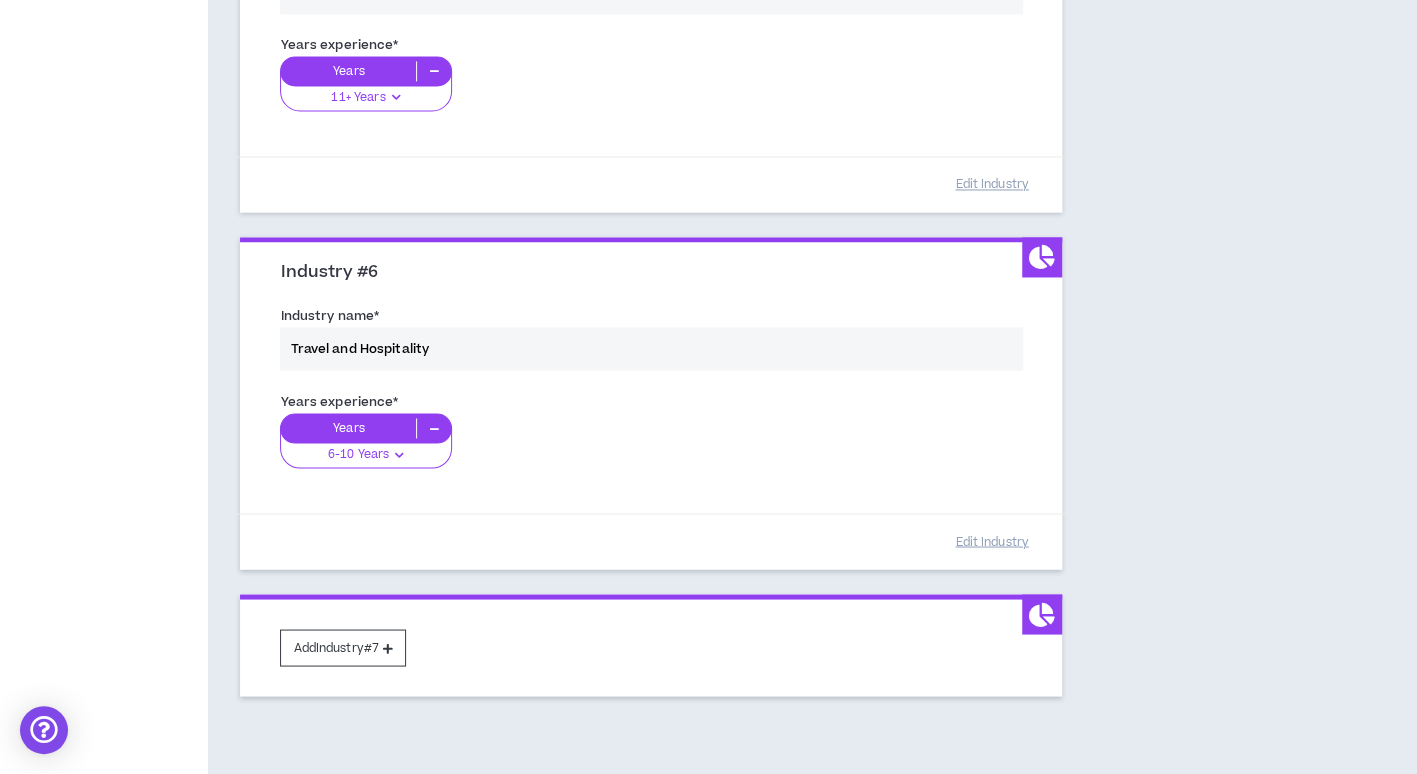 scroll, scrollTop: 1859, scrollLeft: 0, axis: vertical 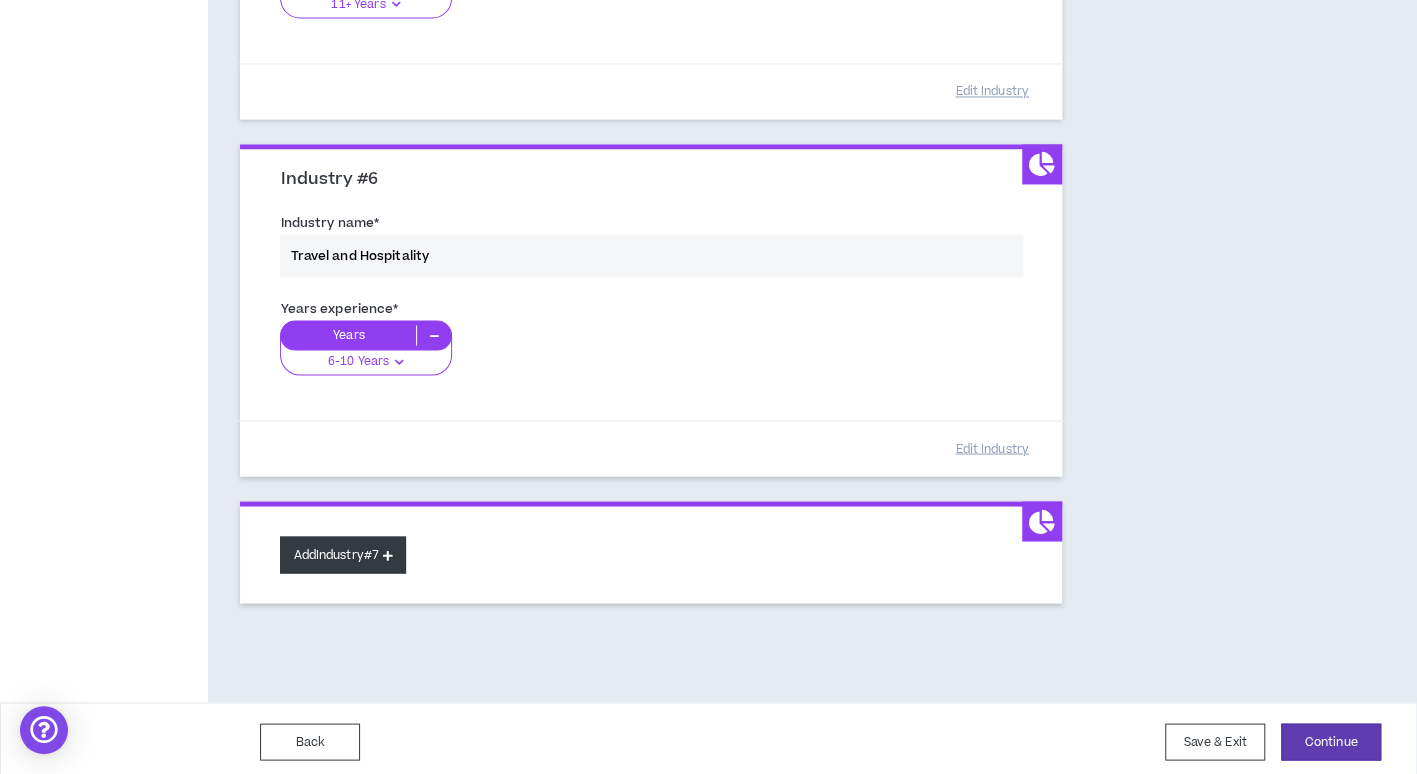 click on "Add  Industry  #7" at bounding box center (343, 554) 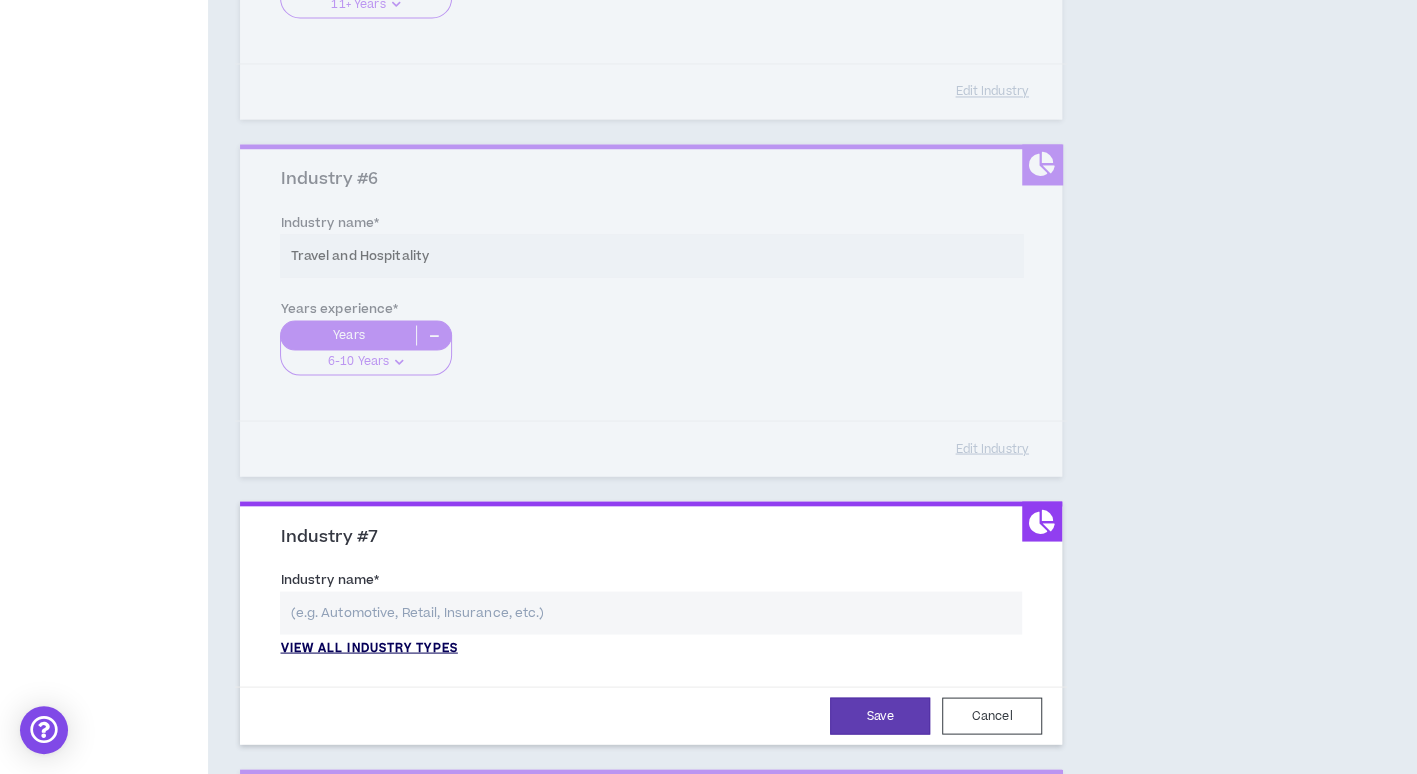 click on "View all industry types" at bounding box center (368, 648) 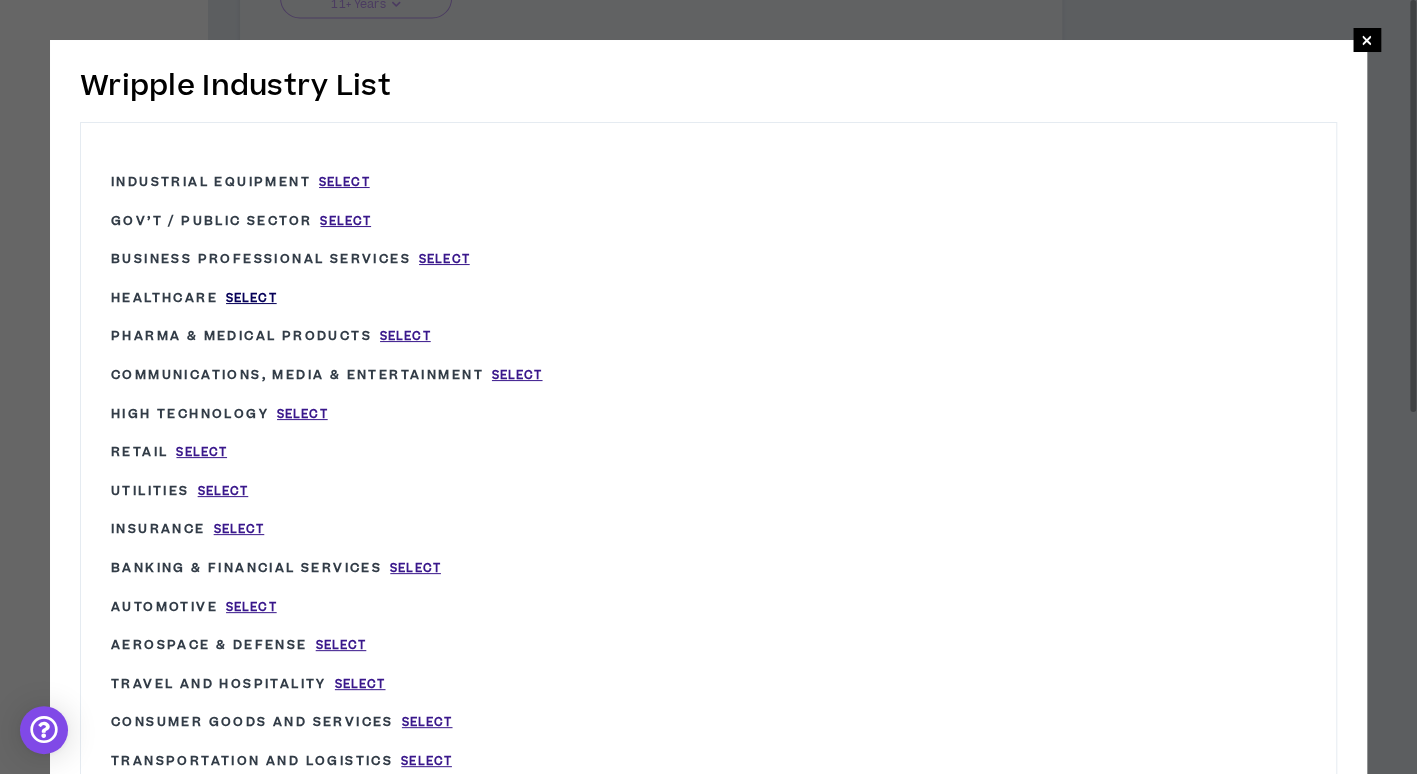 click on "Select" at bounding box center [251, 298] 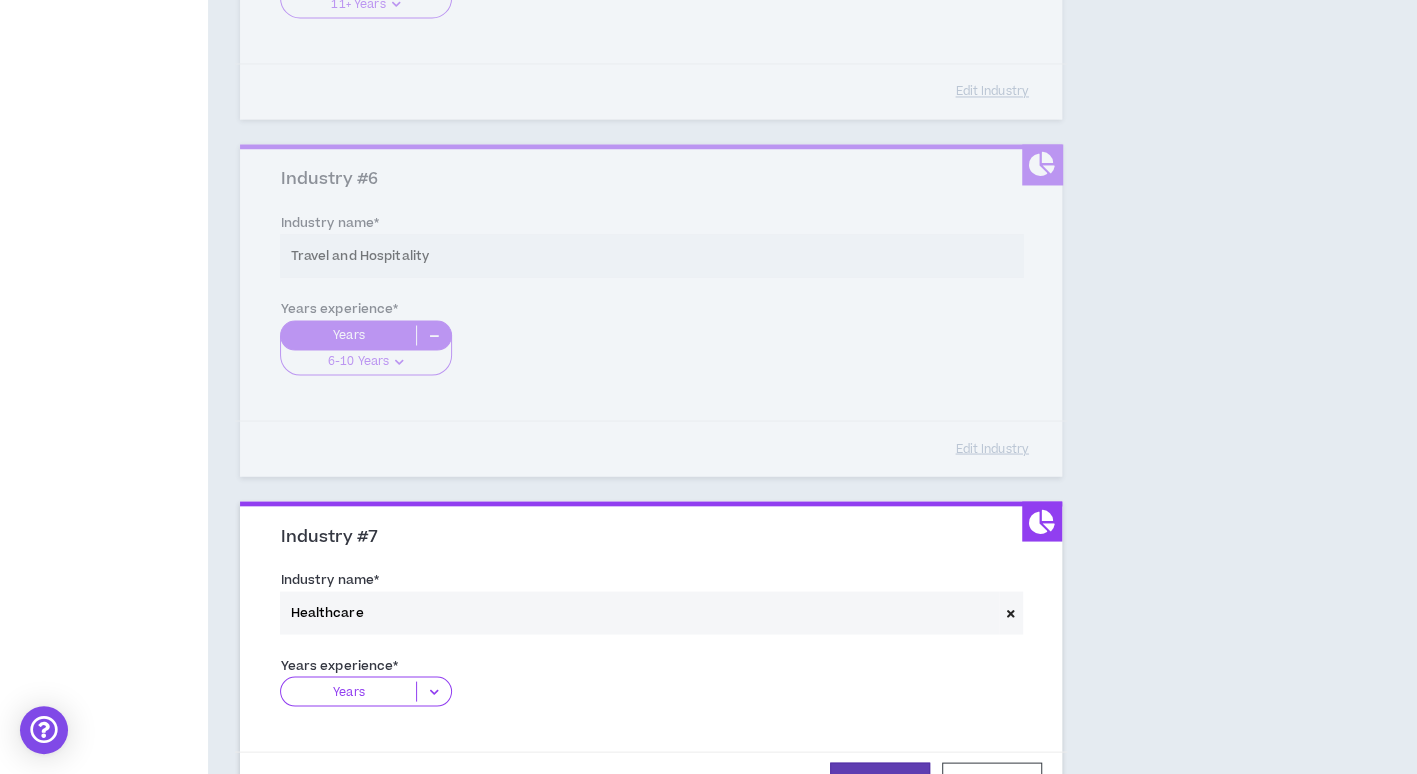 click at bounding box center (433, 691) 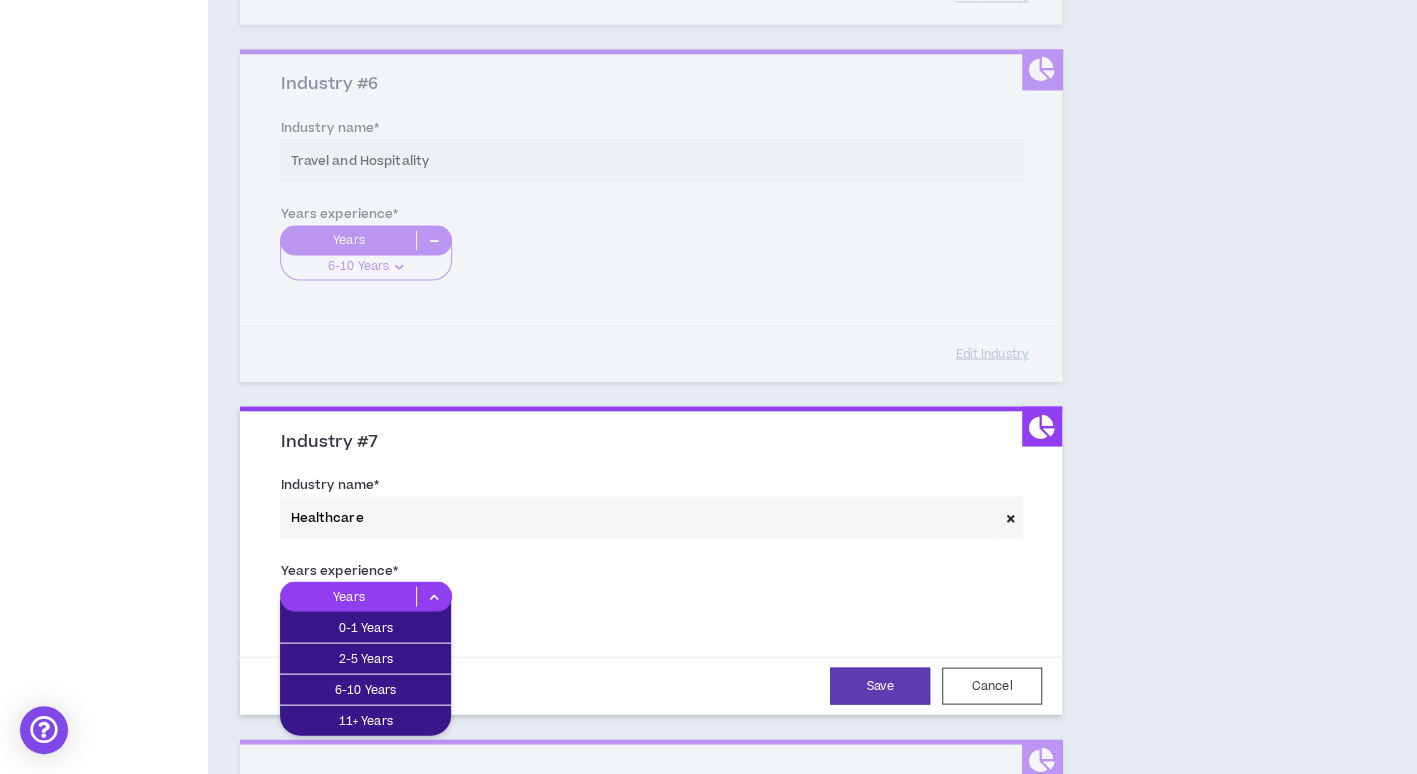scroll, scrollTop: 2059, scrollLeft: 0, axis: vertical 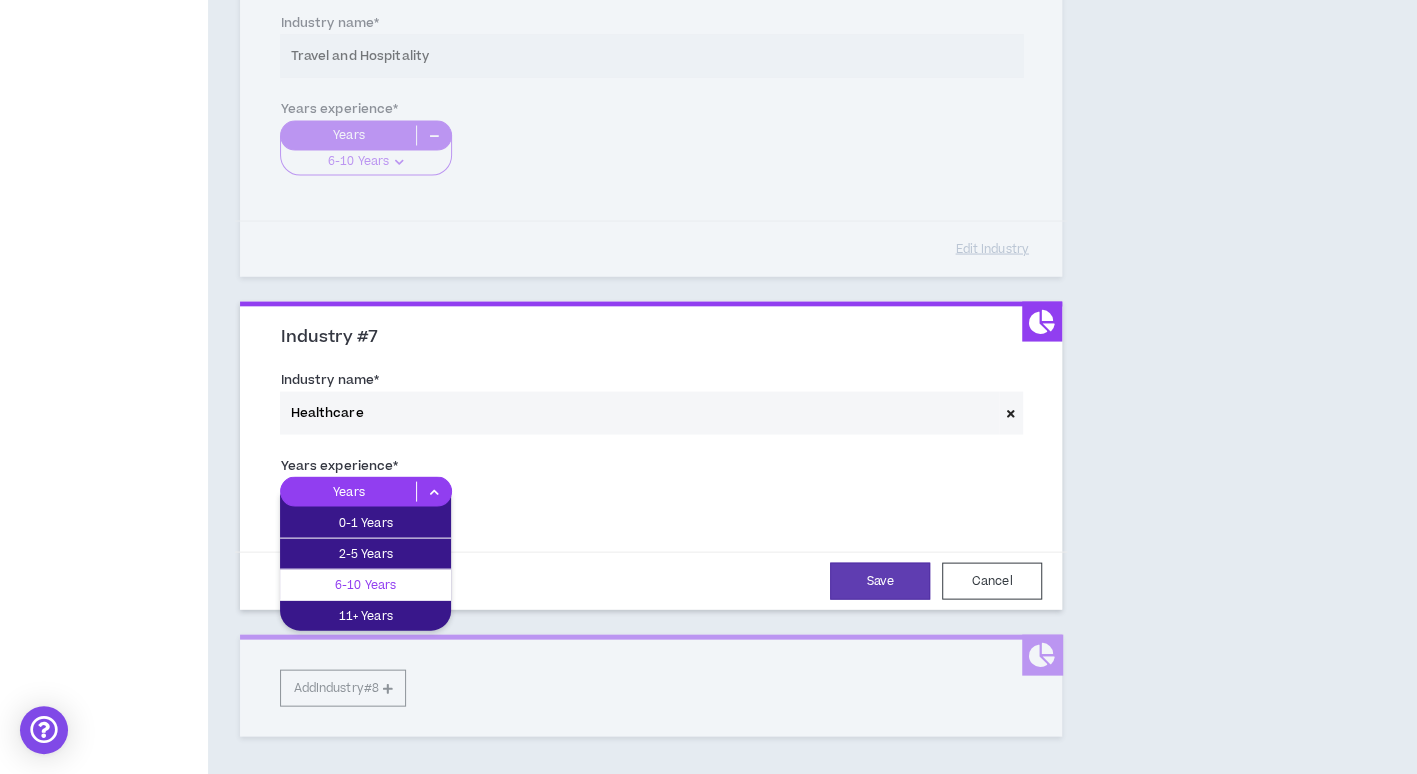 click on "6-10 Years" at bounding box center [365, 584] 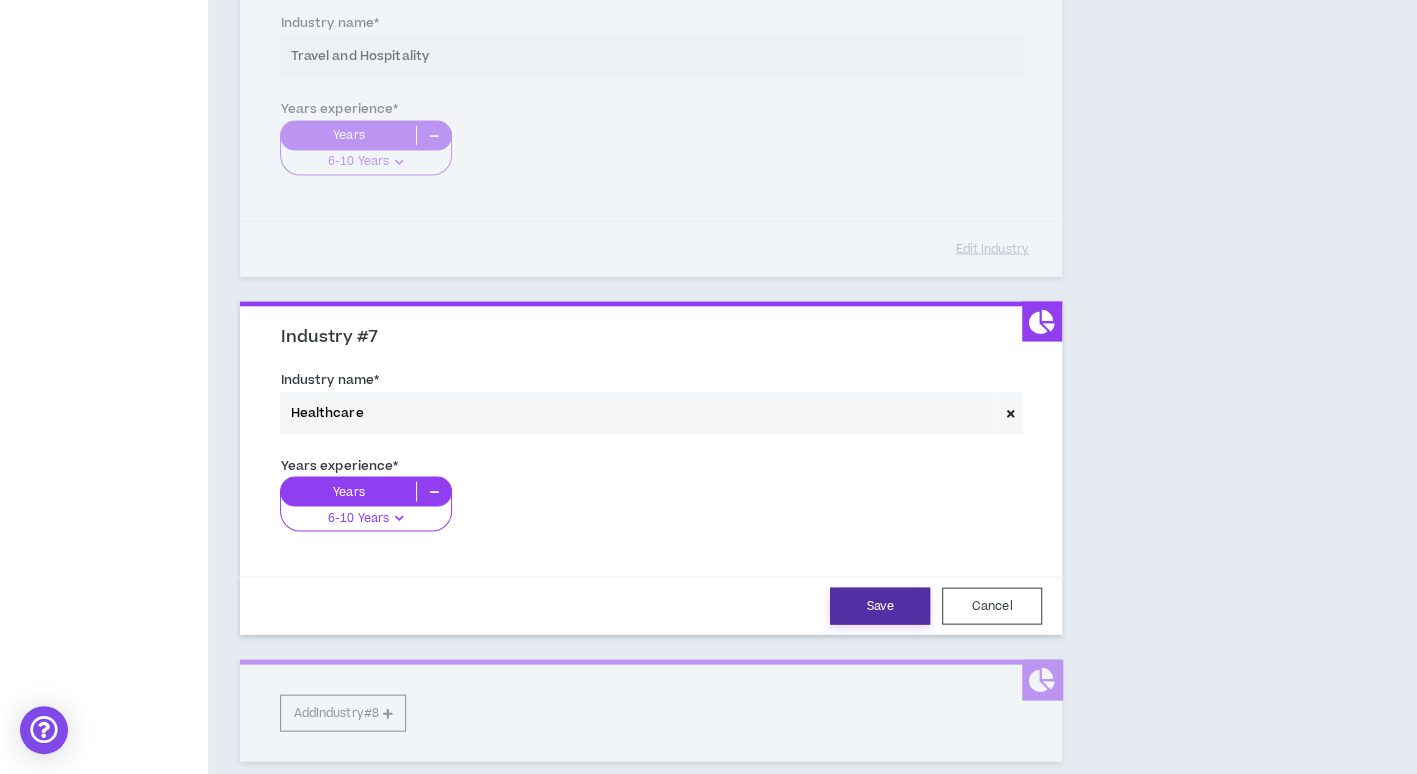 click on "Save" at bounding box center [880, 605] 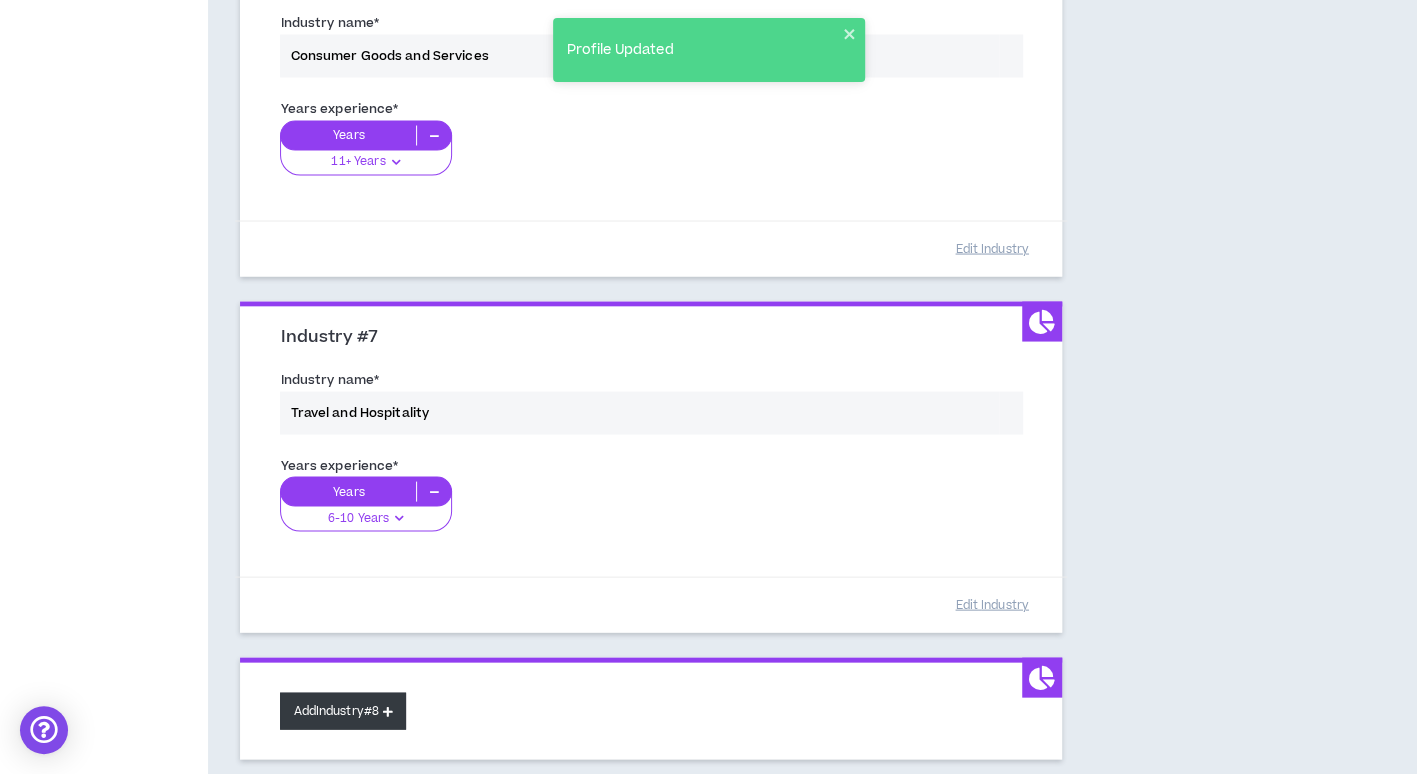 click on "Add  Industry  #8" at bounding box center (343, 710) 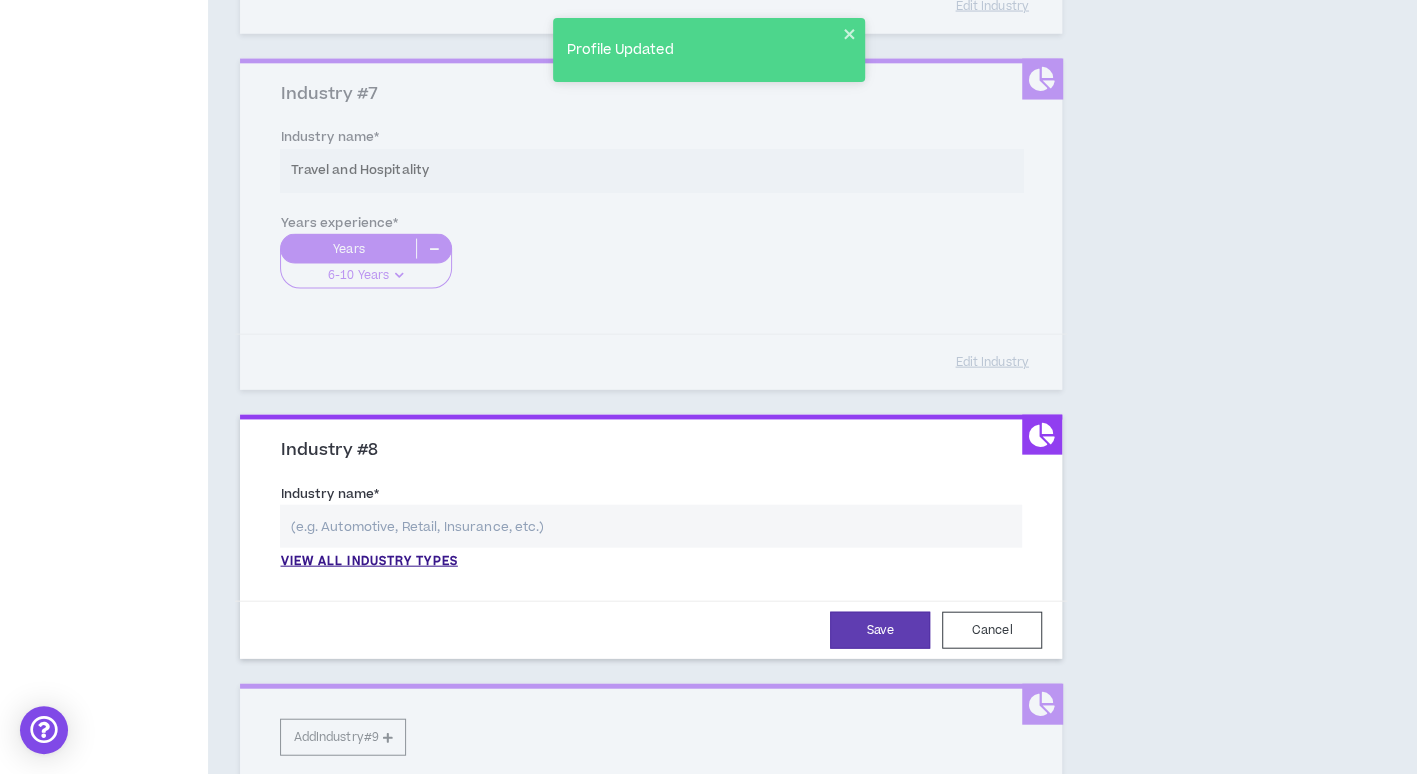 scroll, scrollTop: 2359, scrollLeft: 0, axis: vertical 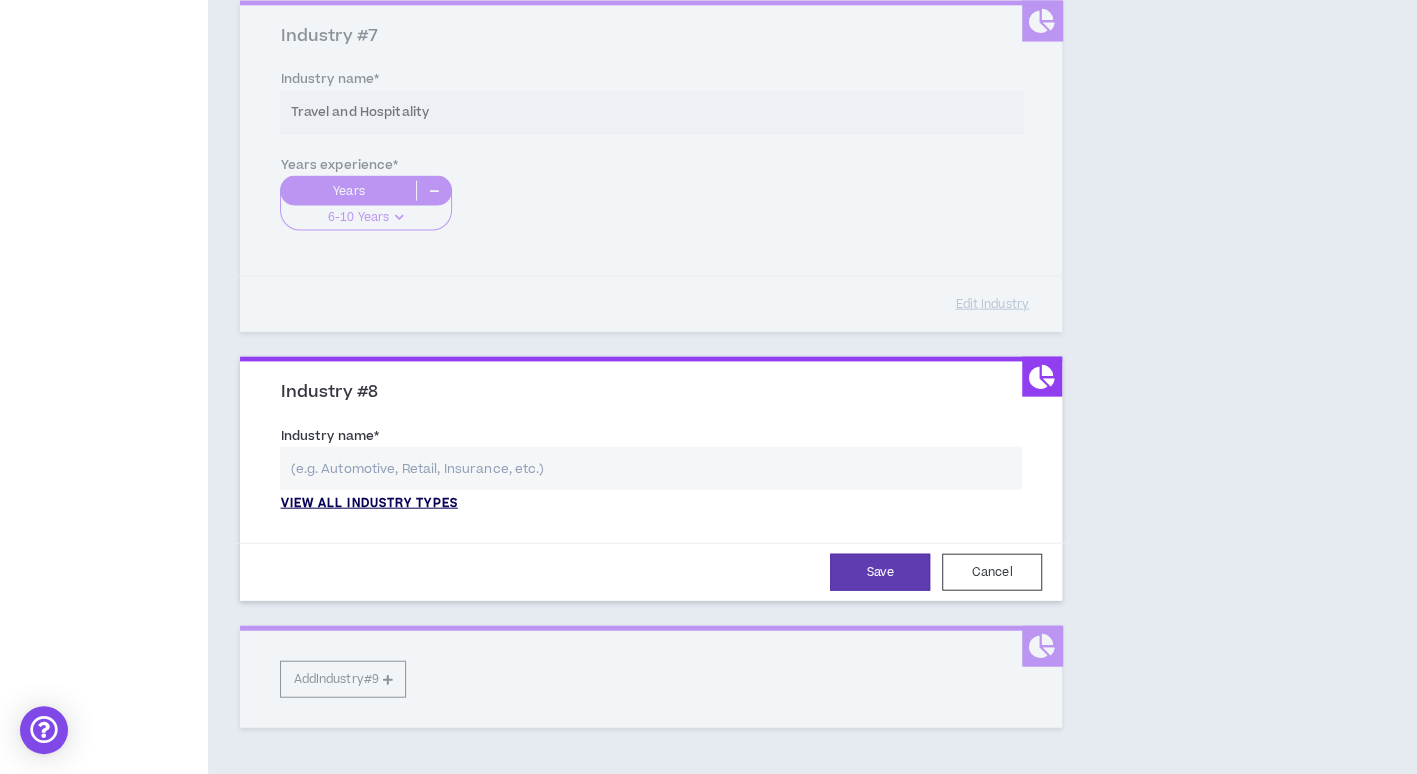 click on "View all industry types" at bounding box center (368, 504) 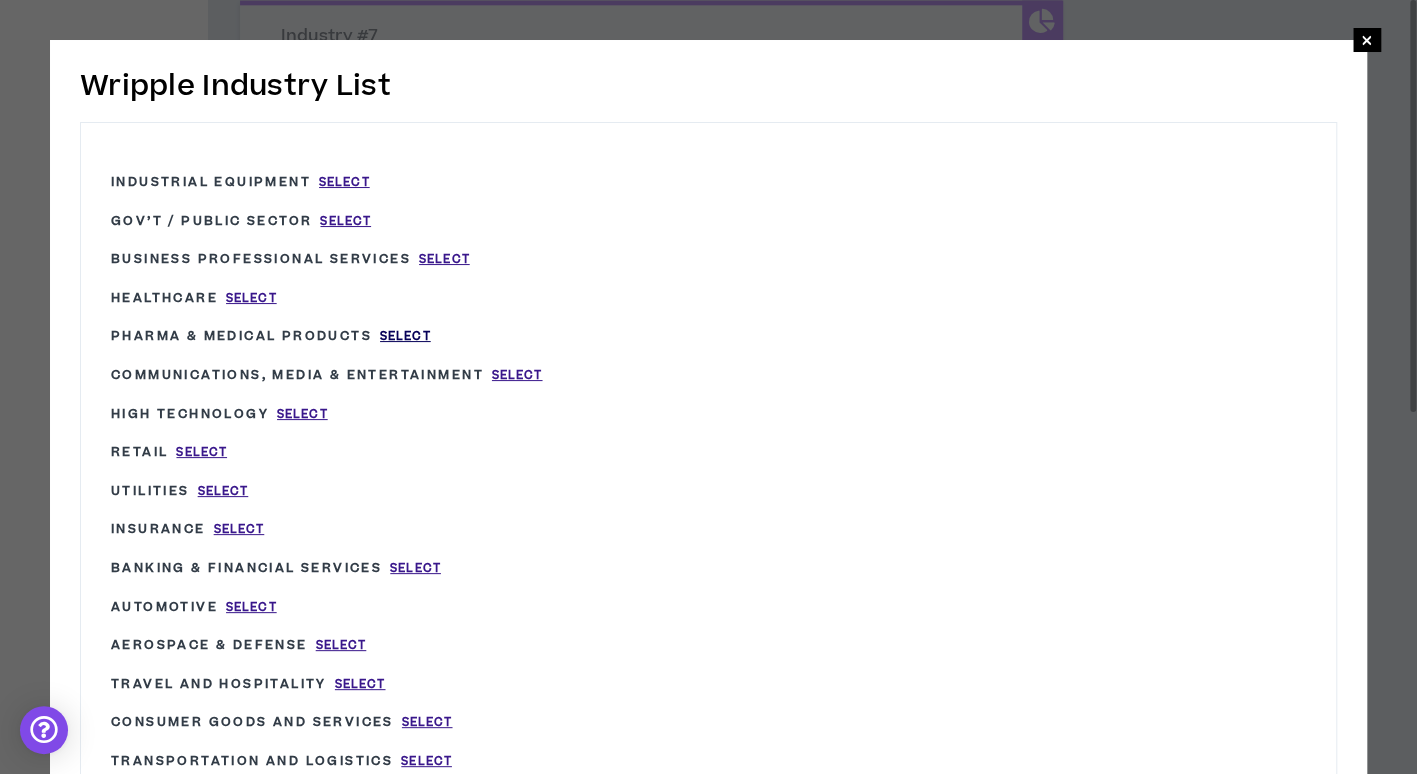 click on "Select" at bounding box center [405, 336] 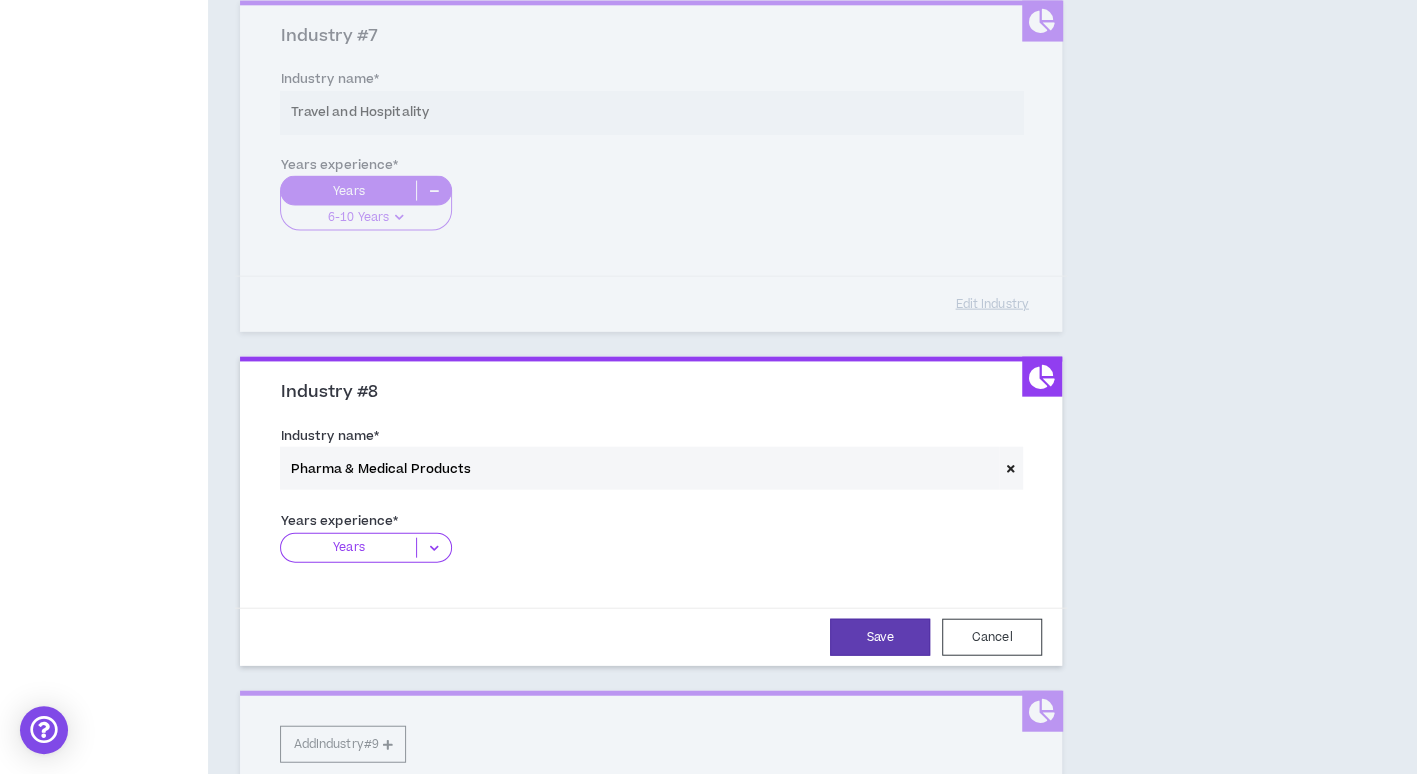 click at bounding box center (433, 548) 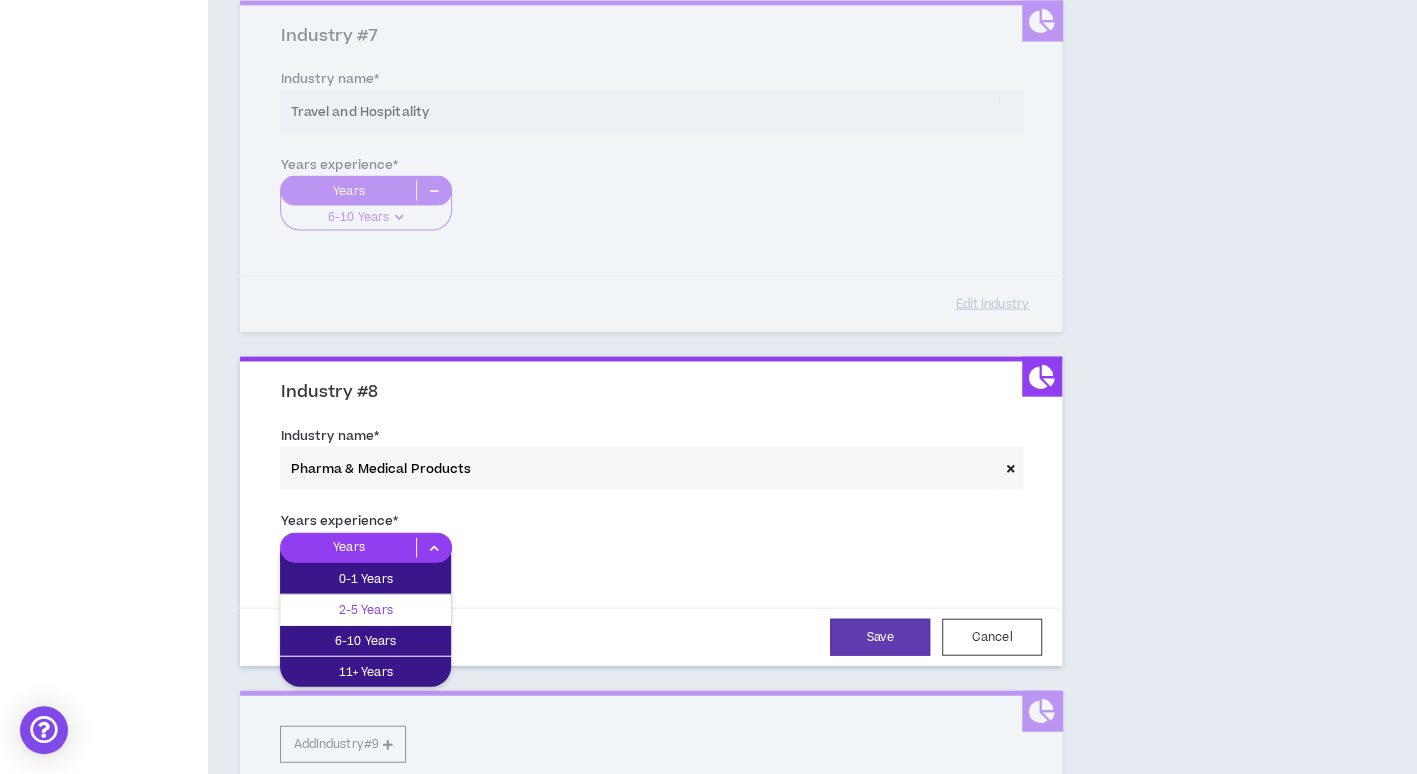 click on "2-5 Years" at bounding box center (365, 610) 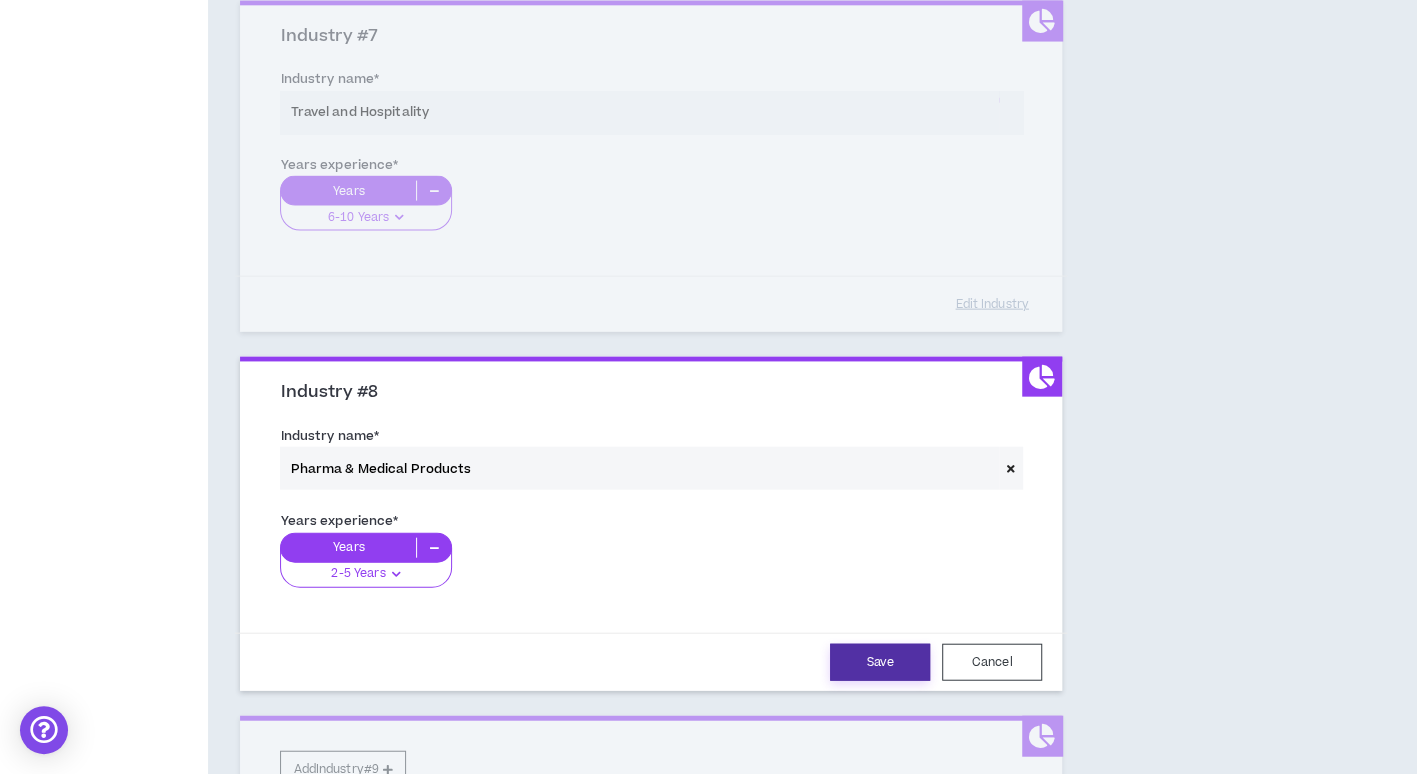click on "Save" at bounding box center [880, 662] 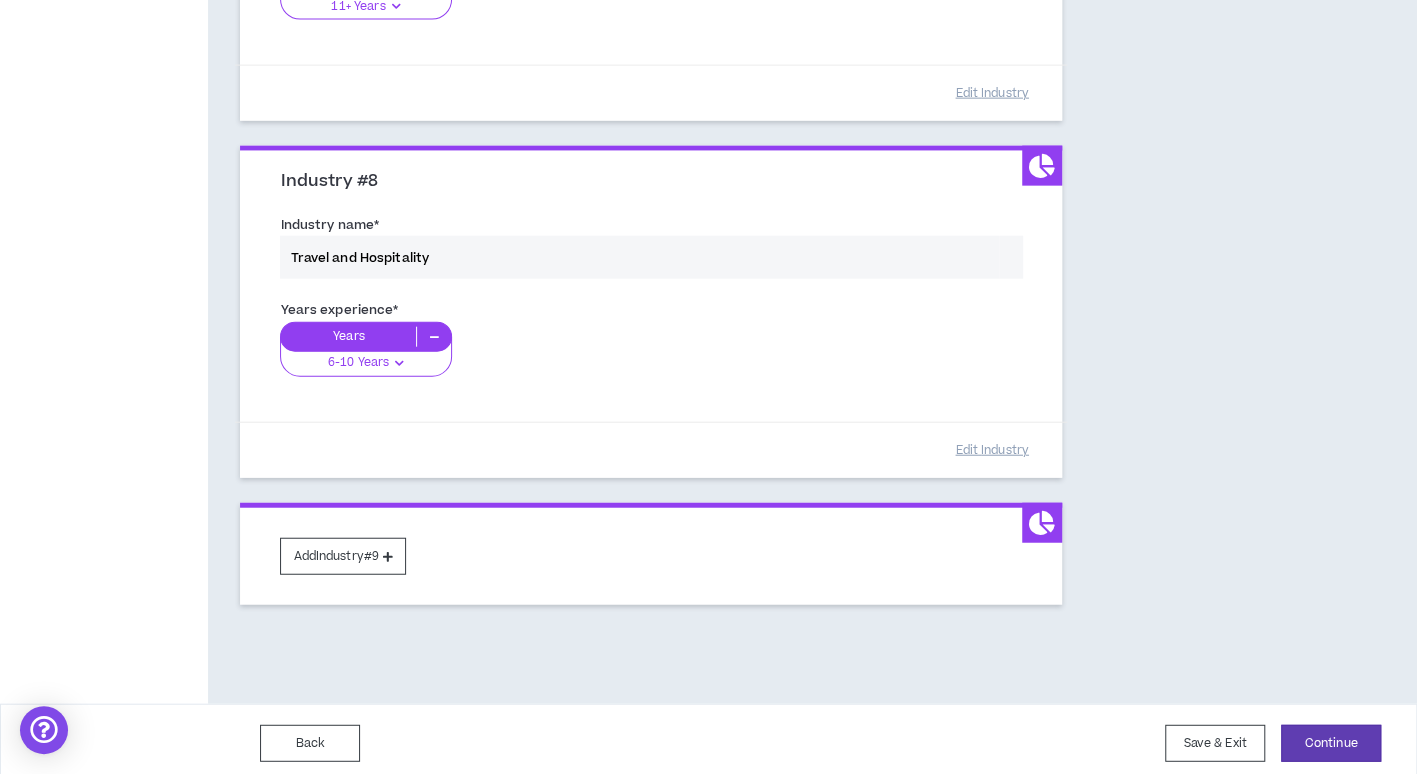 scroll, scrollTop: 2571, scrollLeft: 0, axis: vertical 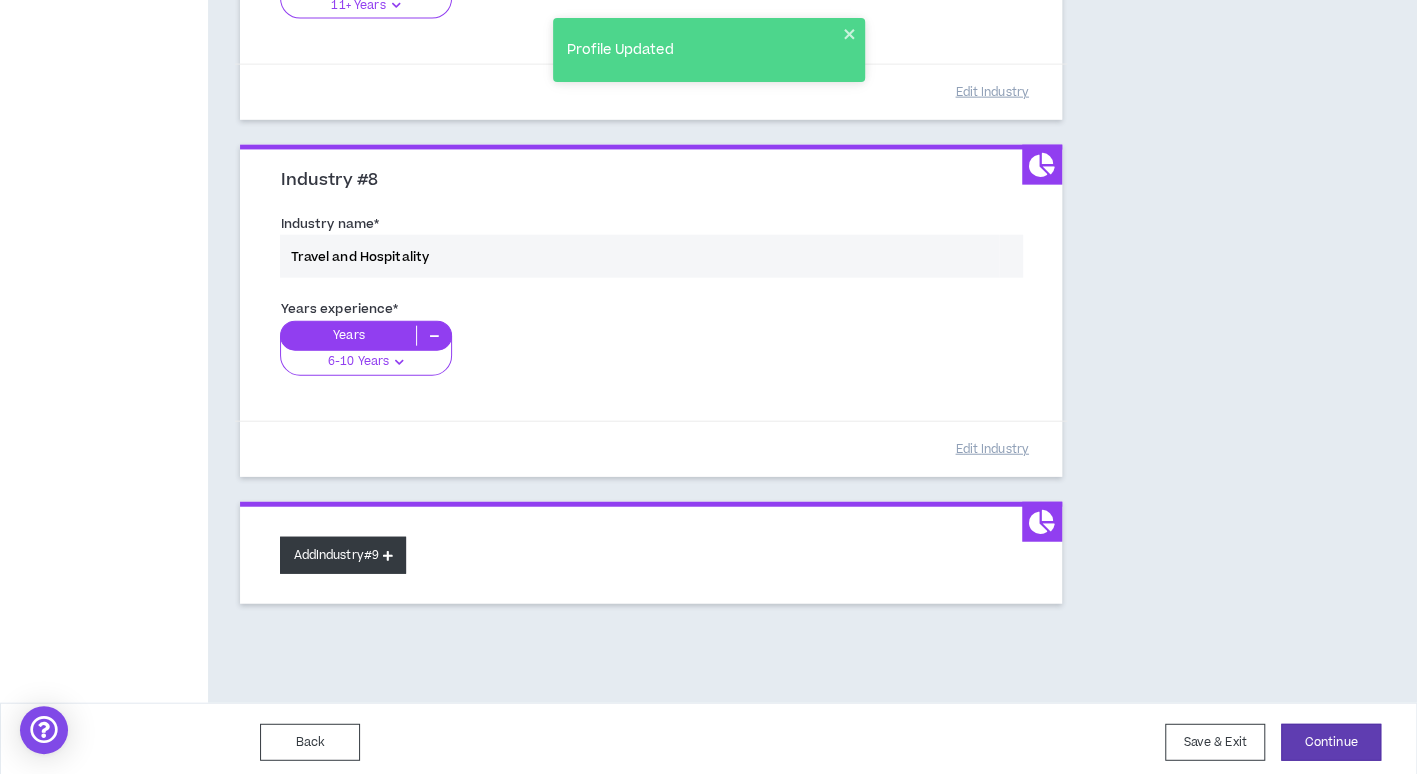 click at bounding box center (388, 555) 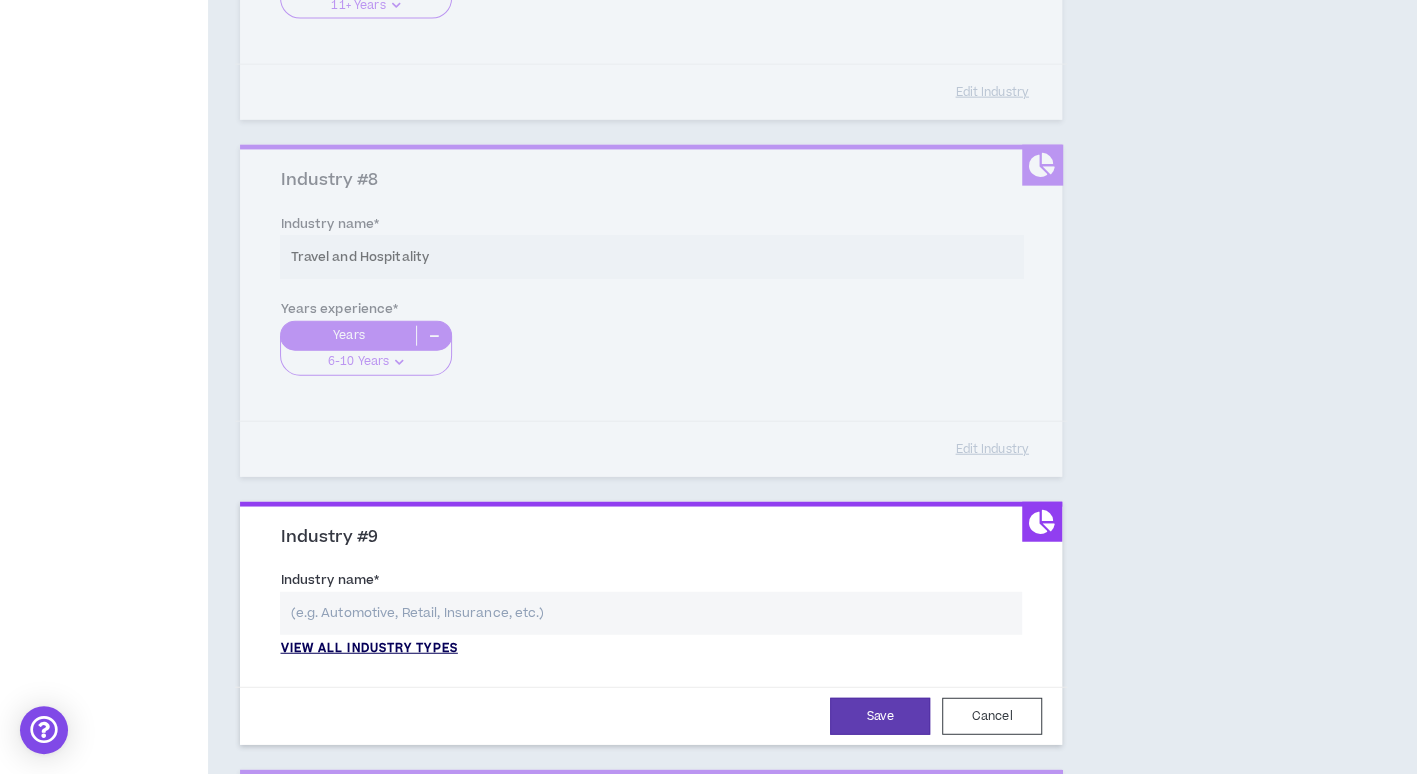 click on "View all industry types" at bounding box center [368, 649] 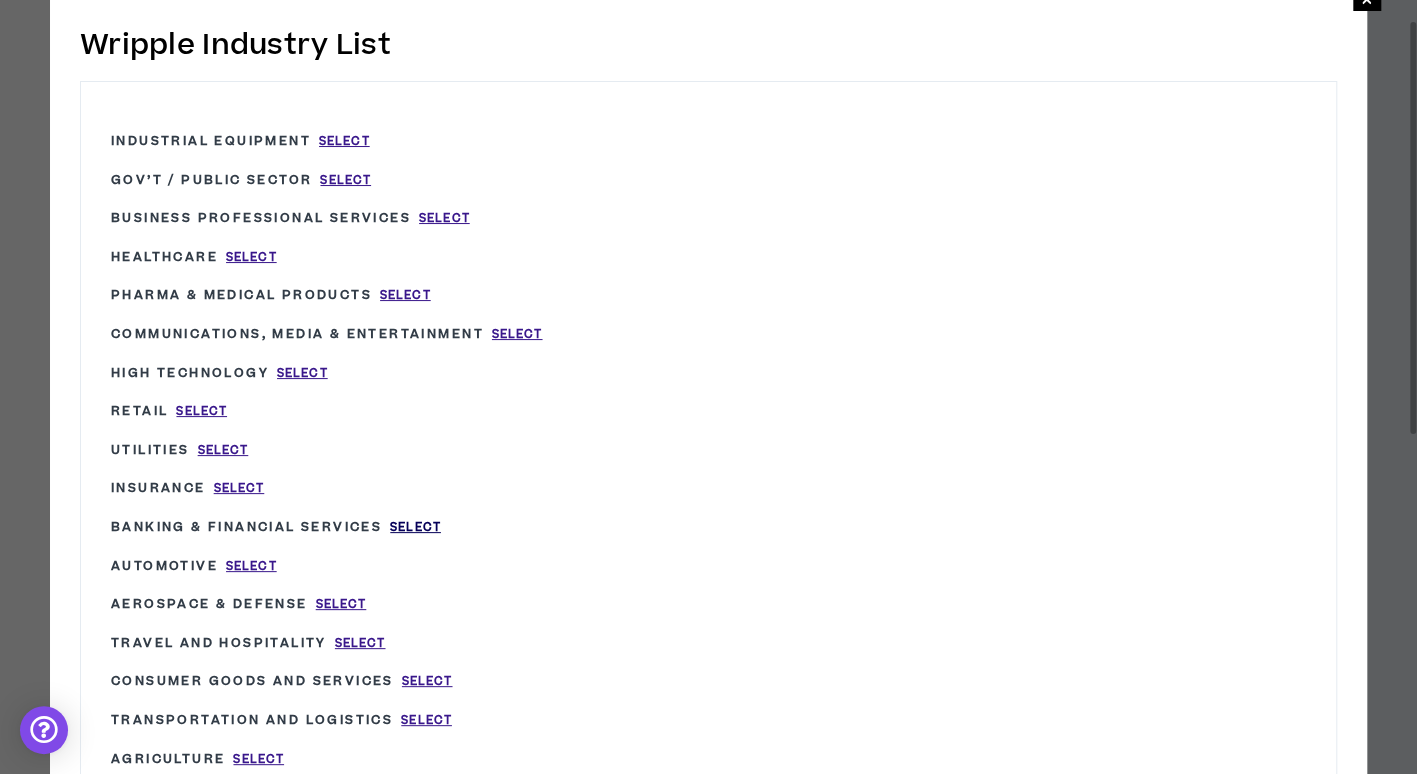 click on "Select" at bounding box center [415, 527] 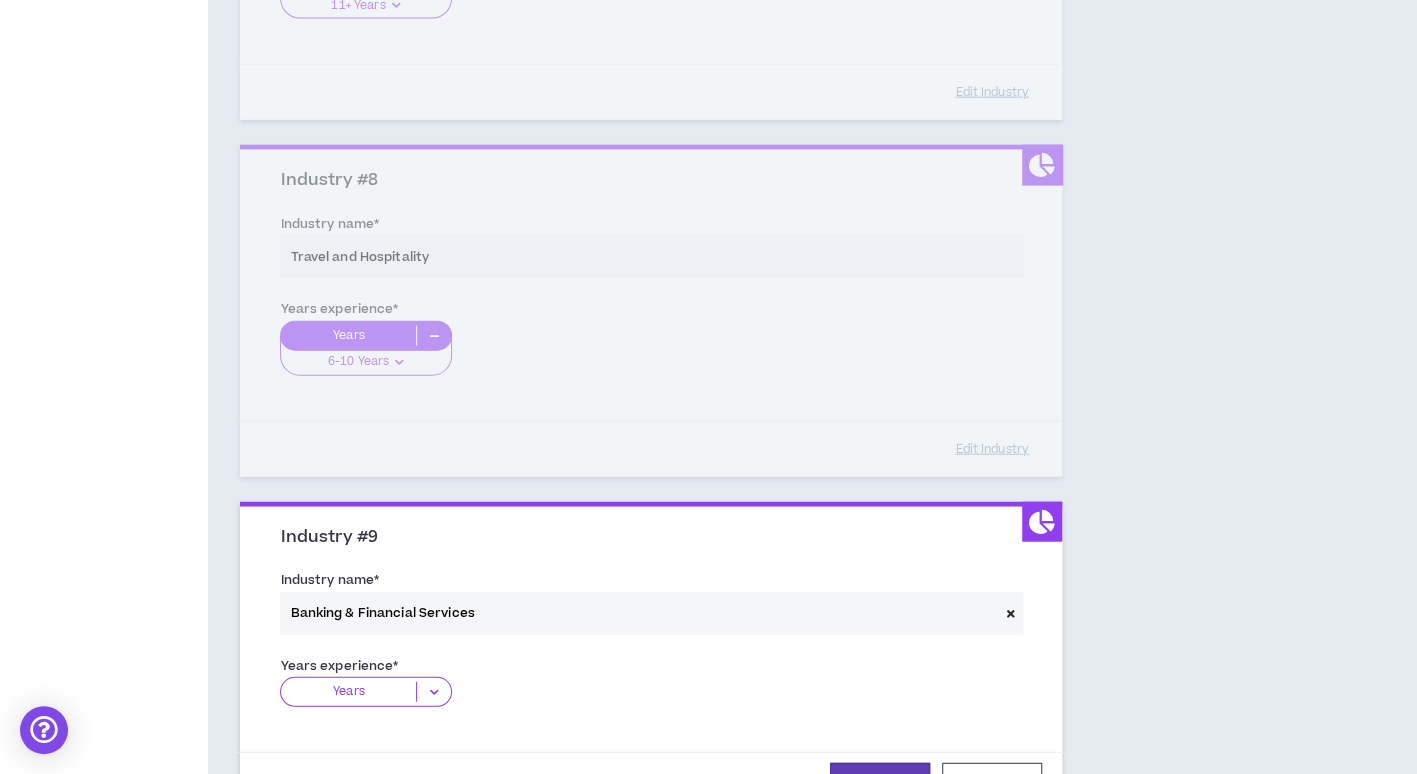 click at bounding box center (433, 692) 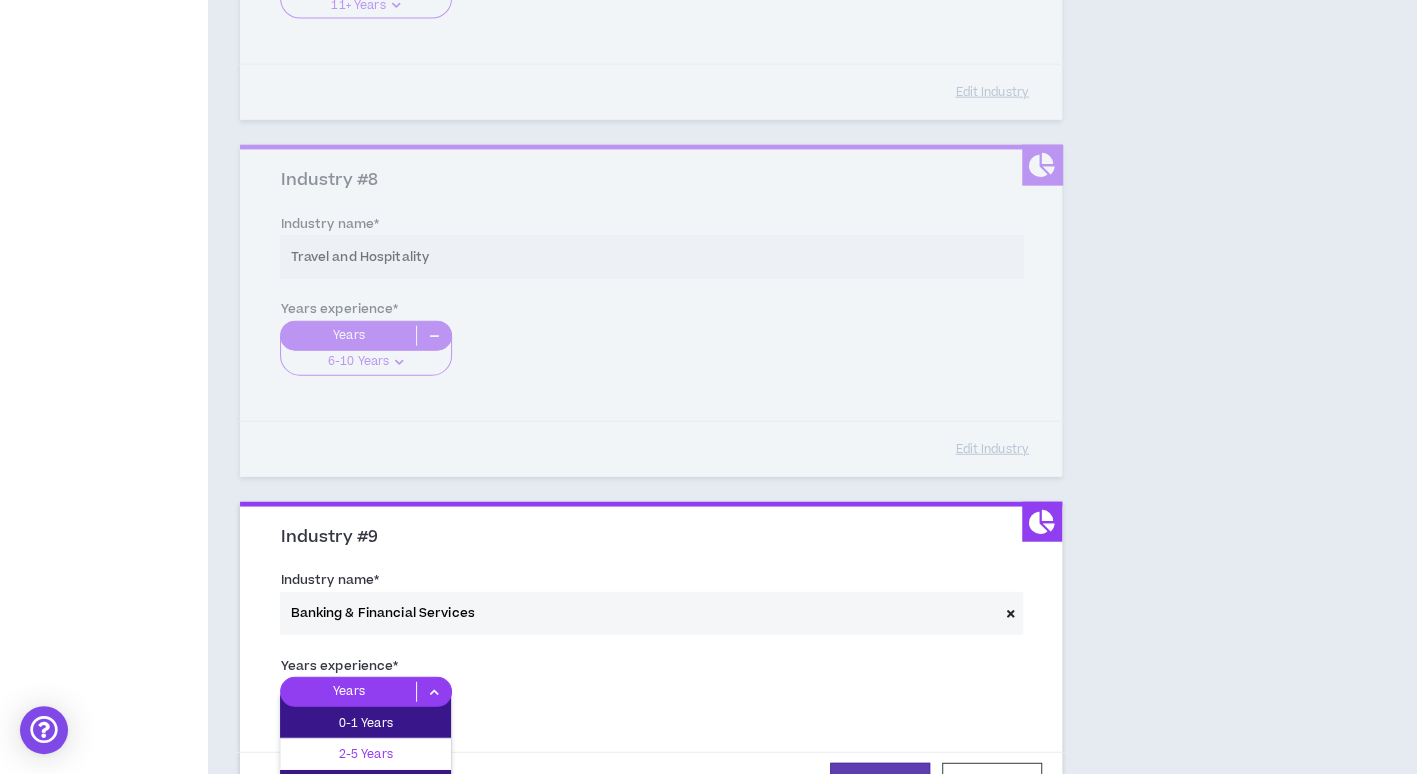 click on "2-5 Years" at bounding box center (365, 754) 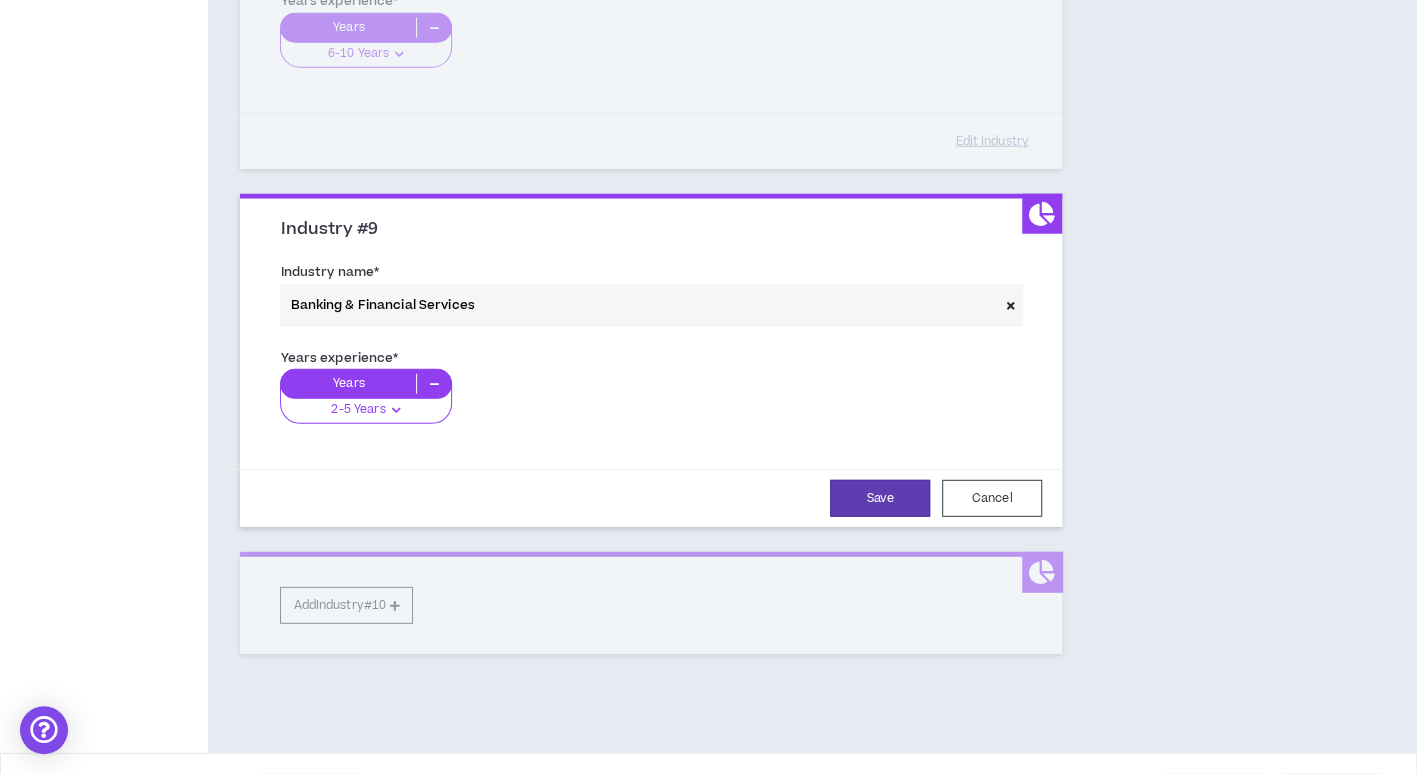 scroll, scrollTop: 2928, scrollLeft: 0, axis: vertical 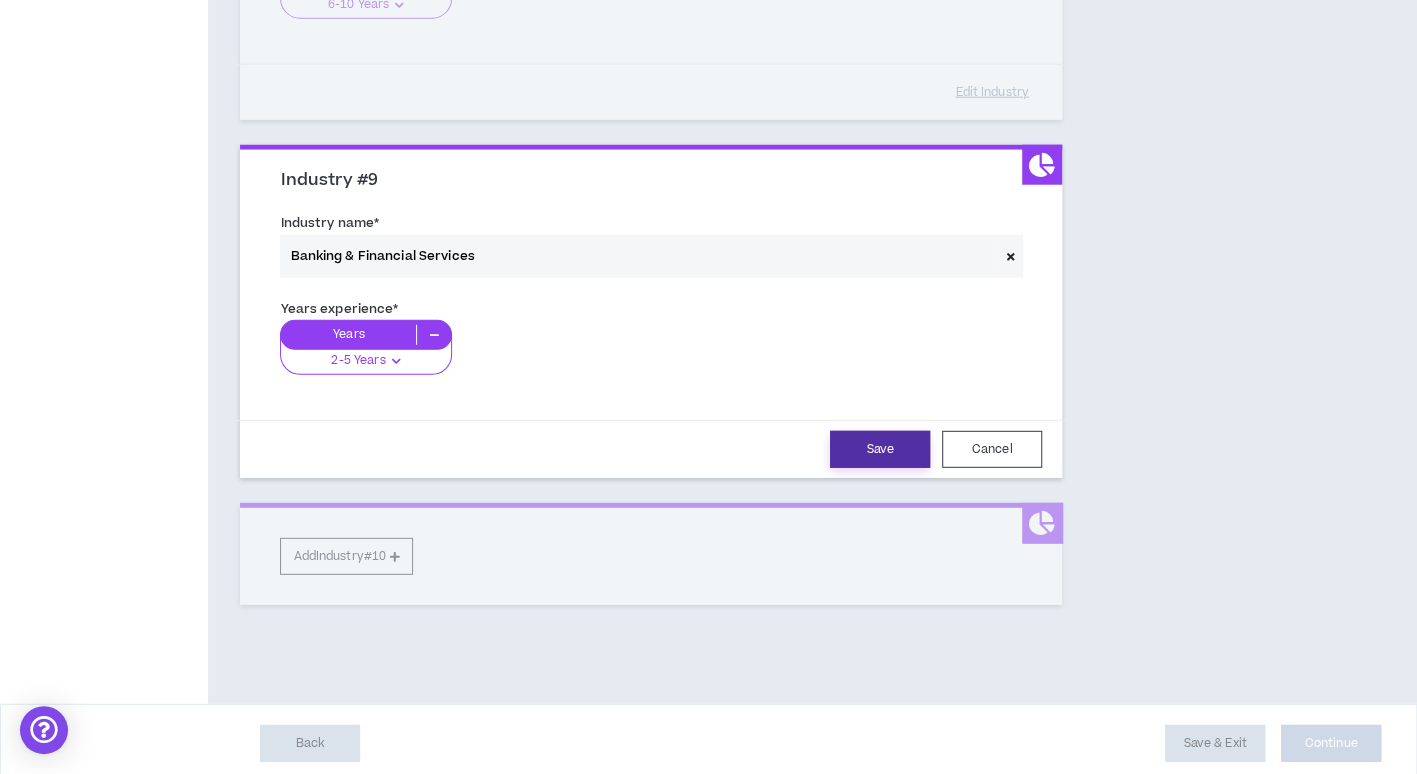 click on "Save" at bounding box center (880, 449) 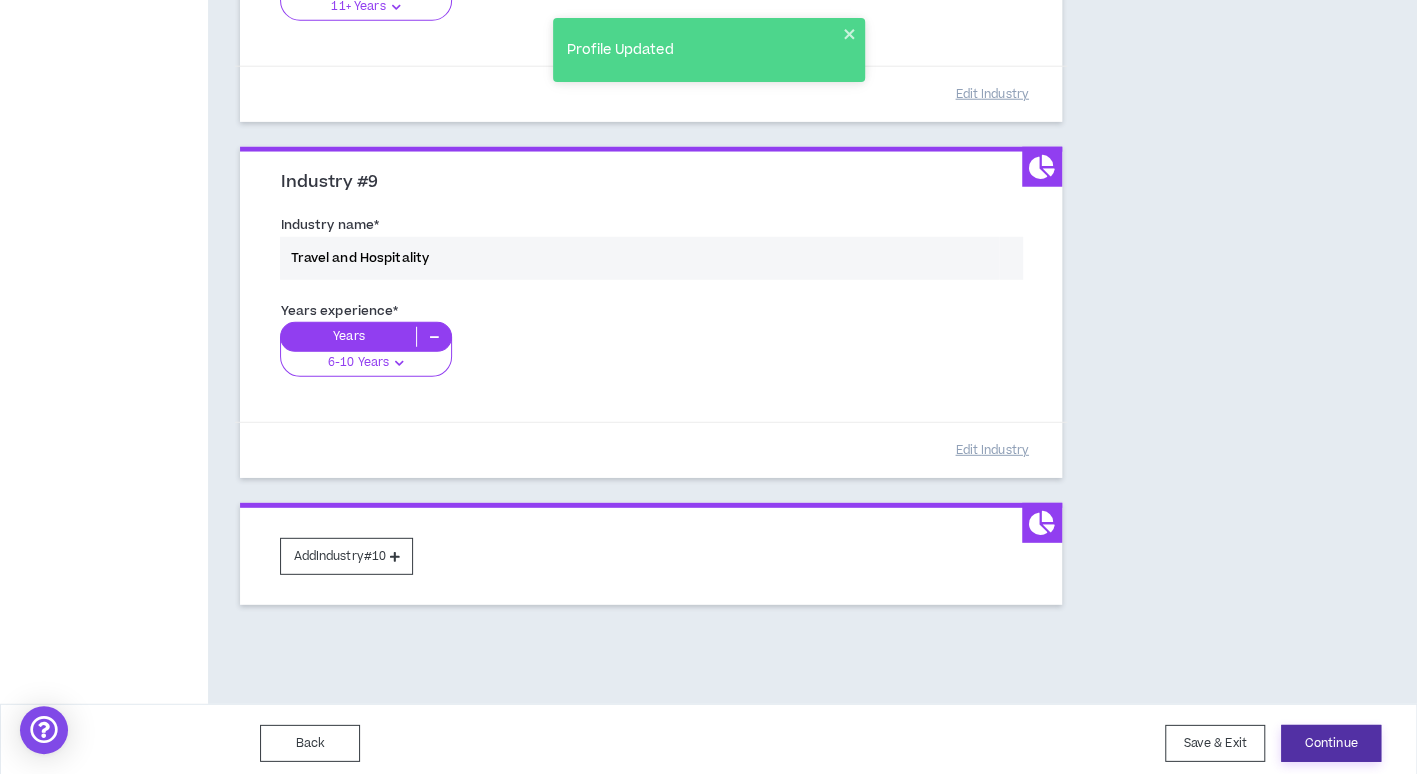 click on "Continue" at bounding box center [1331, 743] 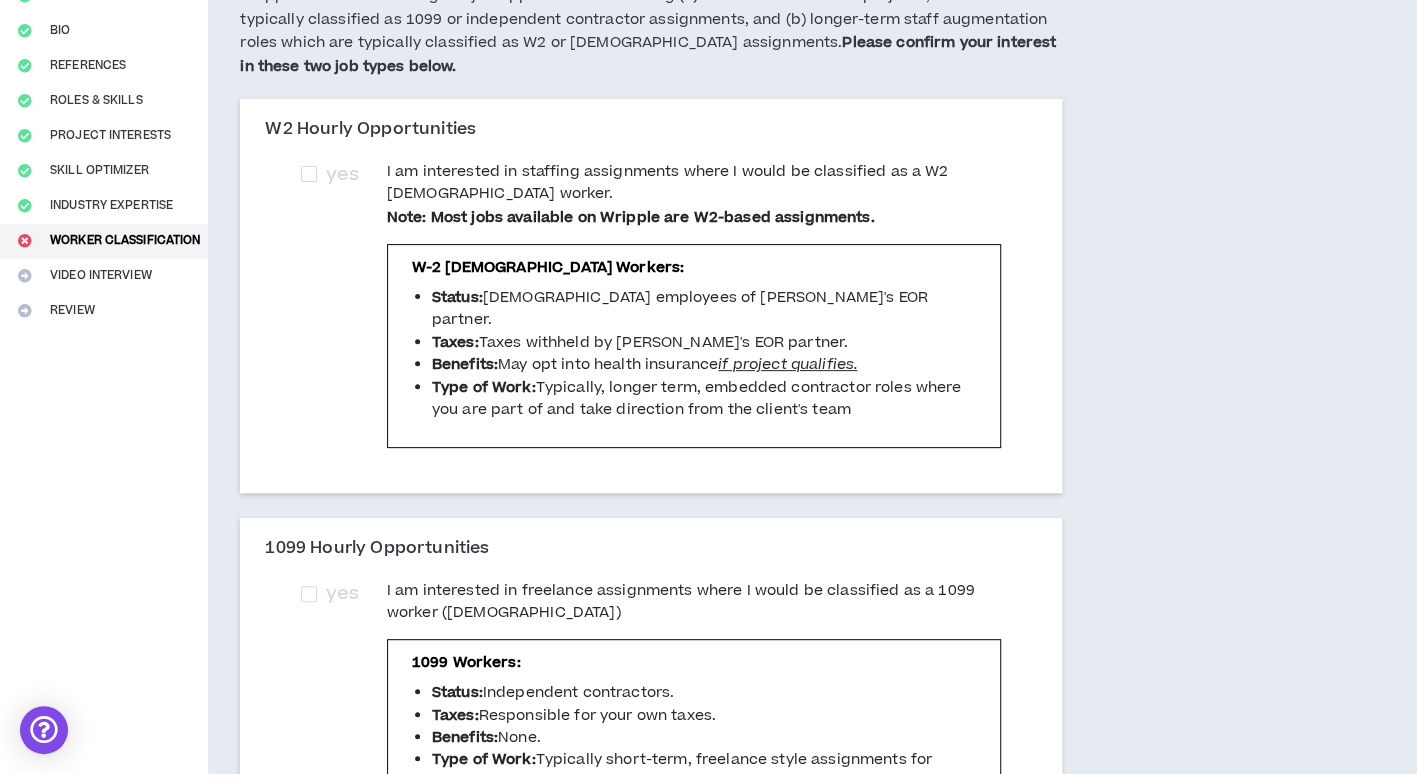 scroll, scrollTop: 200, scrollLeft: 0, axis: vertical 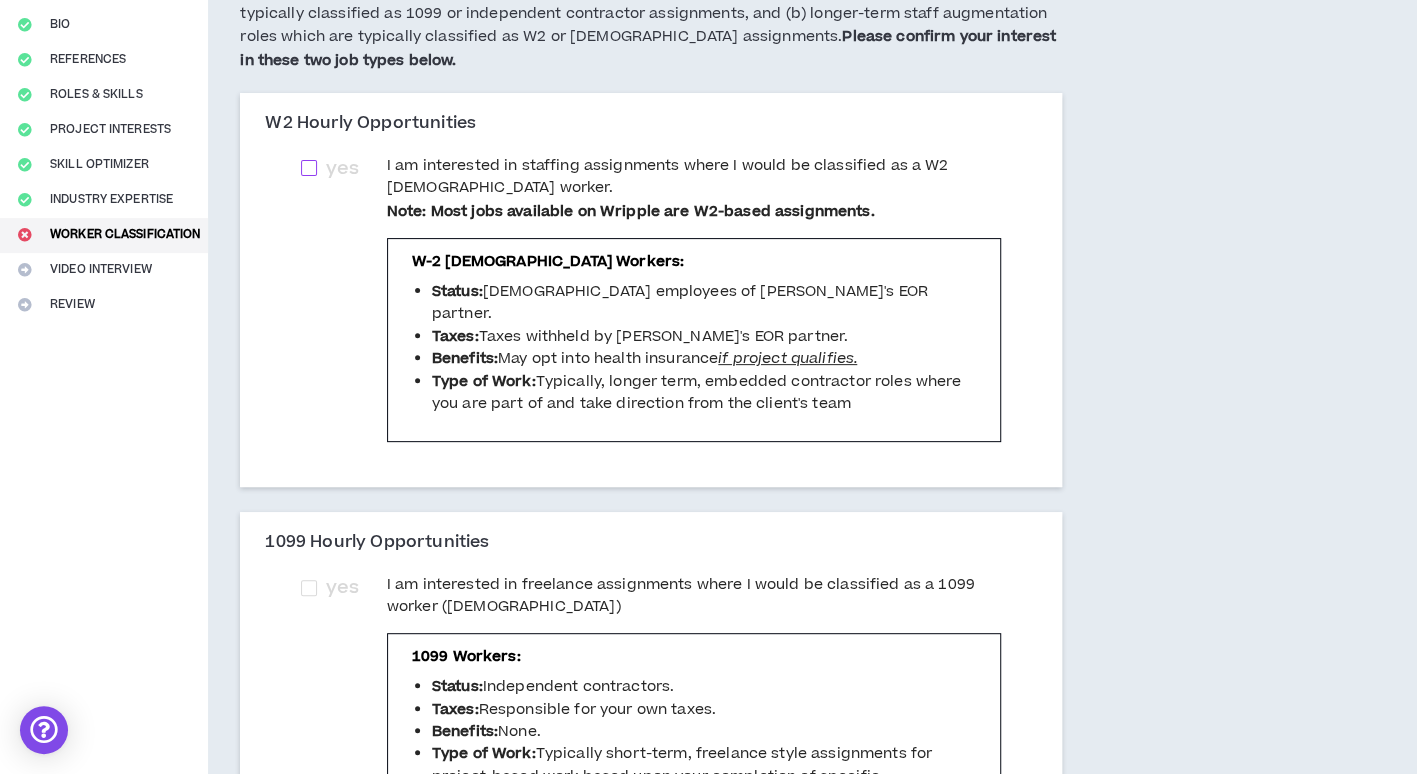 click at bounding box center [309, 168] 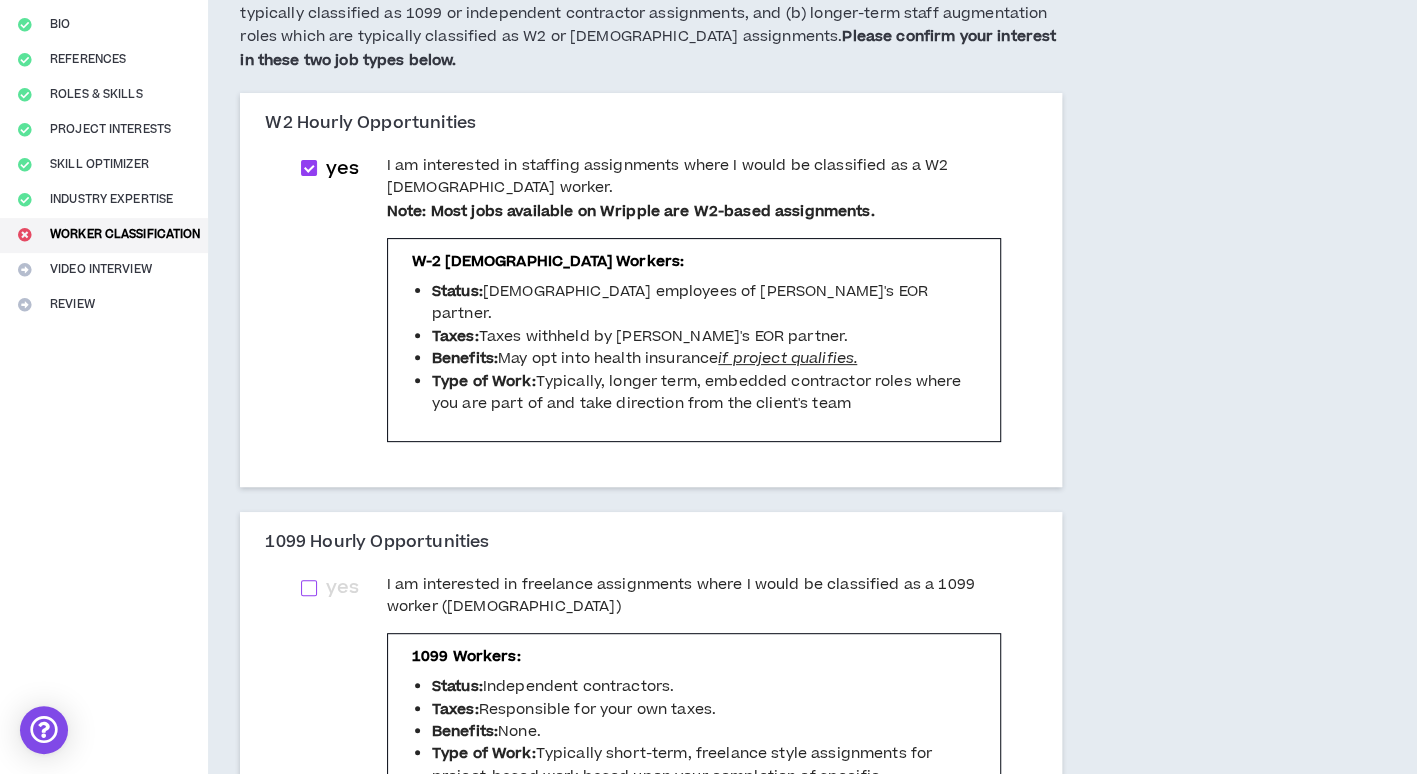 click at bounding box center (309, 588) 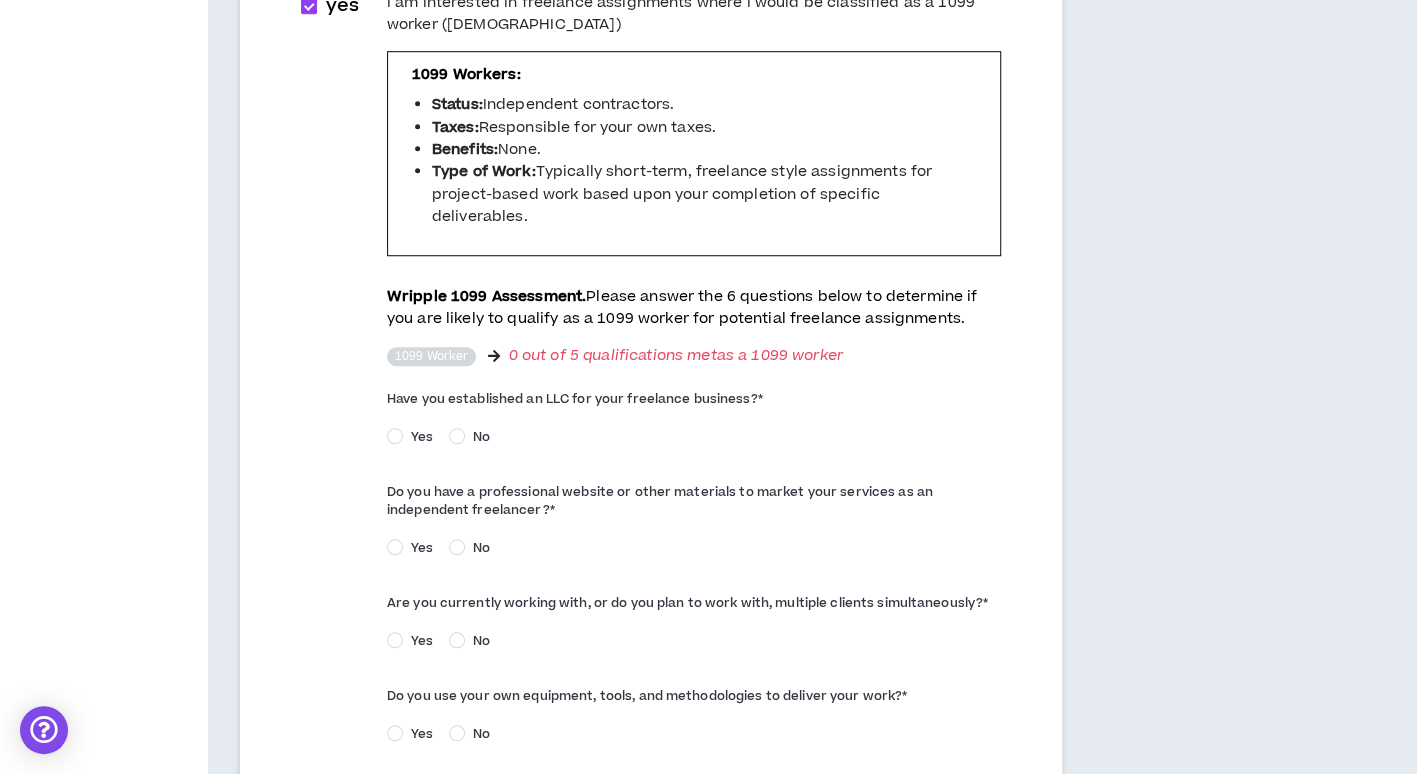scroll, scrollTop: 800, scrollLeft: 0, axis: vertical 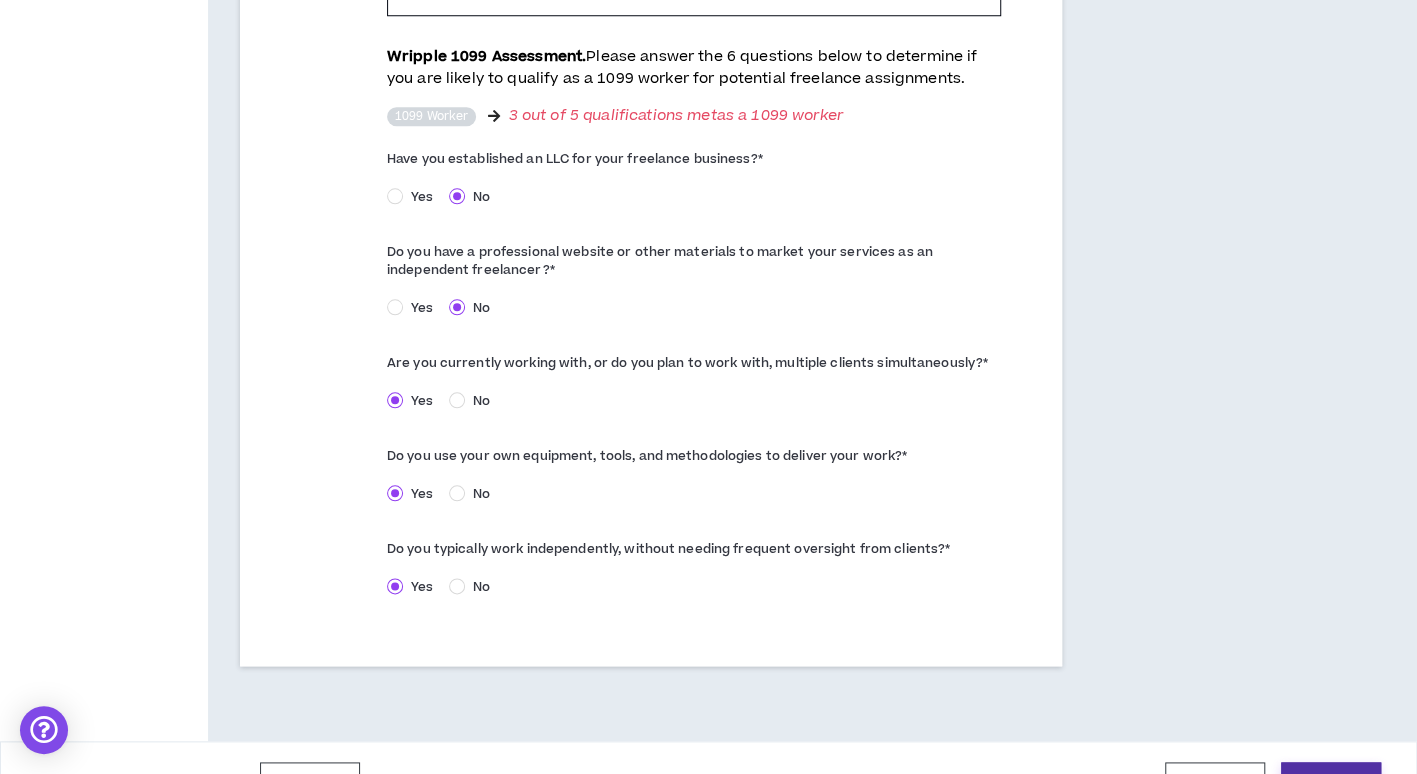 click on "Continue" at bounding box center [1331, 780] 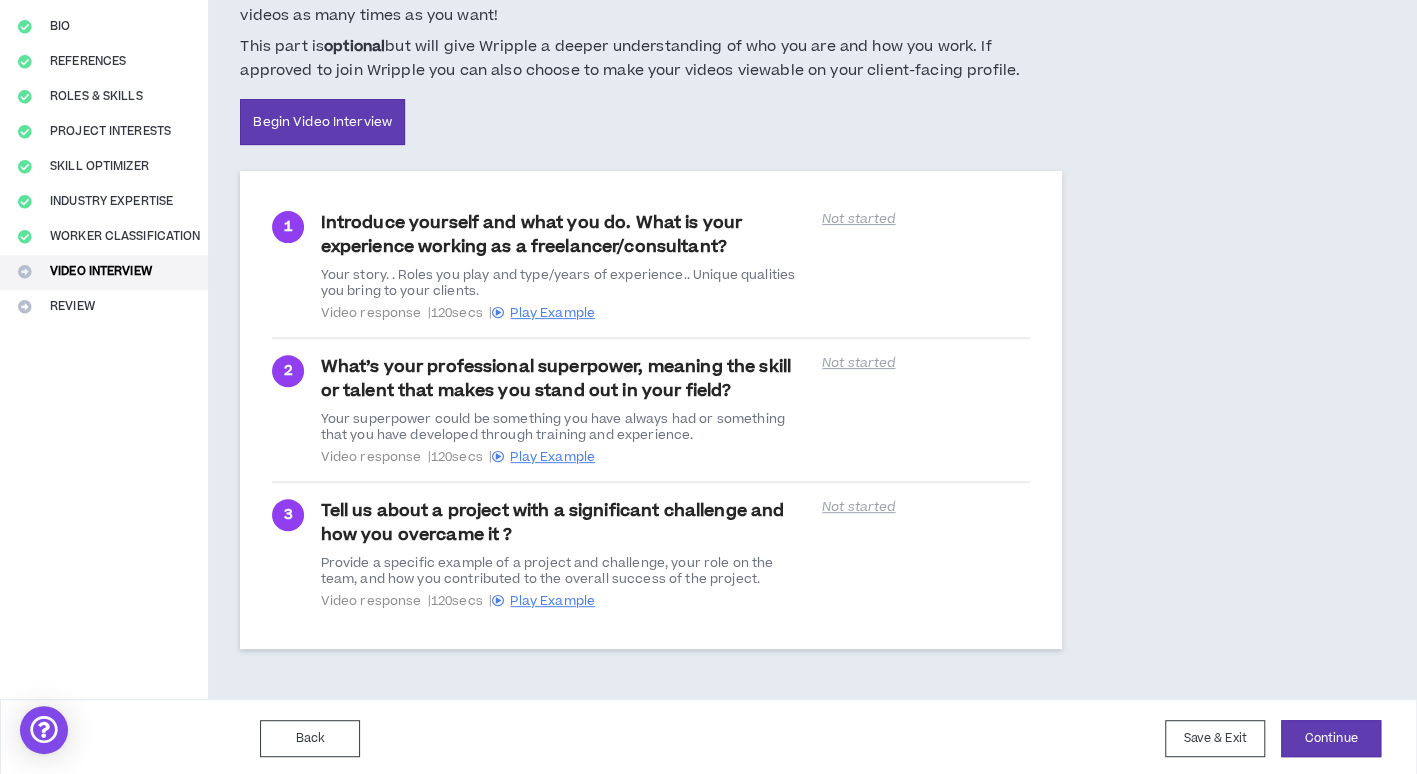 scroll, scrollTop: 98, scrollLeft: 0, axis: vertical 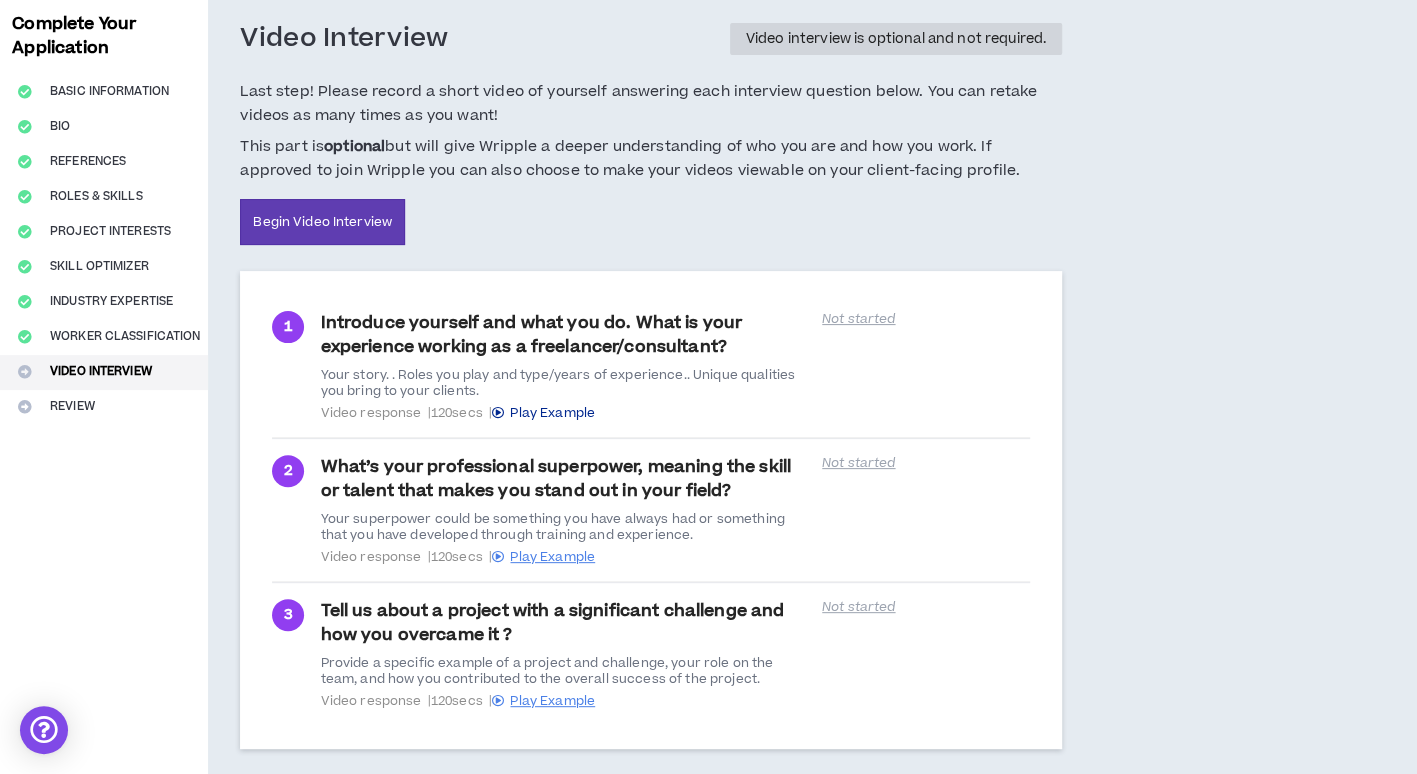 click on "Play Example" at bounding box center [552, 413] 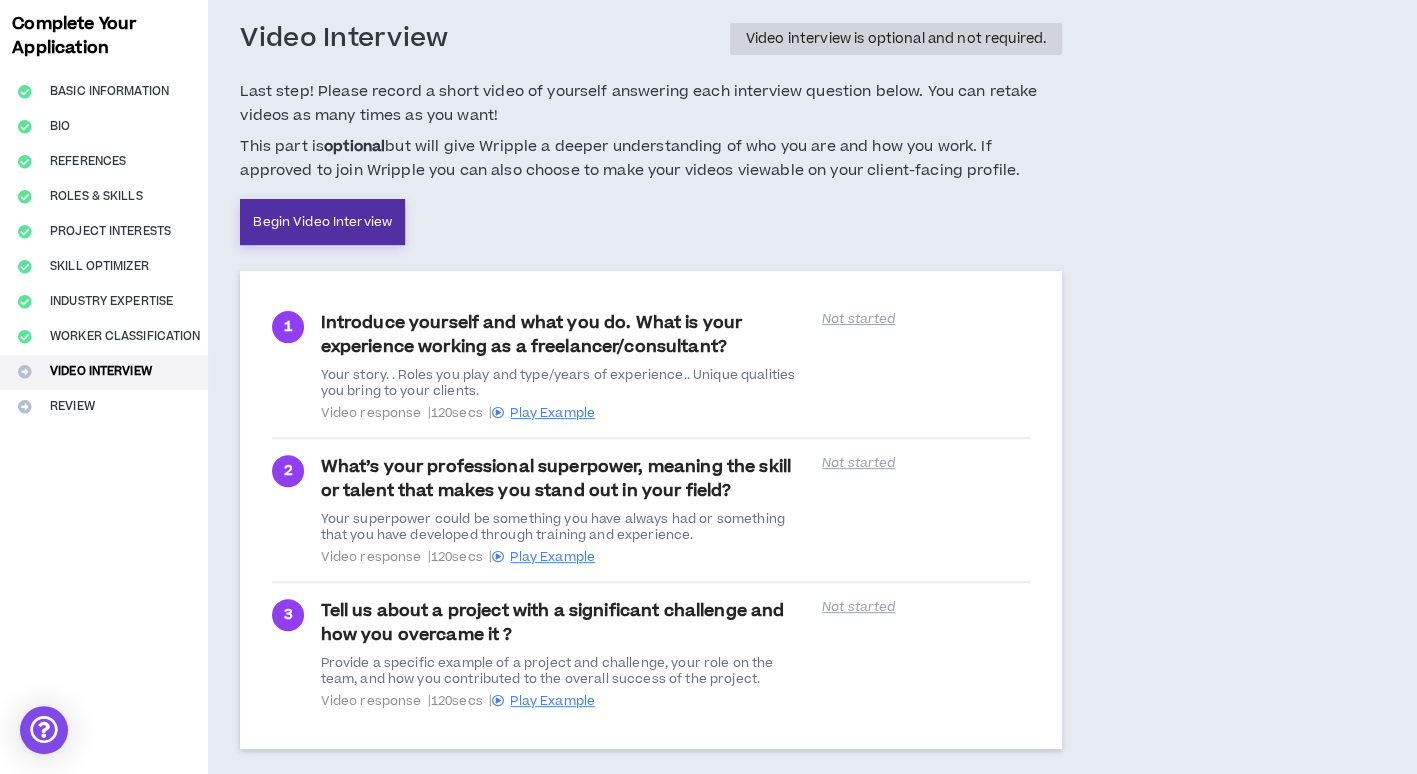 click on "Begin Video Interview" at bounding box center (322, 222) 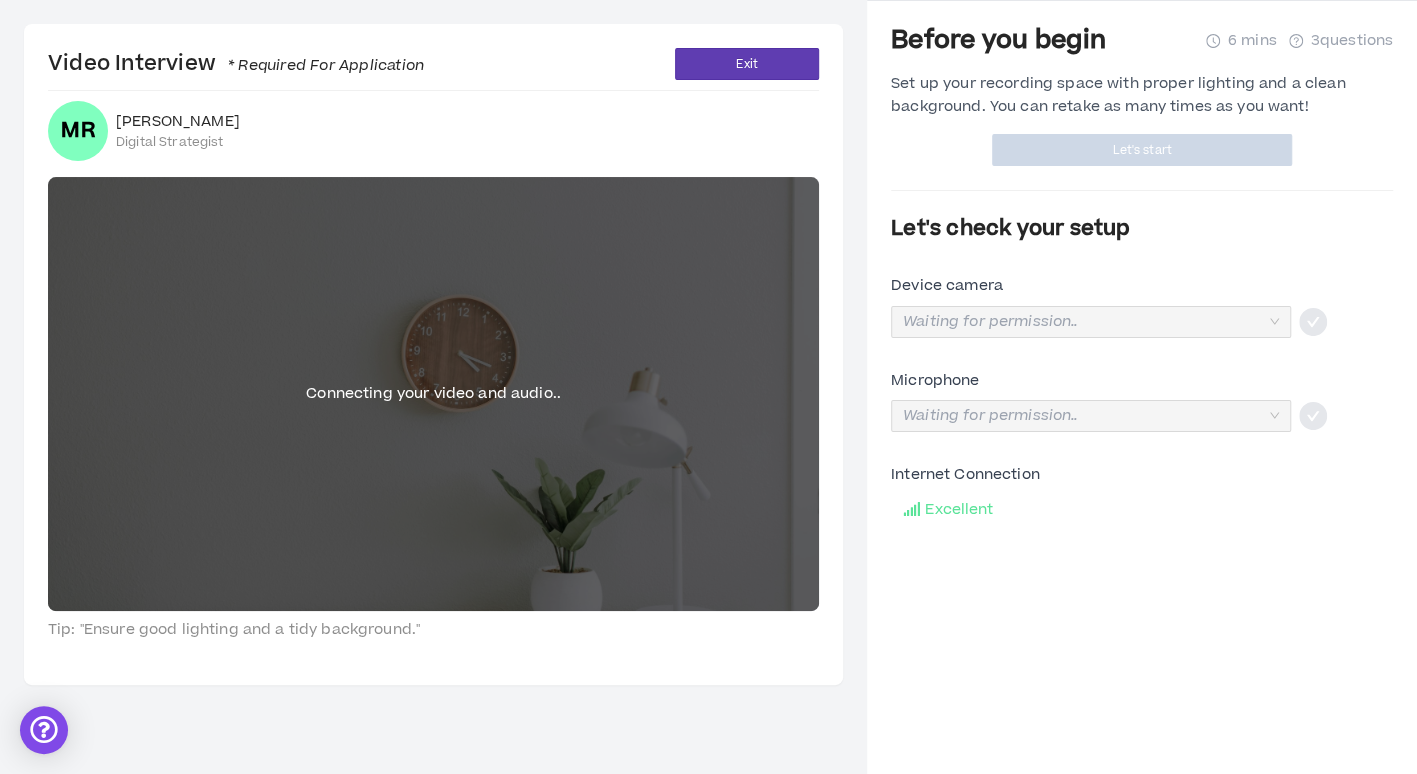 scroll, scrollTop: 0, scrollLeft: 0, axis: both 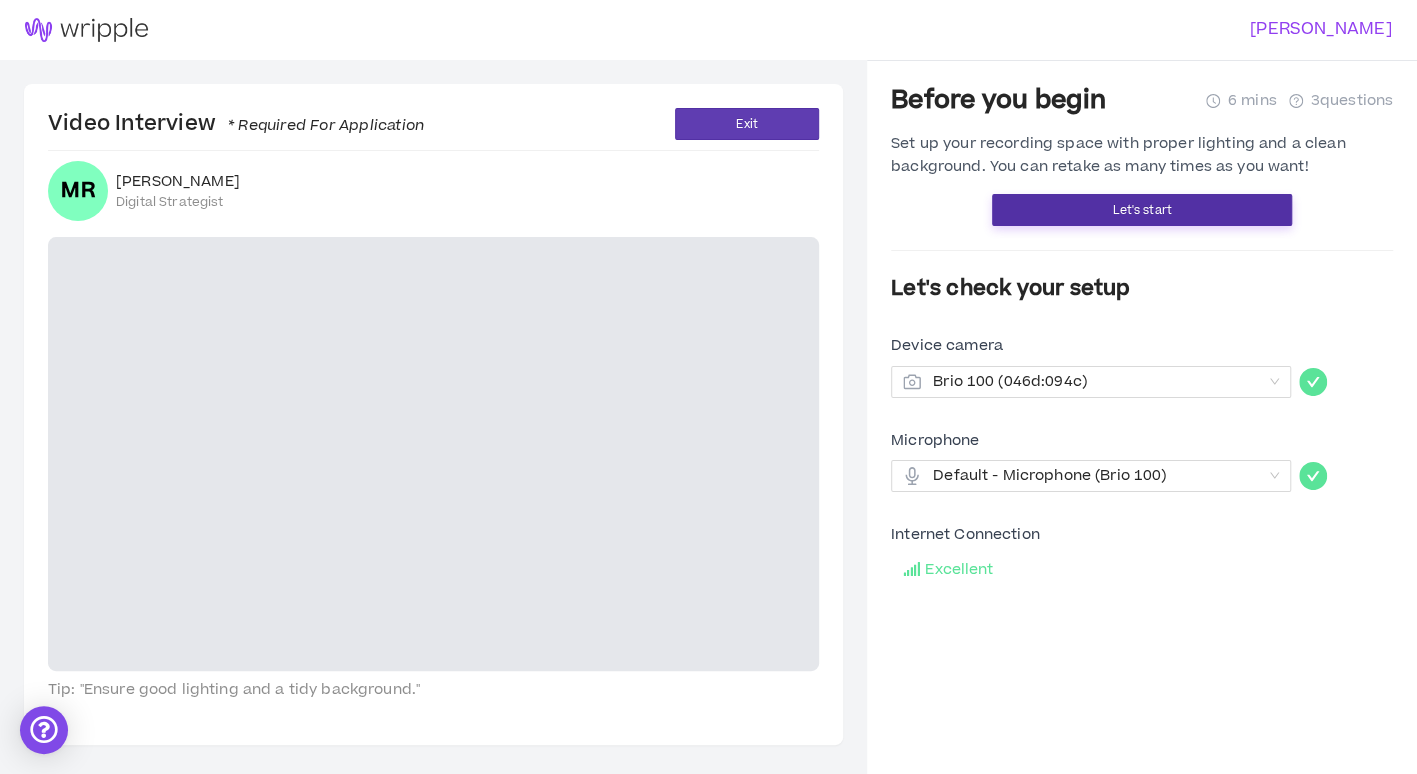 click on "Let's start" at bounding box center (1142, 210) 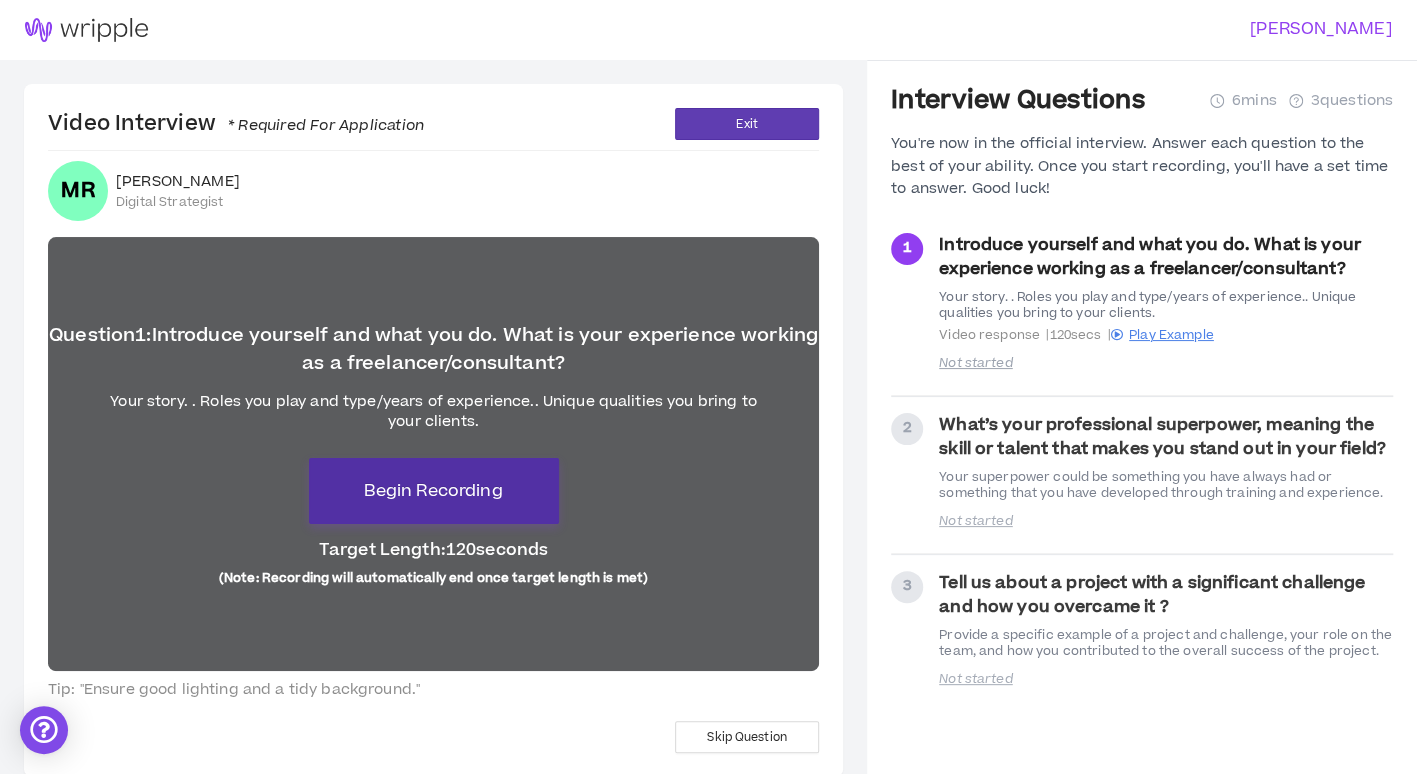 click on "Begin Recording" at bounding box center [433, 491] 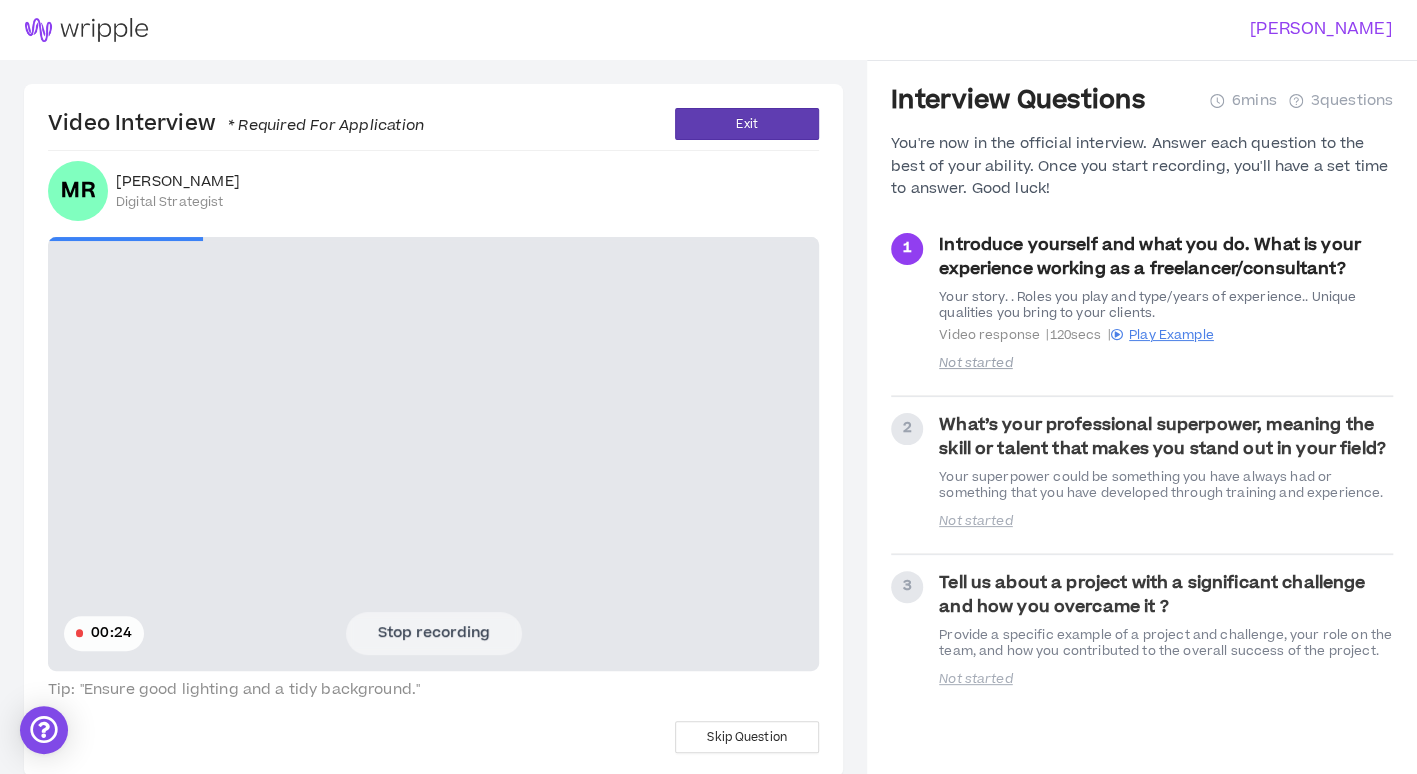 click on "Stop recording" at bounding box center (434, 633) 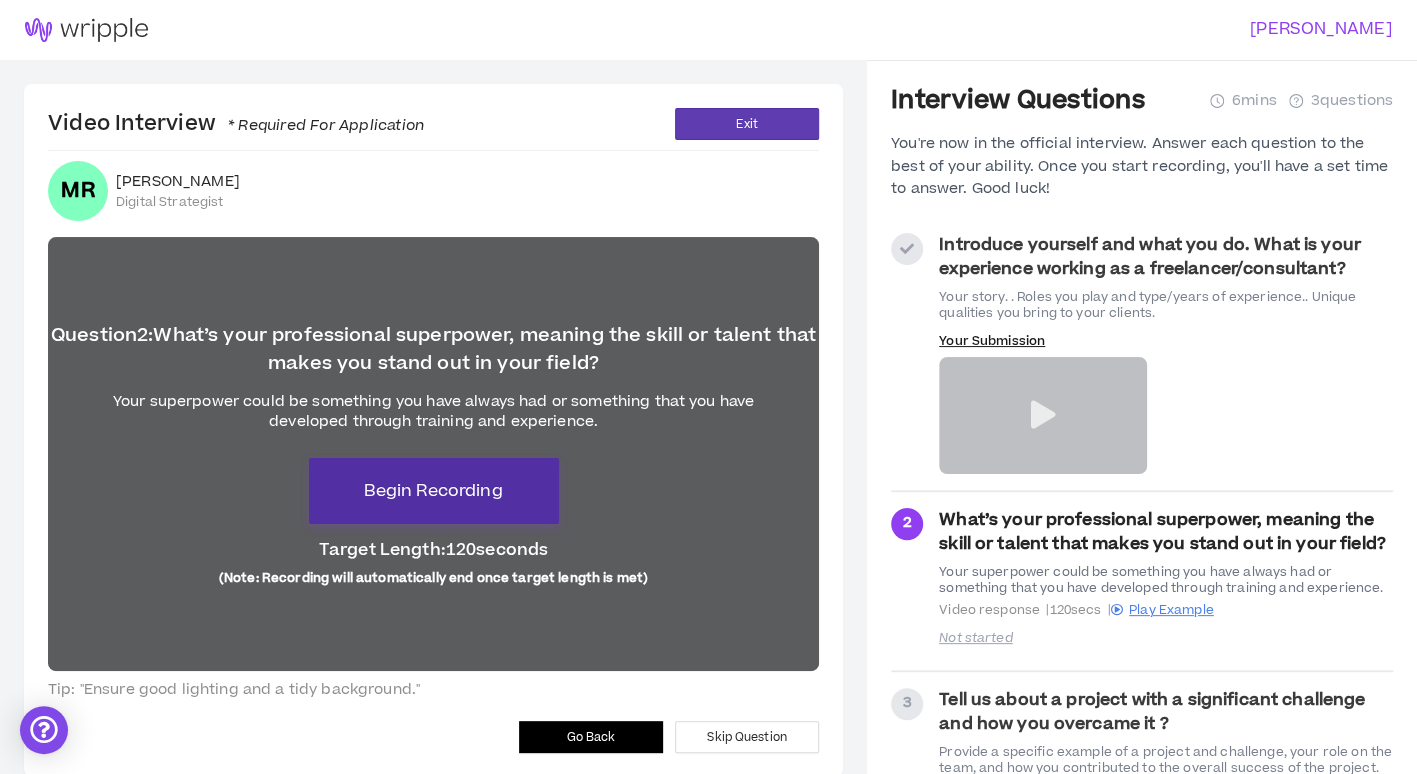 click on "Begin Recording" at bounding box center [433, 491] 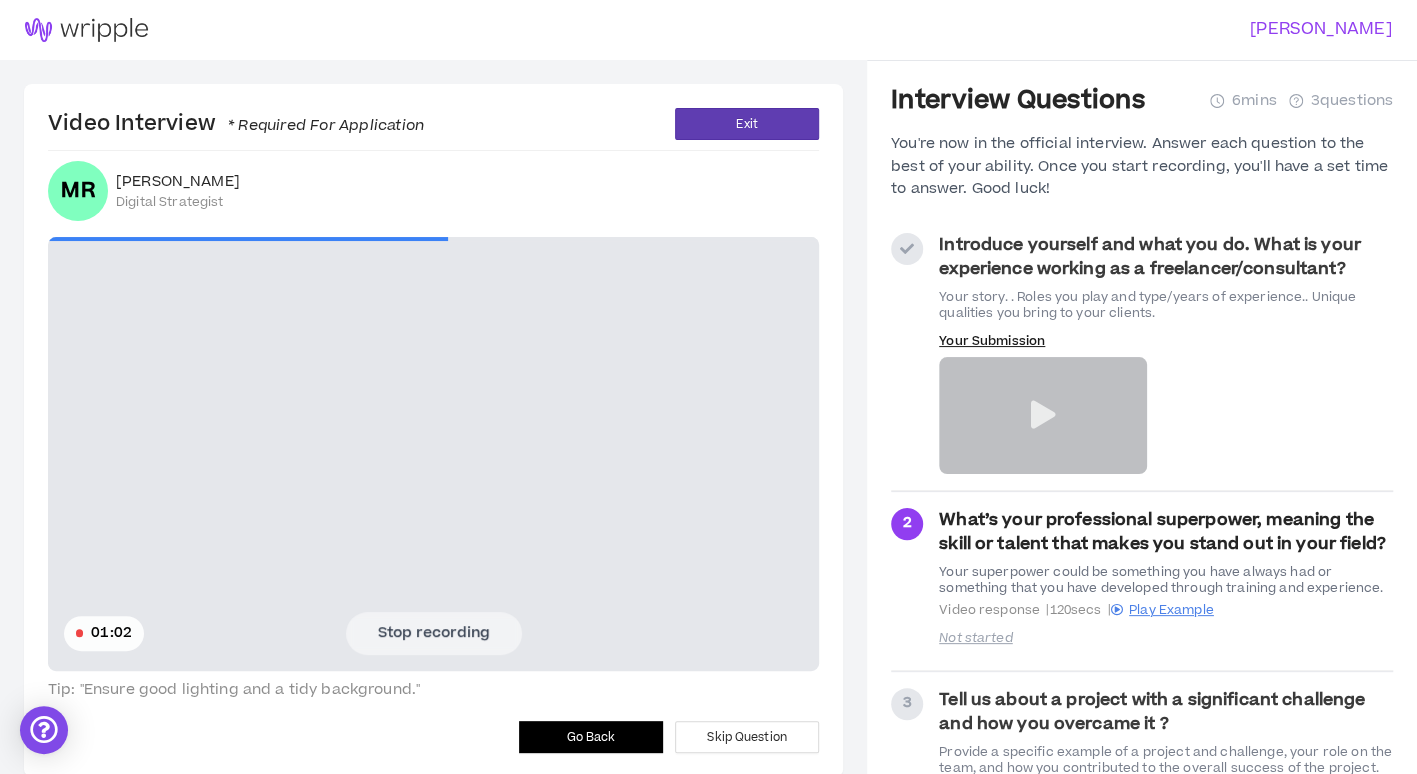 click on "Stop recording" at bounding box center (434, 633) 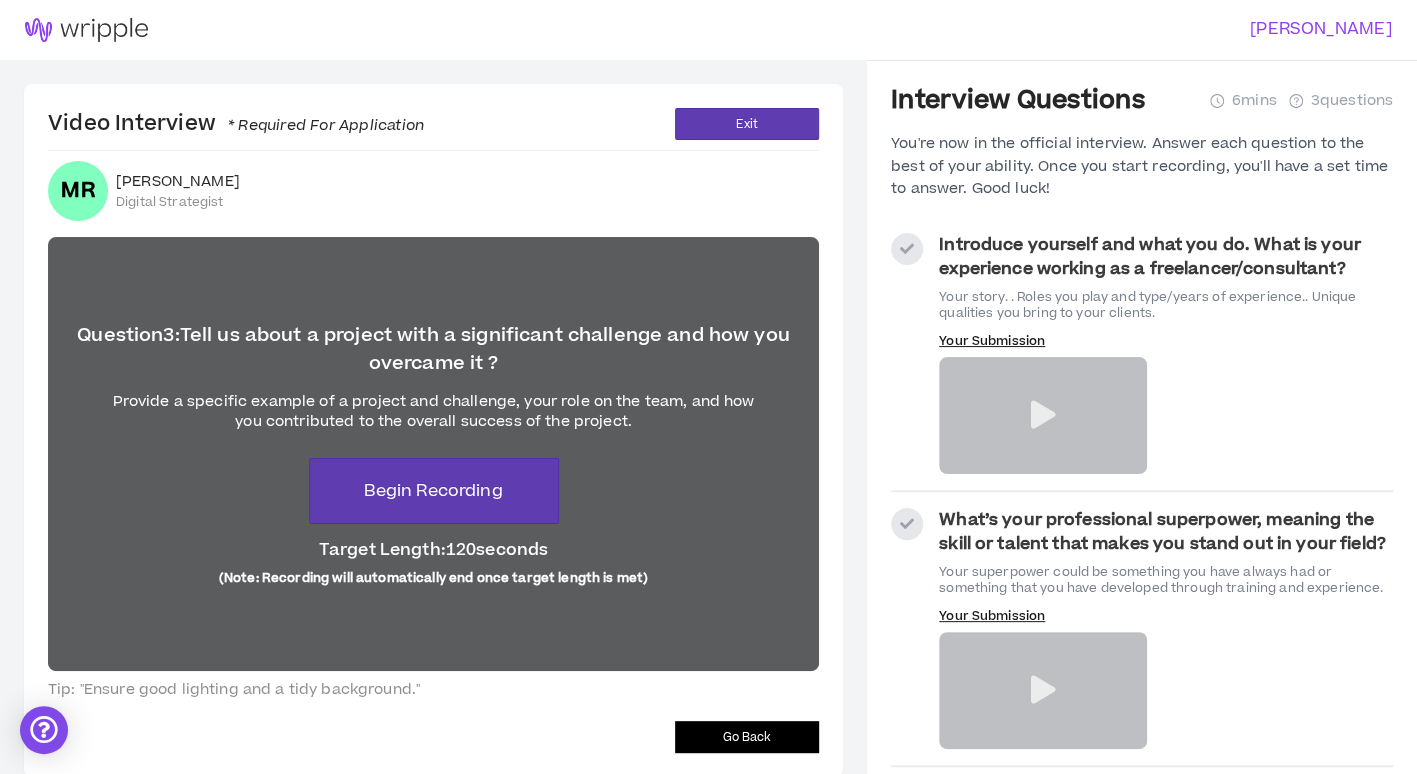 click at bounding box center [1042, 415] 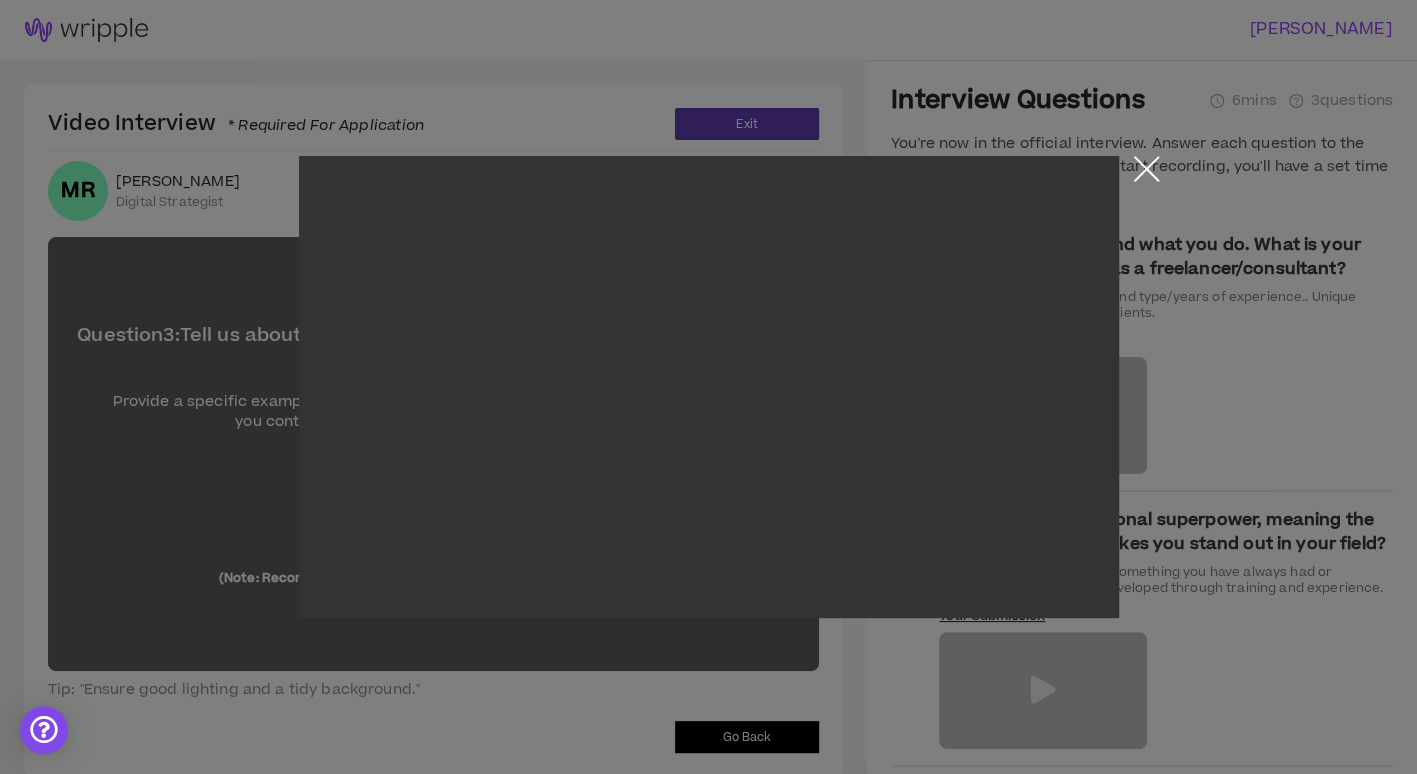 click at bounding box center [1146, 173] 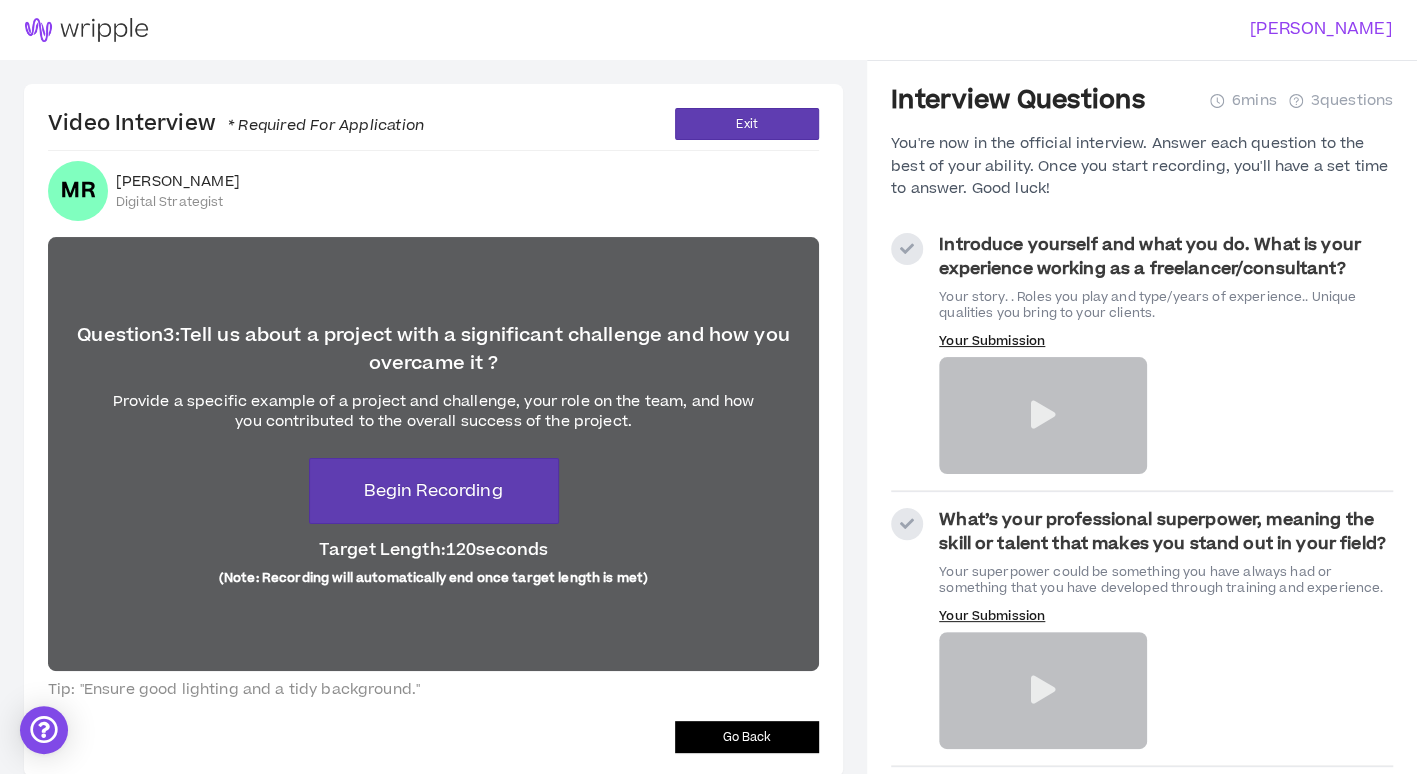 click on "Go Back" at bounding box center (747, 737) 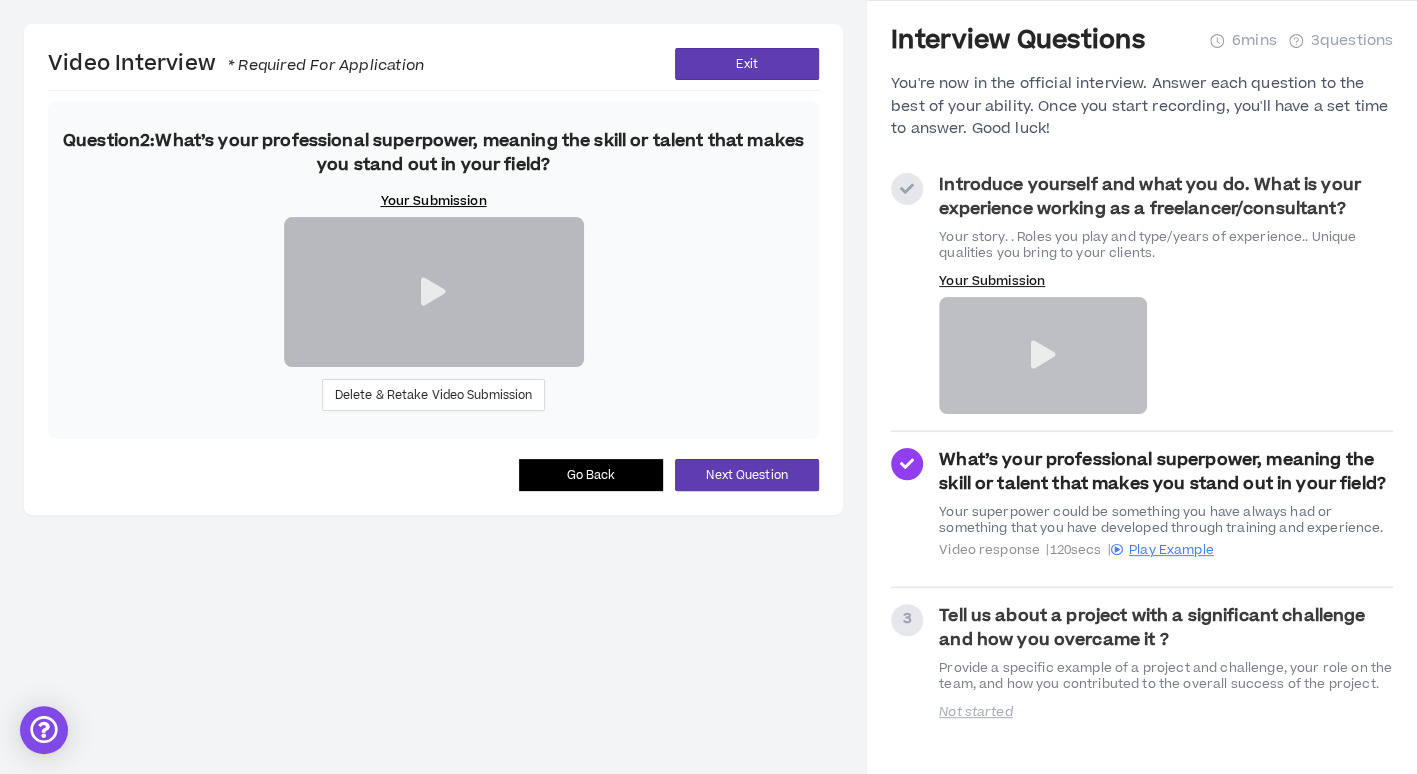 scroll, scrollTop: 100, scrollLeft: 0, axis: vertical 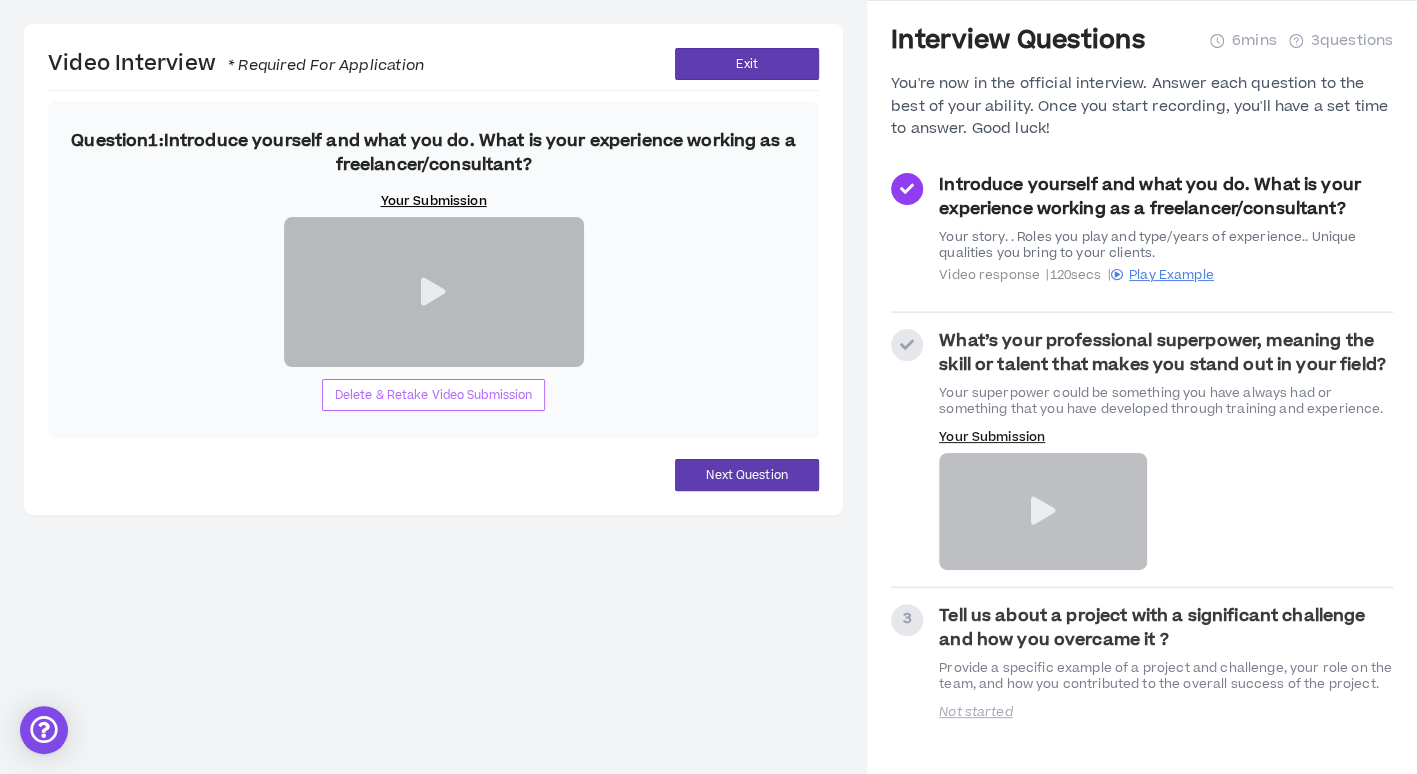 click on "Delete & Retake Video Submission" at bounding box center (434, 395) 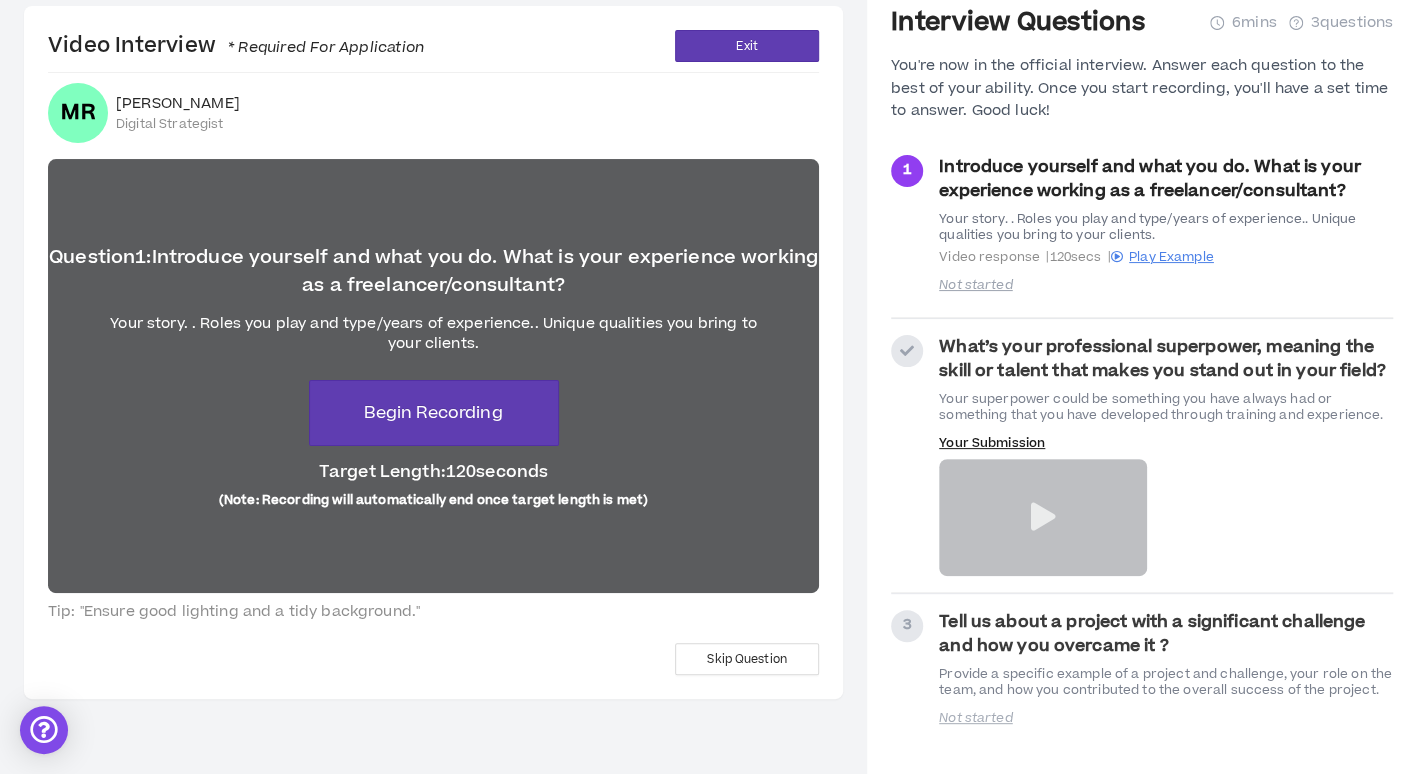 scroll, scrollTop: 26, scrollLeft: 0, axis: vertical 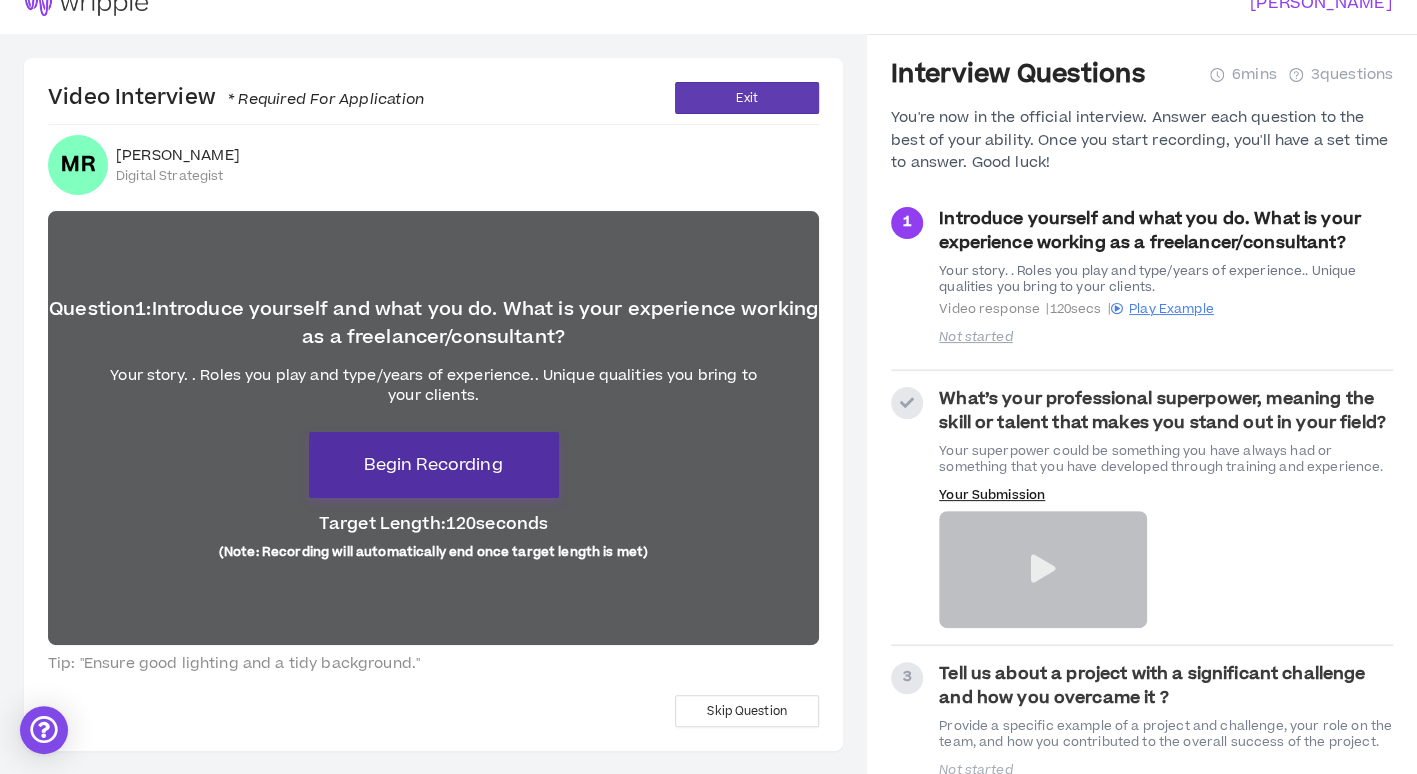 click on "Begin Recording" at bounding box center [433, 465] 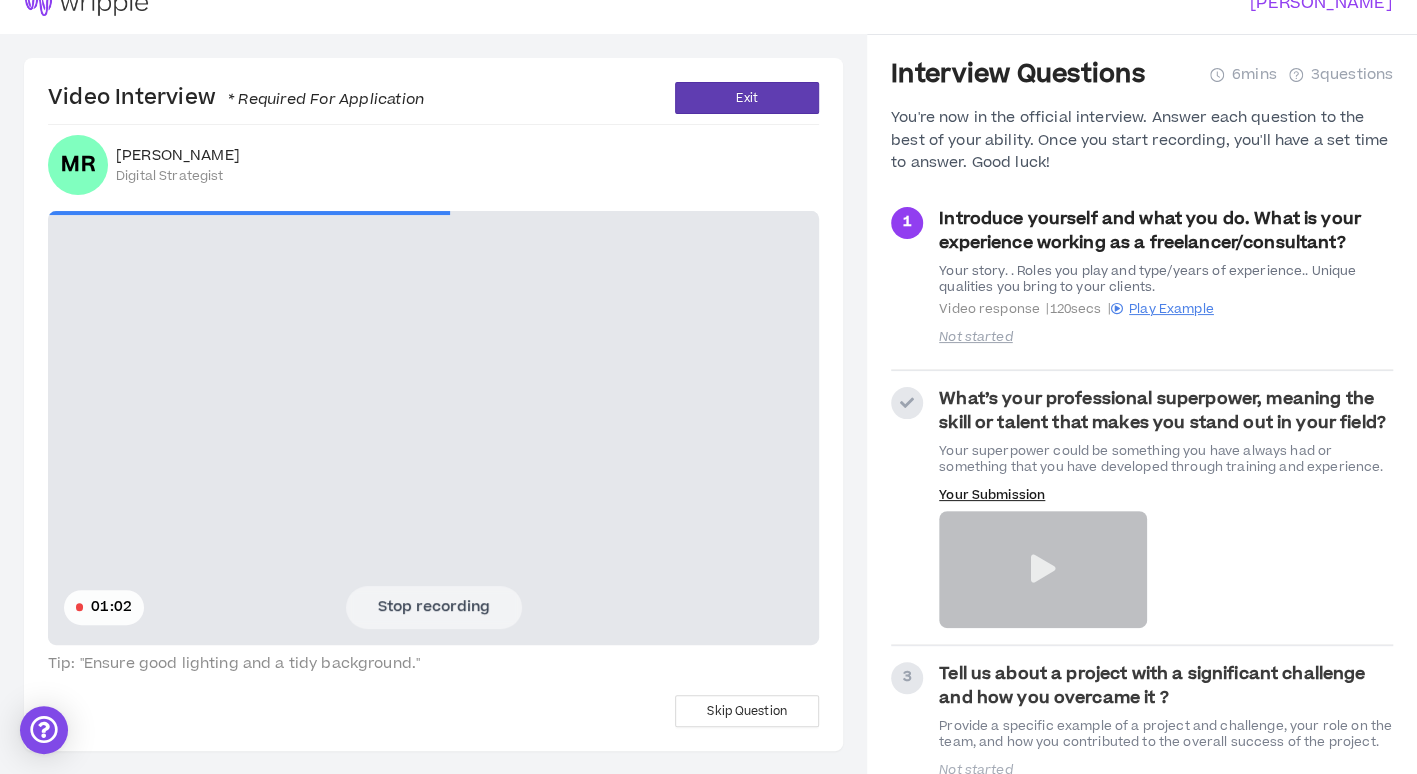 click on "Stop recording" at bounding box center (434, 607) 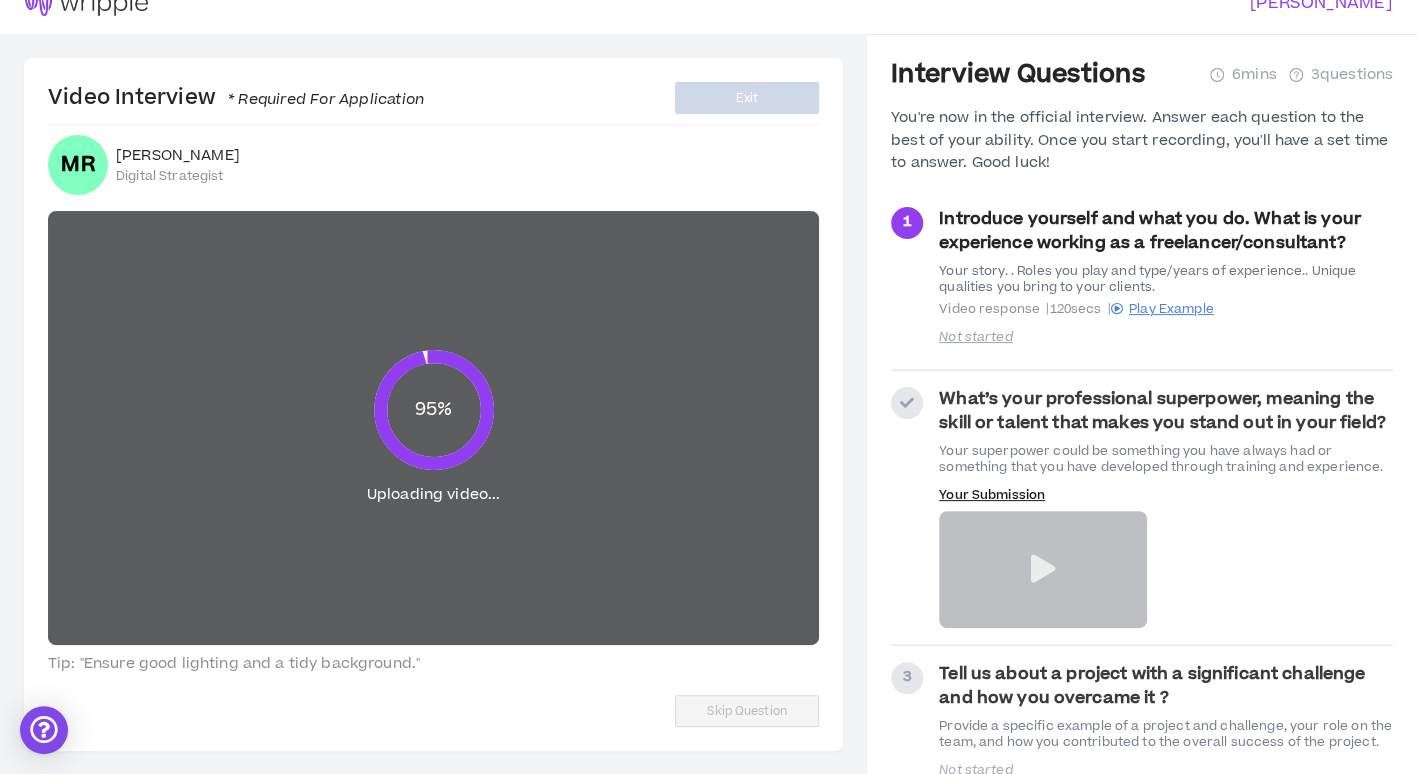 scroll, scrollTop: 0, scrollLeft: 0, axis: both 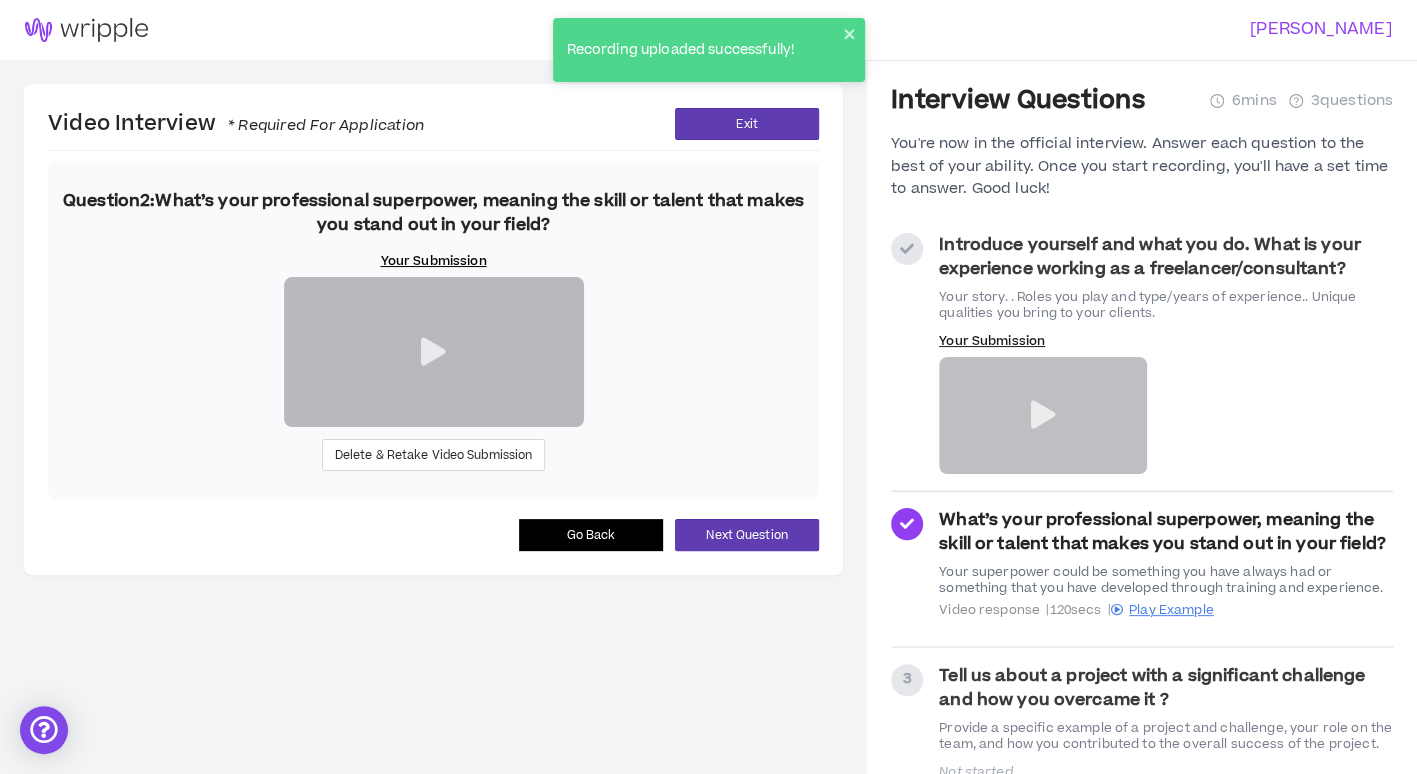 click at bounding box center (1042, 415) 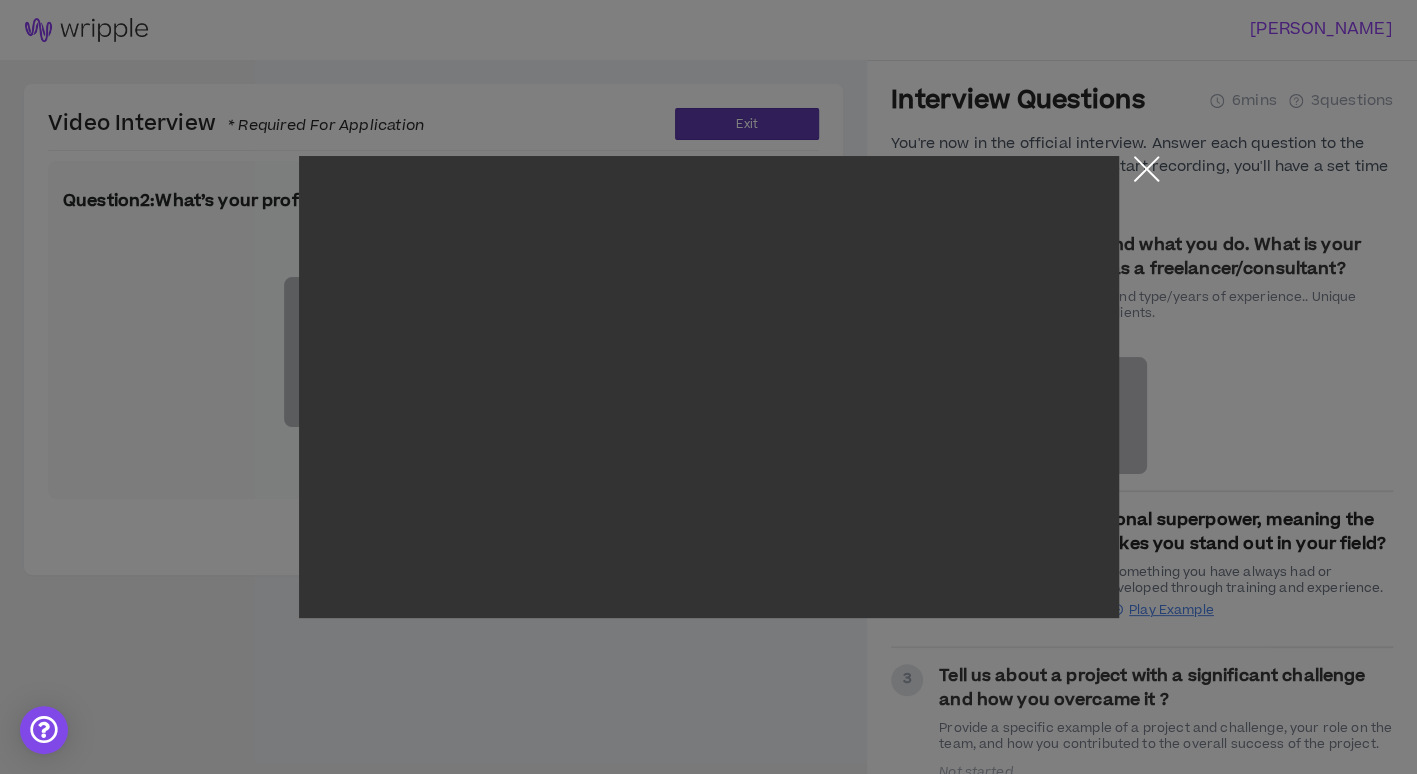 click at bounding box center (1146, 173) 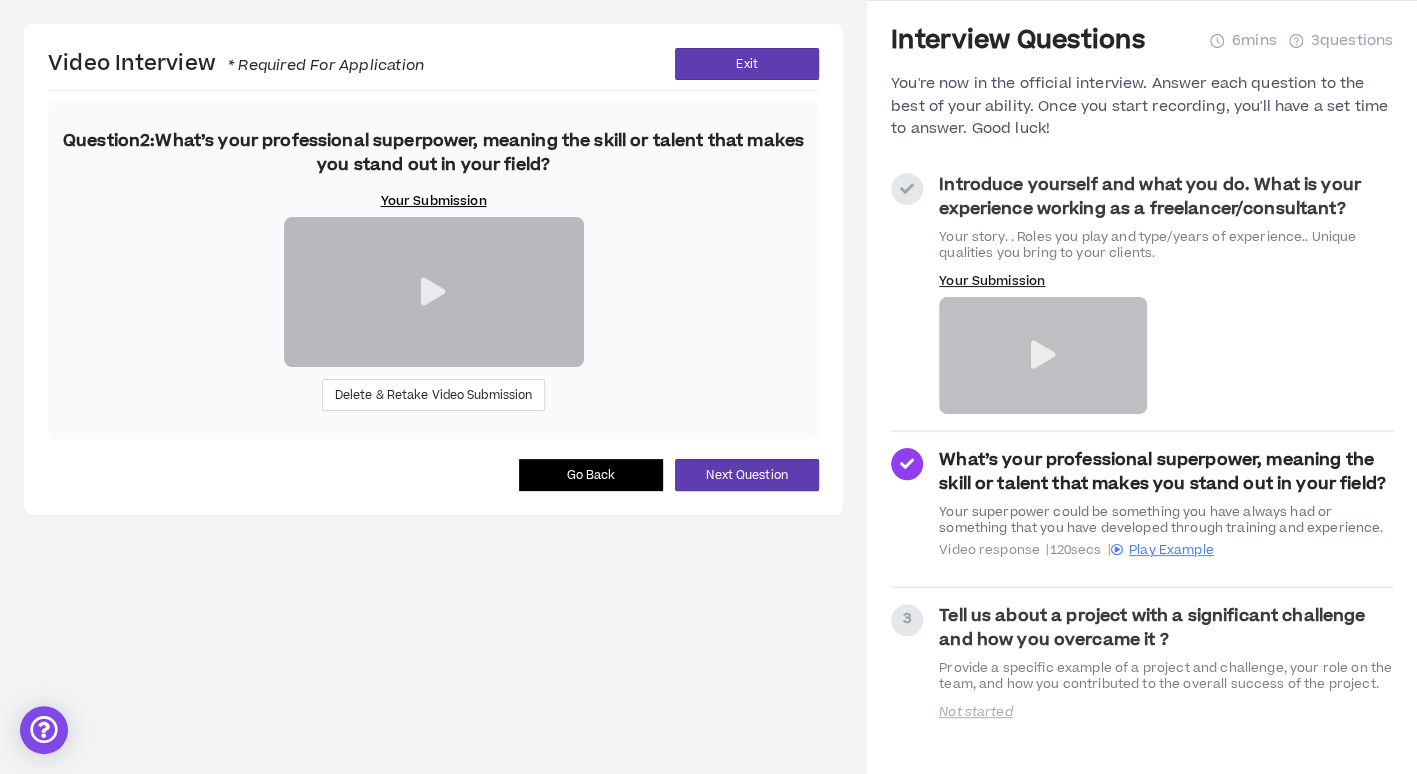 scroll, scrollTop: 154, scrollLeft: 0, axis: vertical 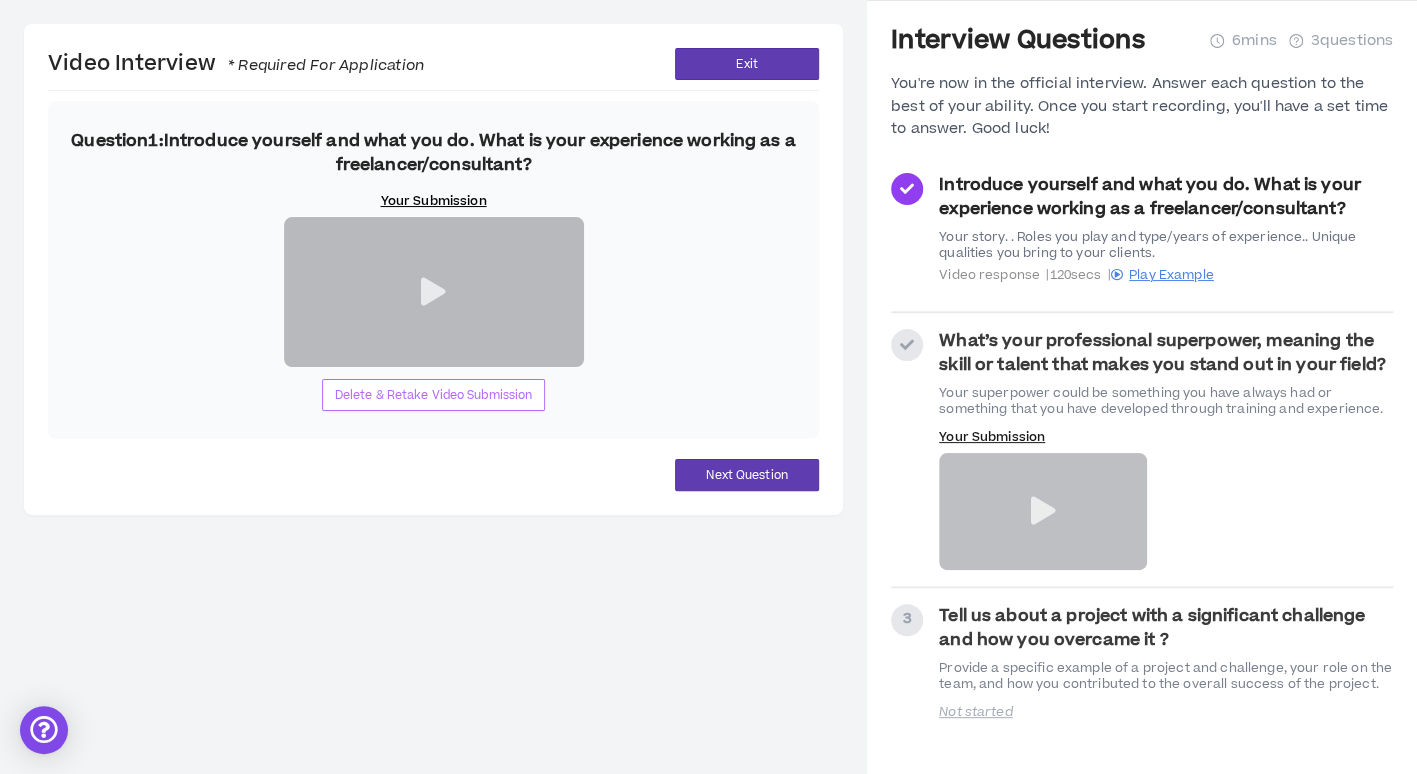 click on "Delete & Retake Video Submission" at bounding box center (434, 395) 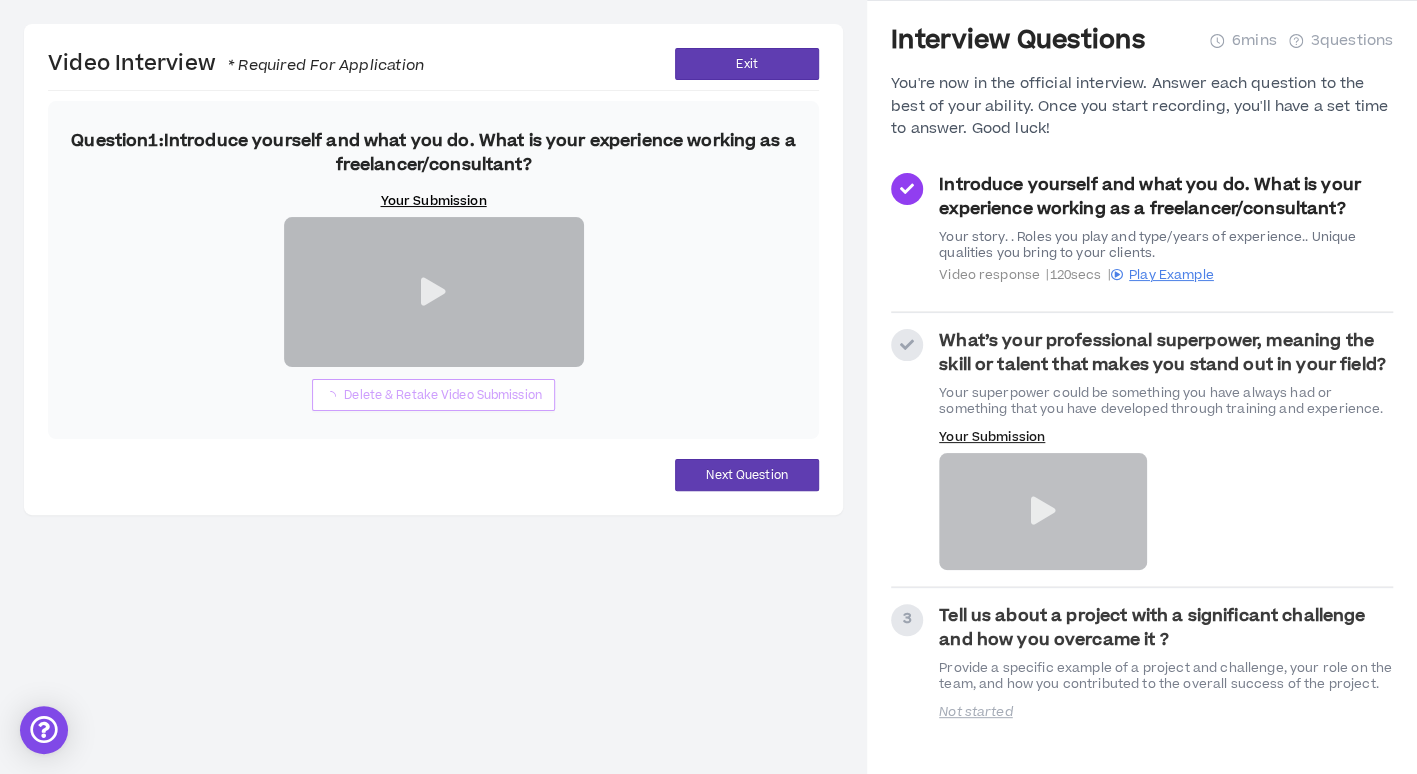 scroll, scrollTop: 26, scrollLeft: 0, axis: vertical 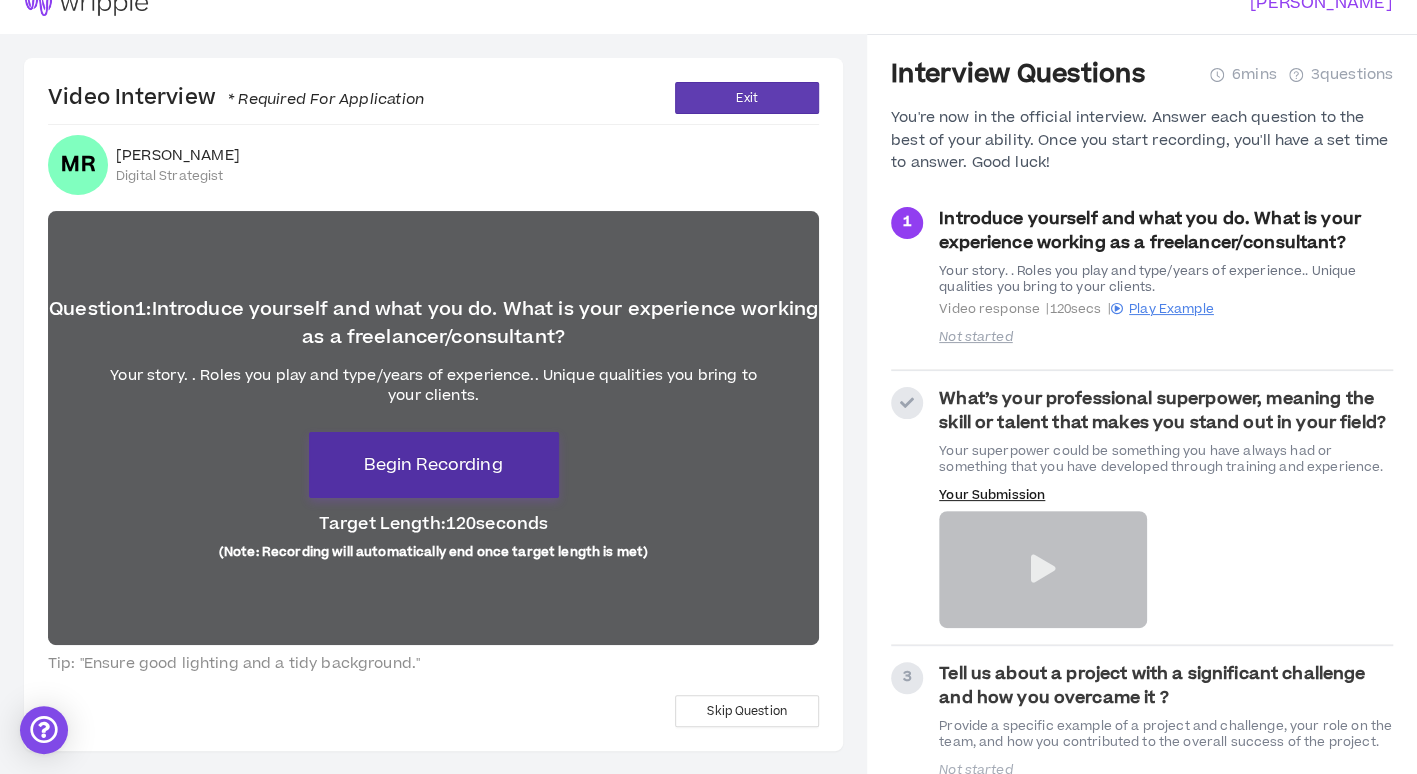 click on "Begin Recording" at bounding box center [433, 465] 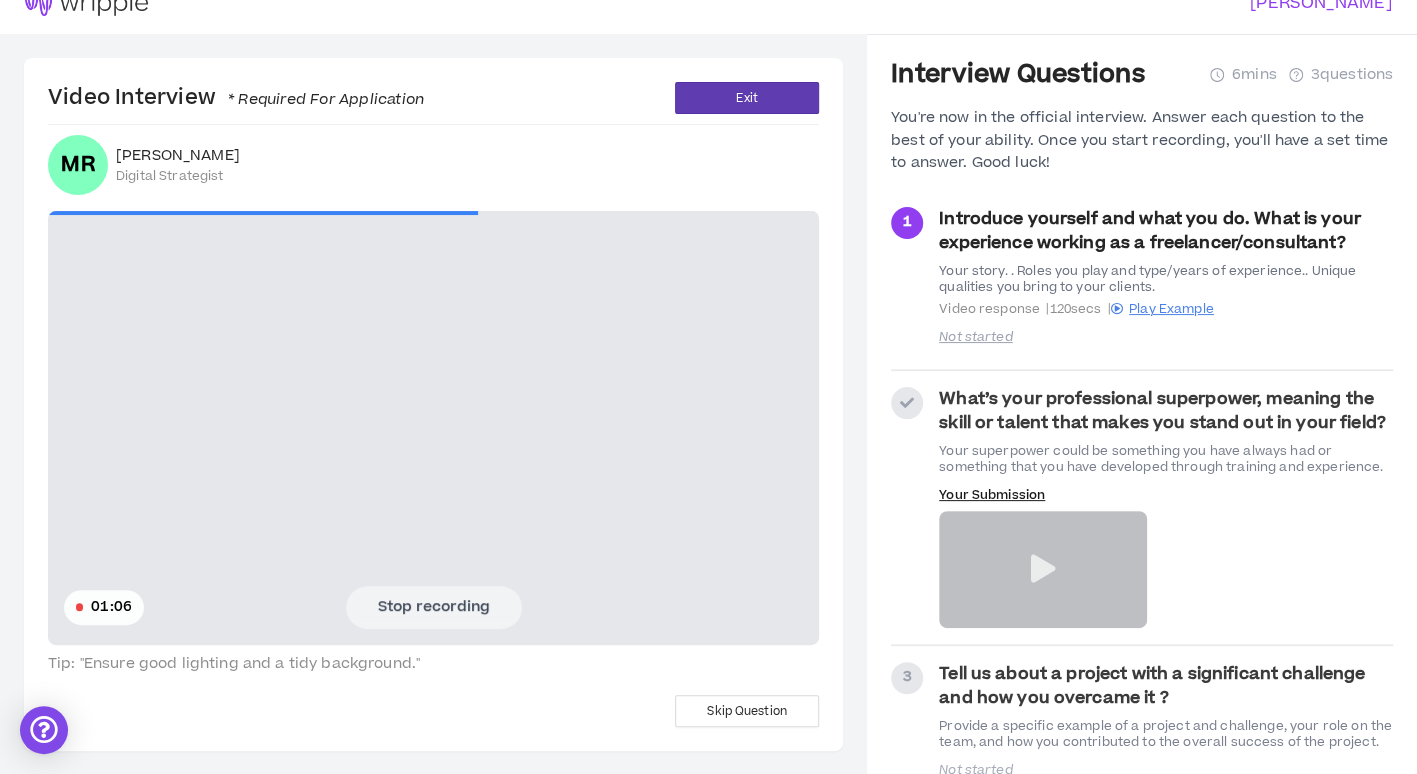 click on "Stop recording" at bounding box center (434, 607) 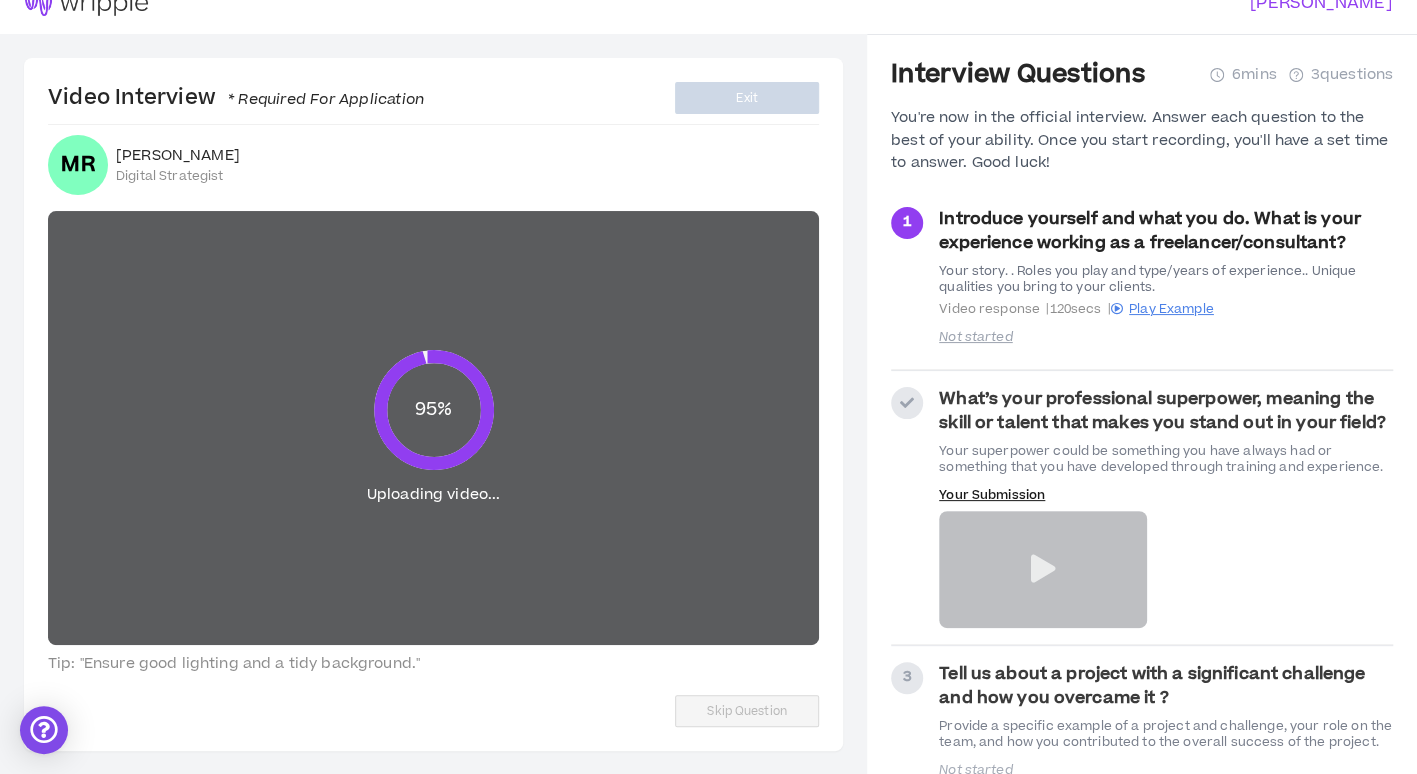 scroll, scrollTop: 0, scrollLeft: 0, axis: both 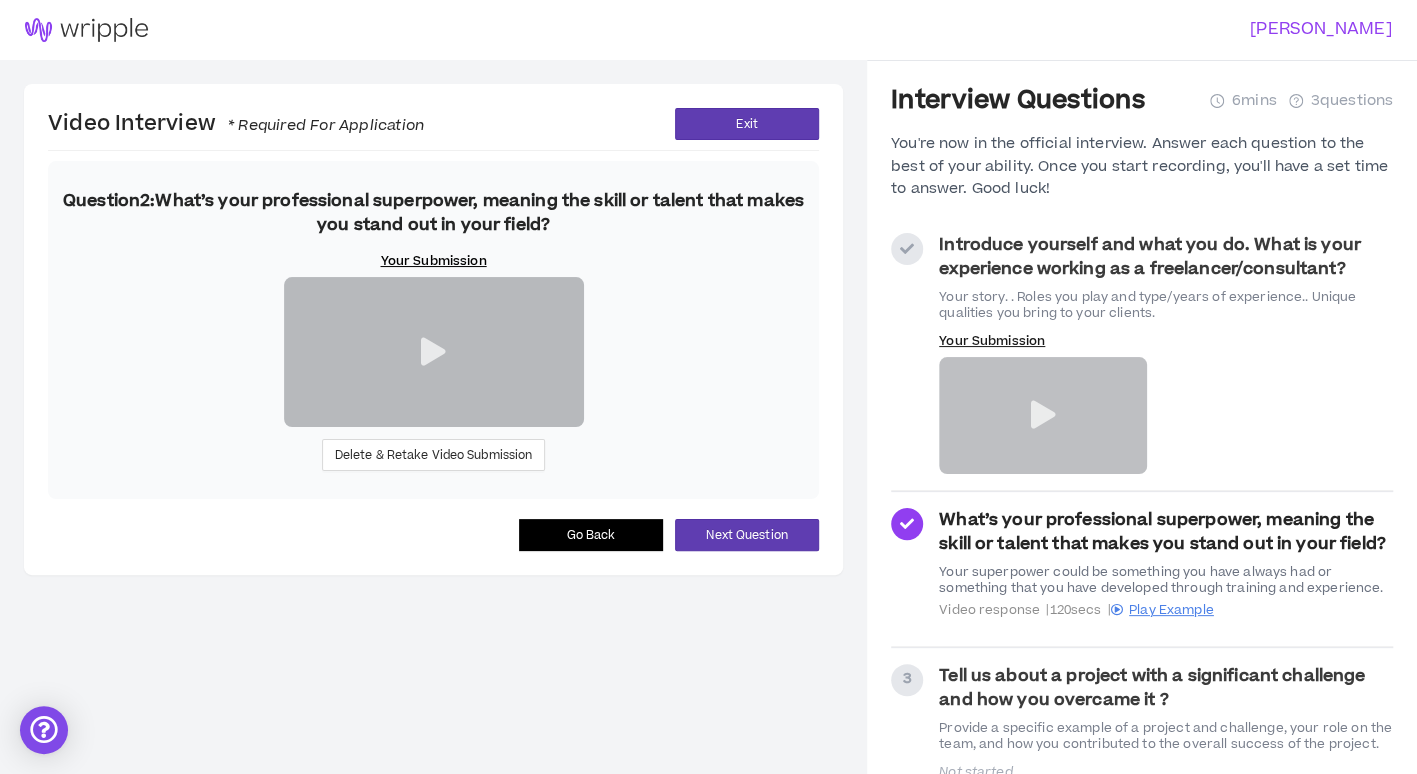 click at bounding box center [1042, 415] 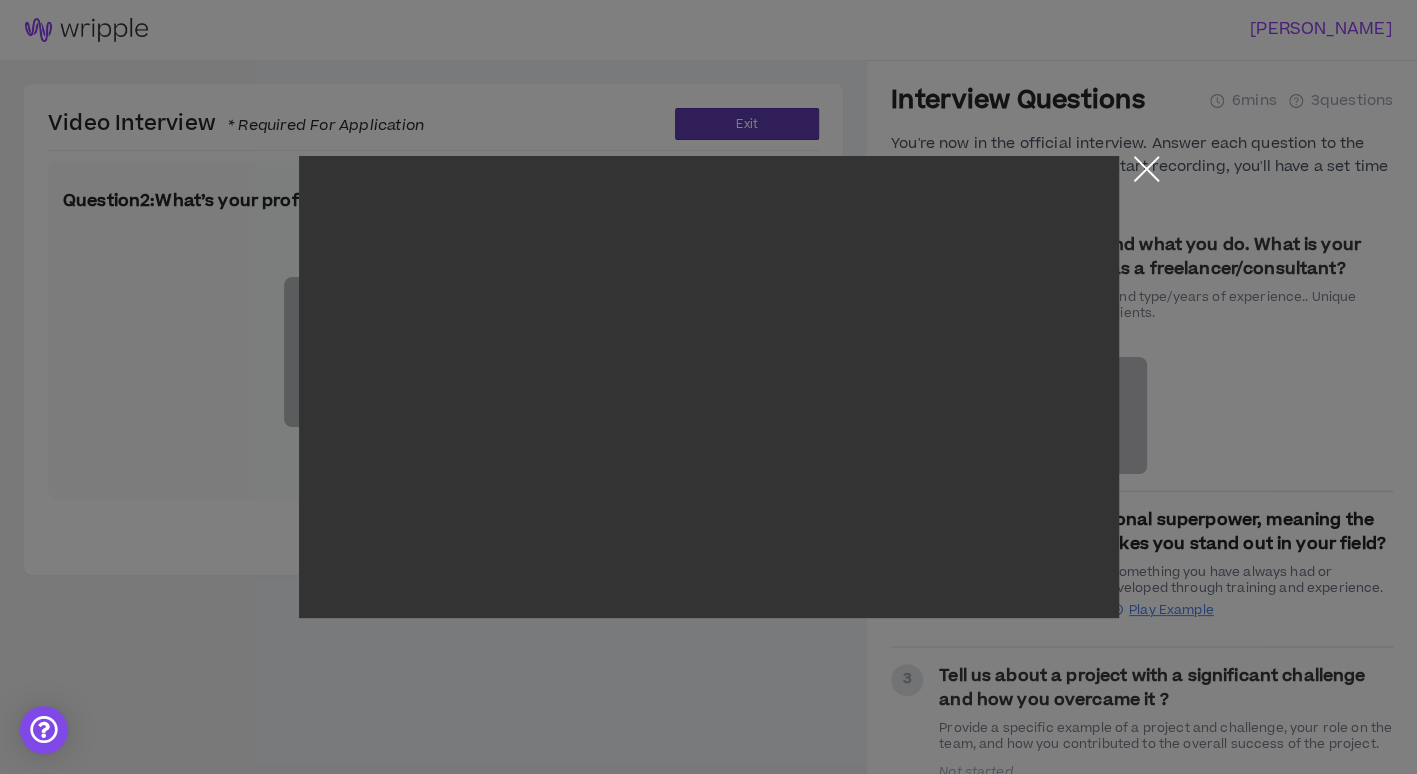 click at bounding box center (1146, 173) 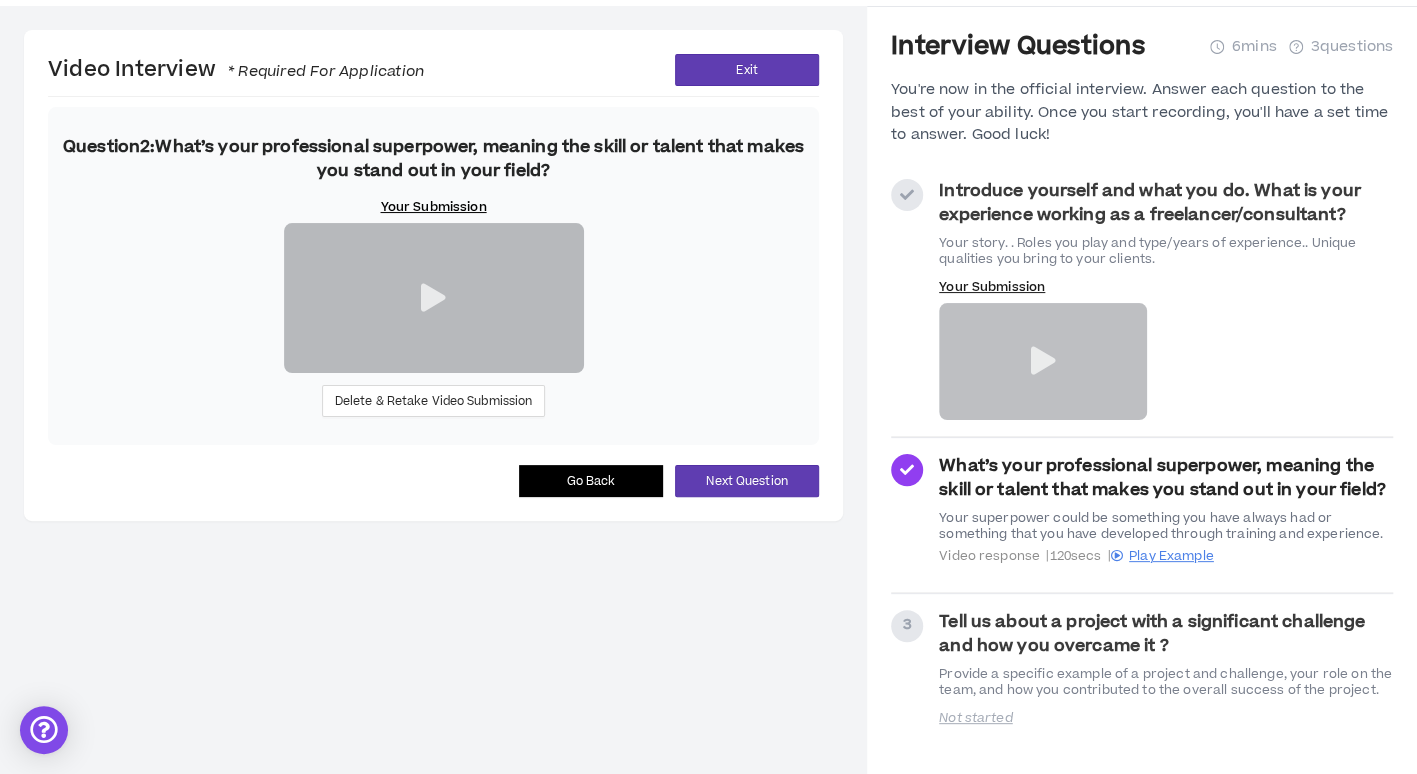 scroll, scrollTop: 154, scrollLeft: 0, axis: vertical 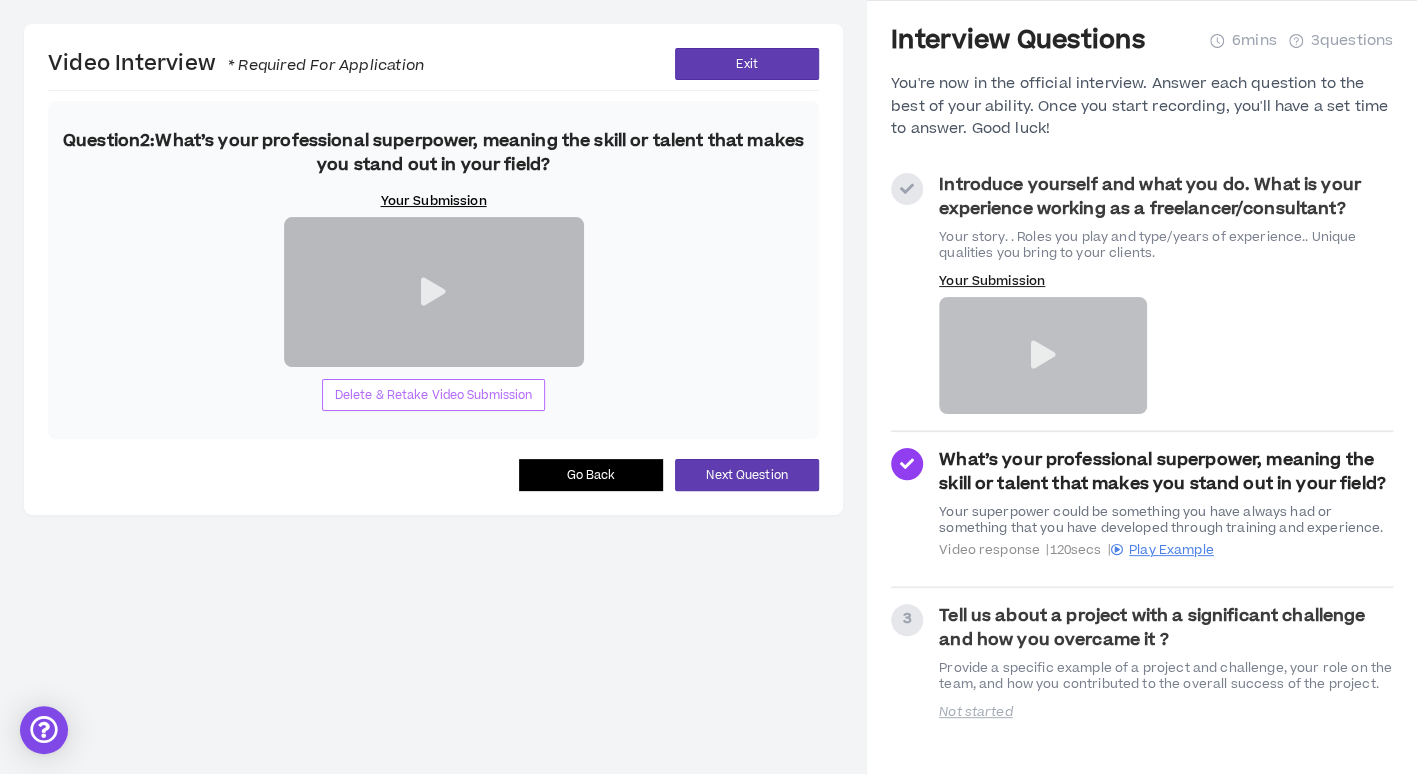 click on "Delete & Retake Video Submission" at bounding box center (434, 395) 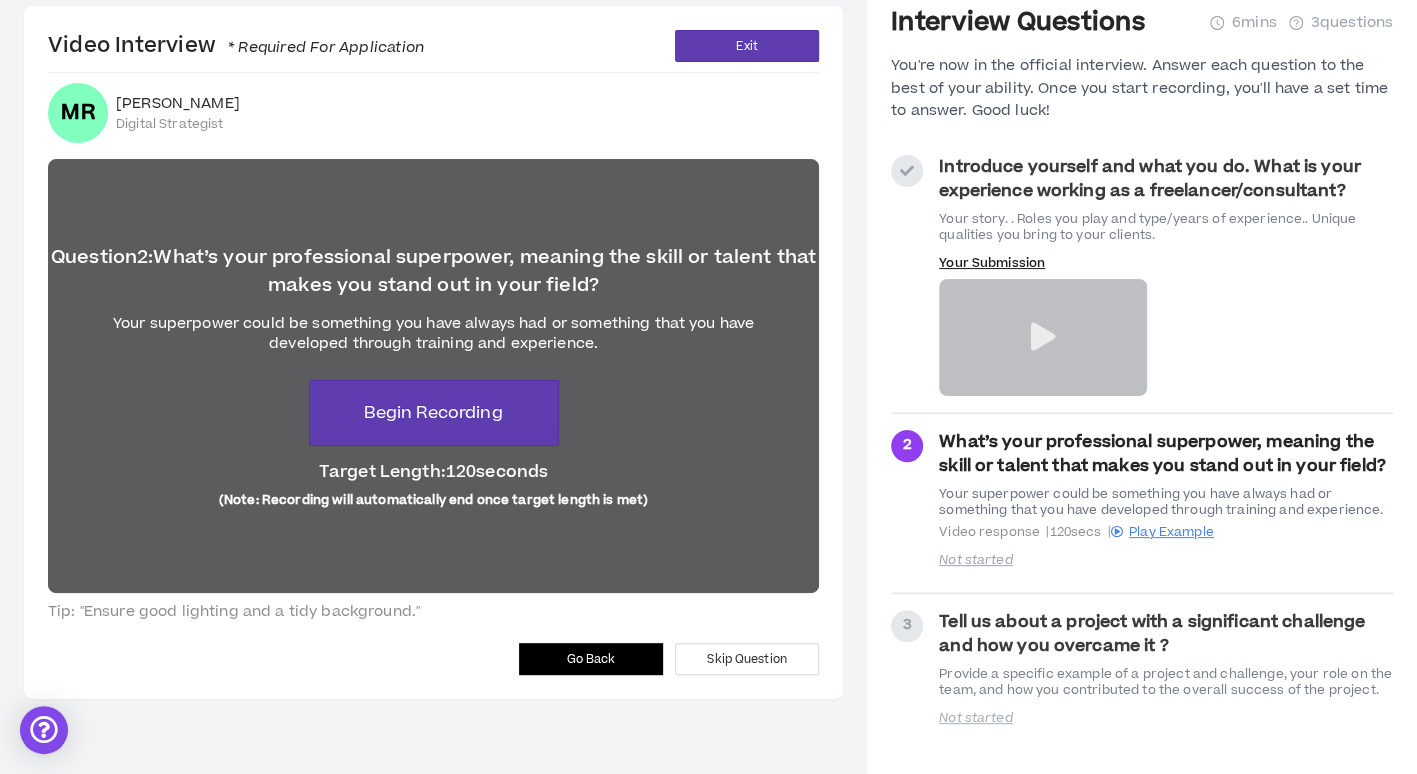 scroll, scrollTop: 26, scrollLeft: 0, axis: vertical 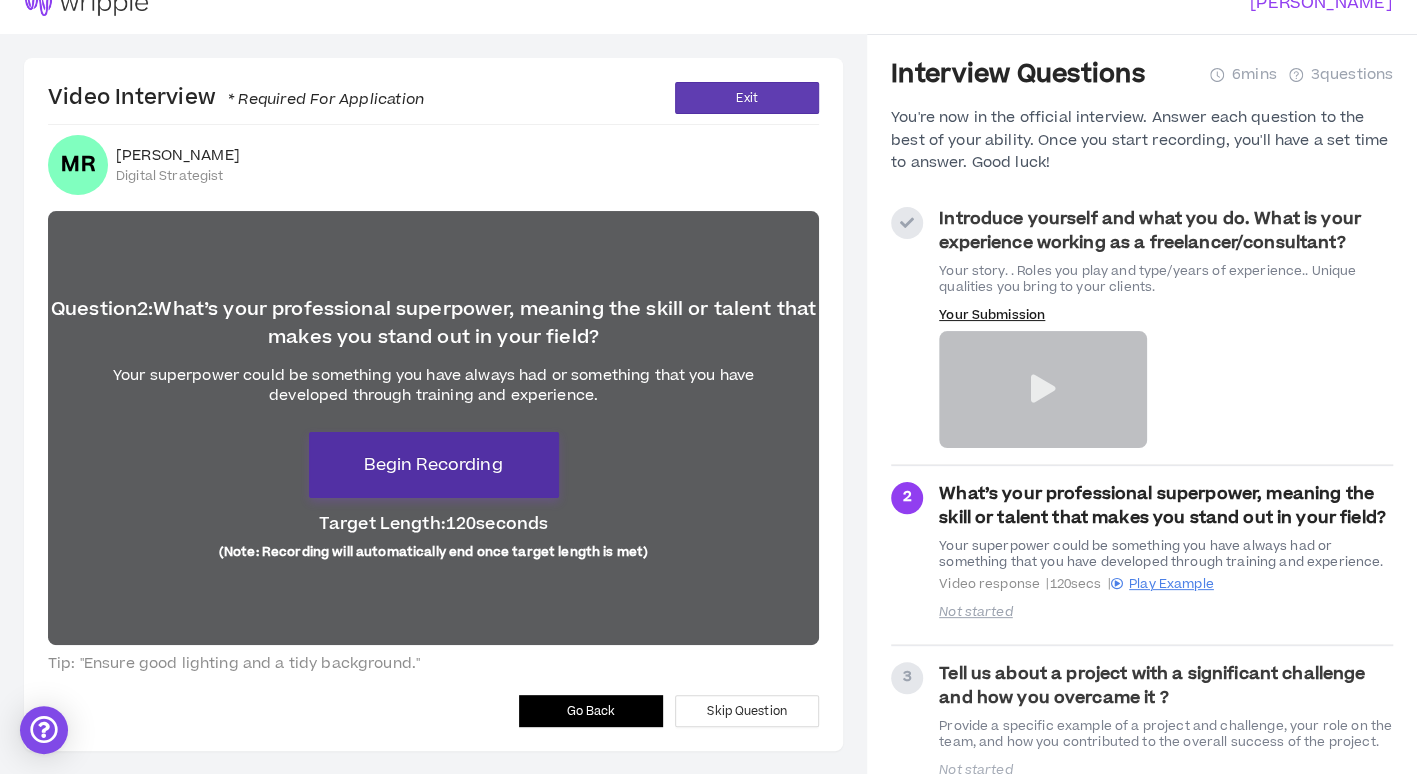 click on "Begin Recording" at bounding box center (433, 465) 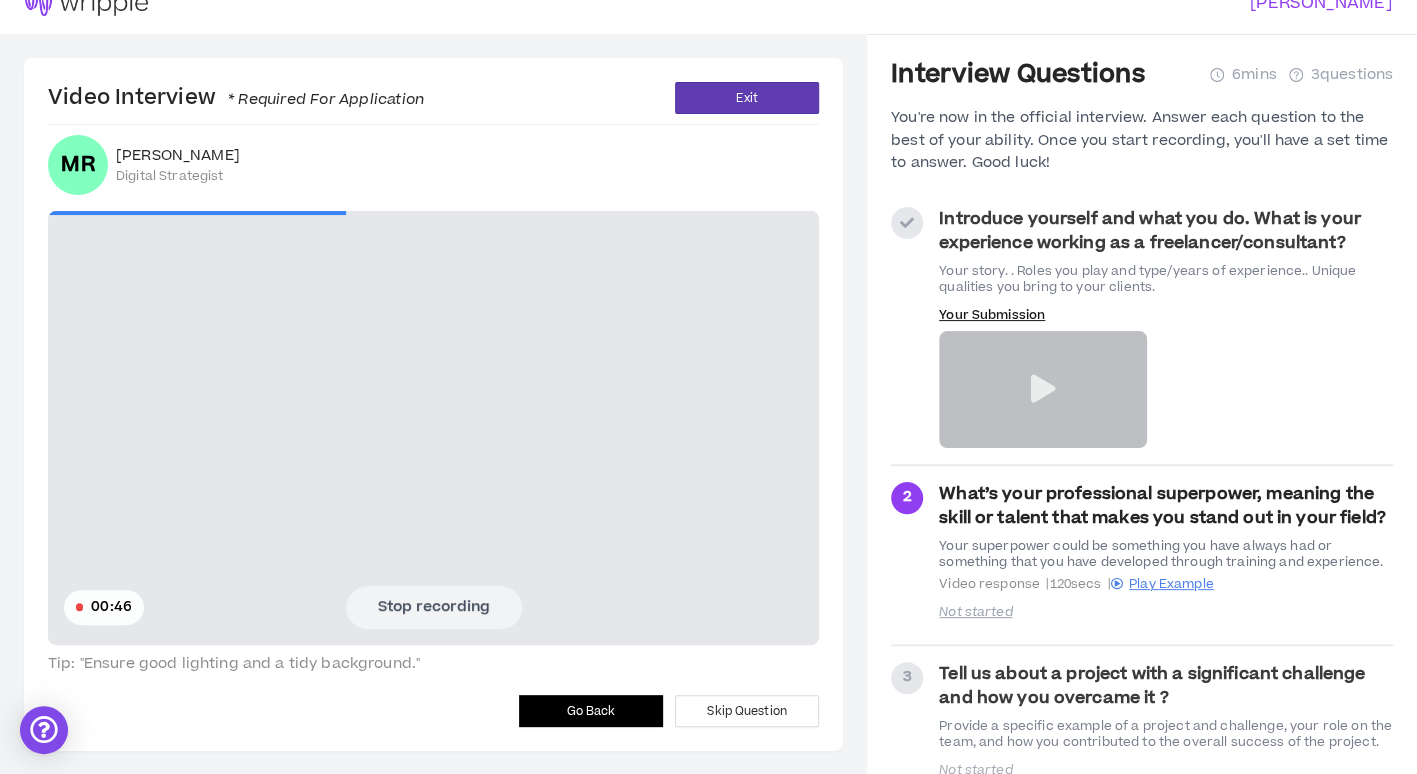 click on "Stop recording" at bounding box center (434, 607) 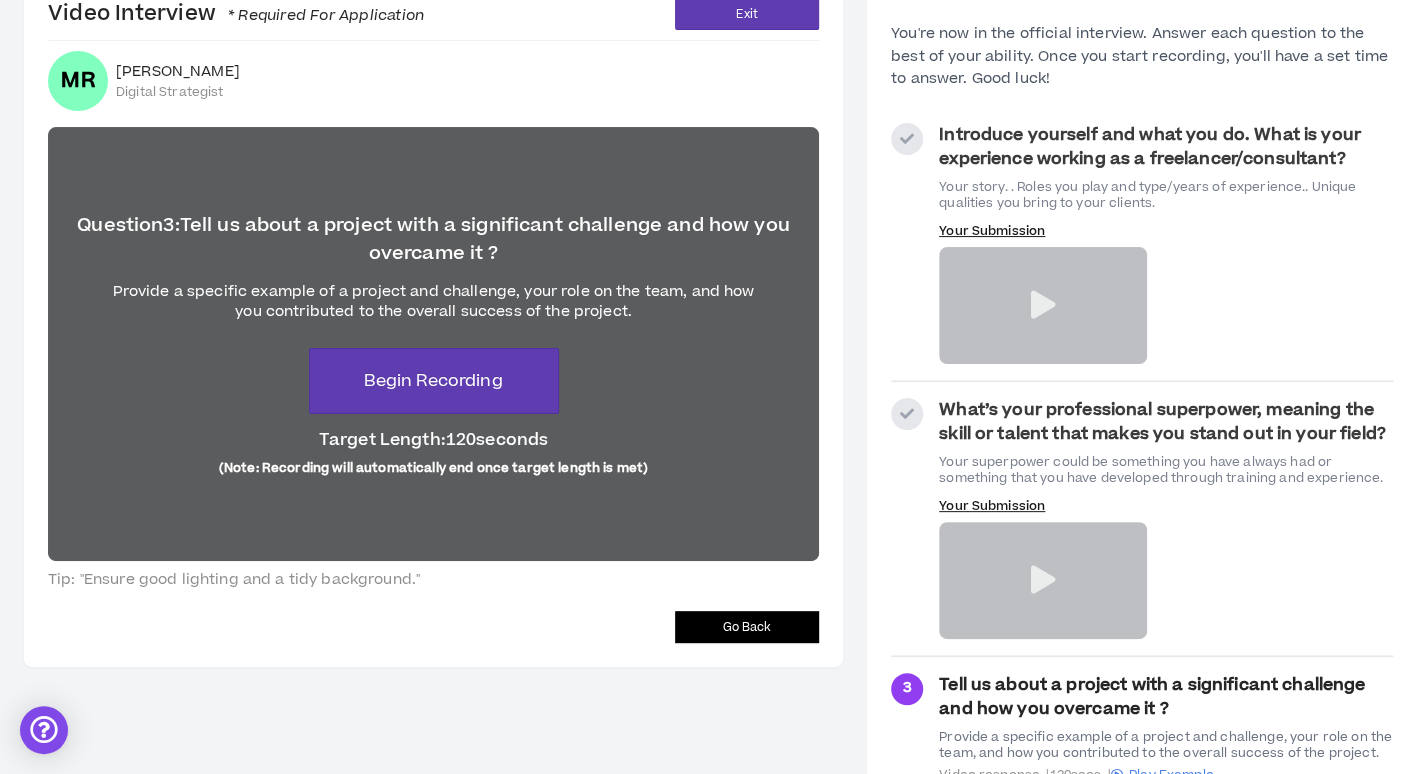 scroll, scrollTop: 192, scrollLeft: 0, axis: vertical 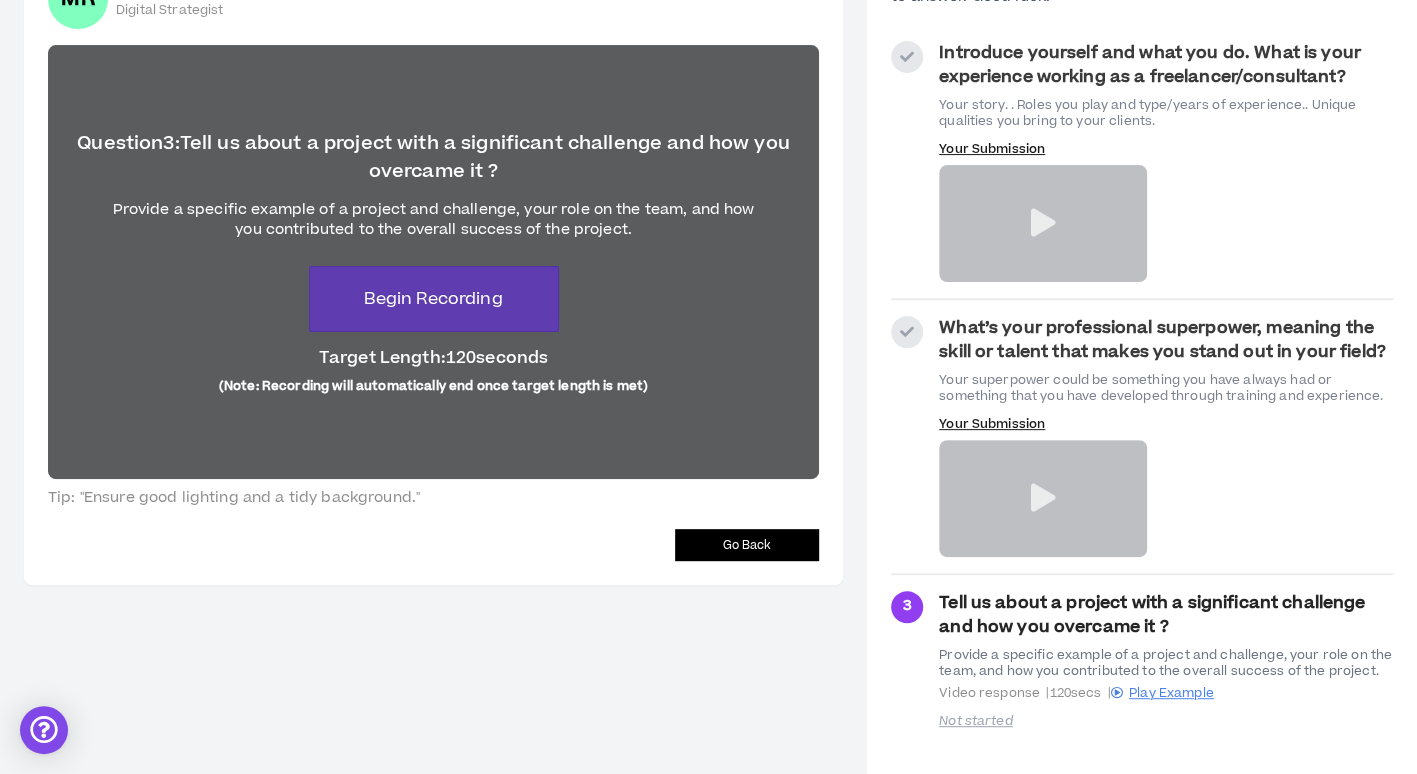 click at bounding box center [1042, 498] 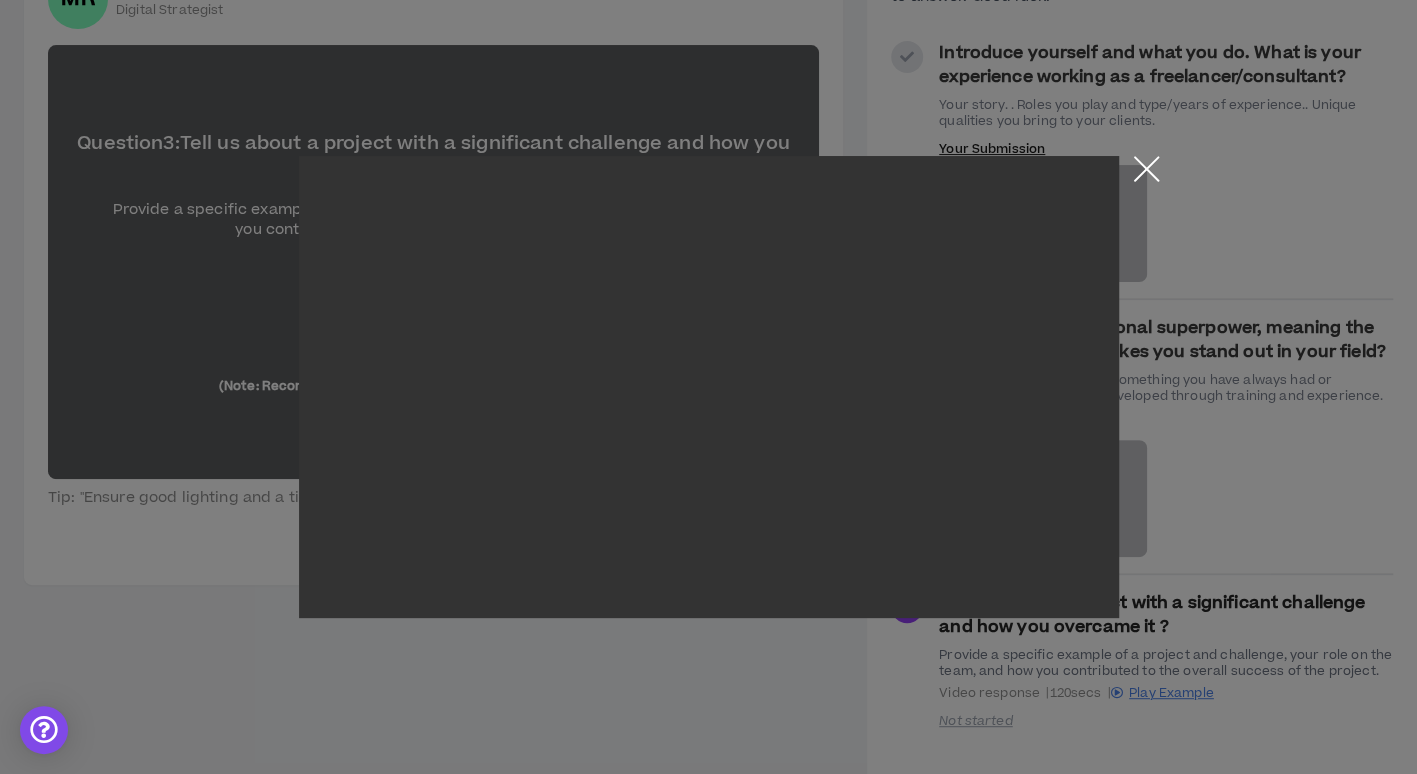 click at bounding box center (1146, 173) 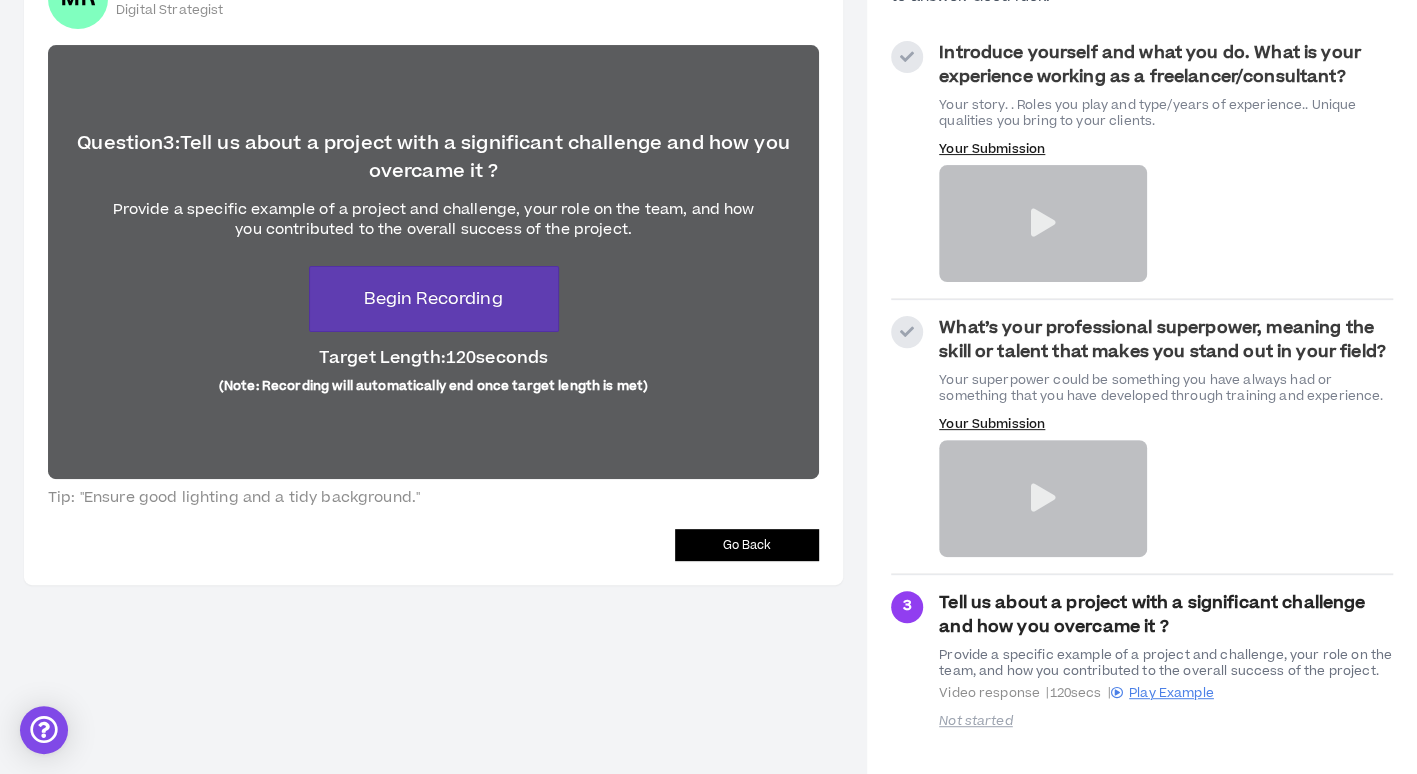 click on "Go Back" at bounding box center [747, 545] 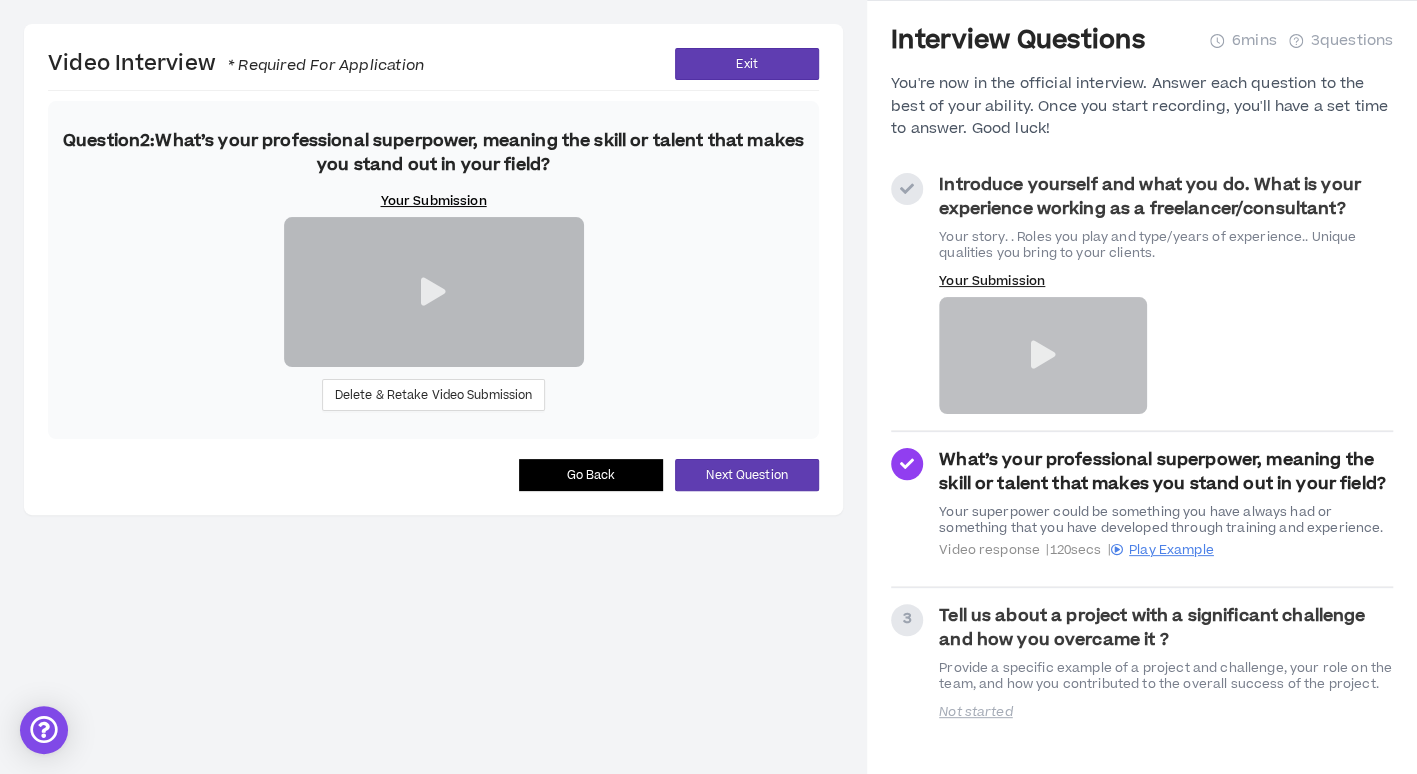 scroll, scrollTop: 154, scrollLeft: 0, axis: vertical 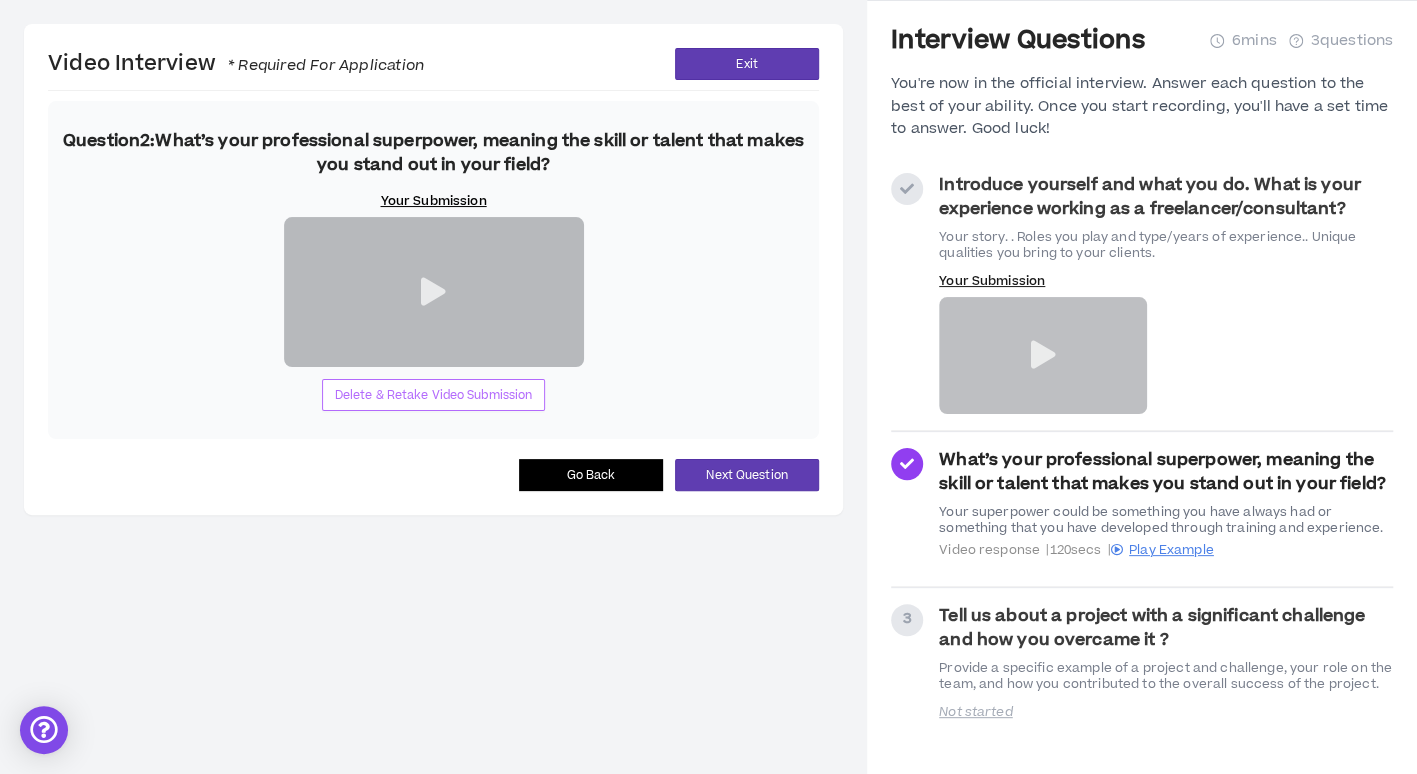 click on "Delete & Retake Video Submission" at bounding box center [434, 395] 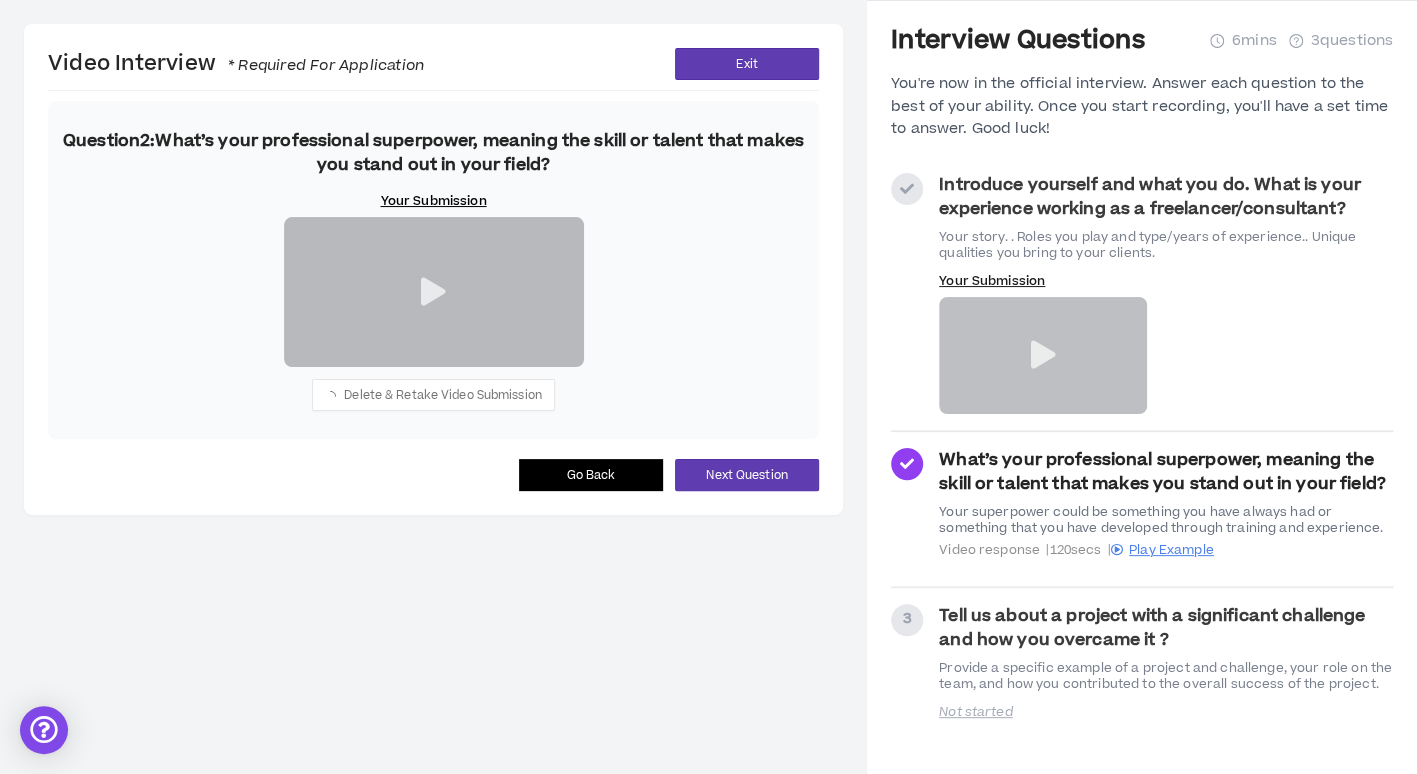 scroll, scrollTop: 26, scrollLeft: 0, axis: vertical 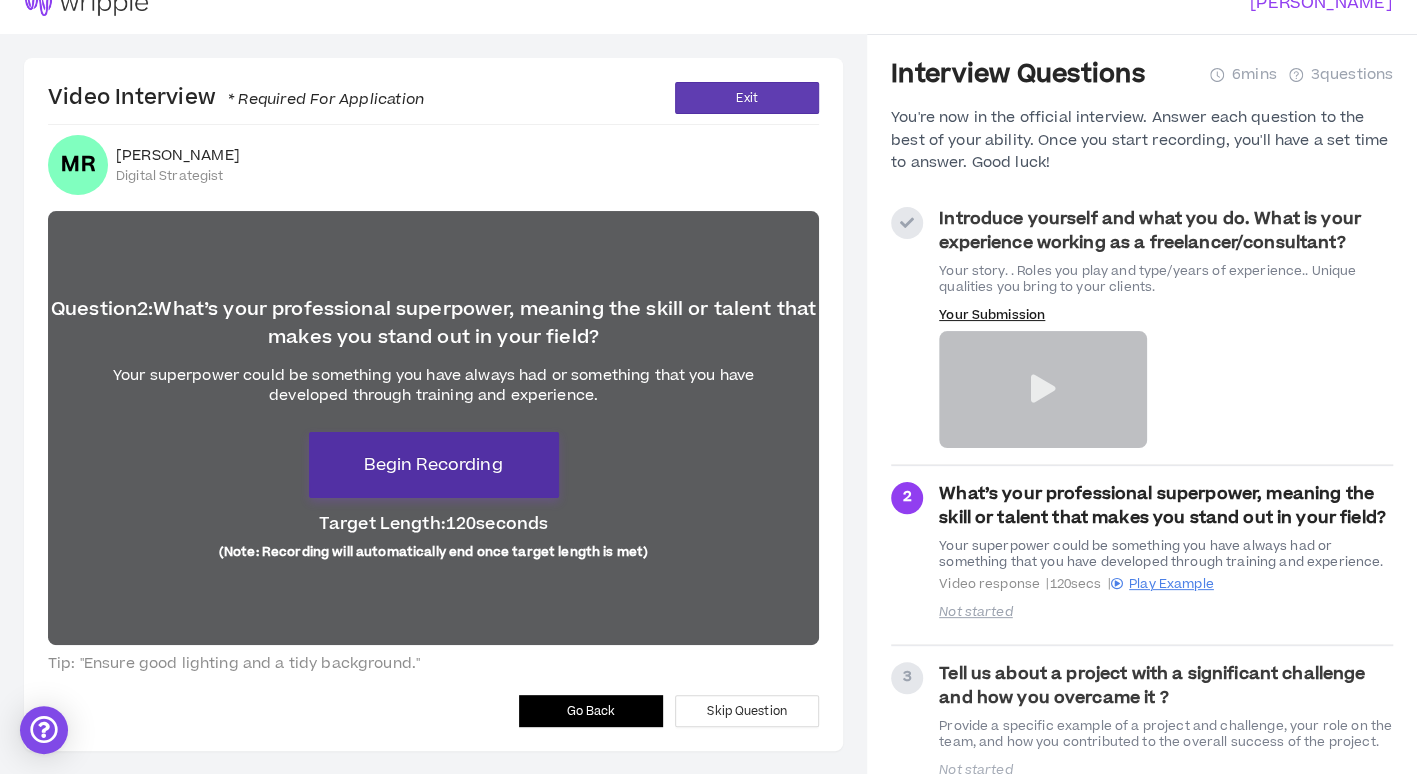click on "Begin Recording" at bounding box center (433, 465) 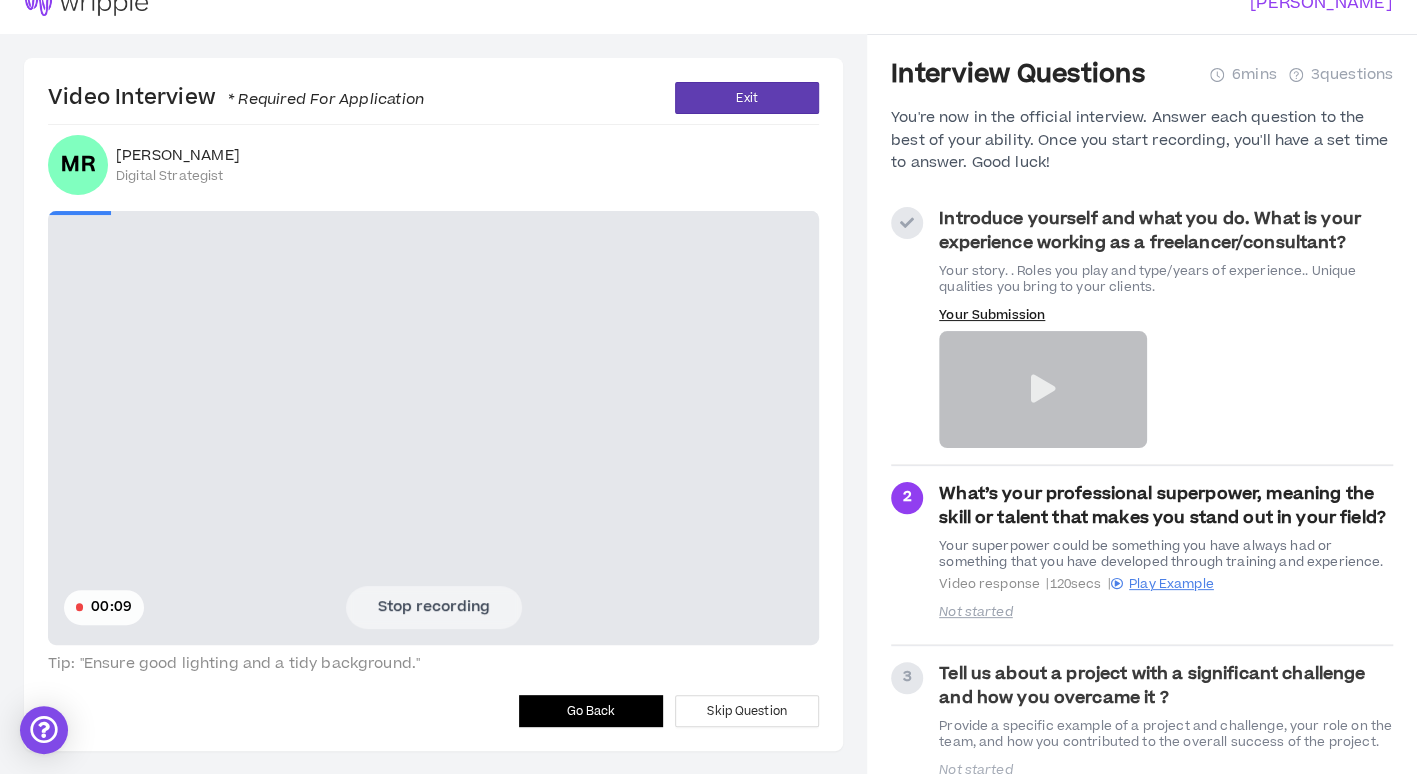 click on "Stop recording" at bounding box center (434, 607) 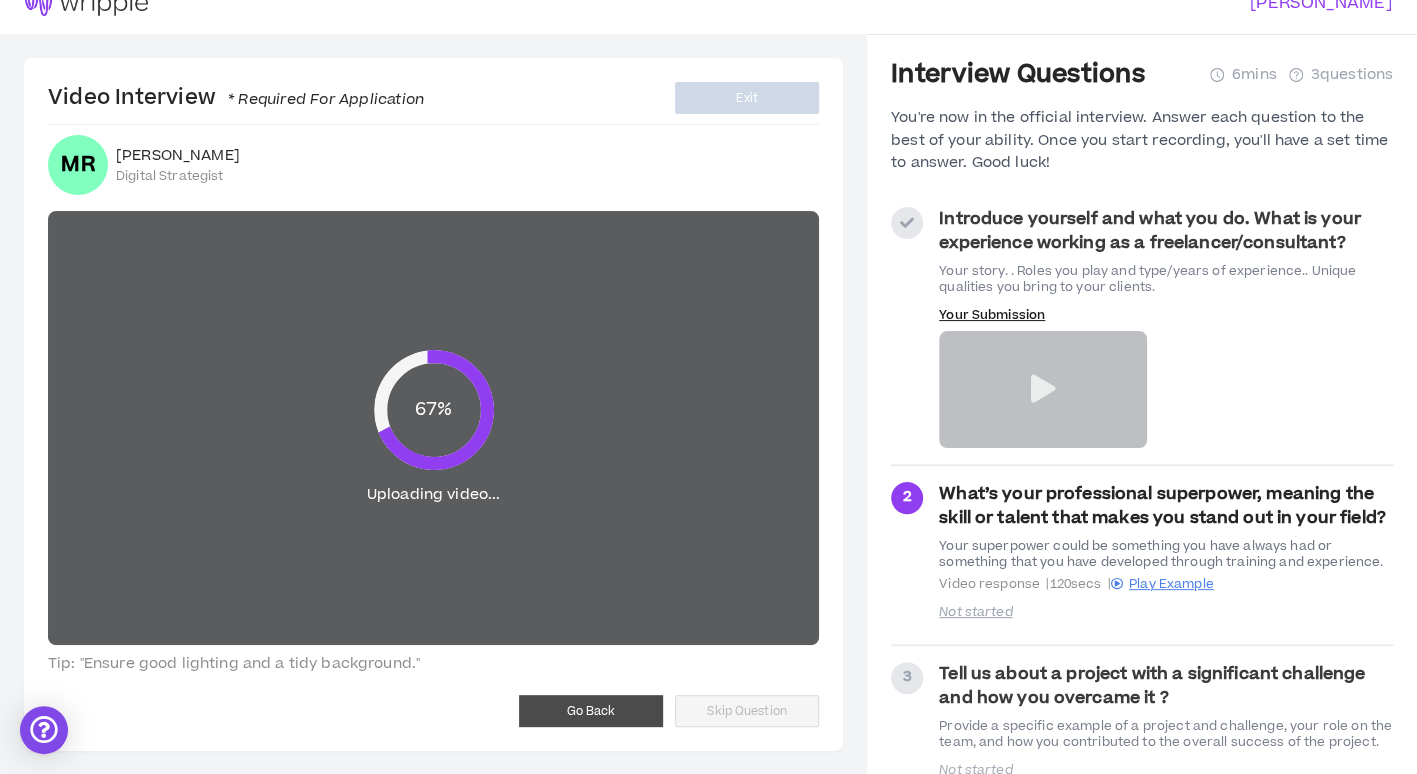 scroll, scrollTop: 0, scrollLeft: 0, axis: both 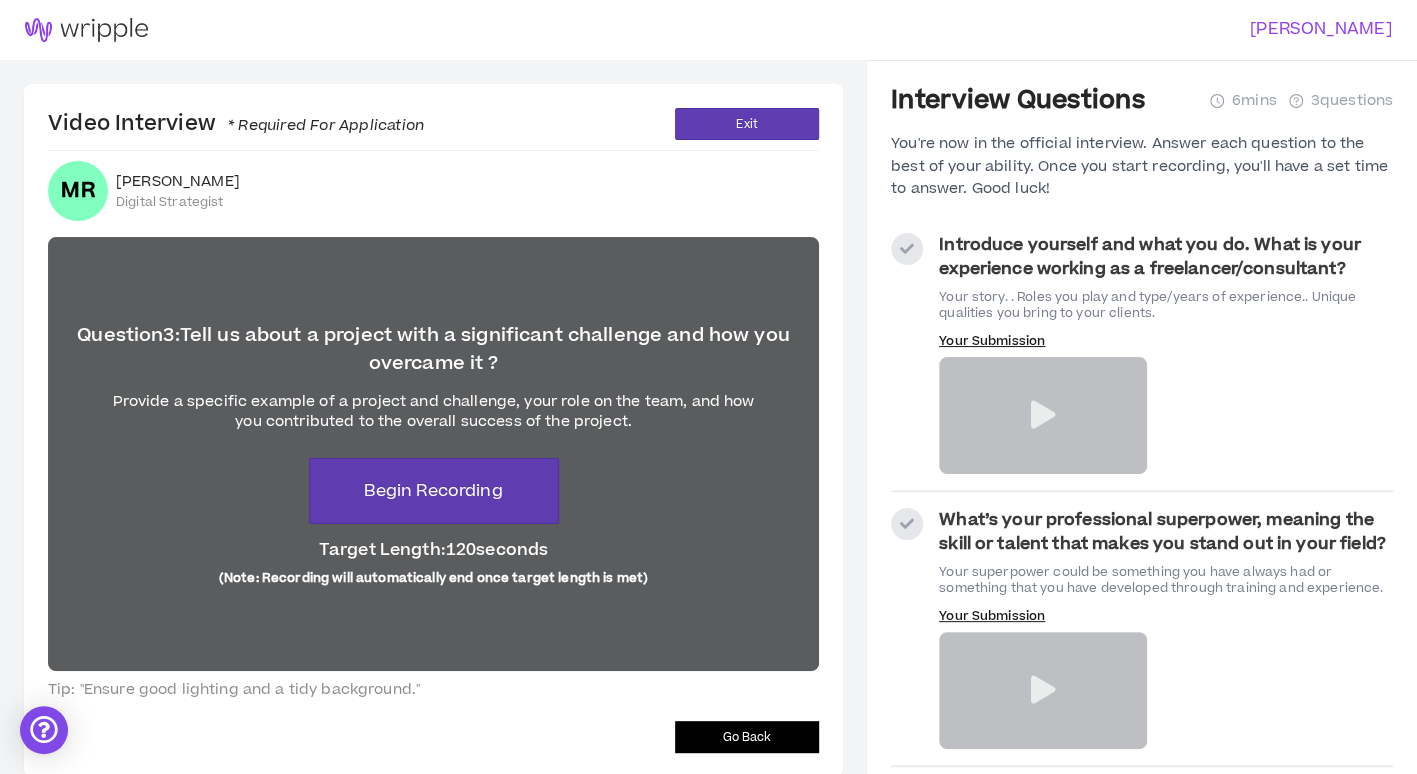 click on "Go Back" at bounding box center (747, 737) 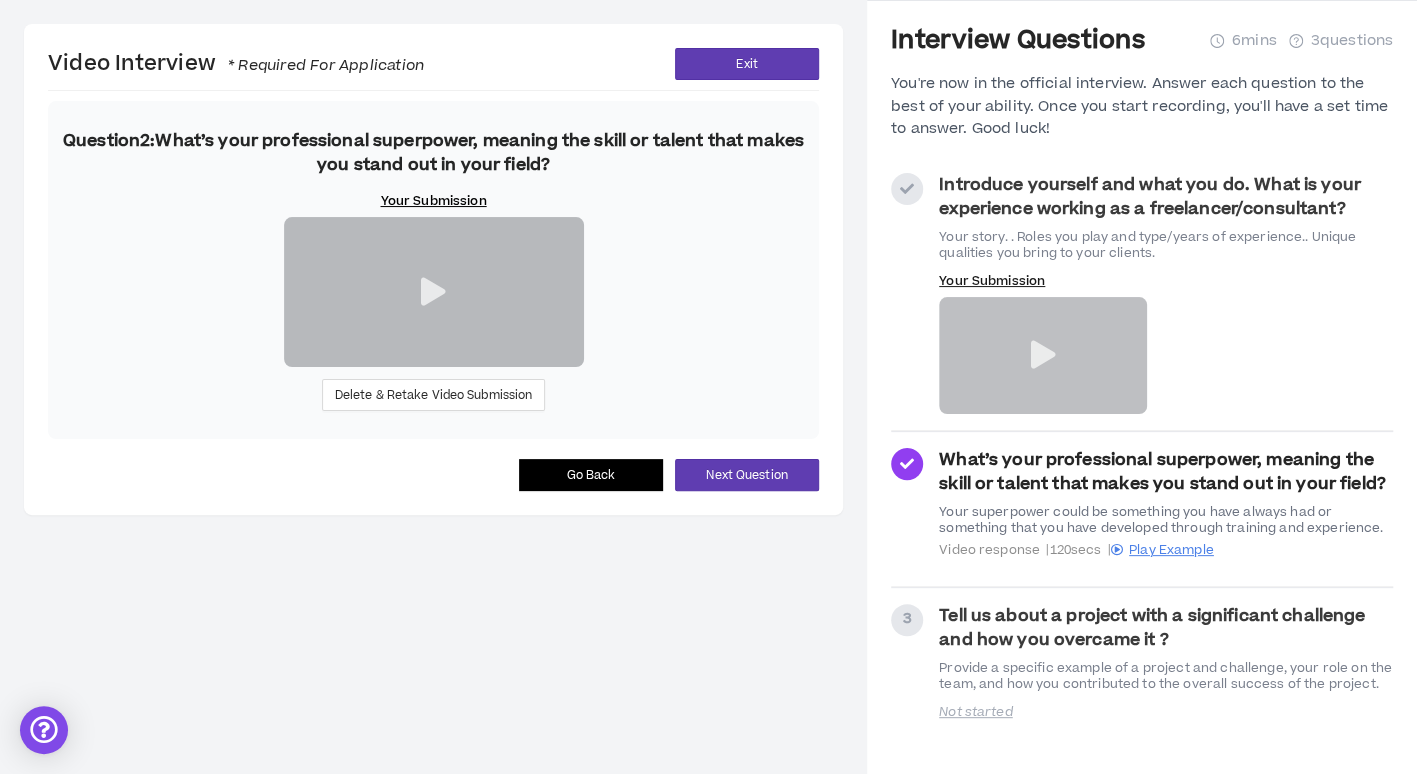 scroll, scrollTop: 154, scrollLeft: 0, axis: vertical 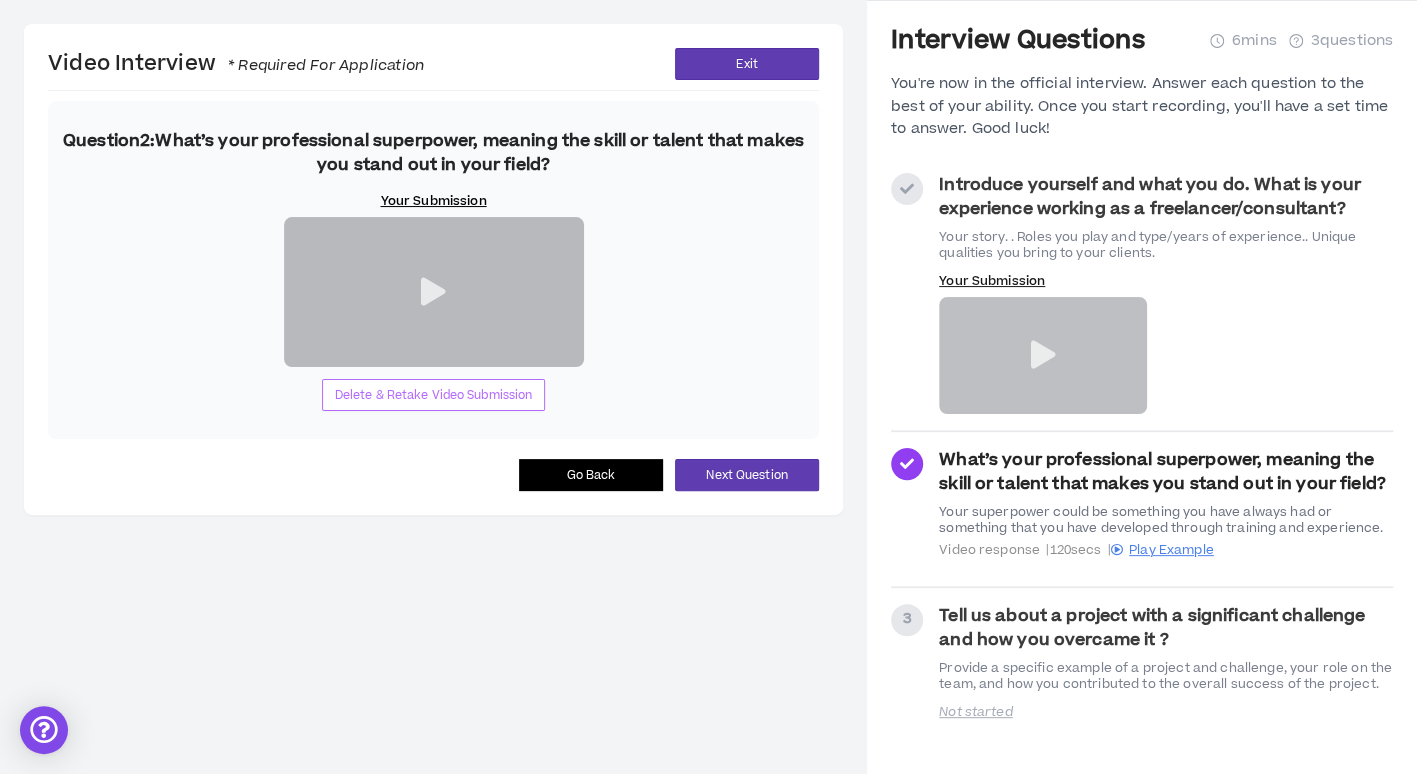 click on "Delete & Retake Video Submission" at bounding box center [434, 395] 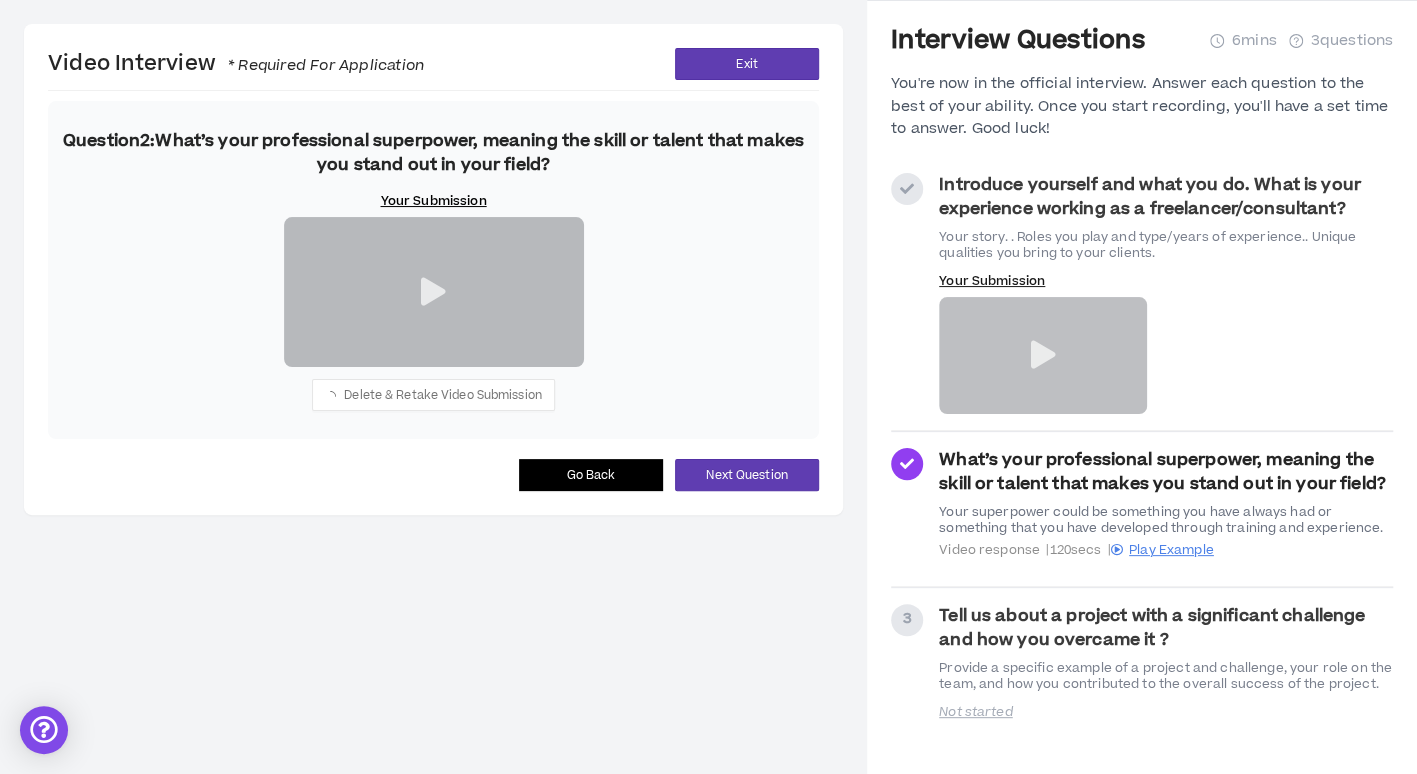 scroll, scrollTop: 26, scrollLeft: 0, axis: vertical 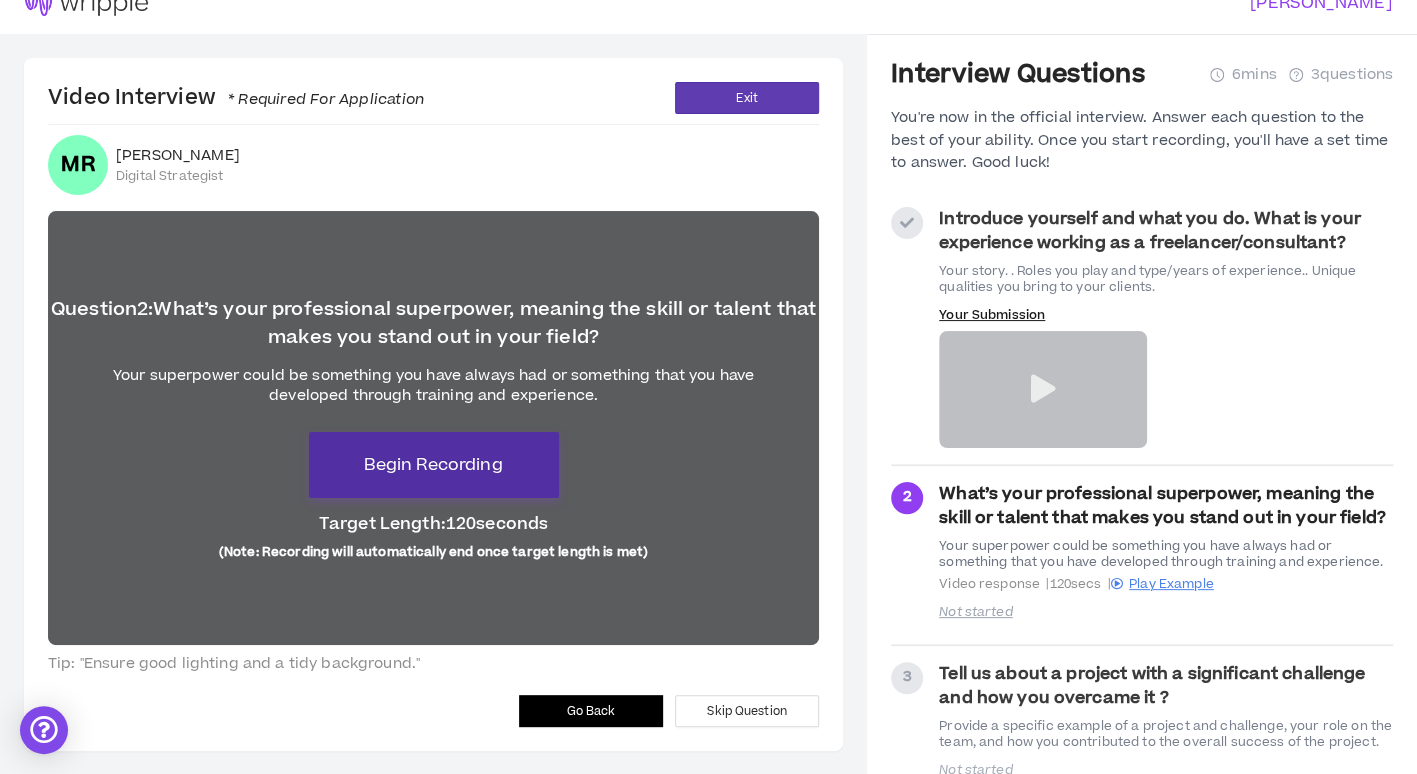 click on "Begin Recording" at bounding box center (433, 465) 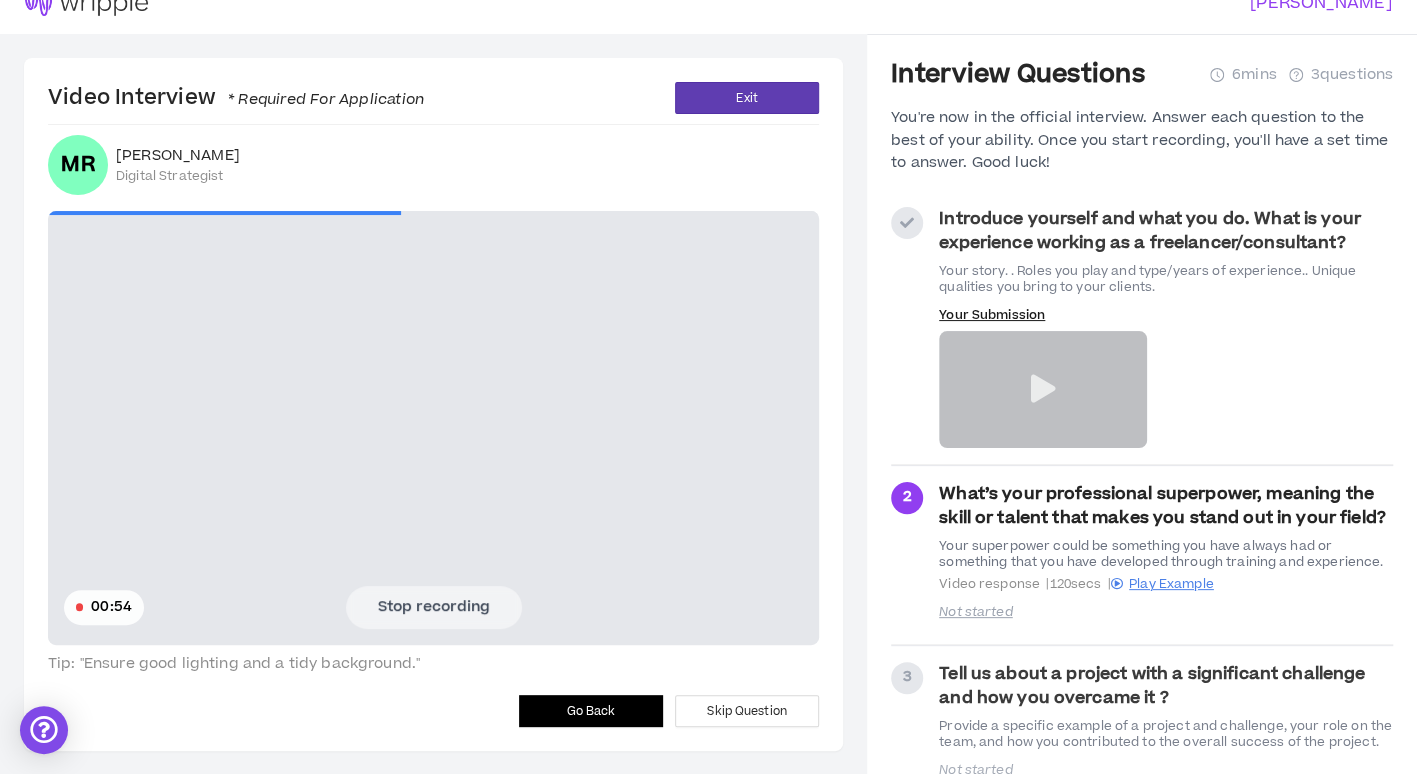 click on "Stop recording" at bounding box center [434, 607] 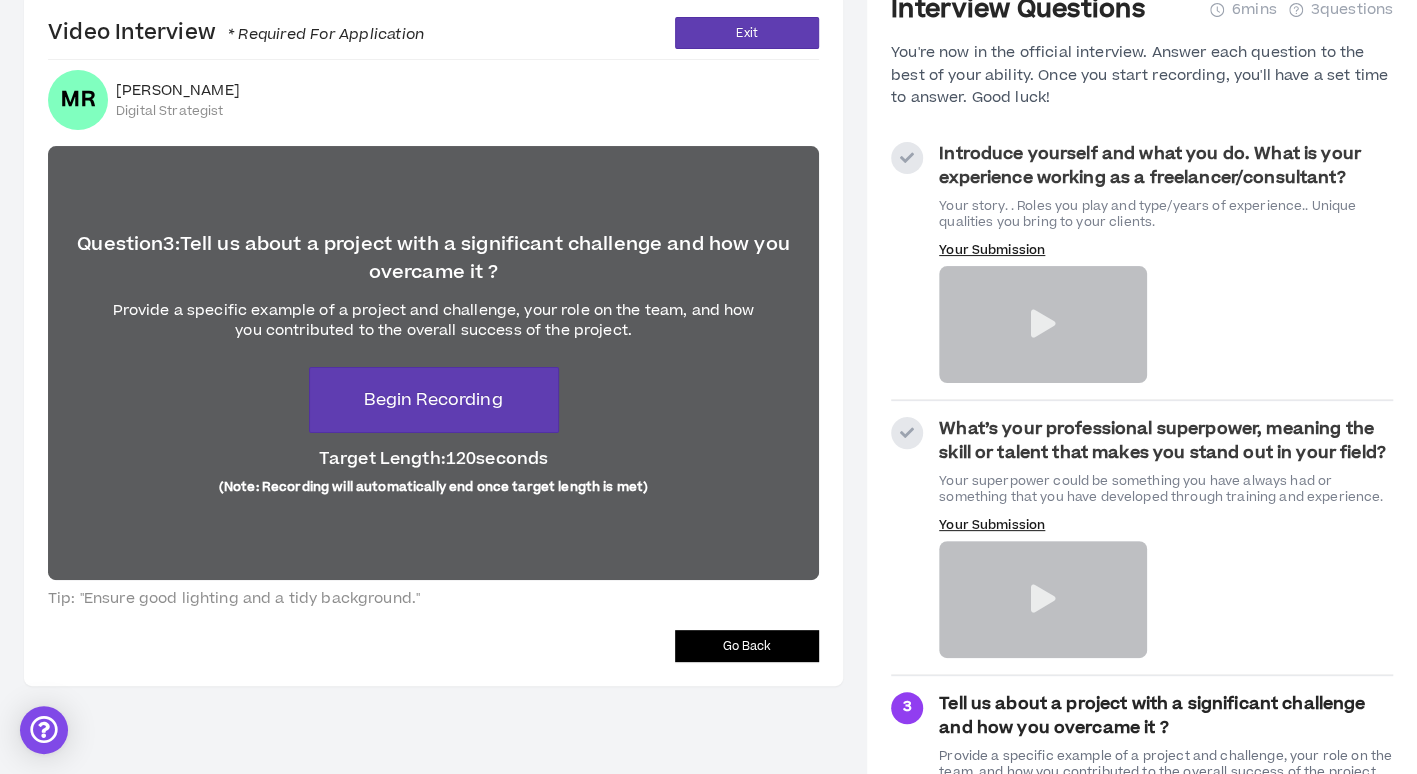 scroll, scrollTop: 192, scrollLeft: 0, axis: vertical 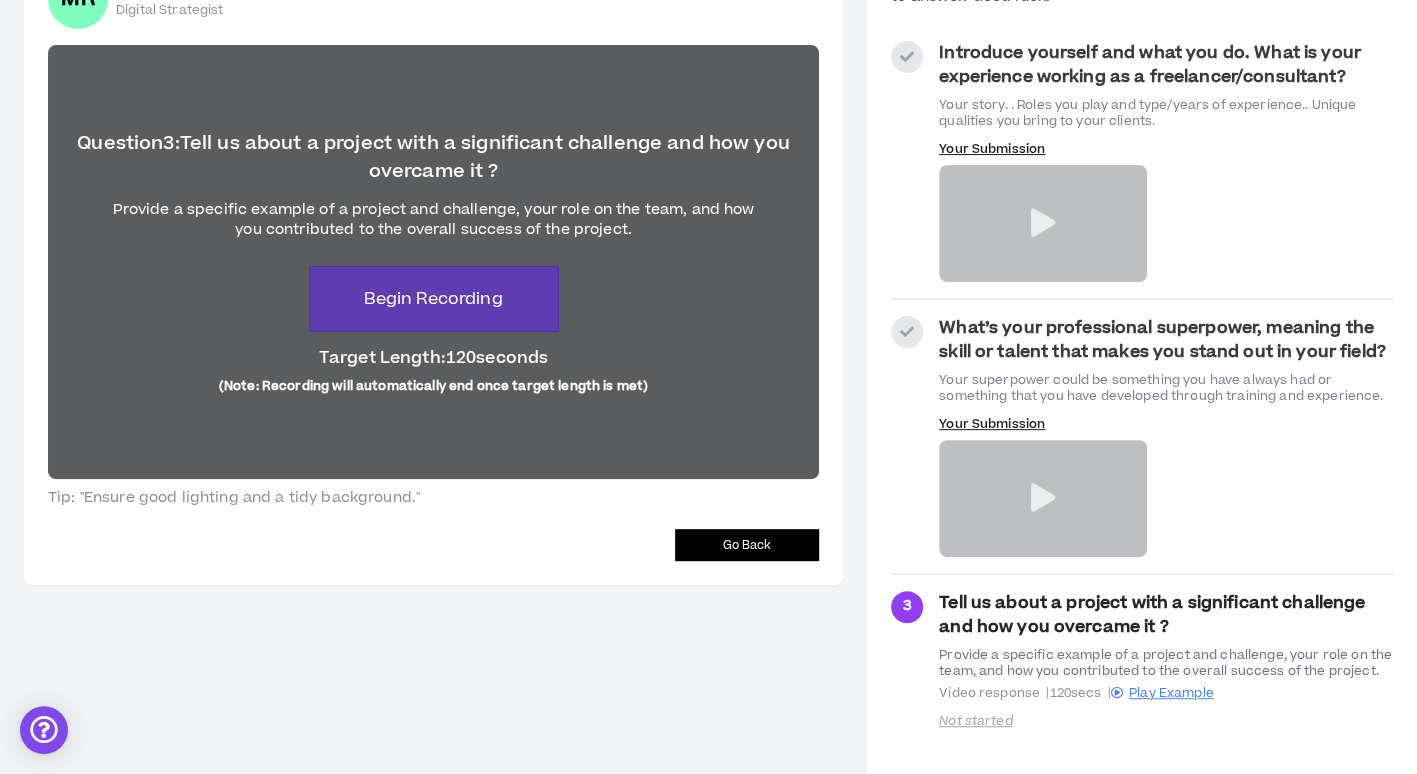 click at bounding box center (1042, 498) 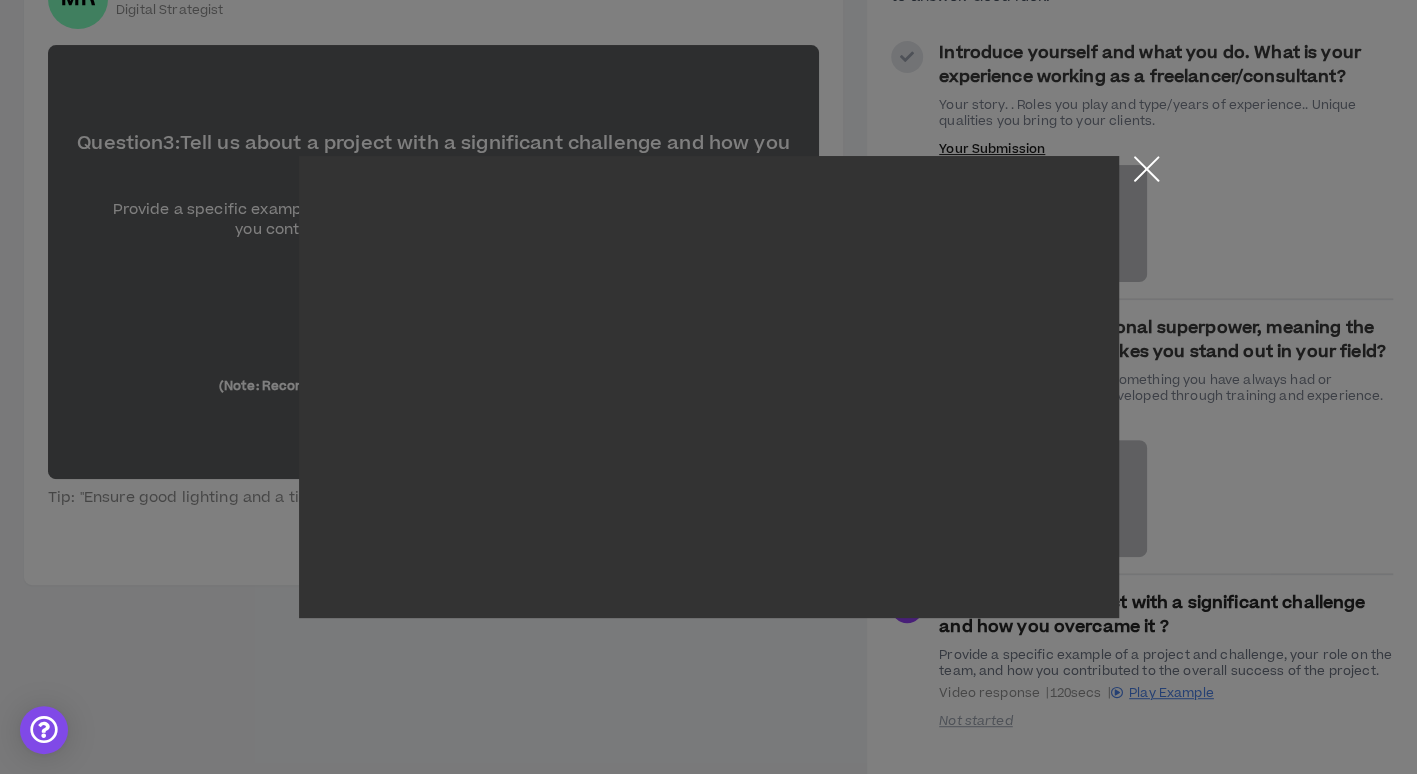click at bounding box center (1146, 173) 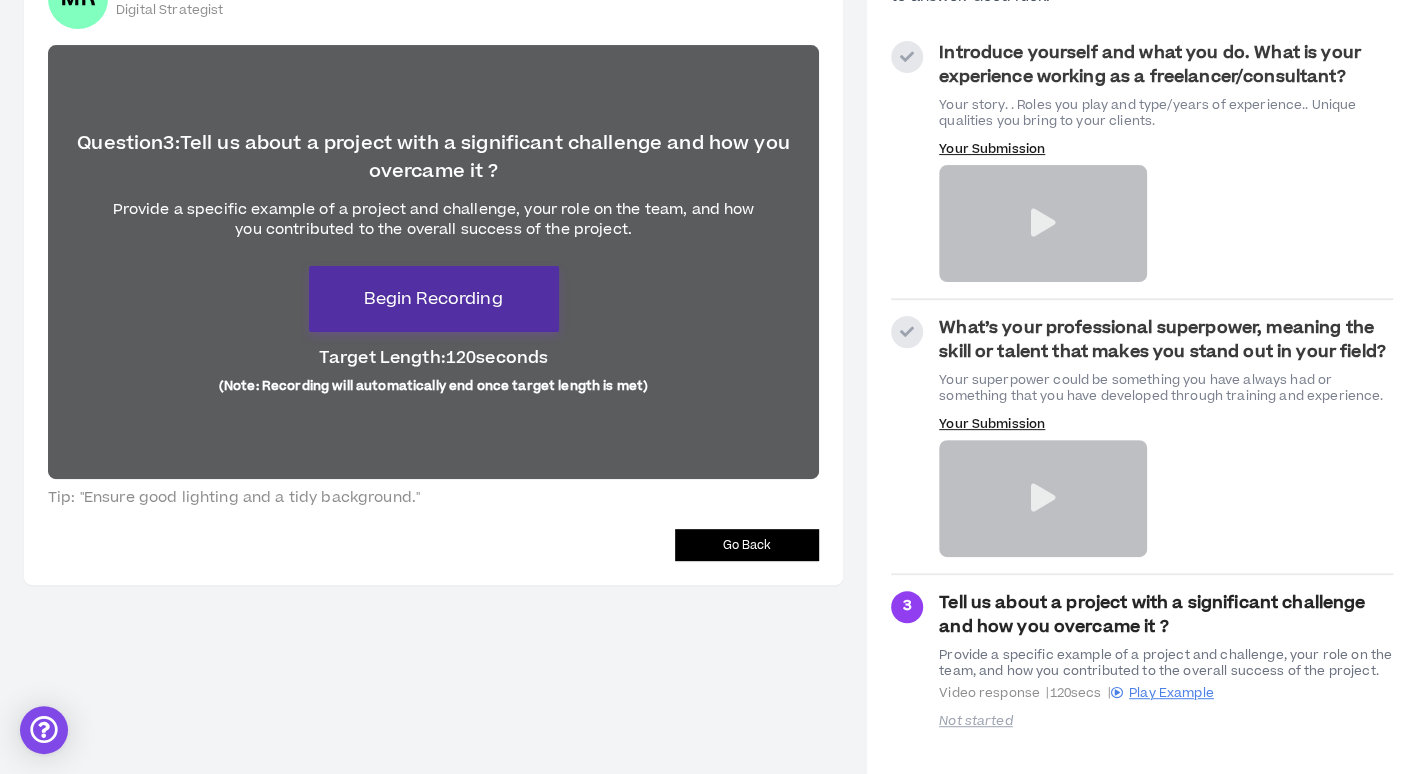 click on "Begin Recording" at bounding box center [433, 299] 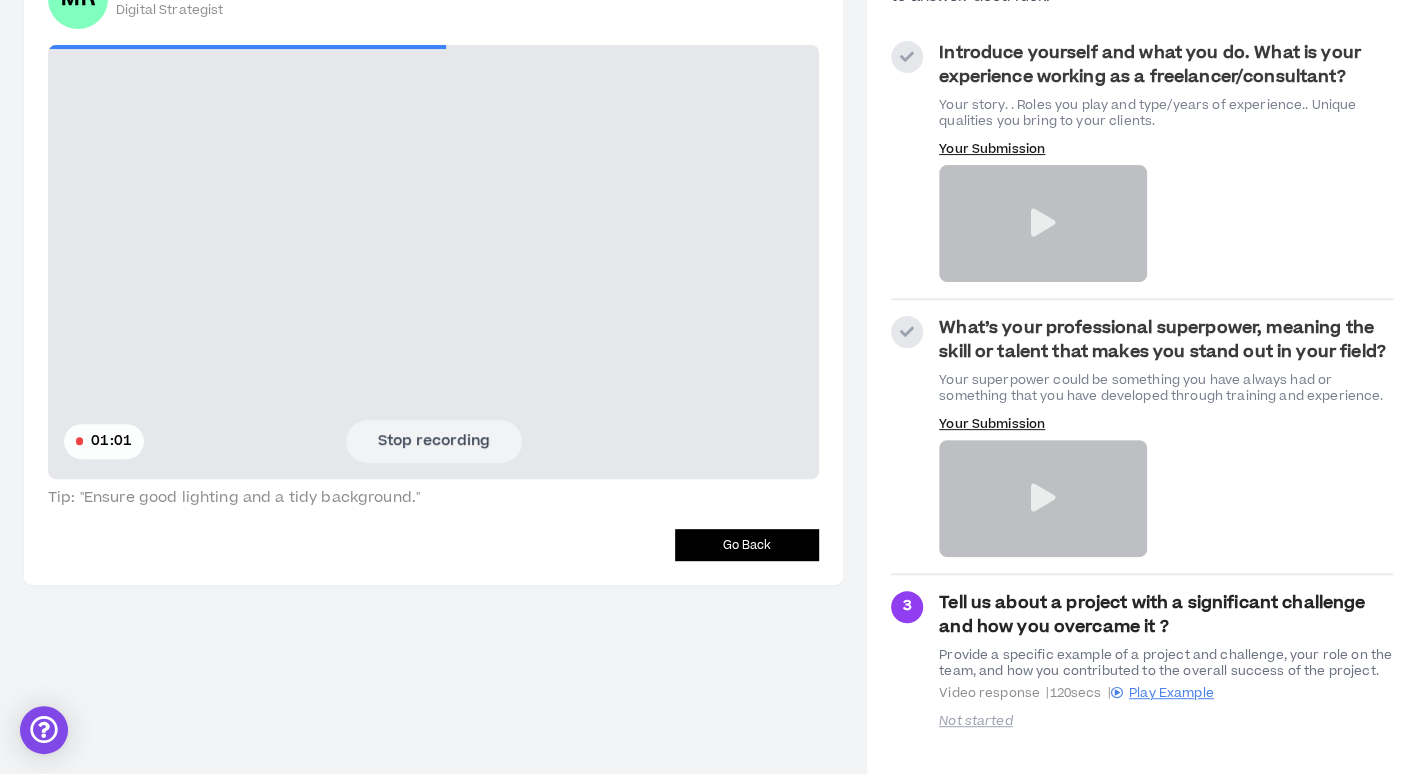 click on "Stop recording" at bounding box center (434, 441) 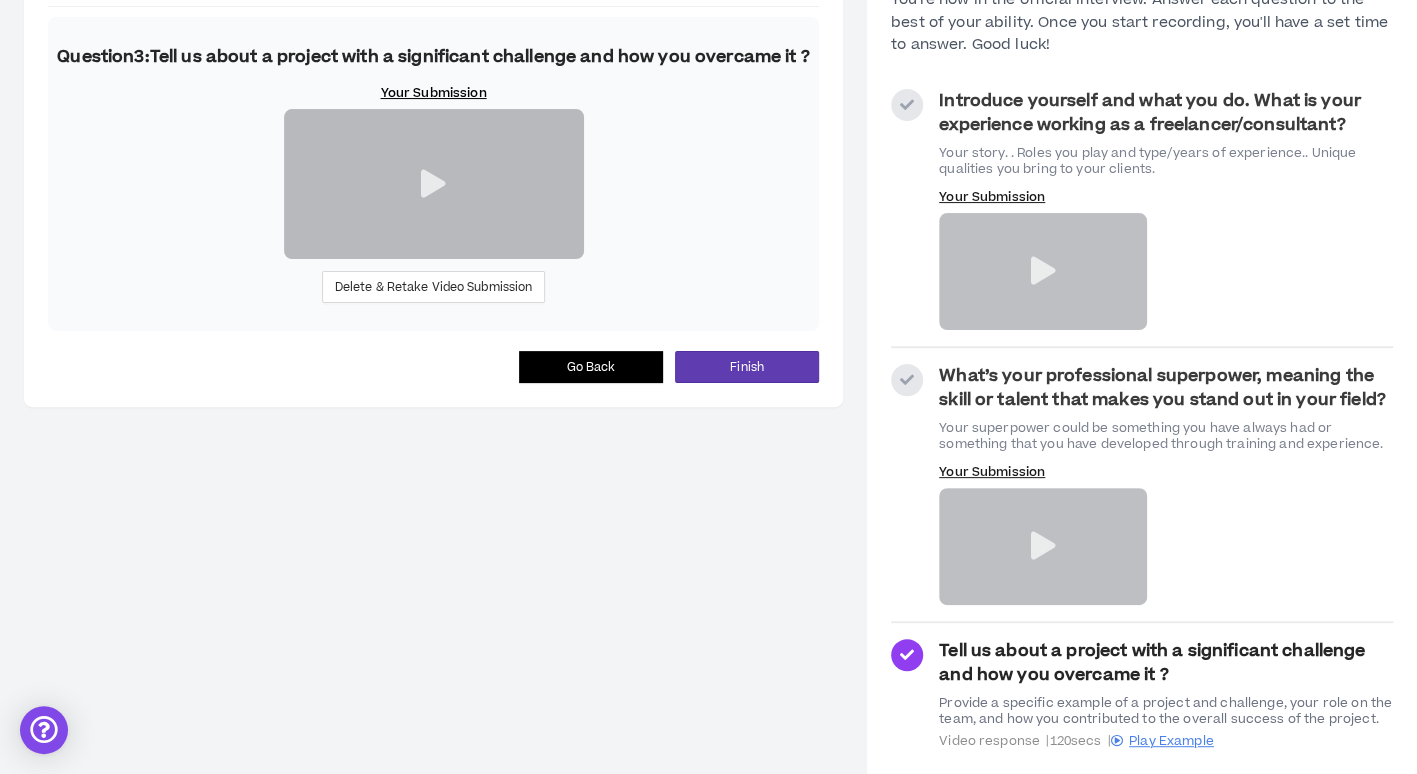 scroll, scrollTop: 168, scrollLeft: 0, axis: vertical 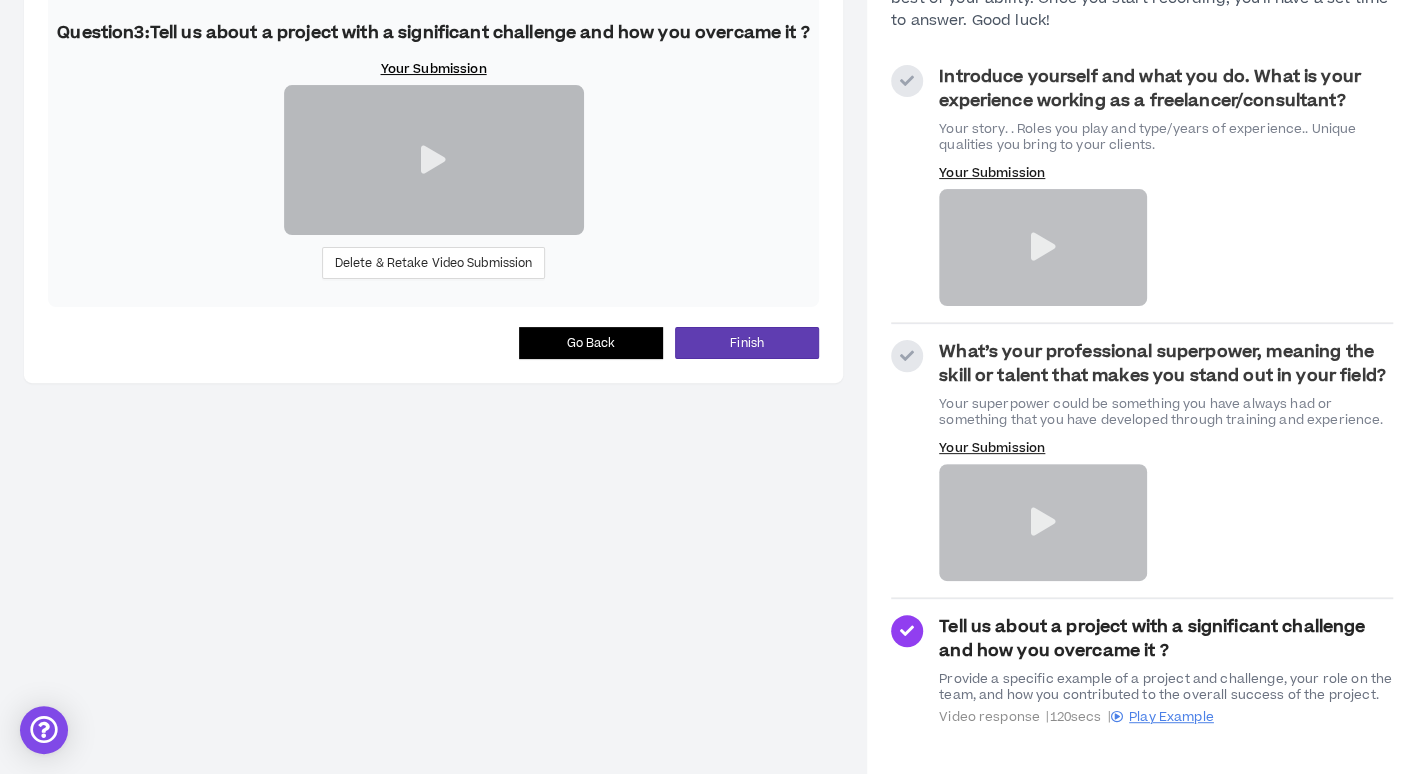 click at bounding box center (433, 160) 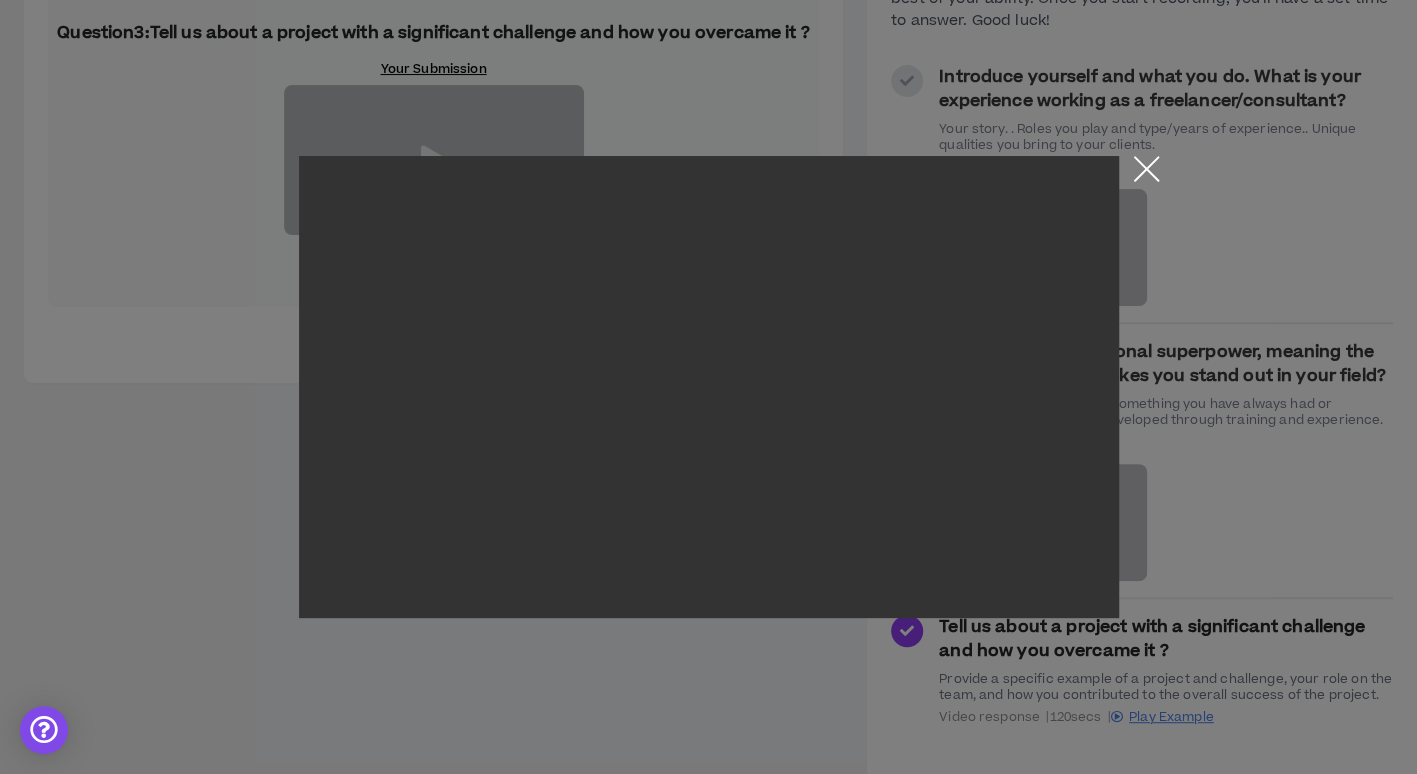 click at bounding box center [1146, 173] 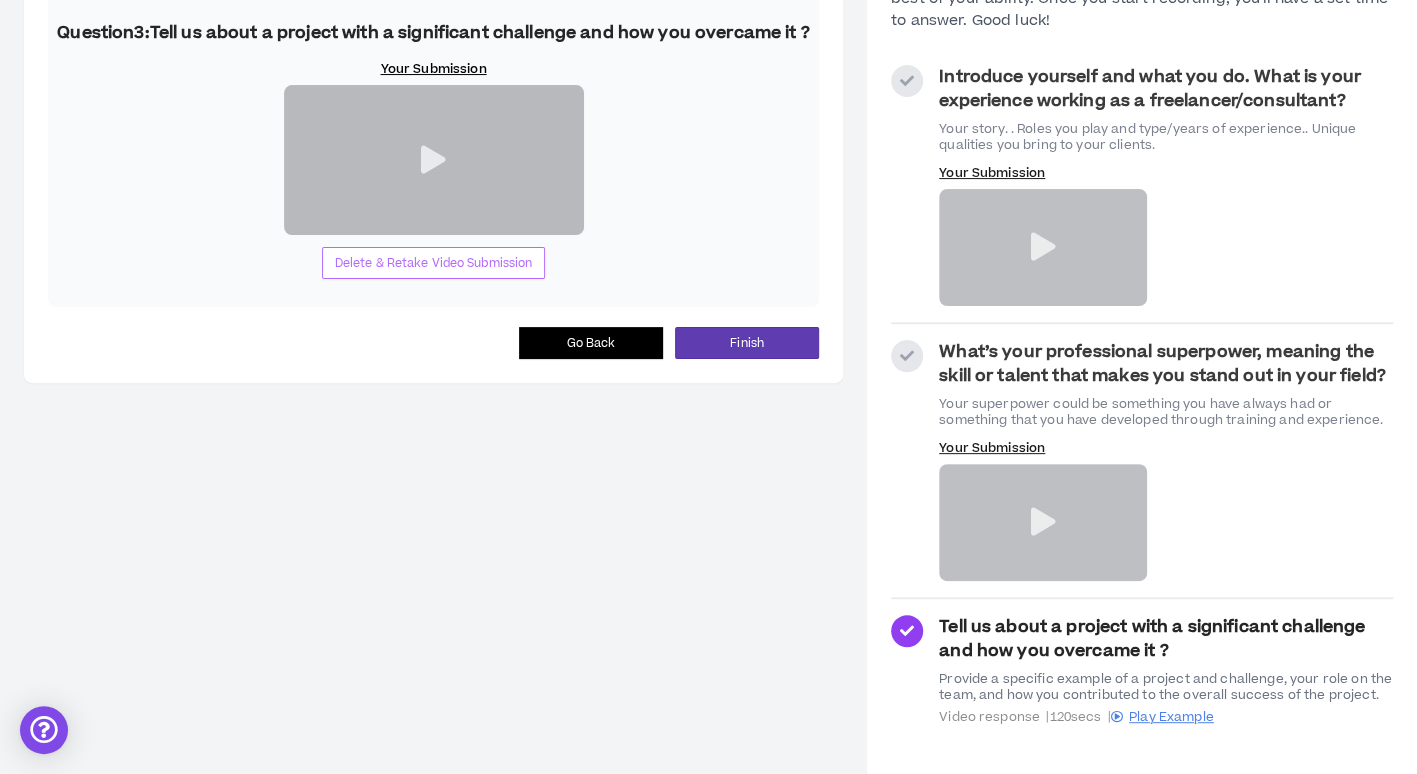 click on "Delete & Retake Video Submission" at bounding box center (434, 263) 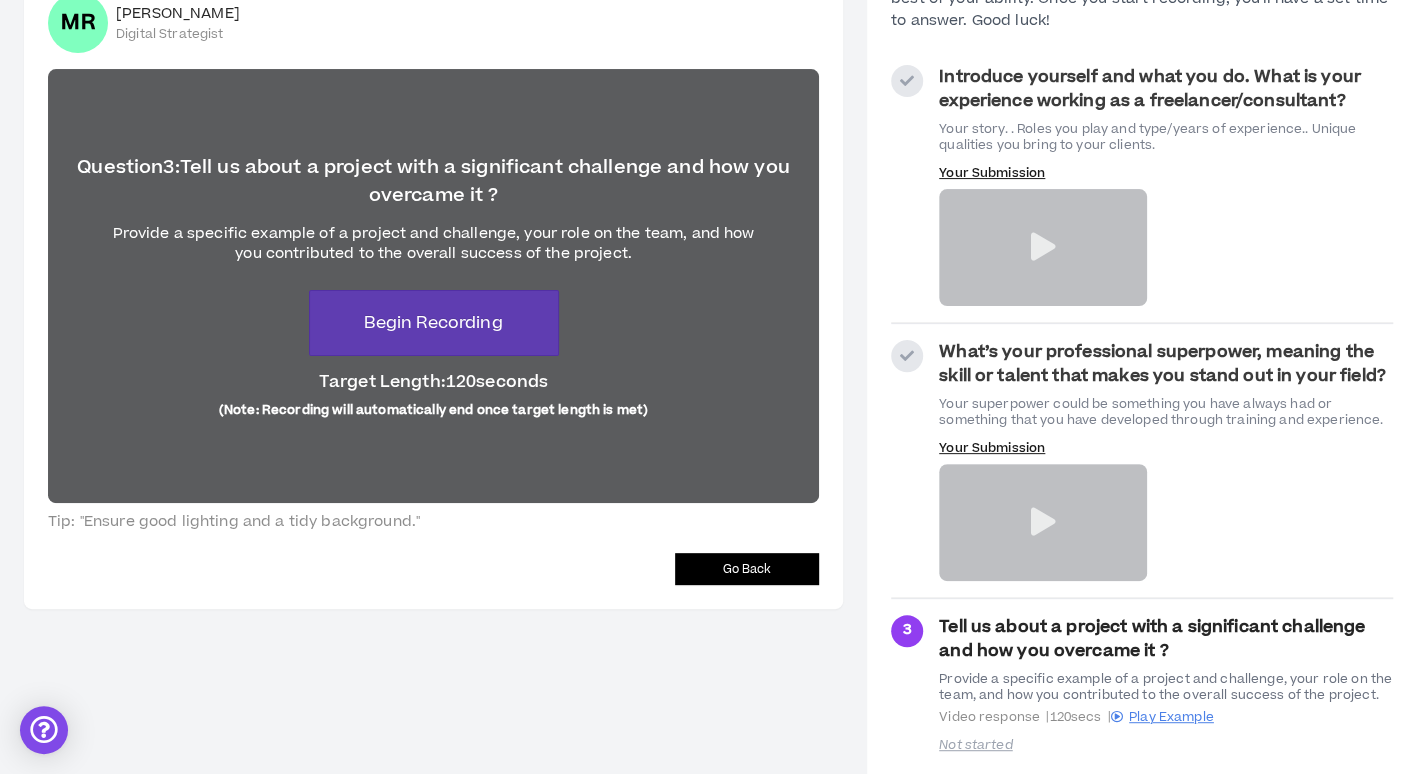 scroll, scrollTop: 64, scrollLeft: 0, axis: vertical 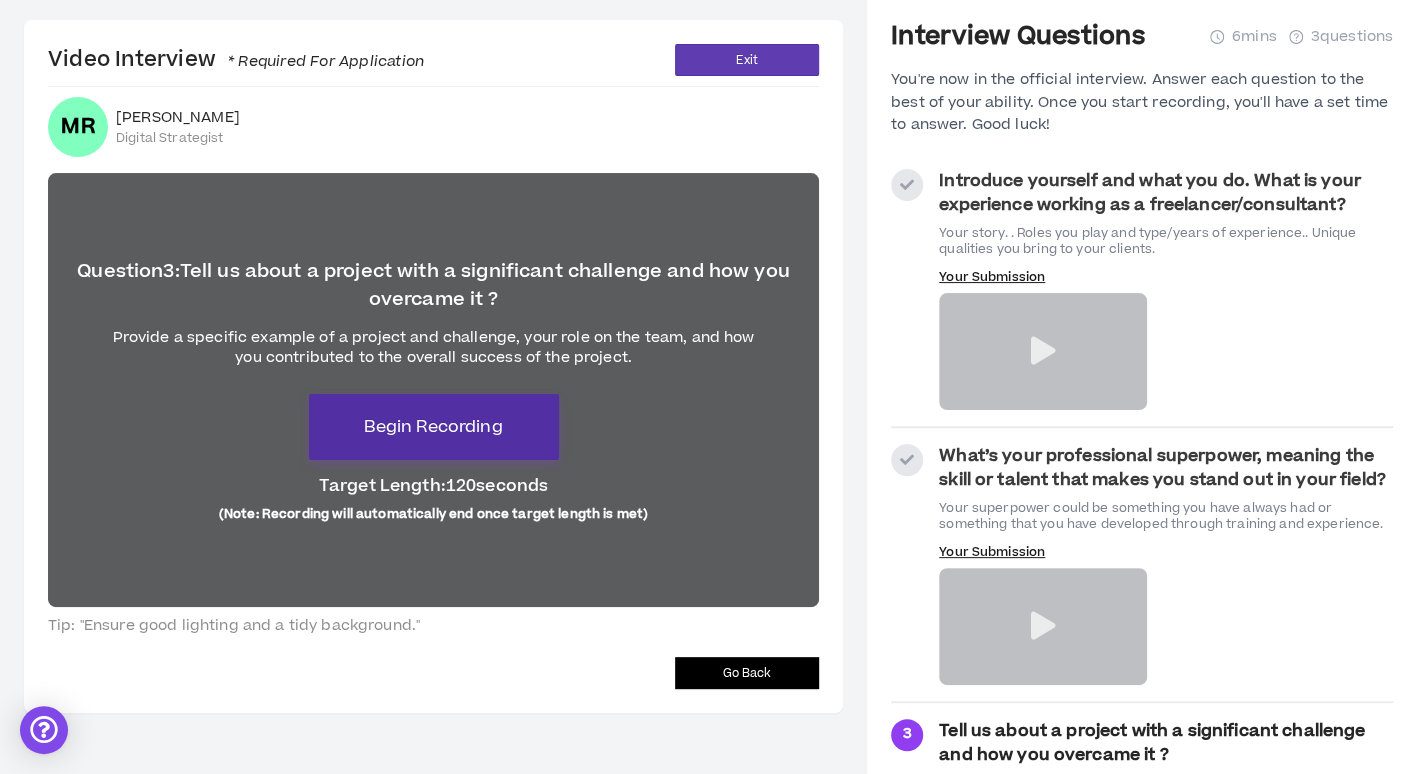 click on "Begin Recording" at bounding box center [433, 427] 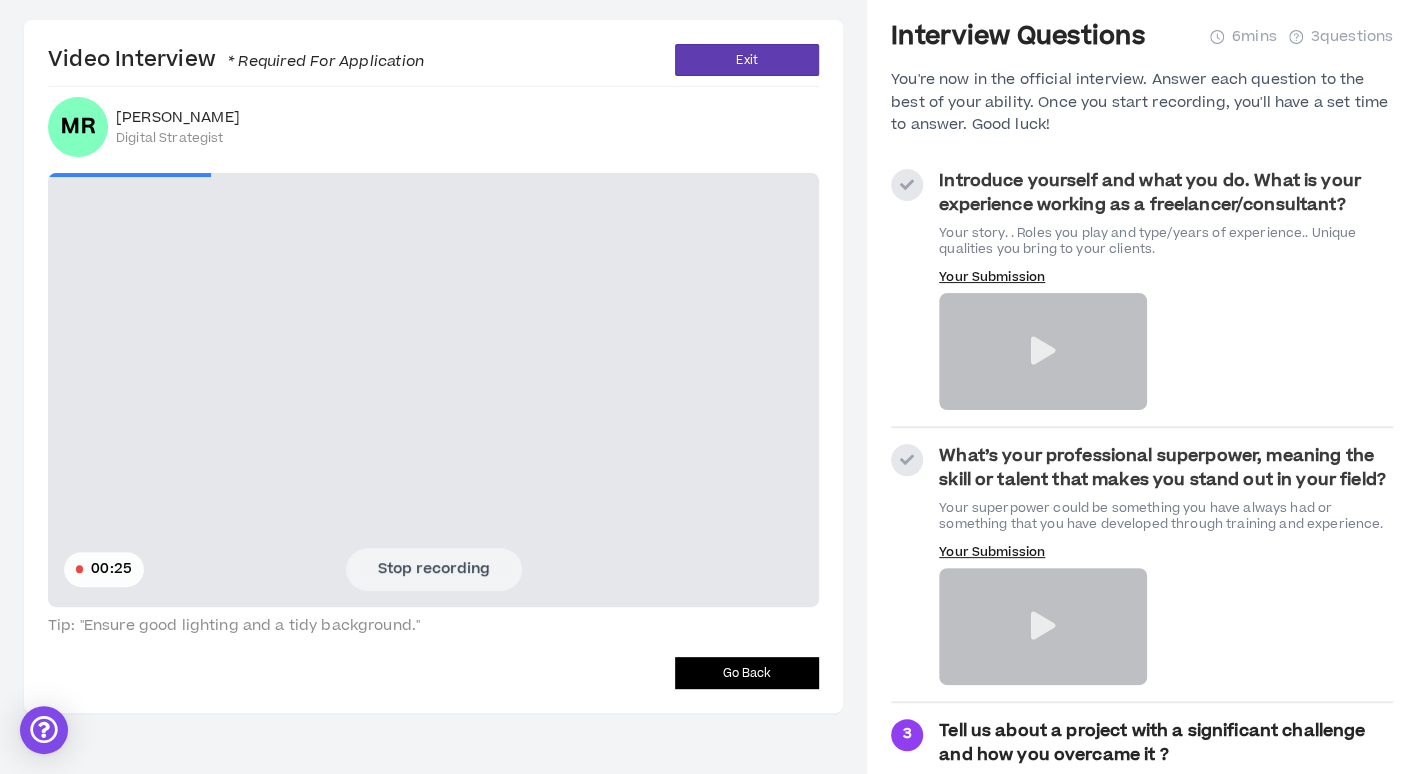 click on "Stop recording" at bounding box center (434, 569) 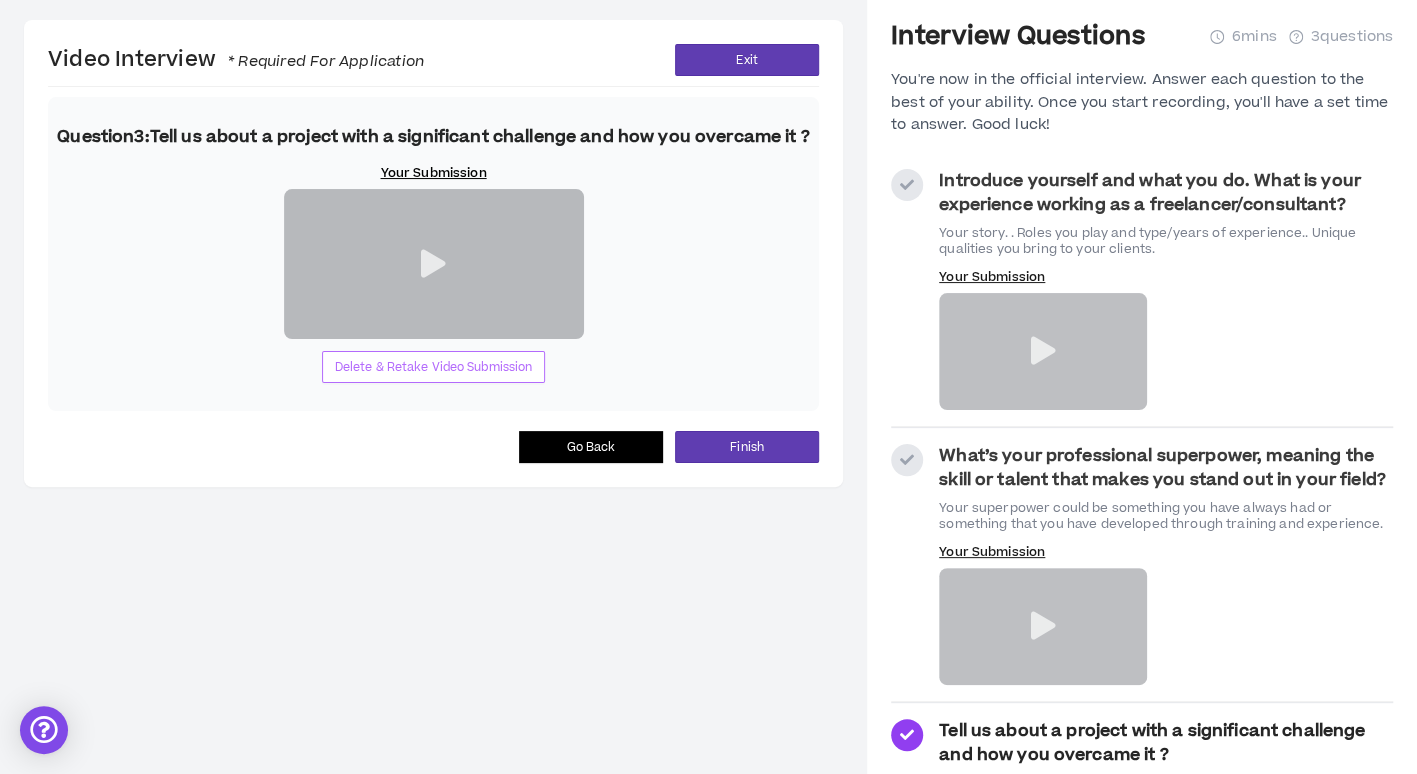 click on "Delete & Retake Video Submission" at bounding box center (434, 367) 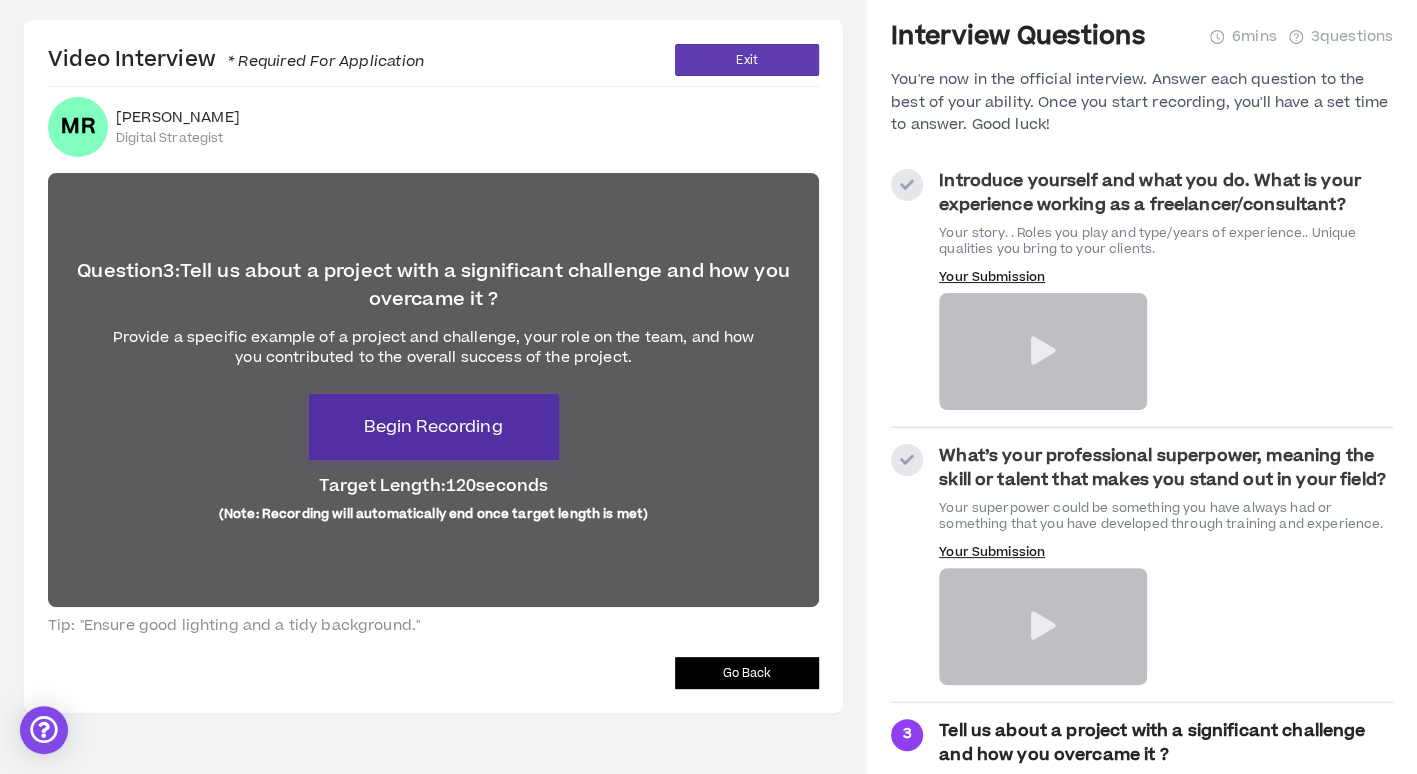 click on "Begin Recording" at bounding box center [433, 427] 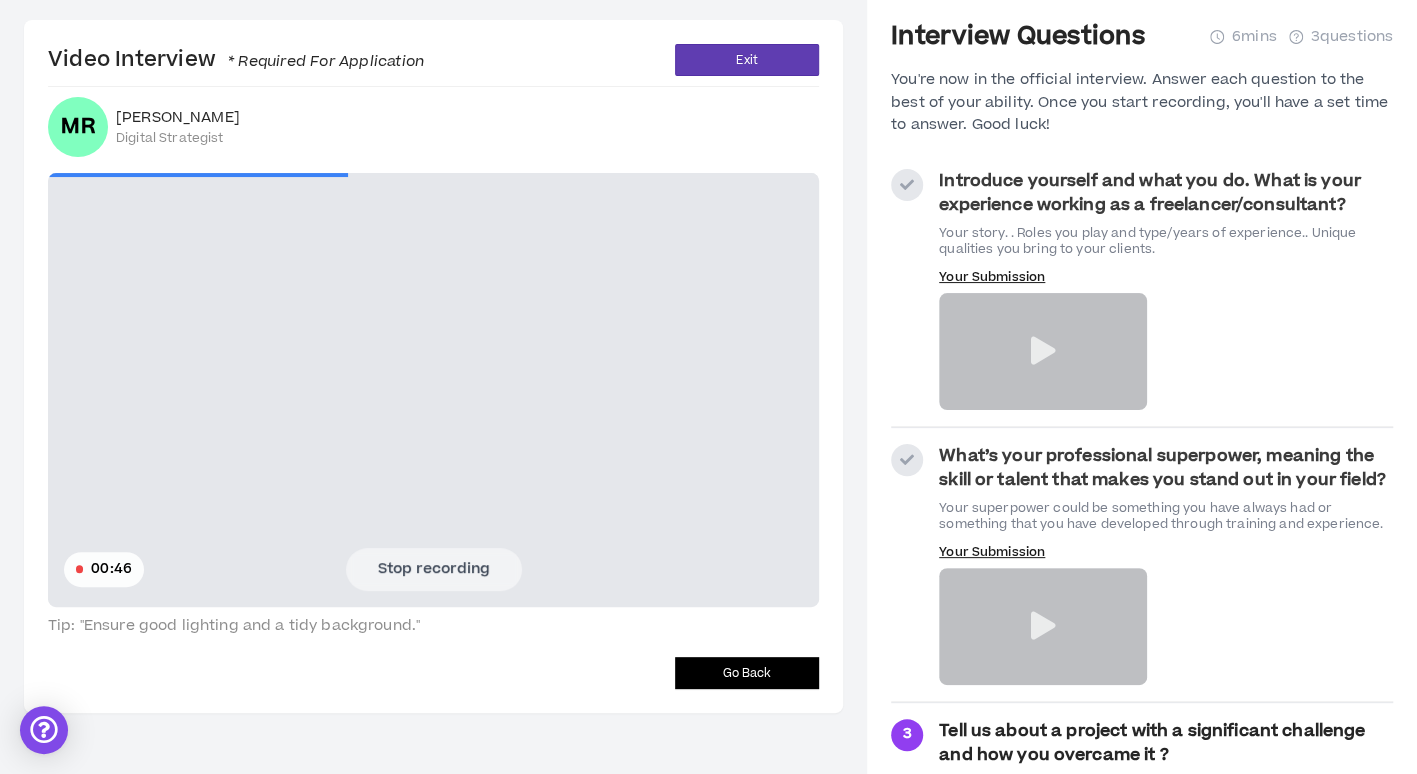 click on "Stop recording" at bounding box center (434, 569) 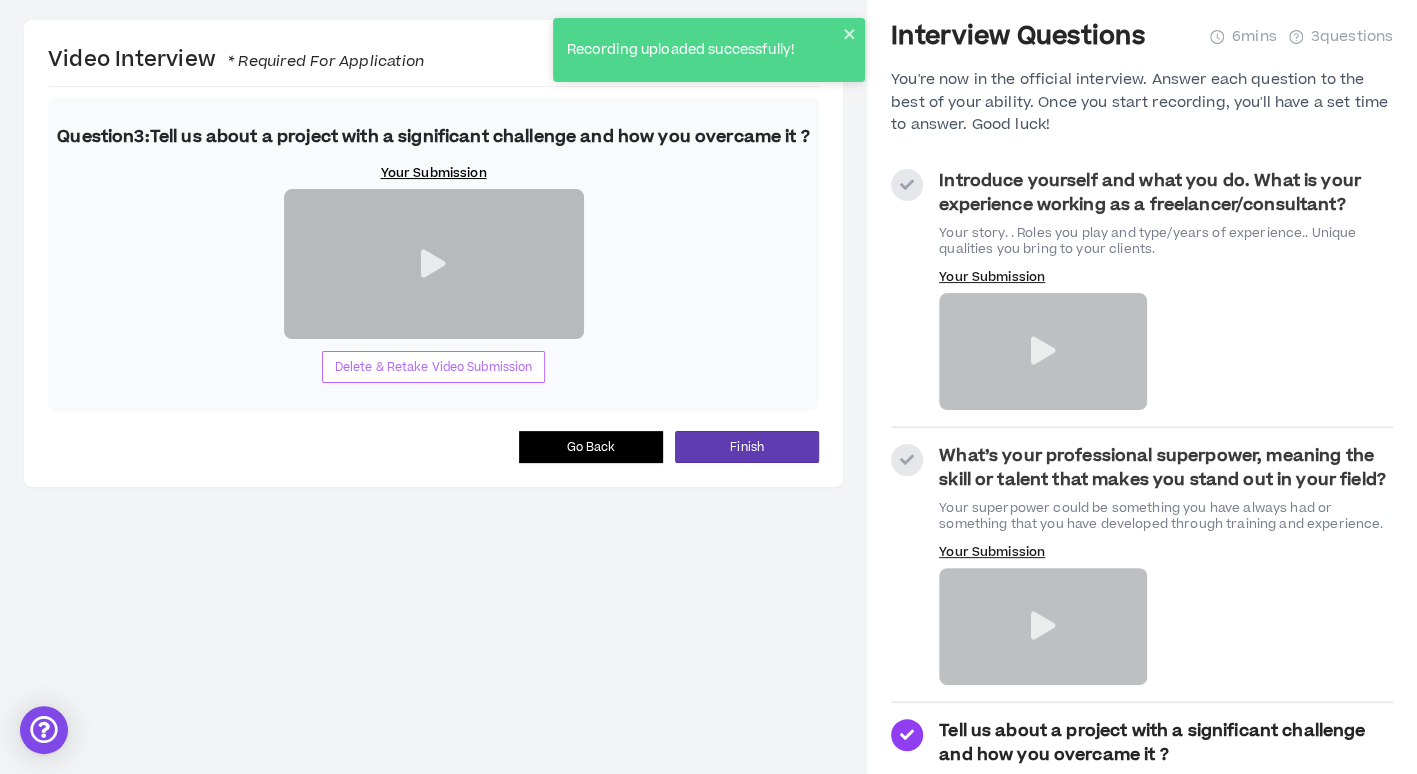 click on "Delete & Retake Video Submission" at bounding box center [434, 367] 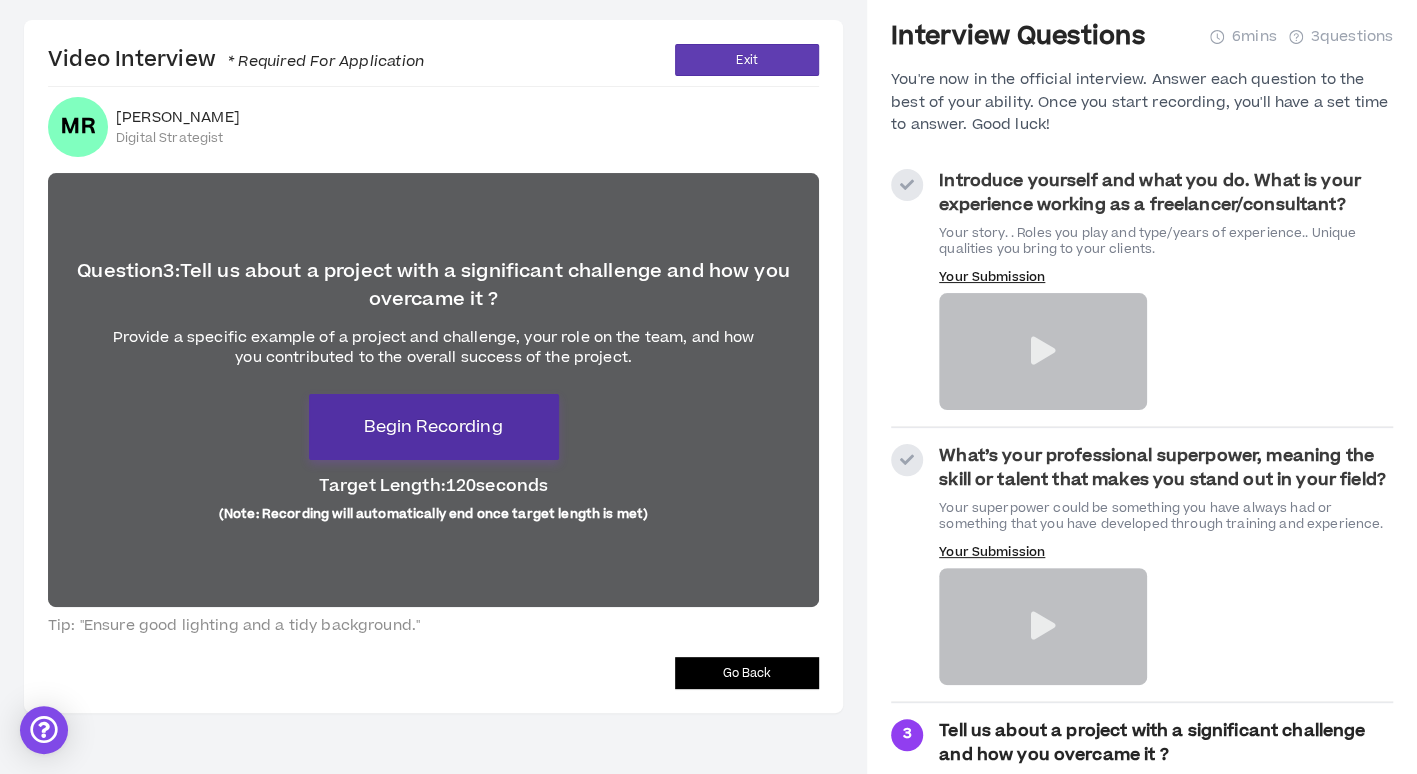 click on "Begin Recording" at bounding box center (434, 427) 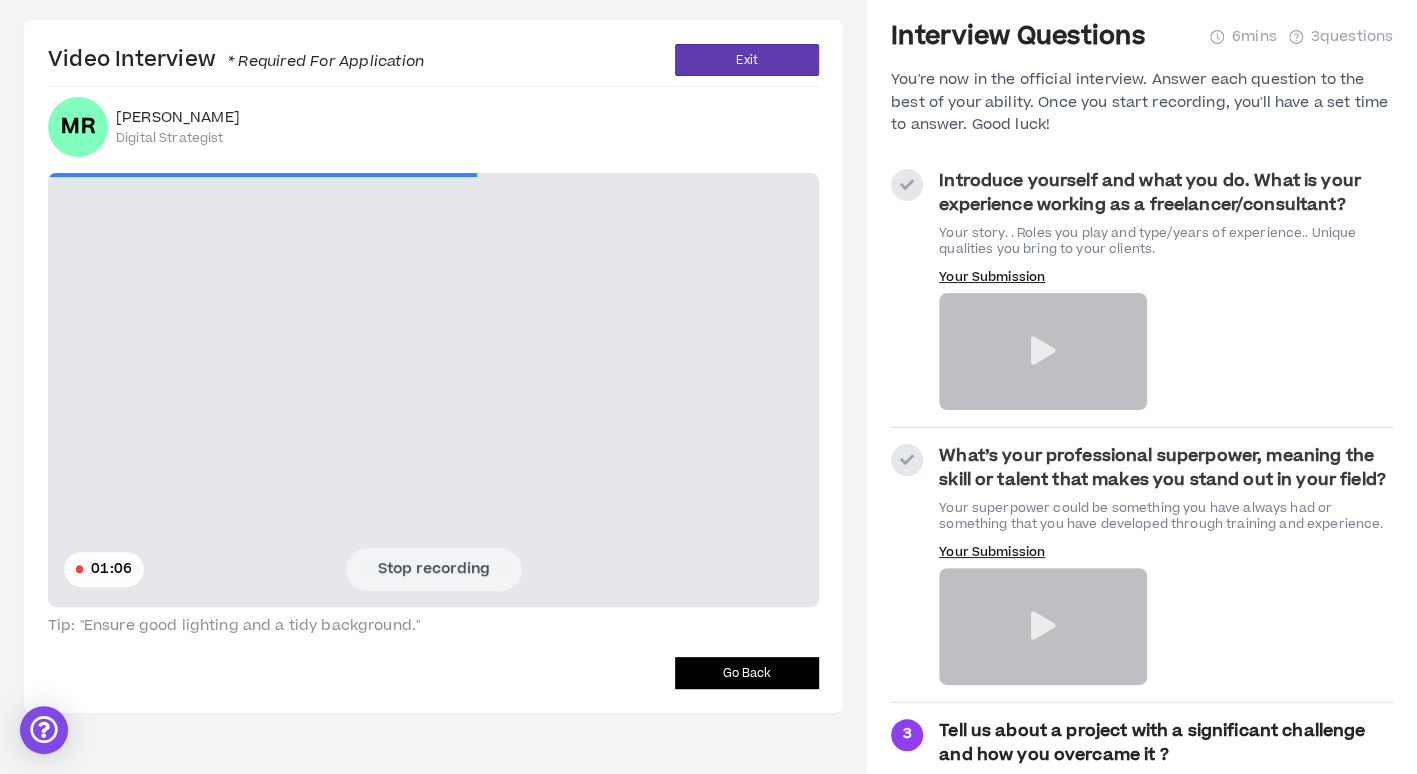 click on "Stop recording" at bounding box center (434, 569) 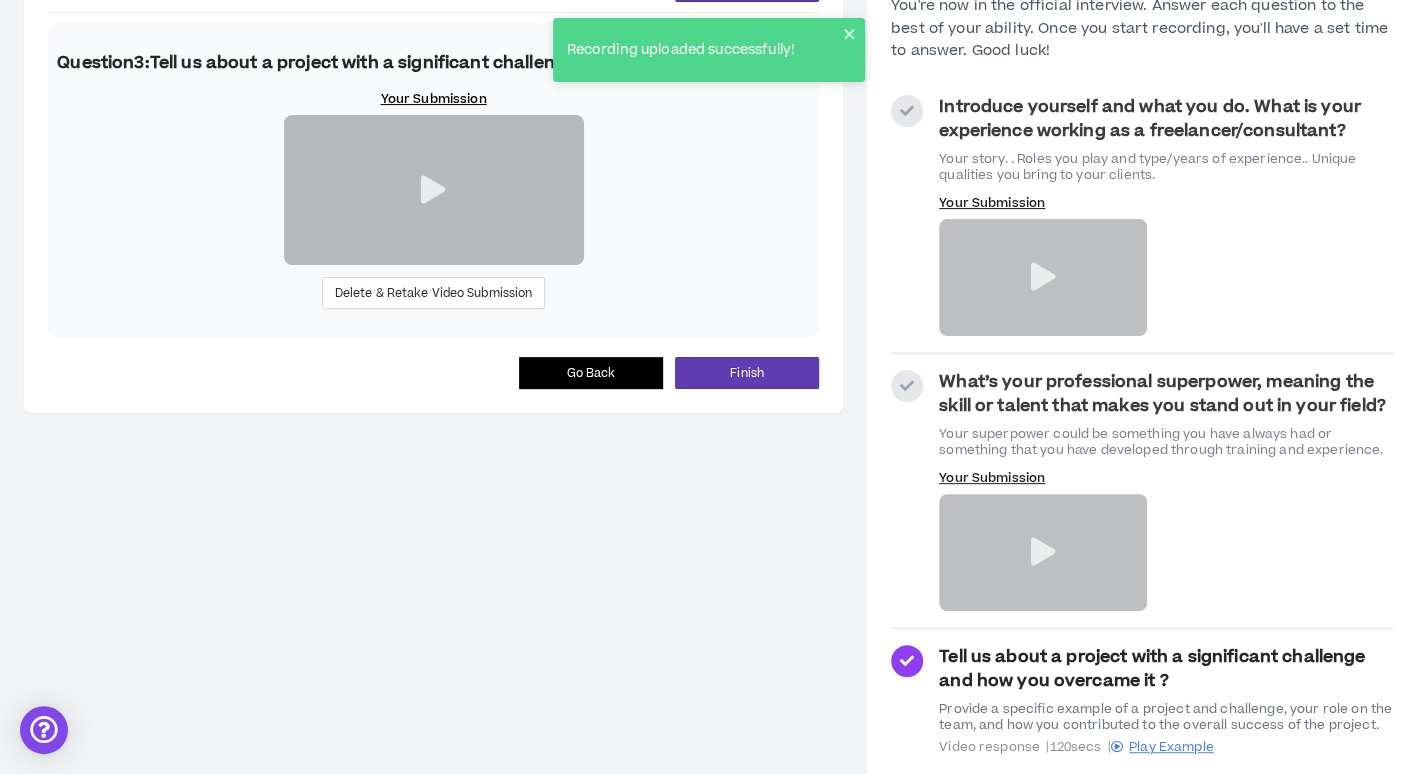scroll, scrollTop: 168, scrollLeft: 0, axis: vertical 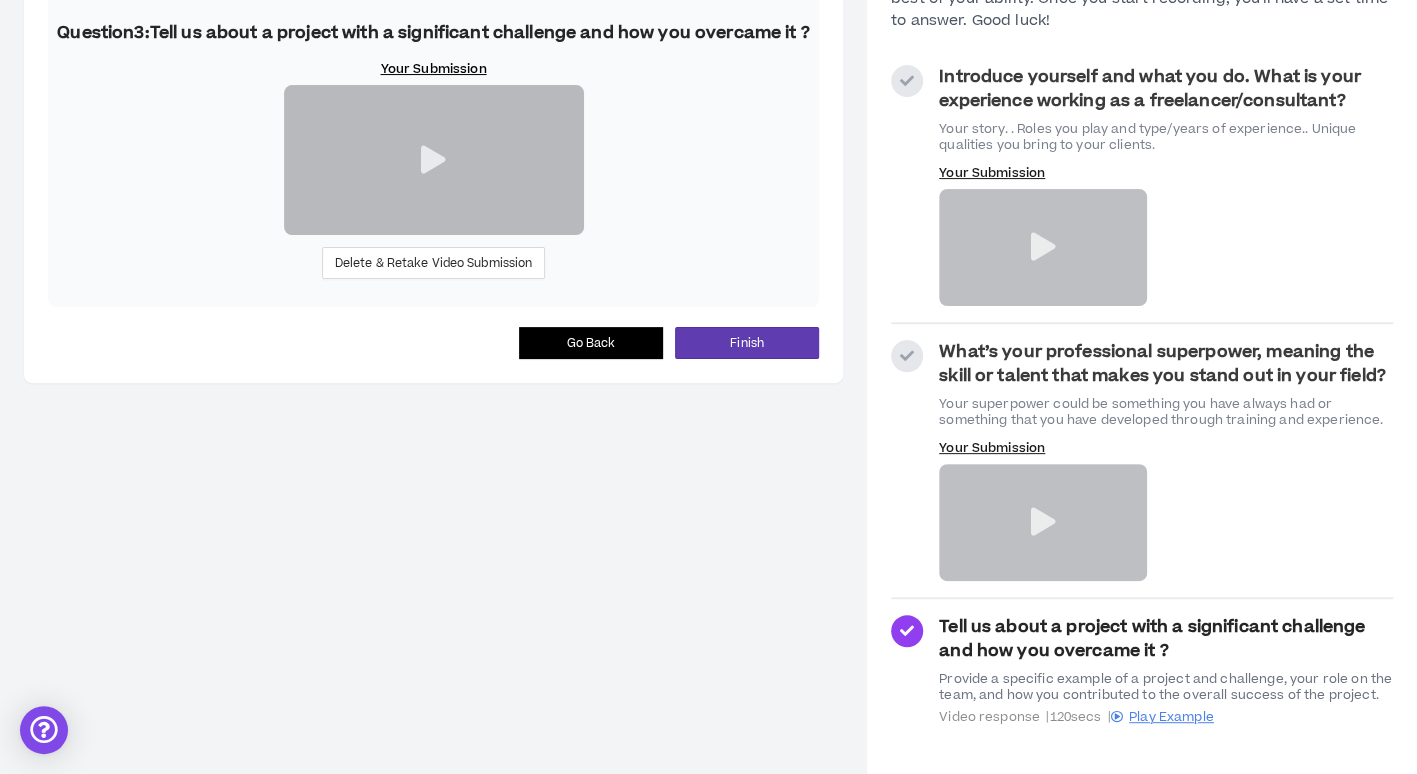 click at bounding box center (433, 160) 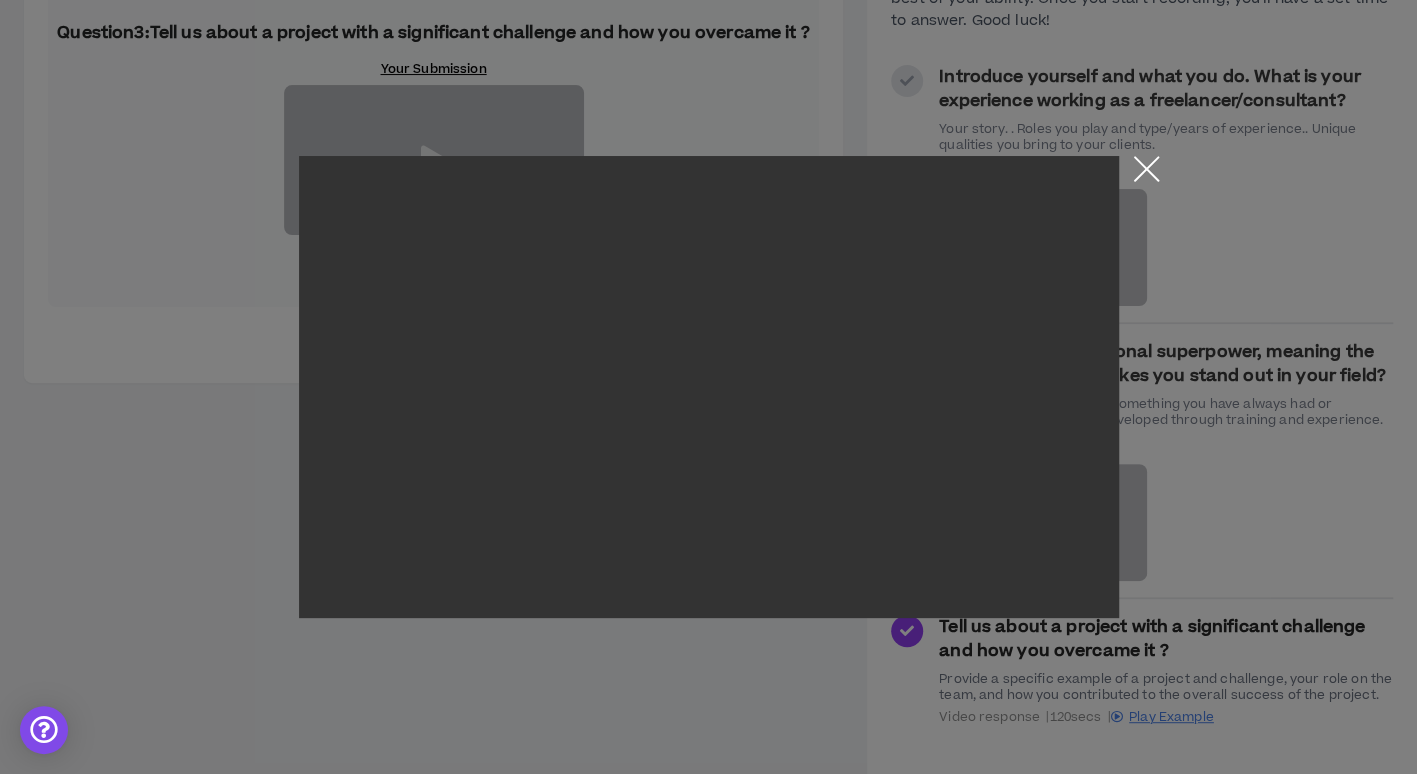 click at bounding box center [1146, 173] 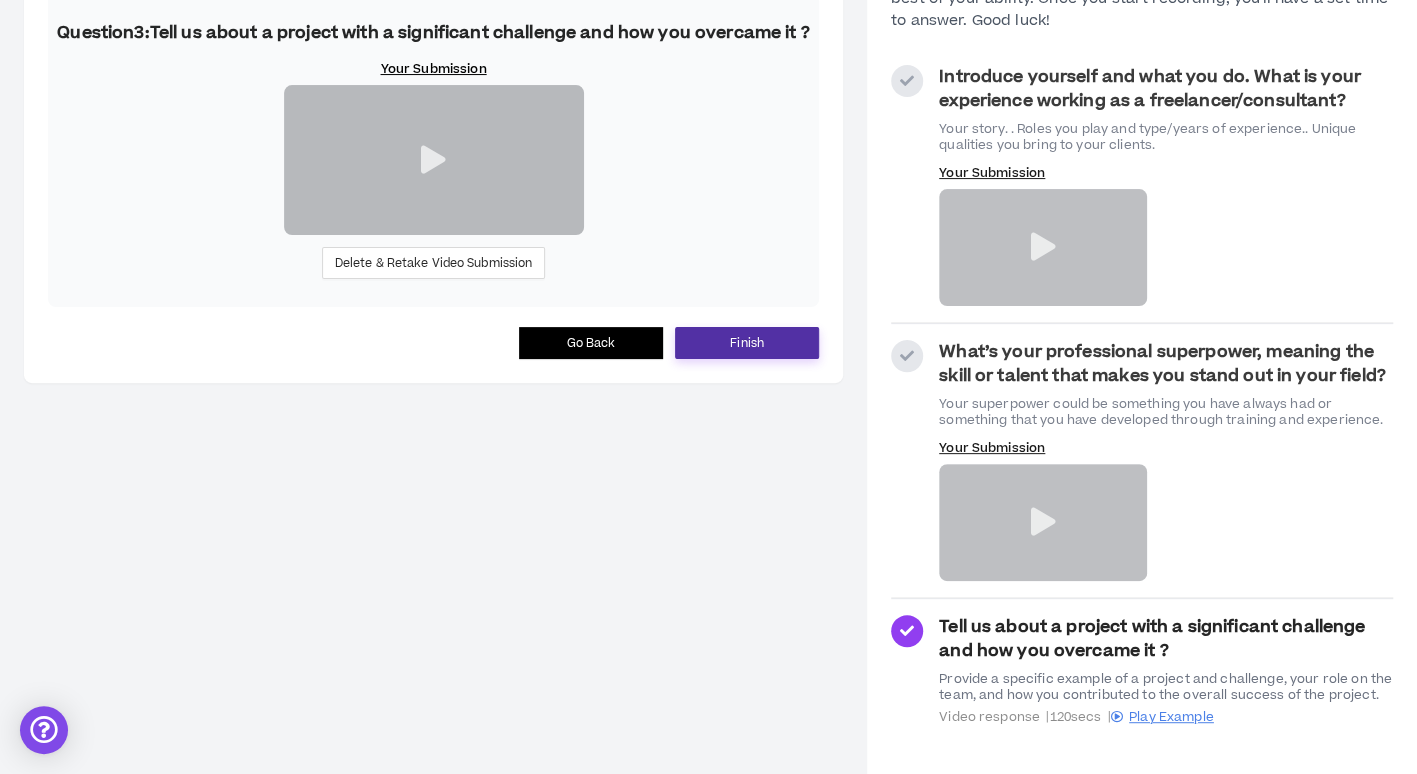 click on "Finish" at bounding box center [747, 343] 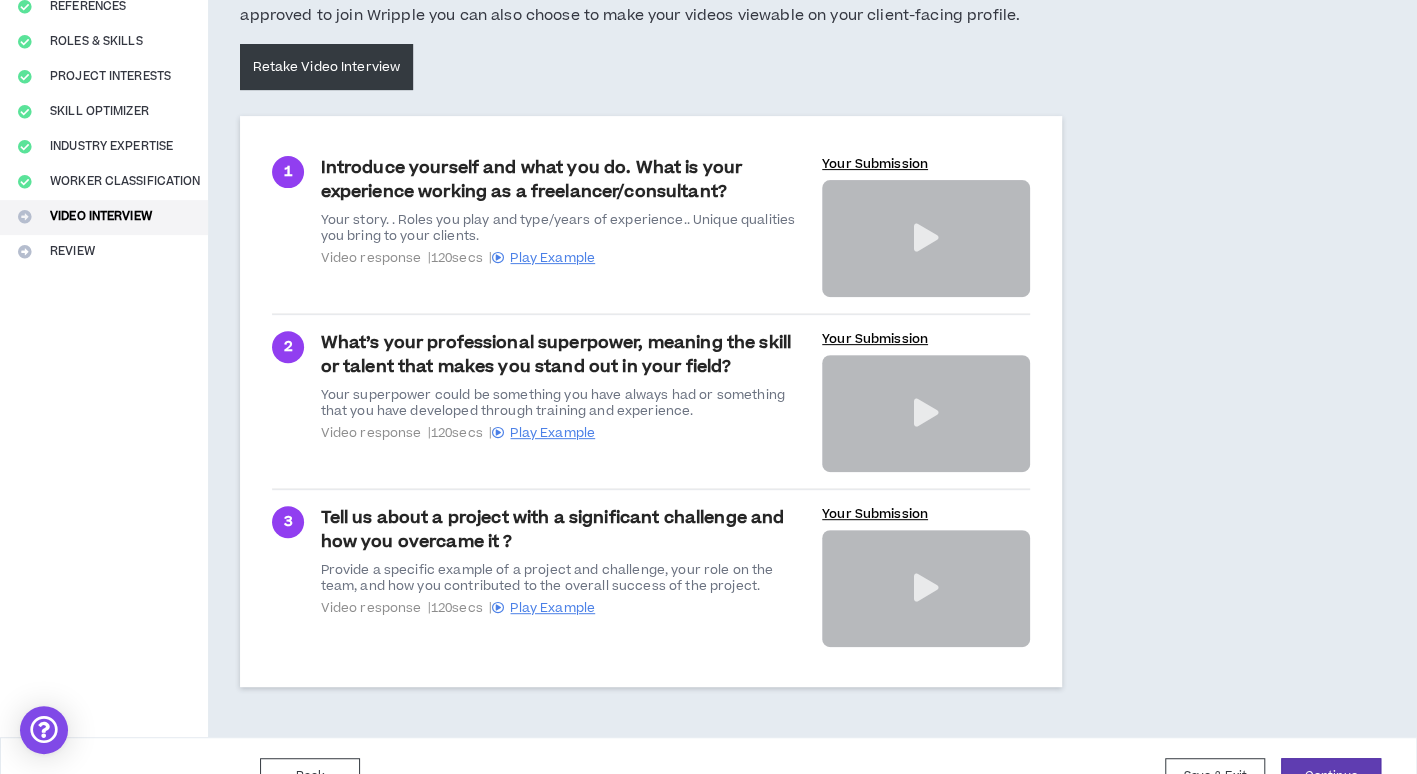 scroll, scrollTop: 291, scrollLeft: 0, axis: vertical 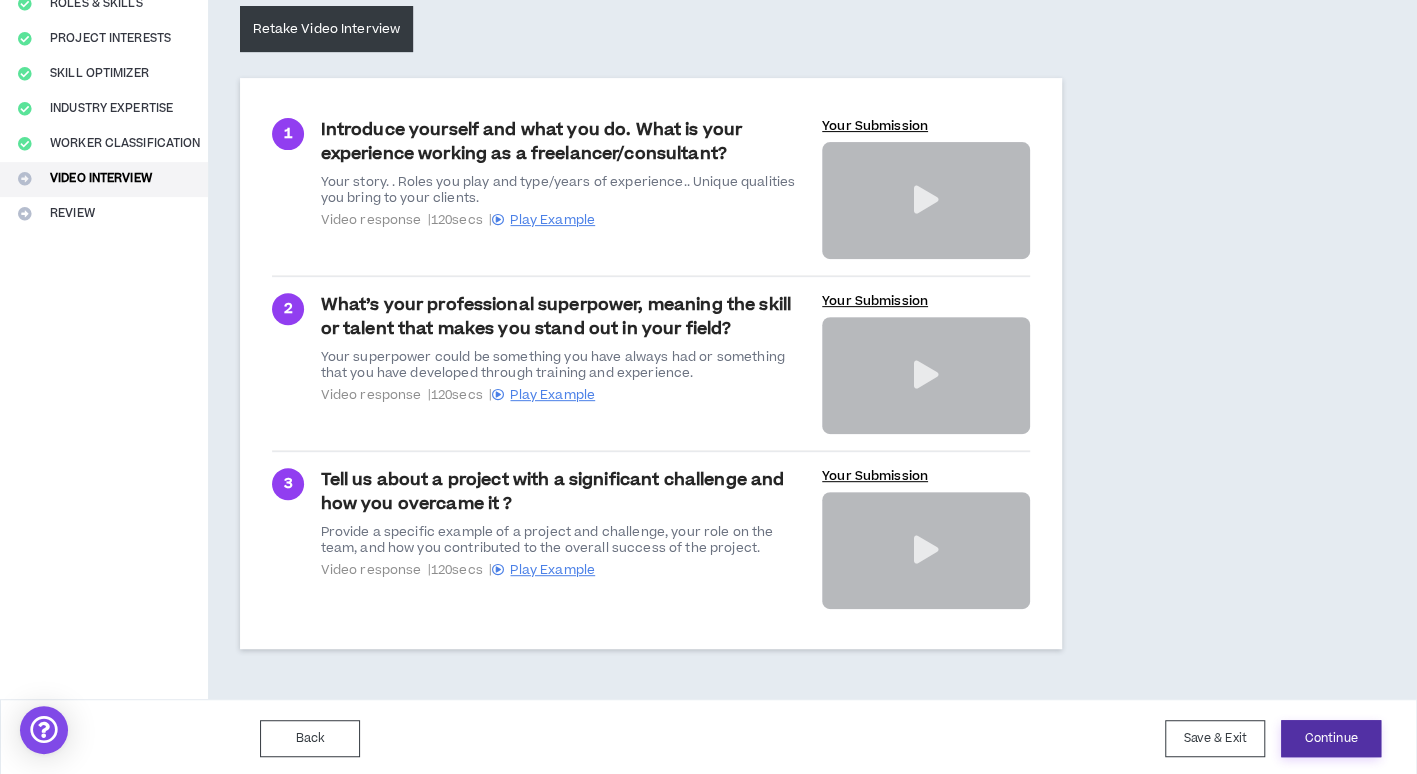 click on "Continue" at bounding box center (1331, 738) 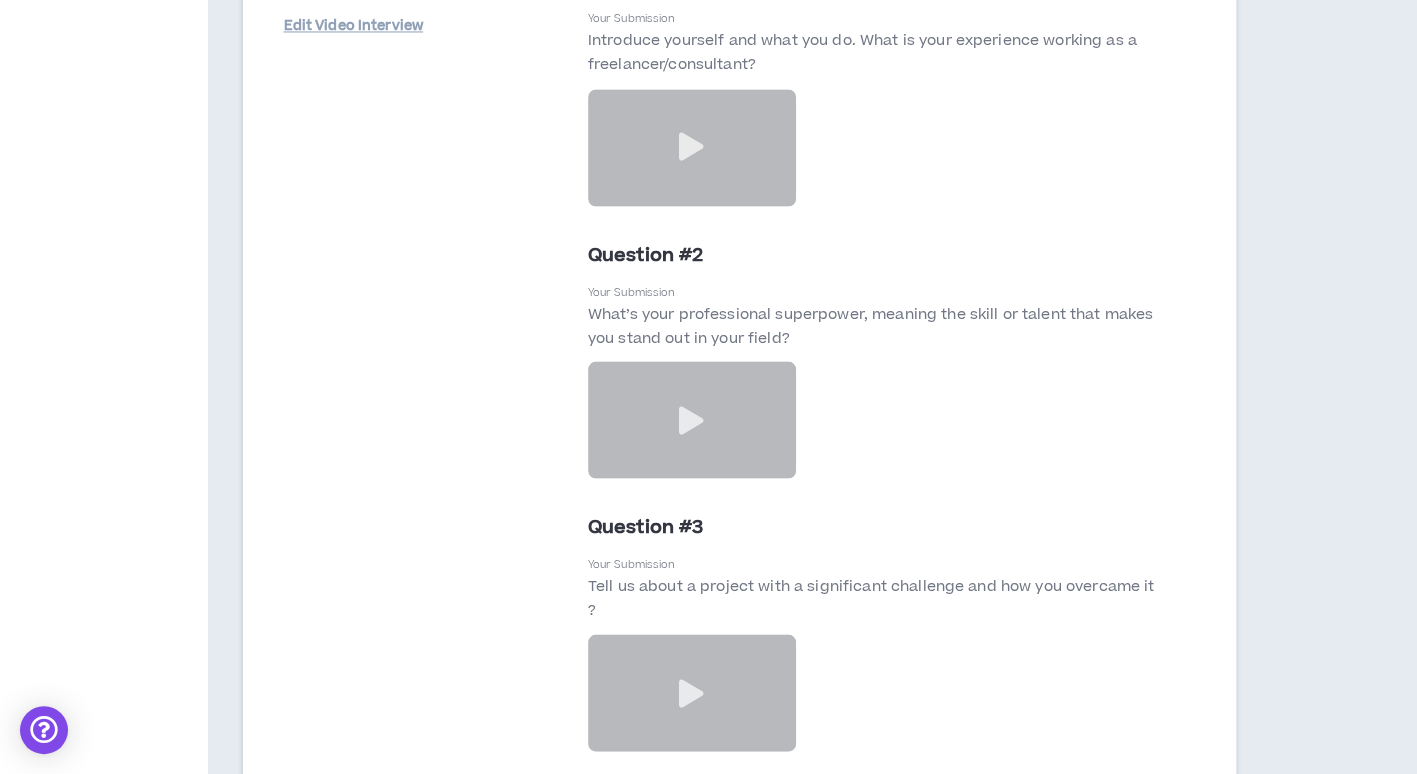 scroll, scrollTop: 6376, scrollLeft: 0, axis: vertical 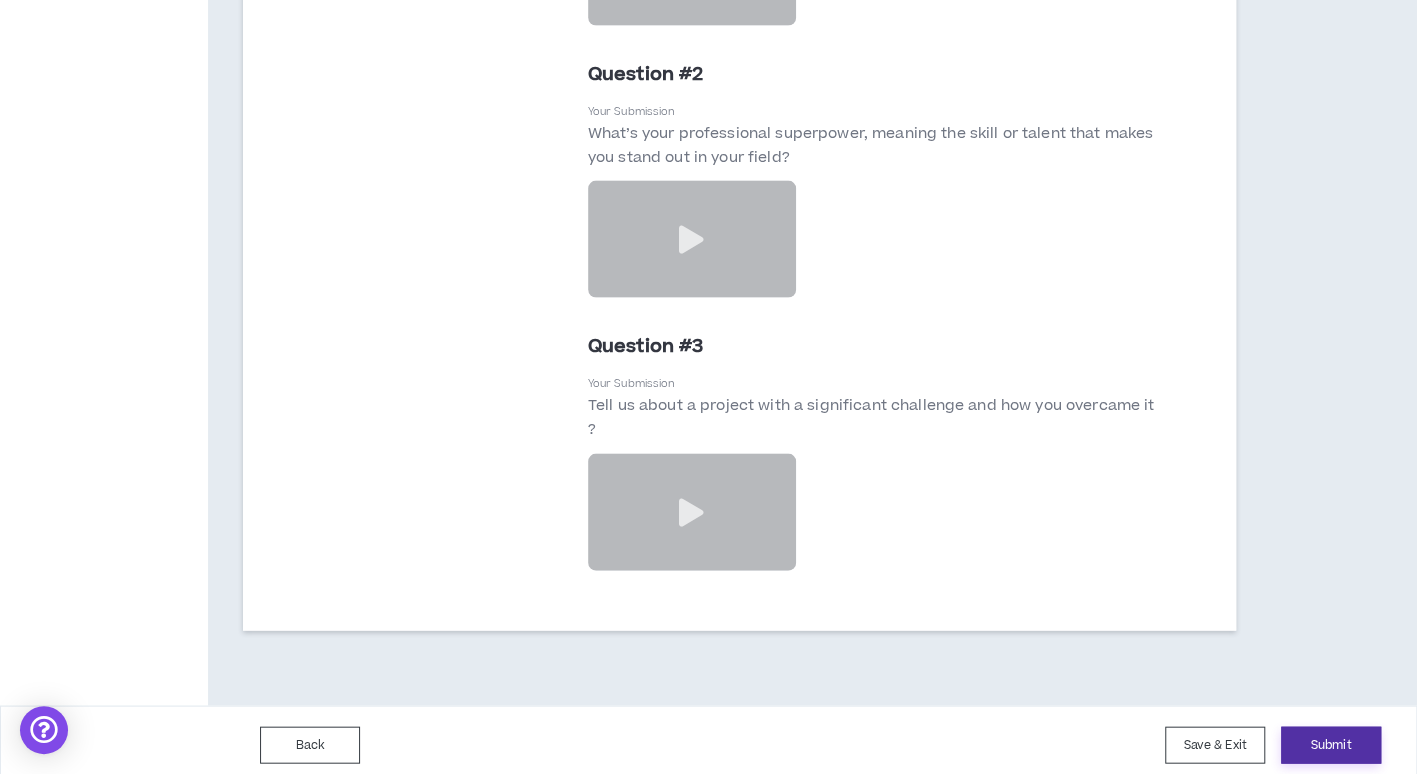 click on "Submit" at bounding box center [1331, 745] 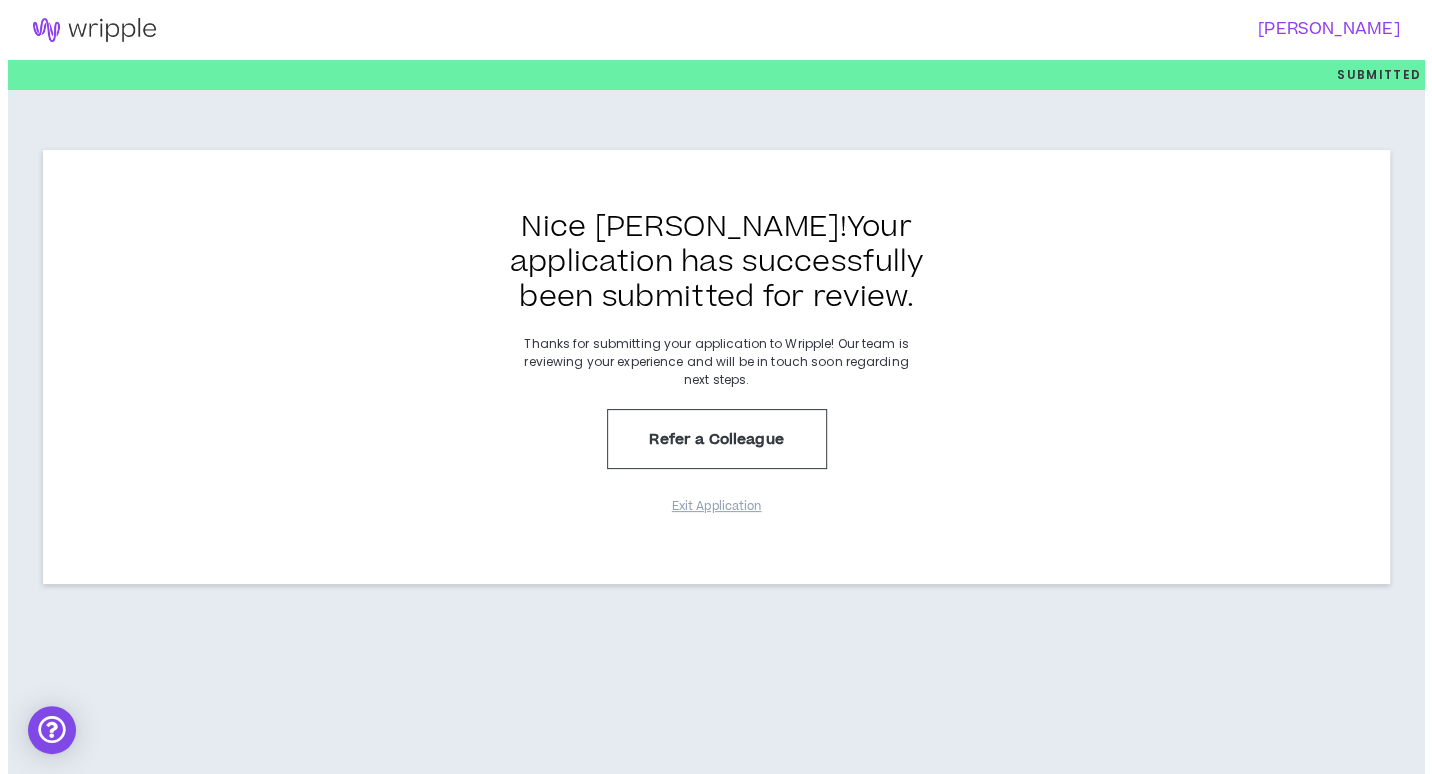 scroll, scrollTop: 0, scrollLeft: 0, axis: both 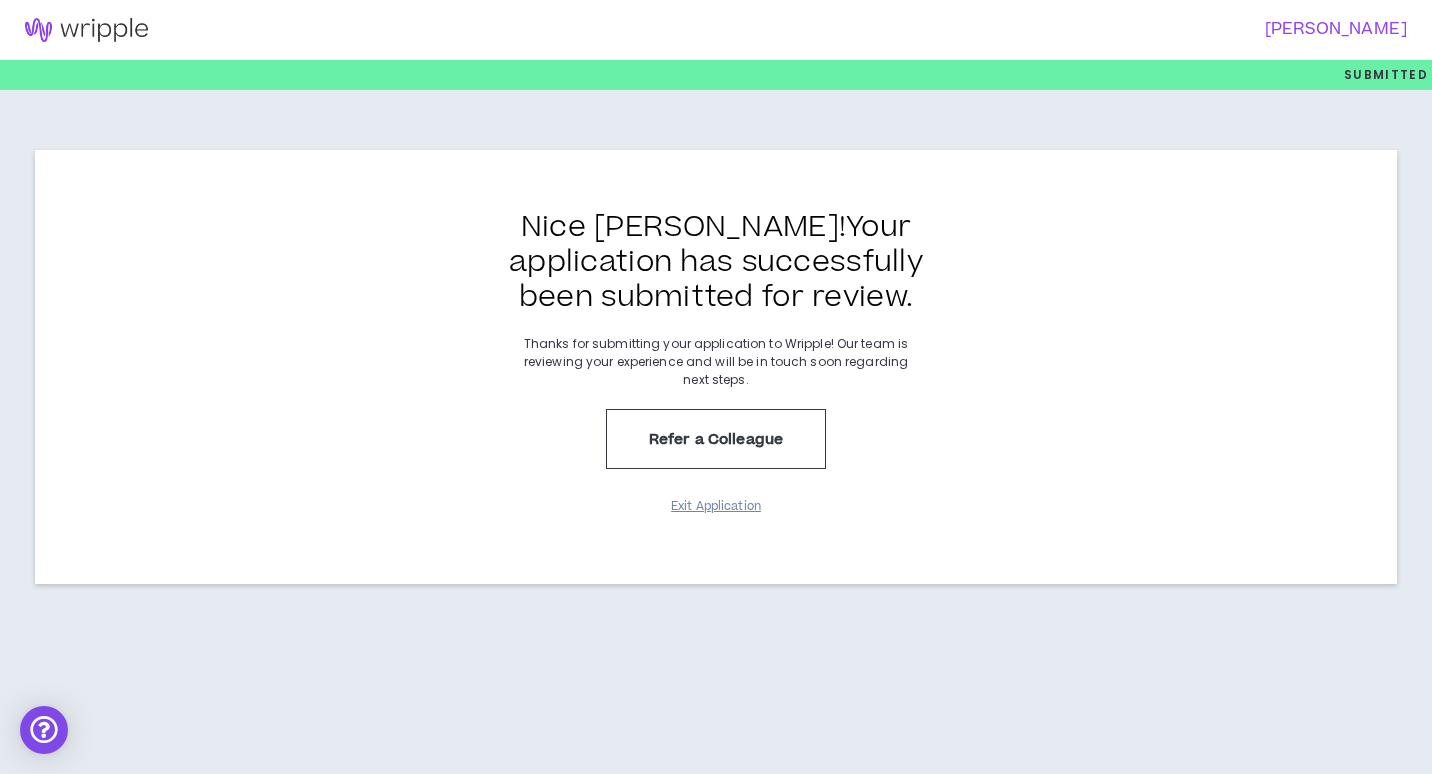 click on "Exit Application" at bounding box center [716, 506] 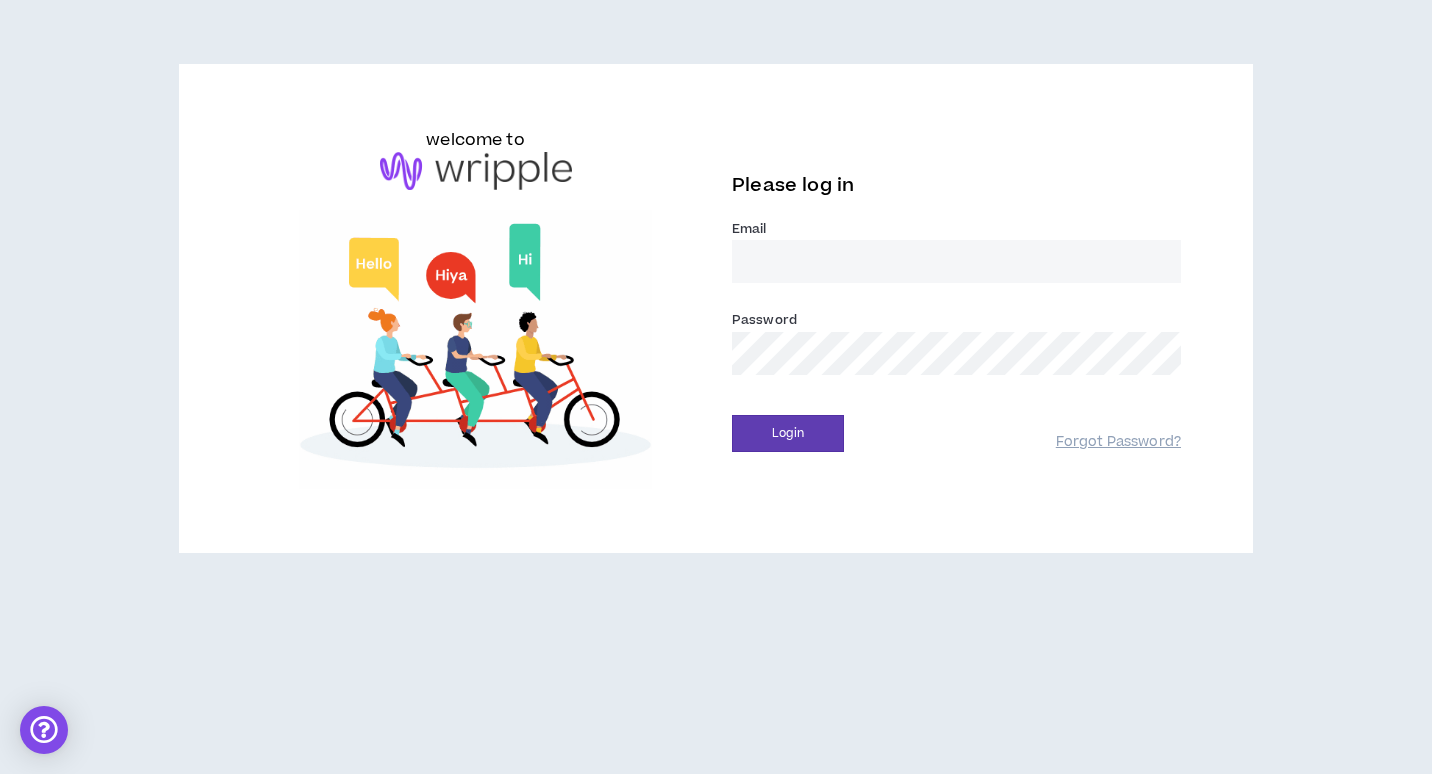 type on "[EMAIL_ADDRESS][DOMAIN_NAME]" 